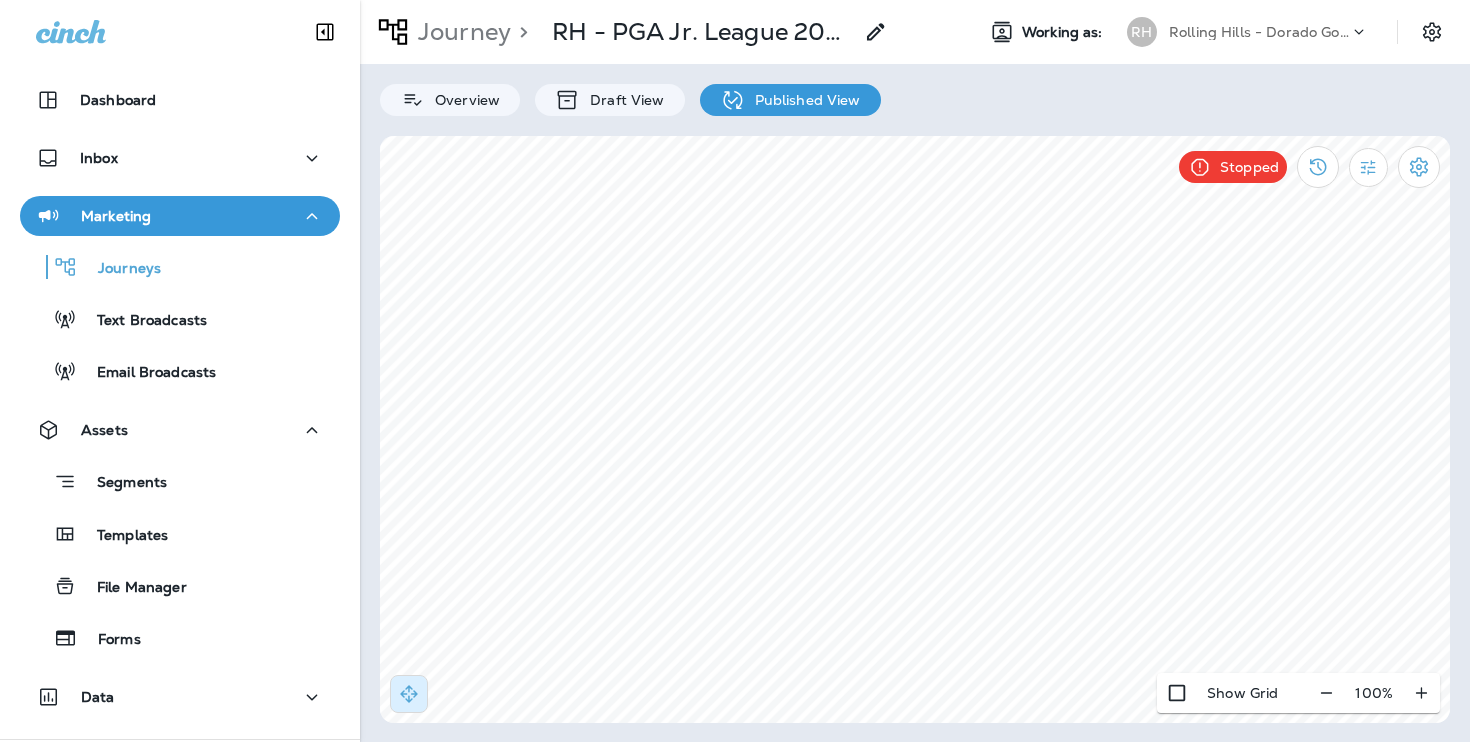 scroll, scrollTop: 0, scrollLeft: 0, axis: both 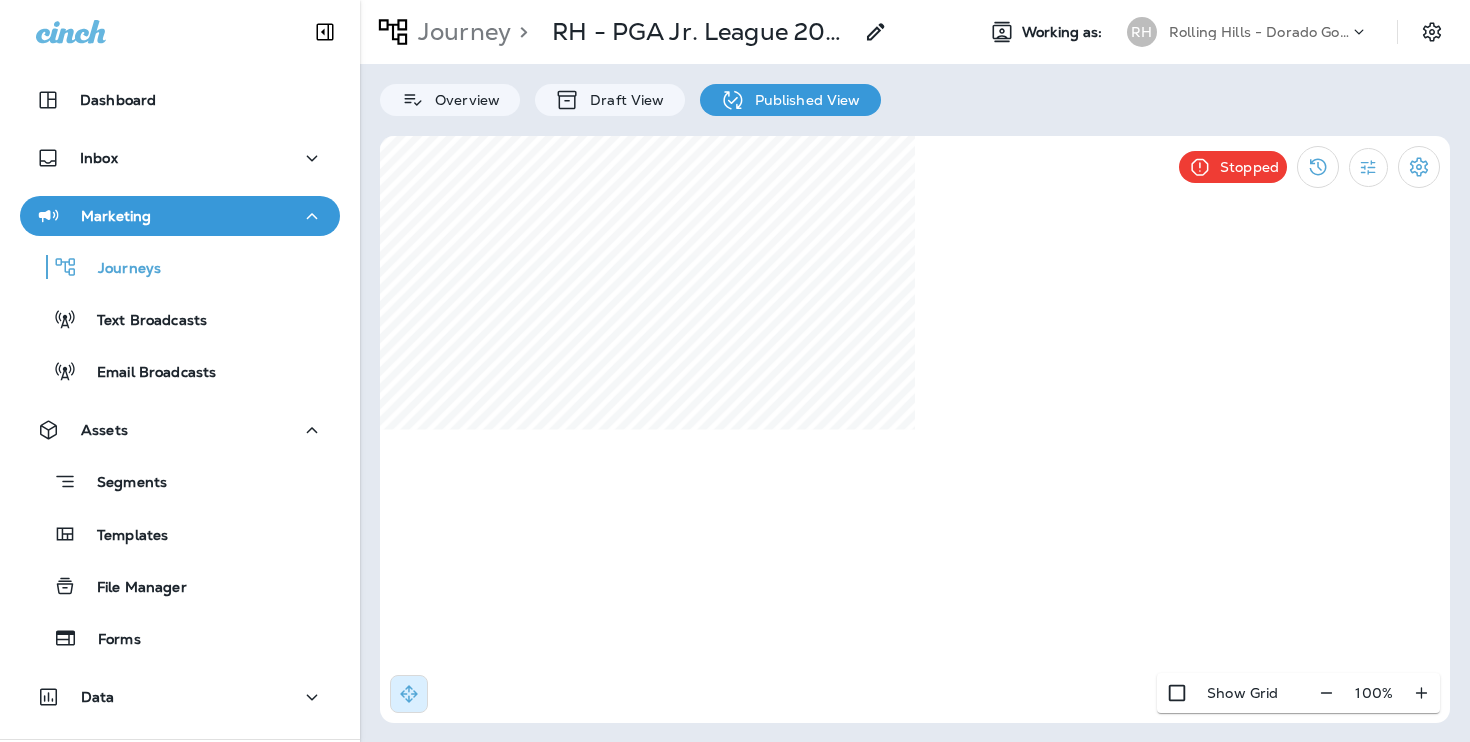 click on "Rolling Hills - Dorado Golf Courses" at bounding box center (1259, 32) 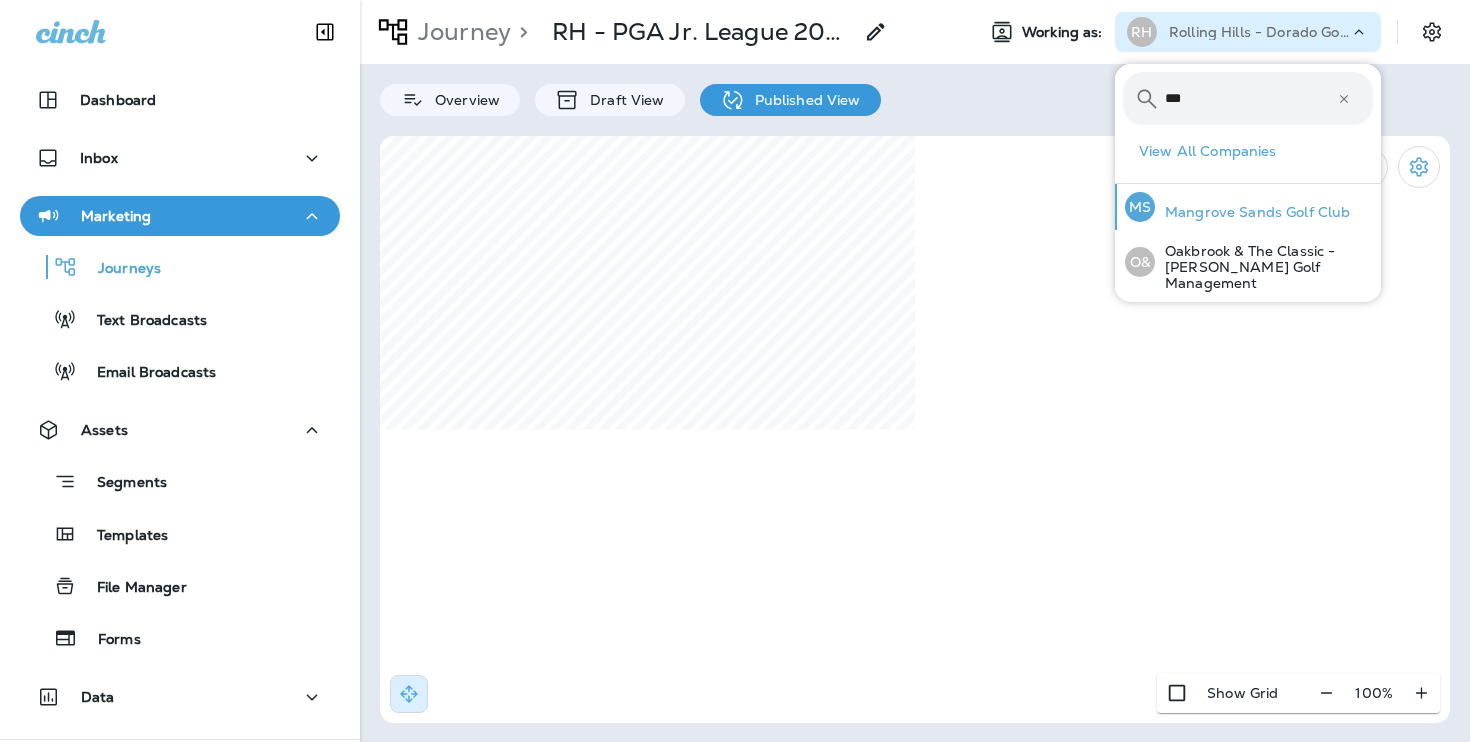 type on "***" 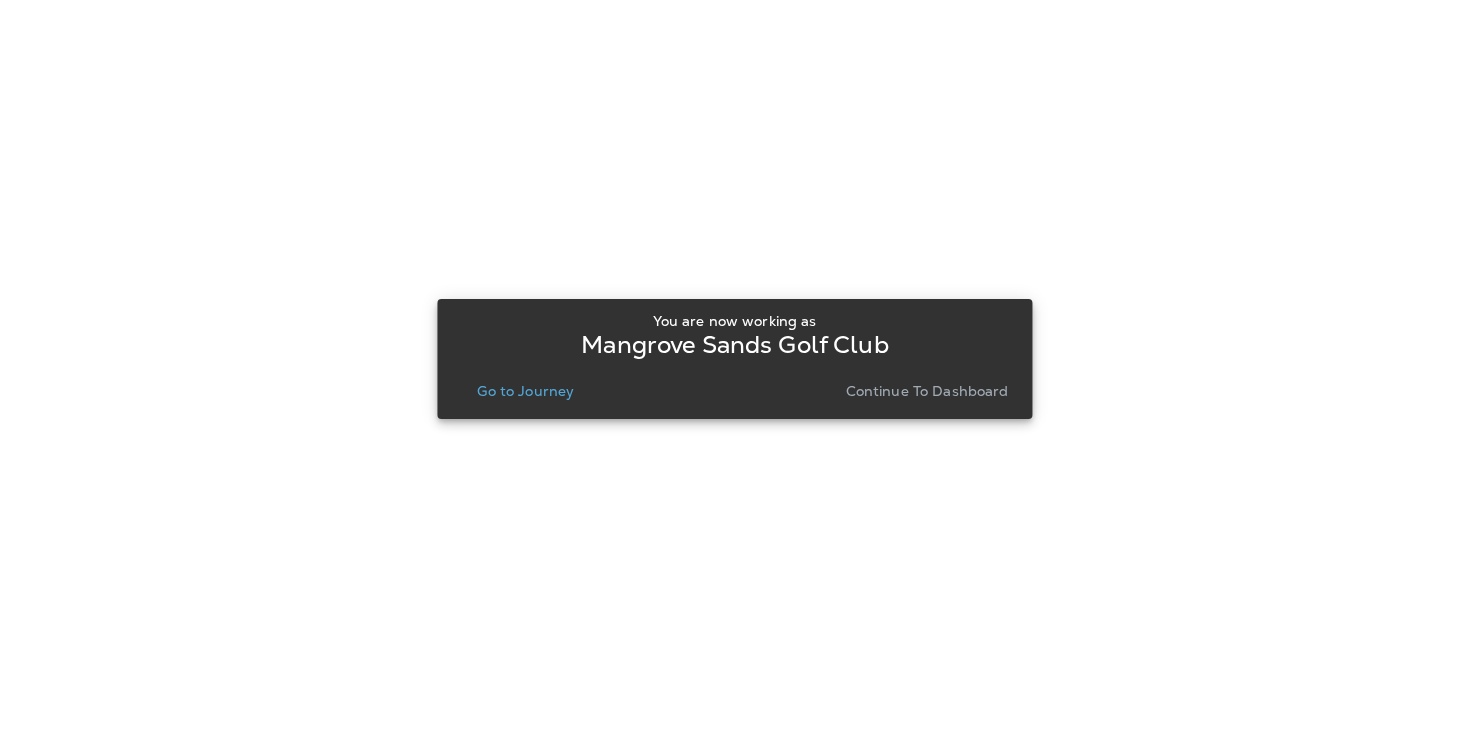 click on "Continue to Dashboard" at bounding box center [927, 391] 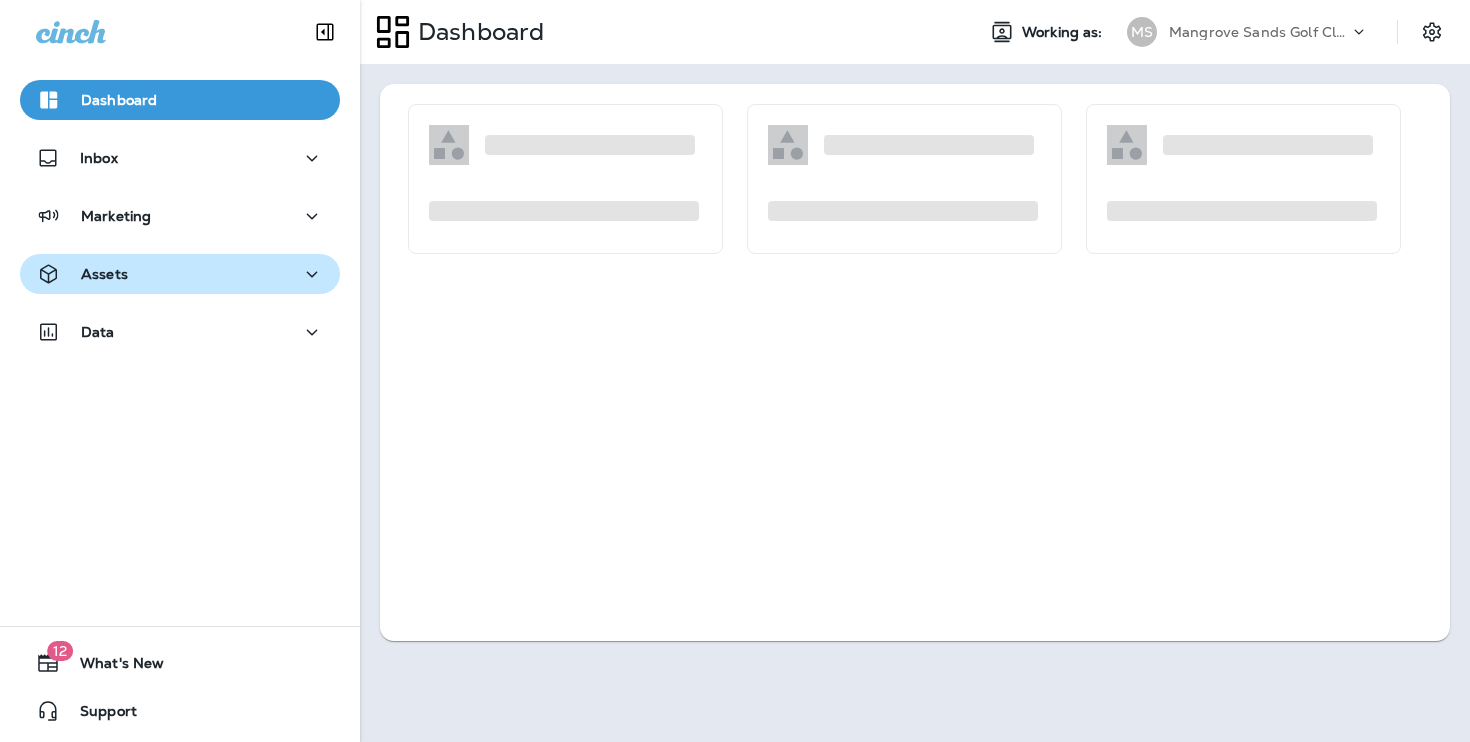 click on "Assets" at bounding box center (180, 274) 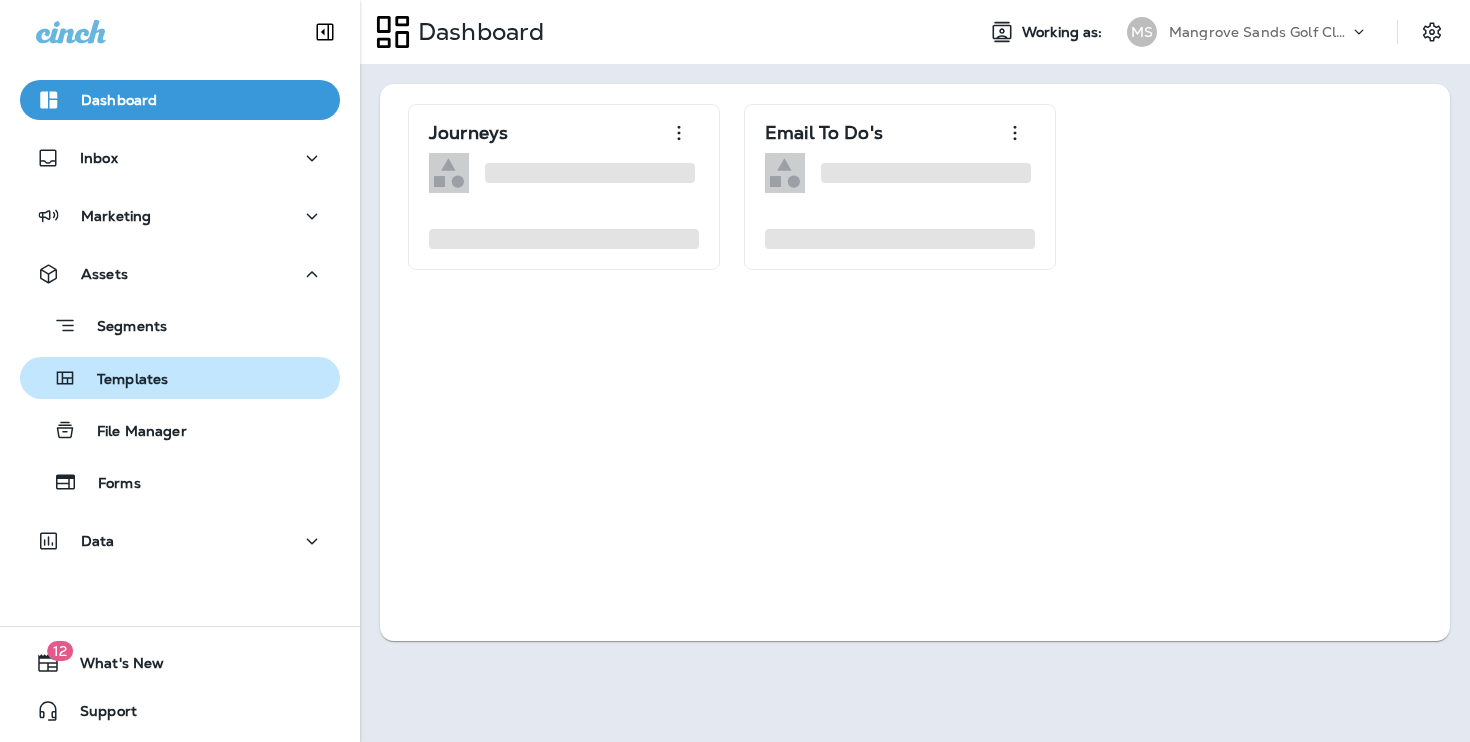 click on "Templates" at bounding box center [180, 378] 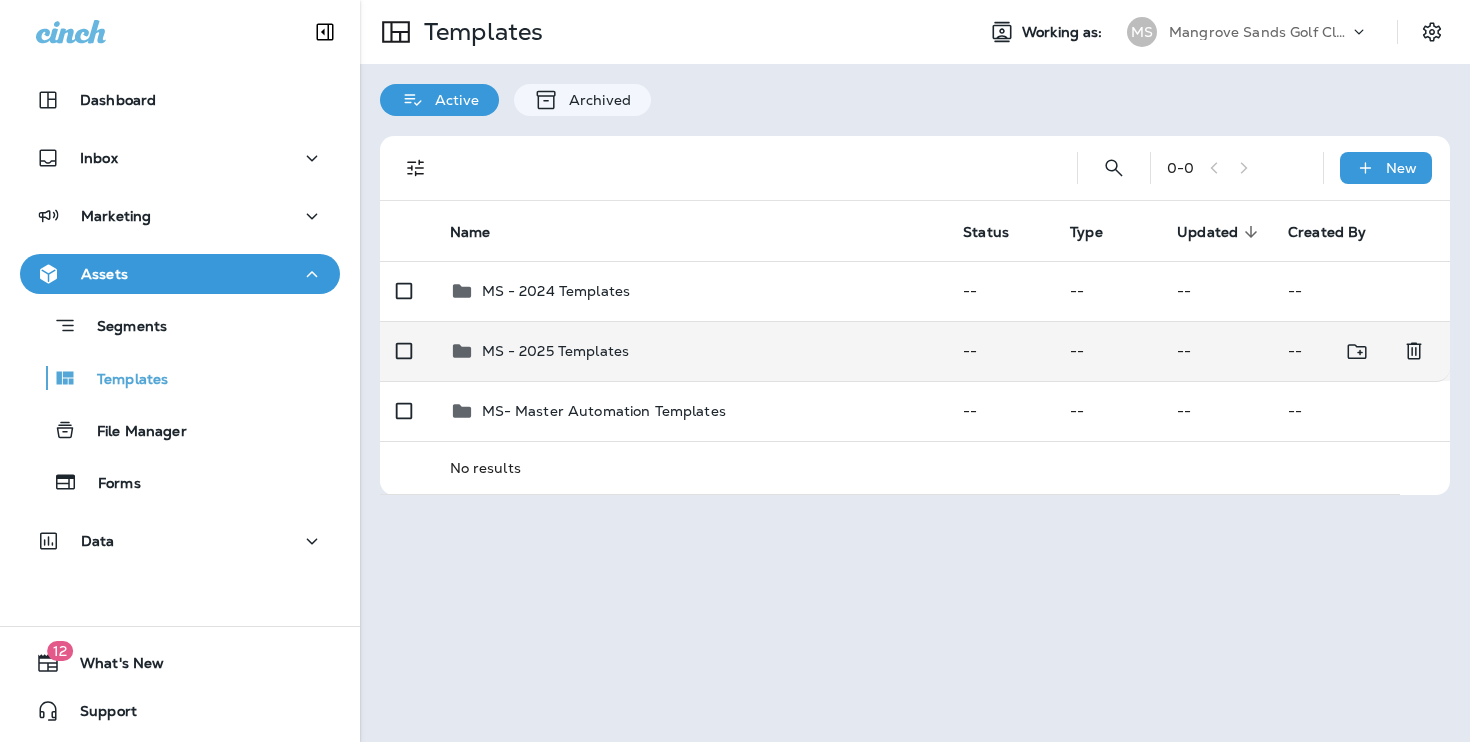 click on "MS - 2025 Templates" at bounding box center [691, 351] 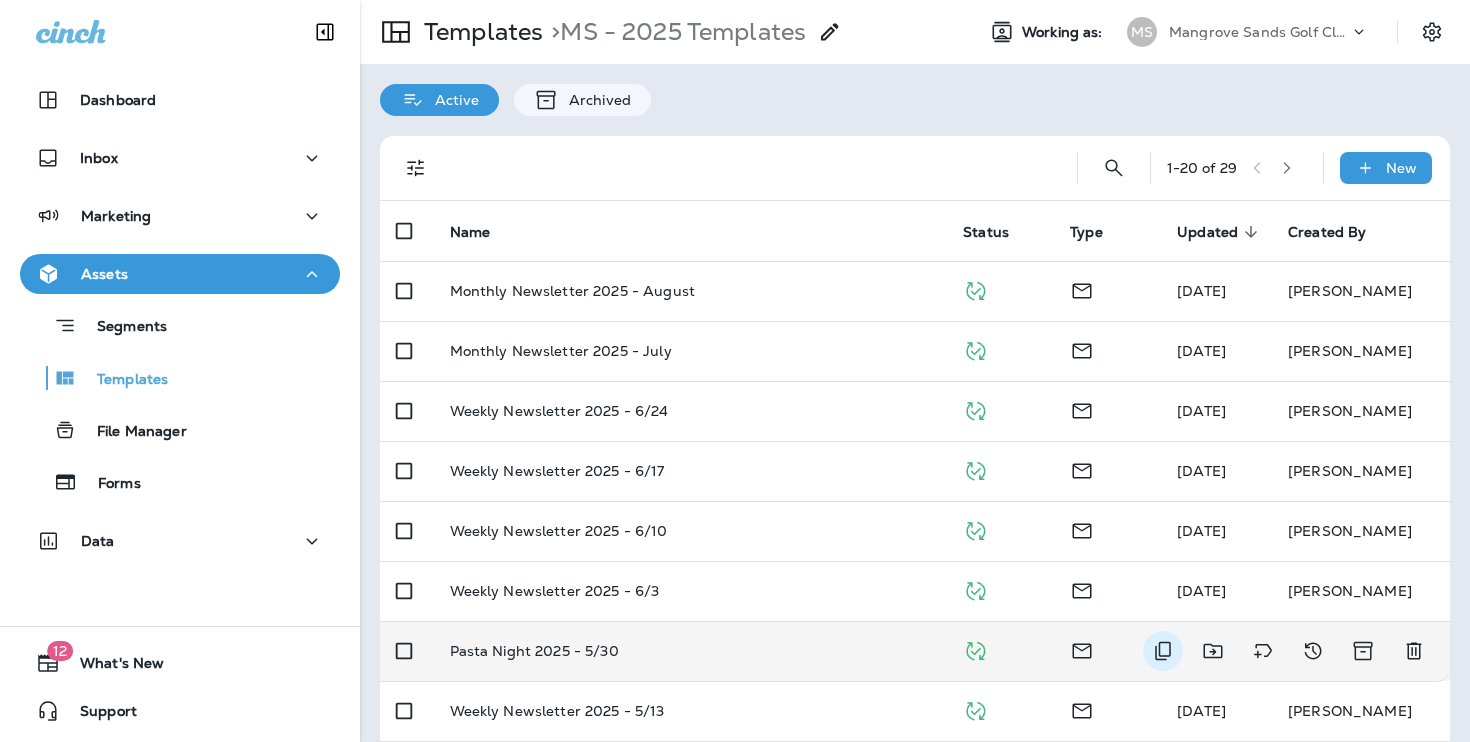 click 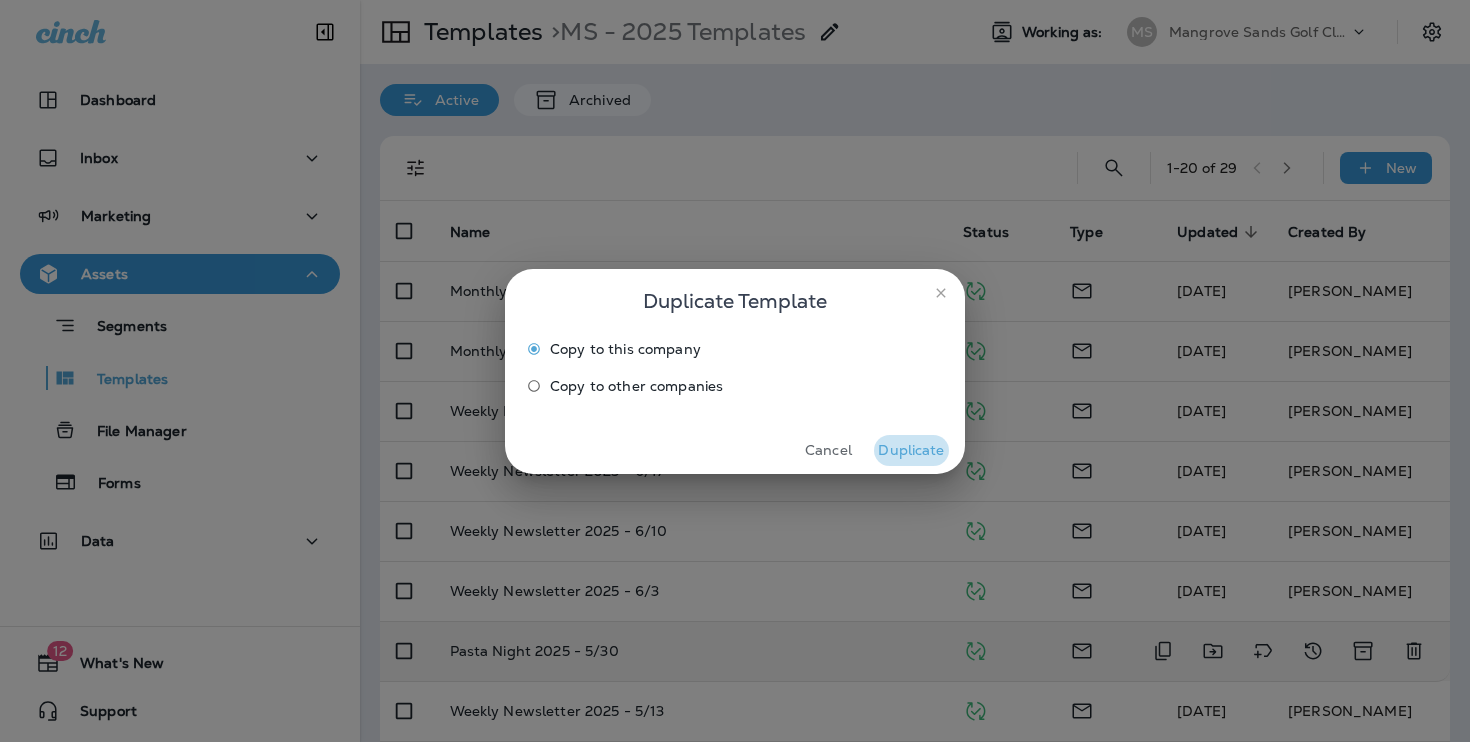 click on "Duplicate" at bounding box center [911, 450] 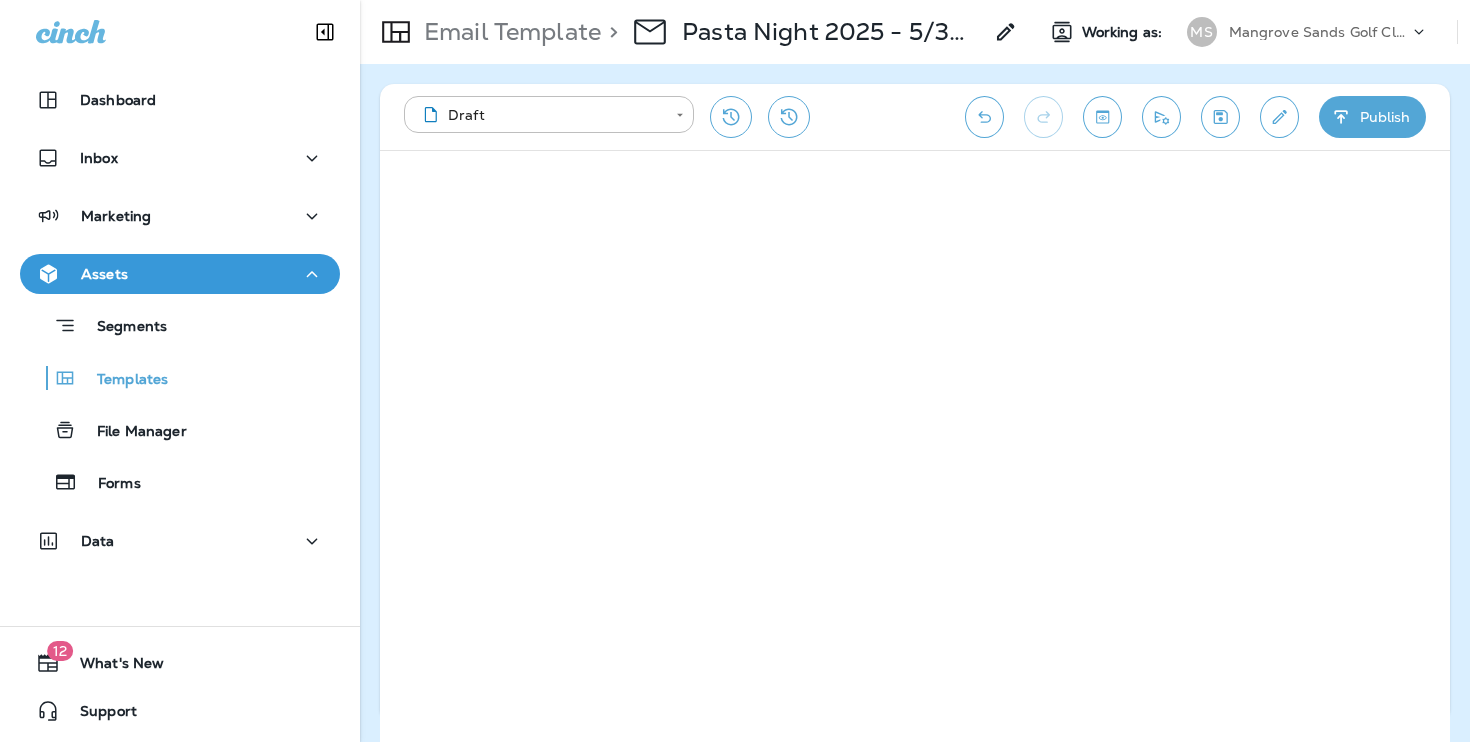 click 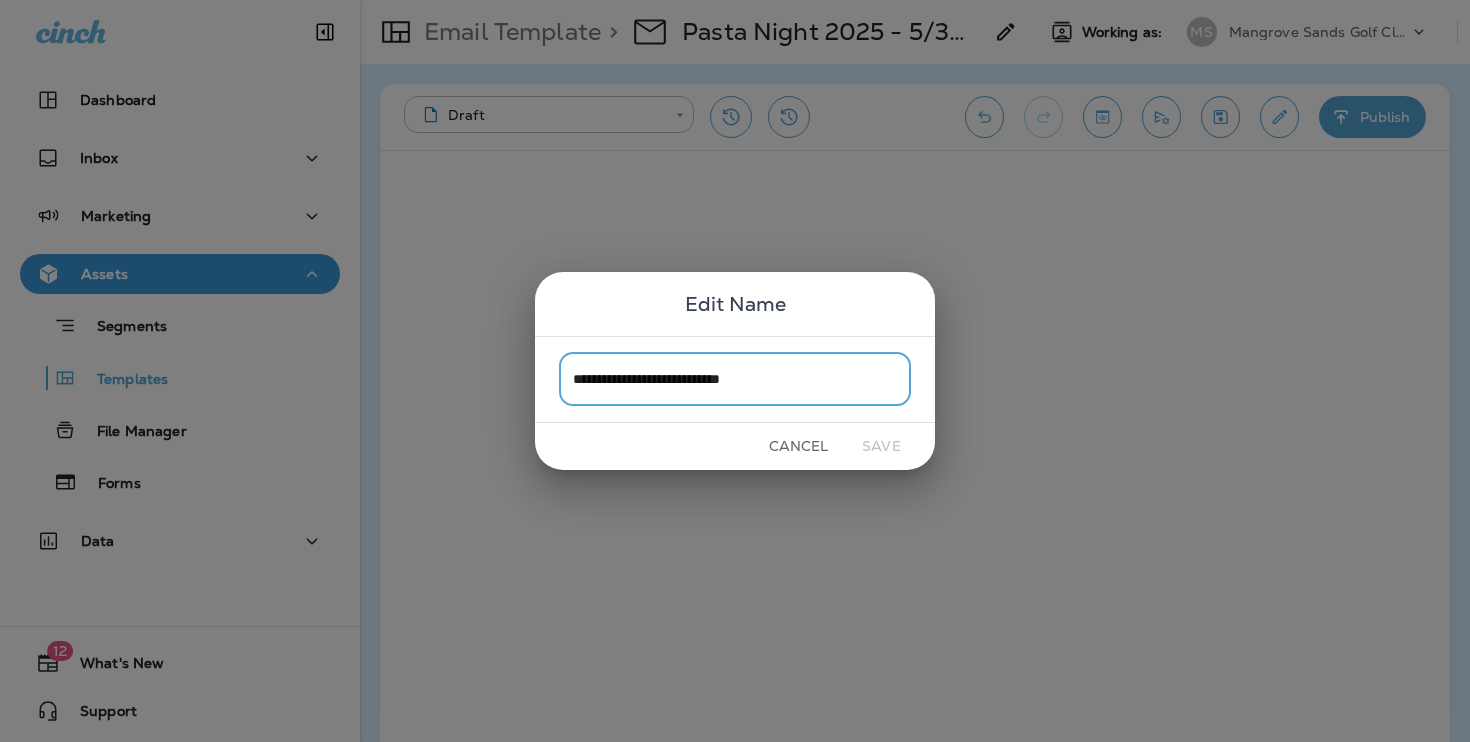 click on "**********" at bounding box center (735, 379) 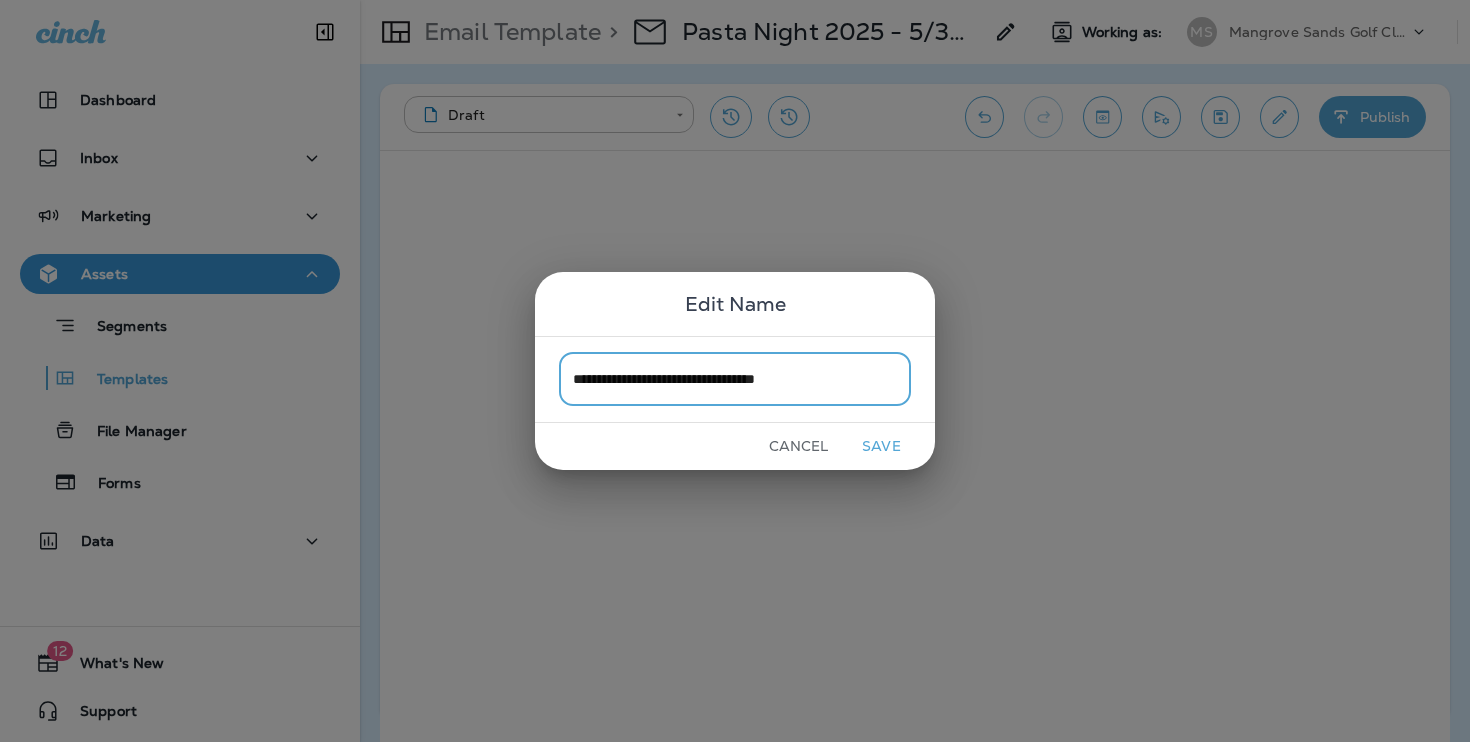 click on "**********" at bounding box center (735, 379) 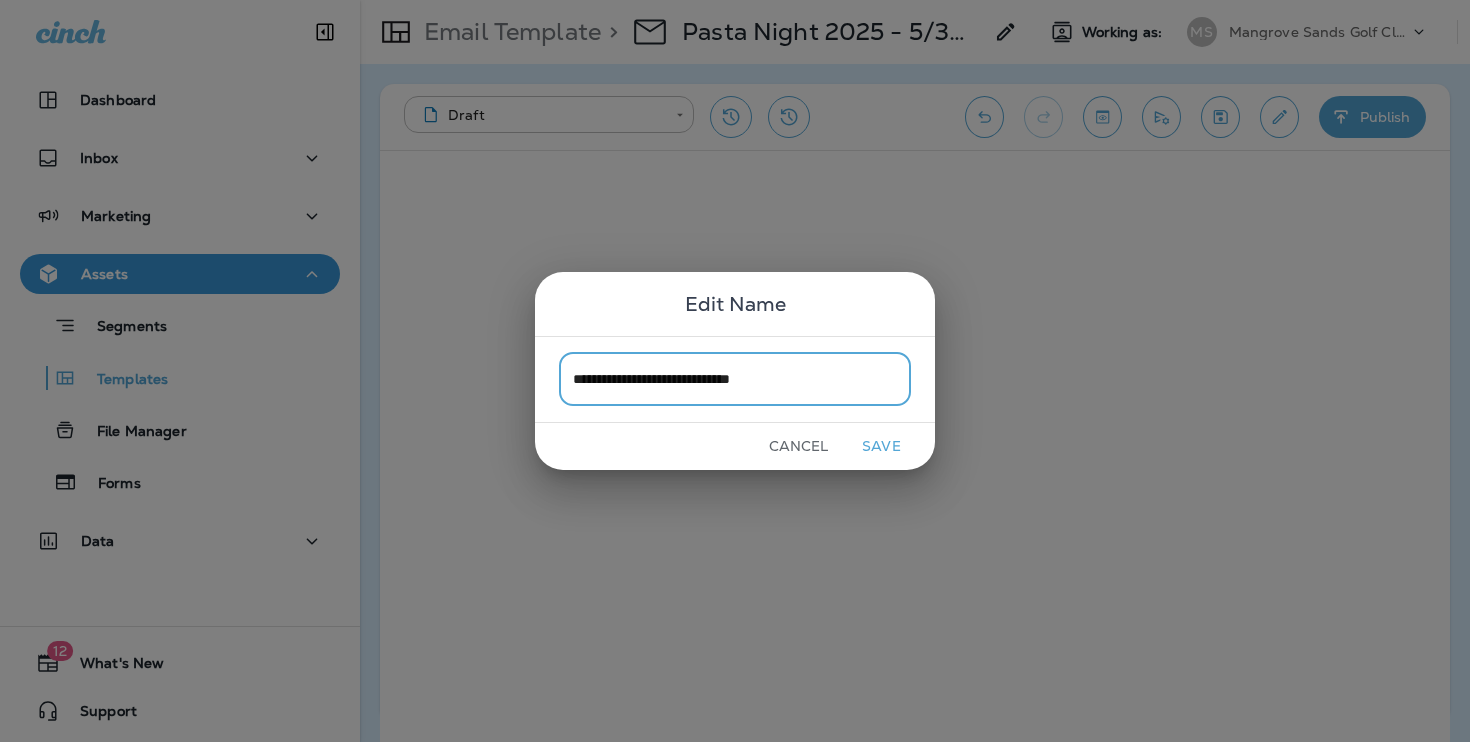 type on "**********" 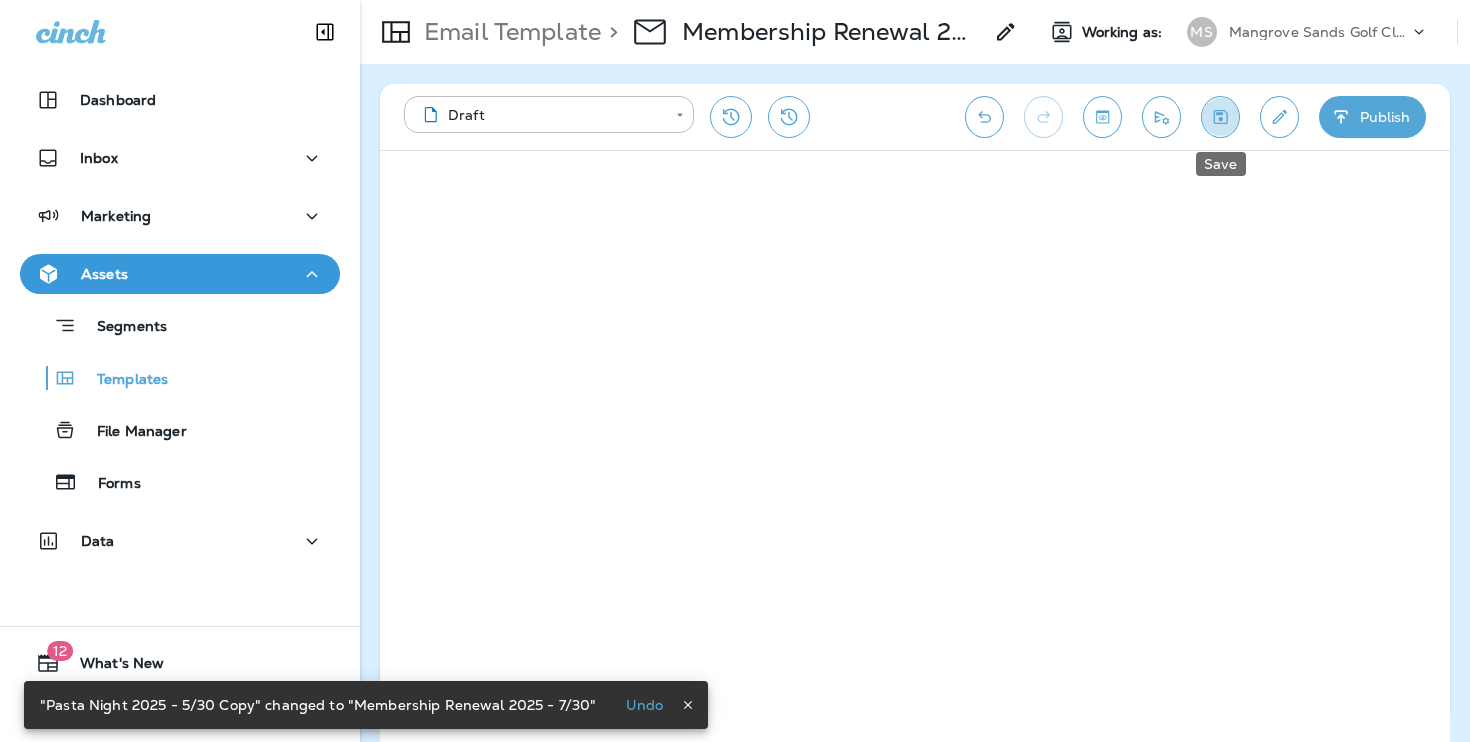 click 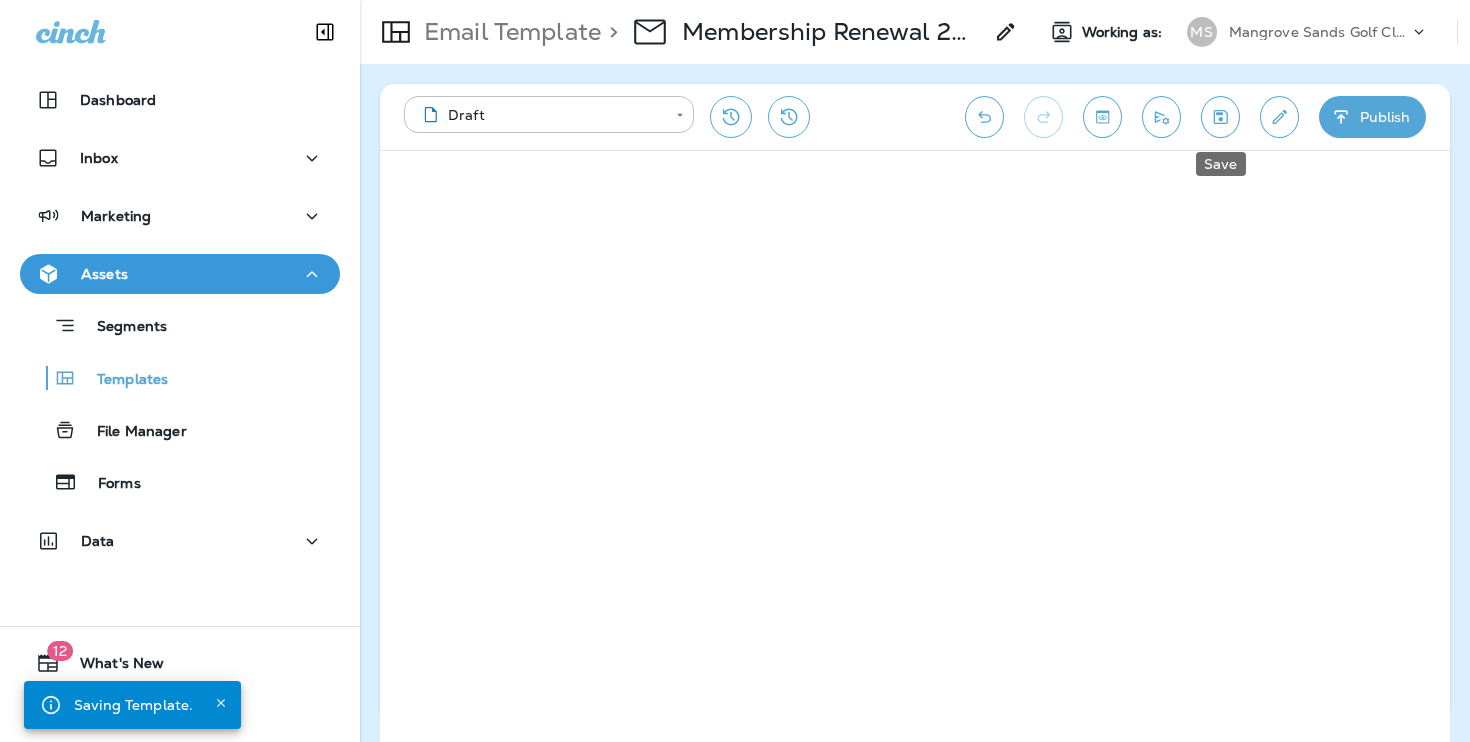 drag, startPoint x: 1160, startPoint y: 114, endPoint x: 766, endPoint y: 50, distance: 399.16412 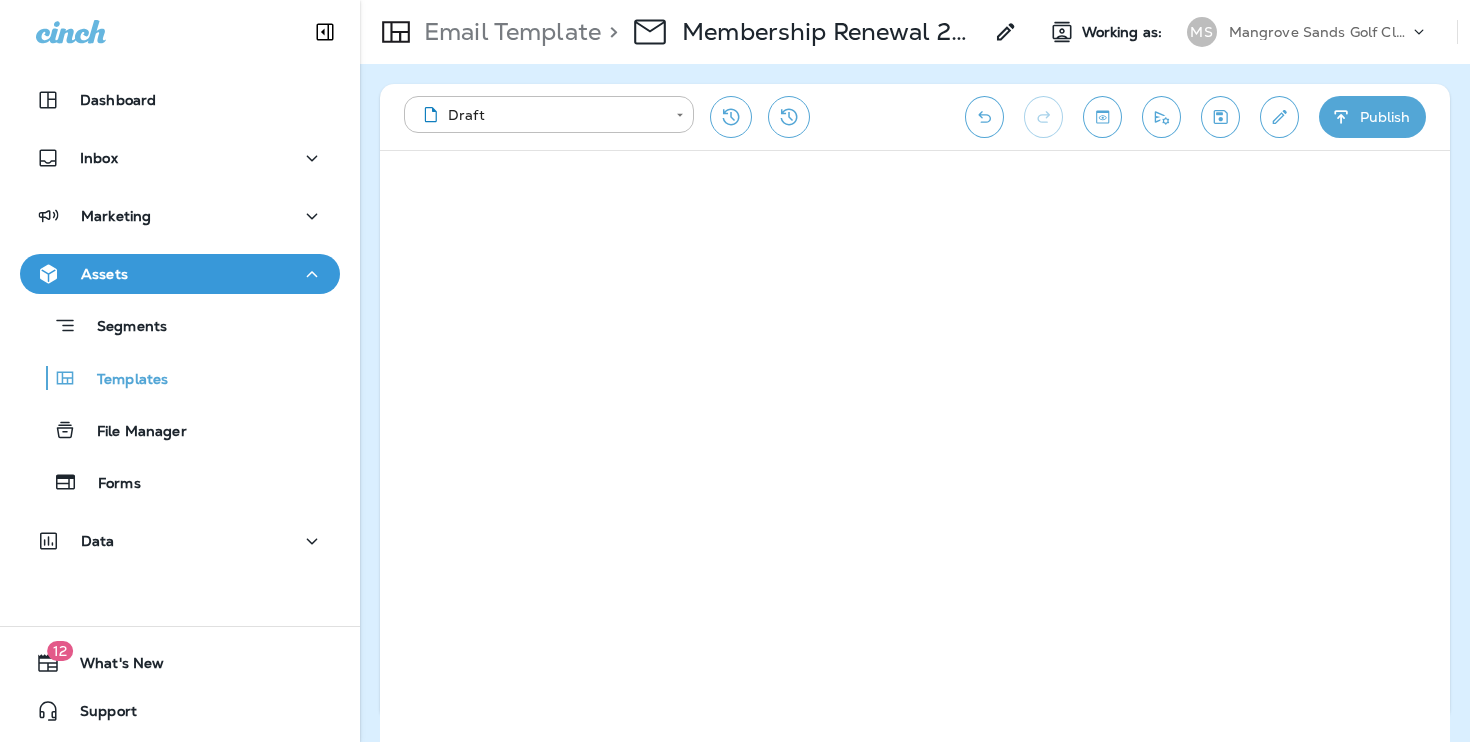 click at bounding box center [1279, 117] 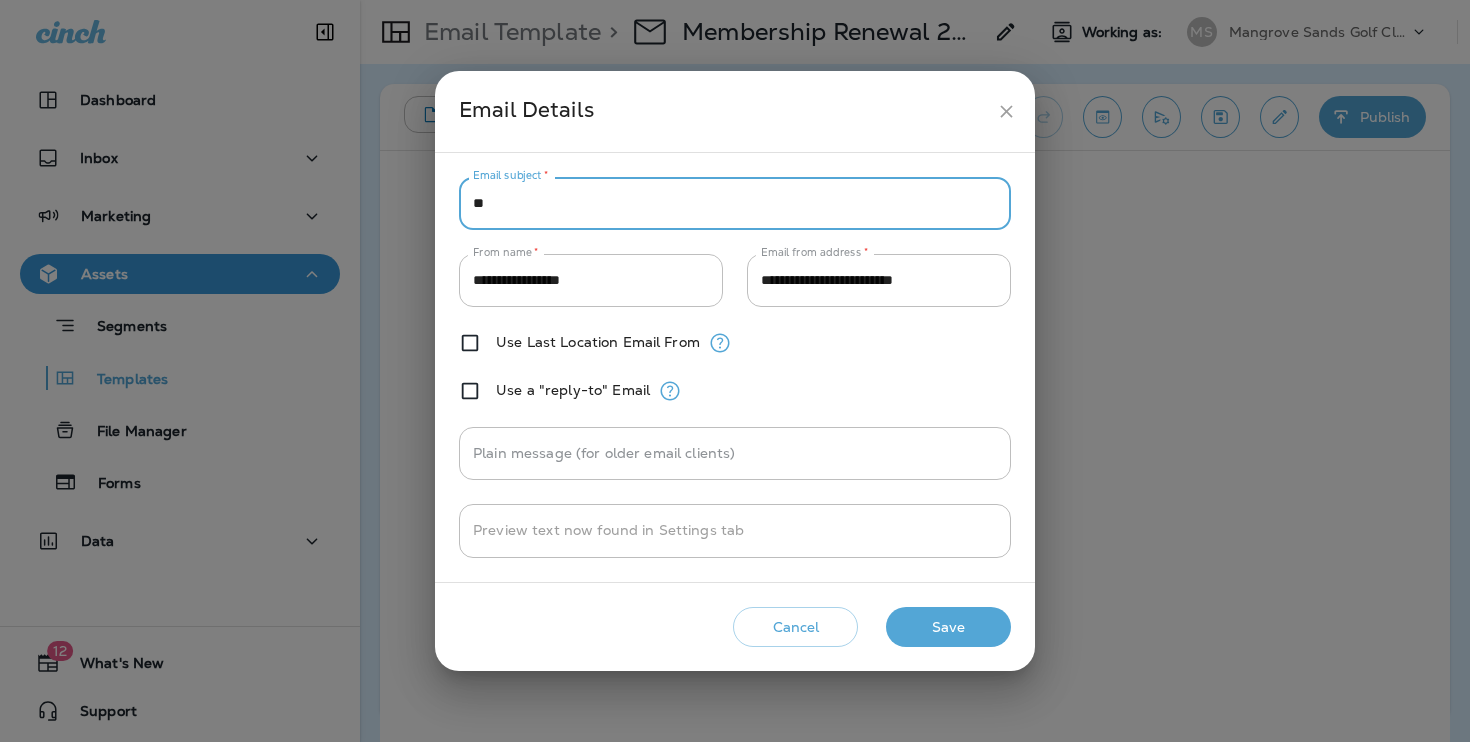 type on "*" 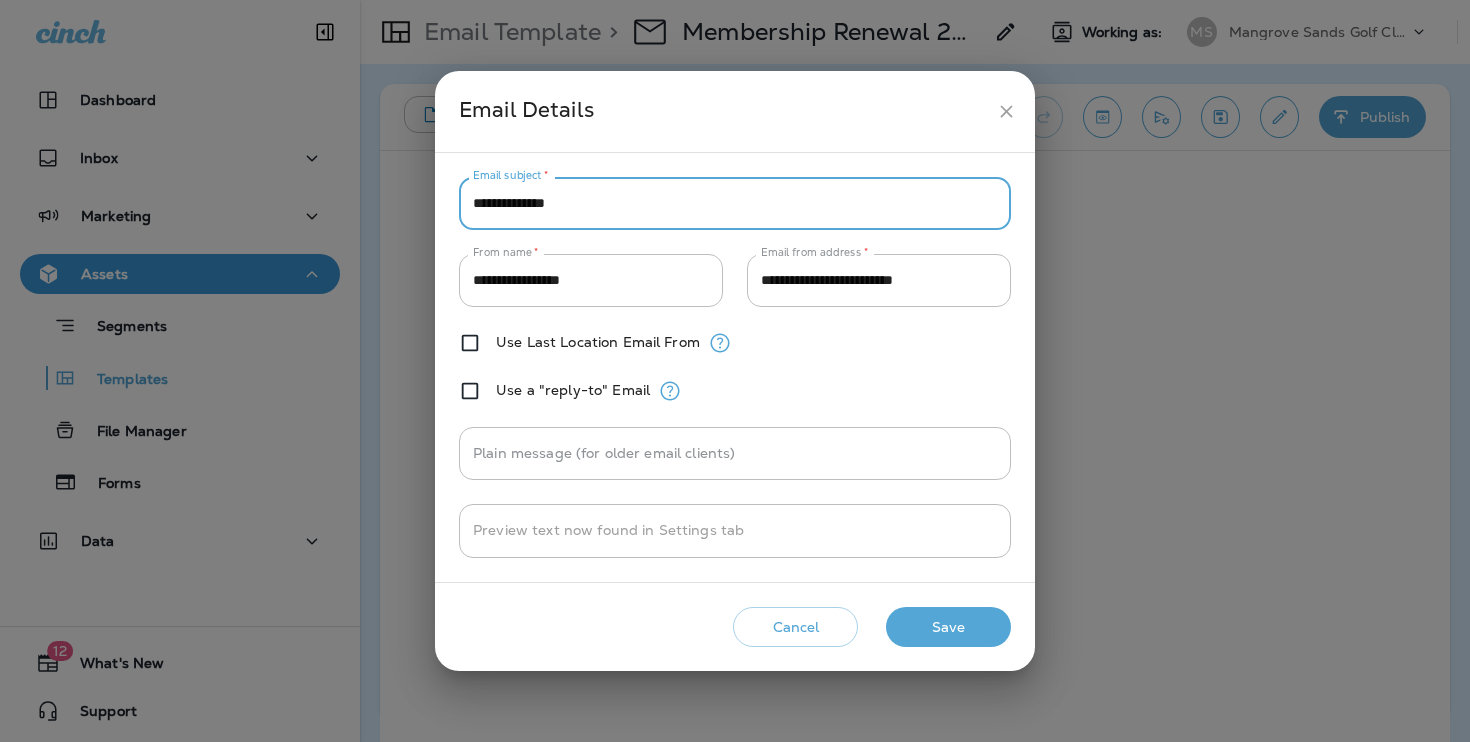 click on "**********" at bounding box center (735, 203) 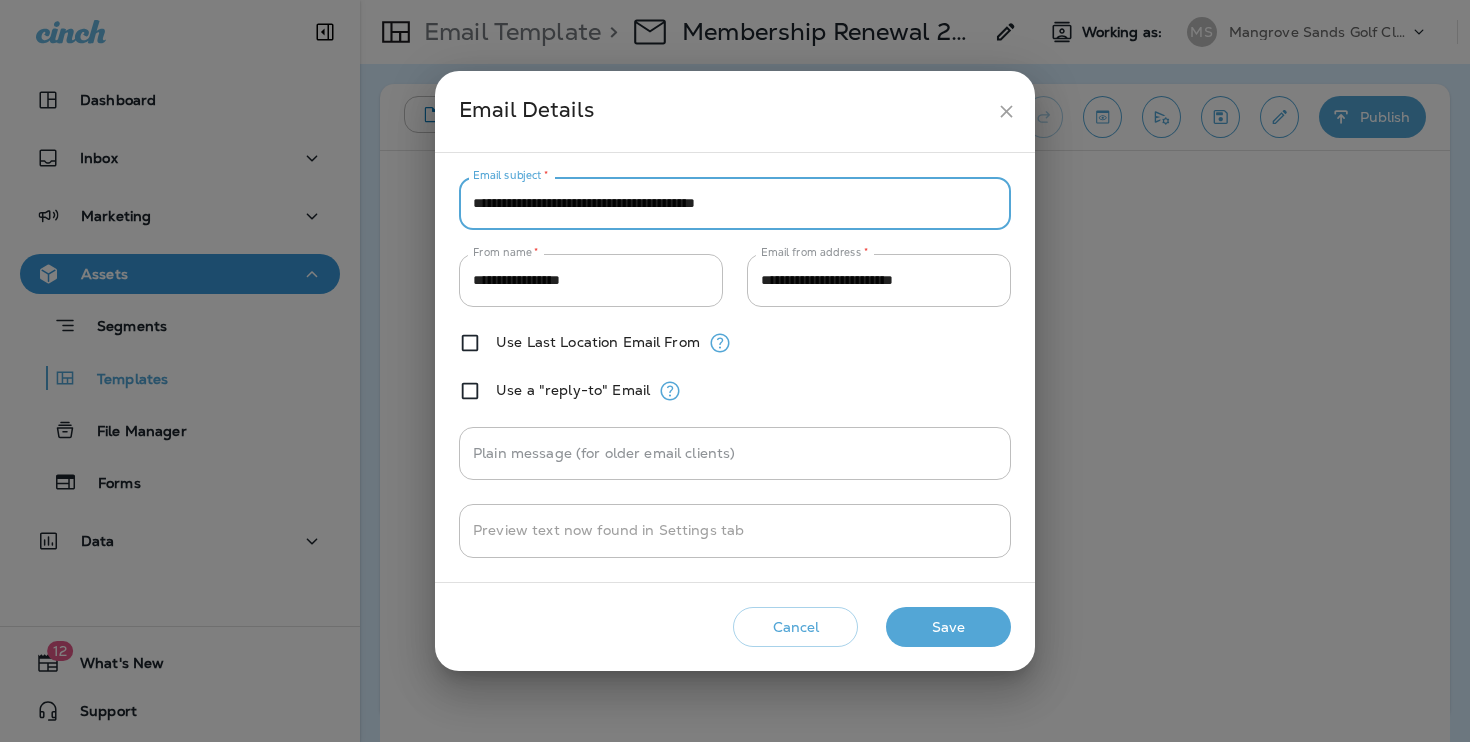 type on "**********" 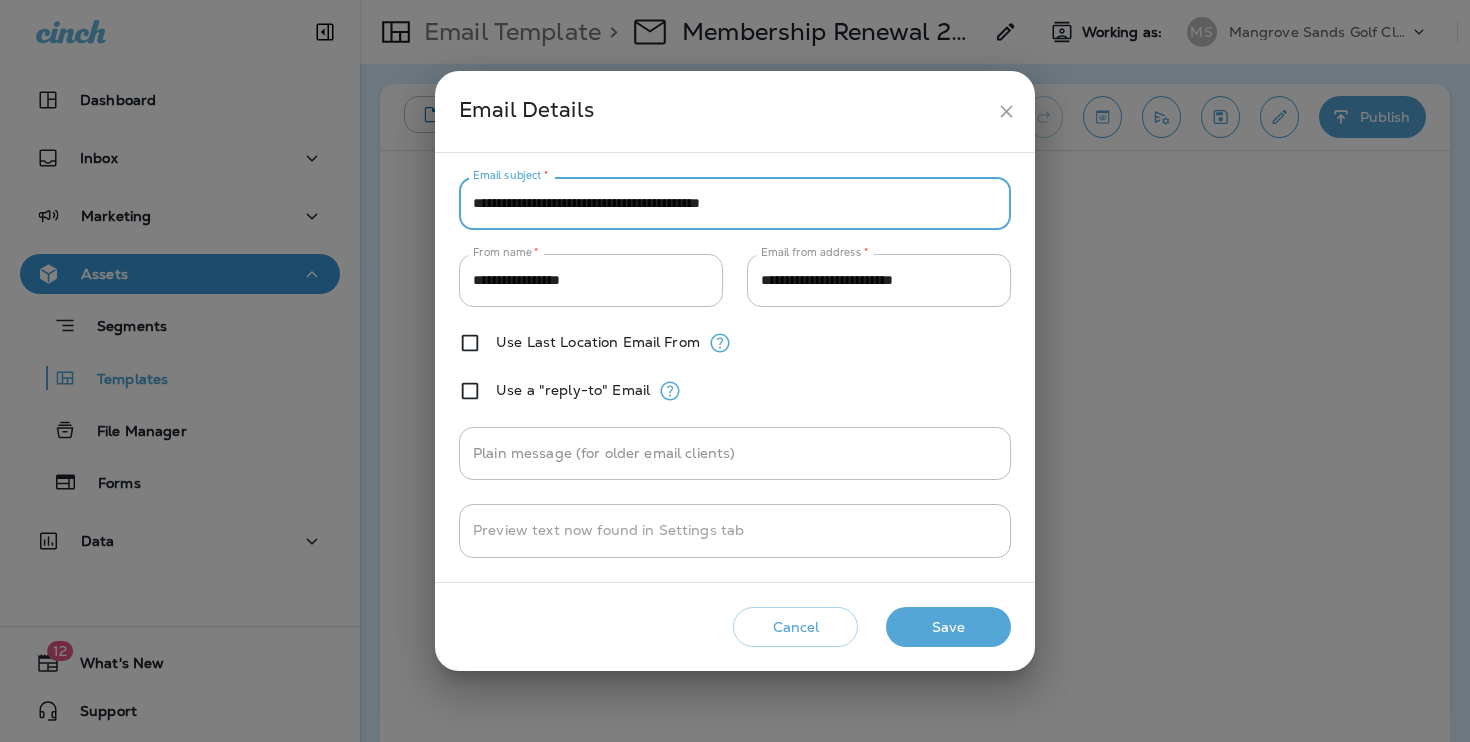 click on "Save" at bounding box center (948, 627) 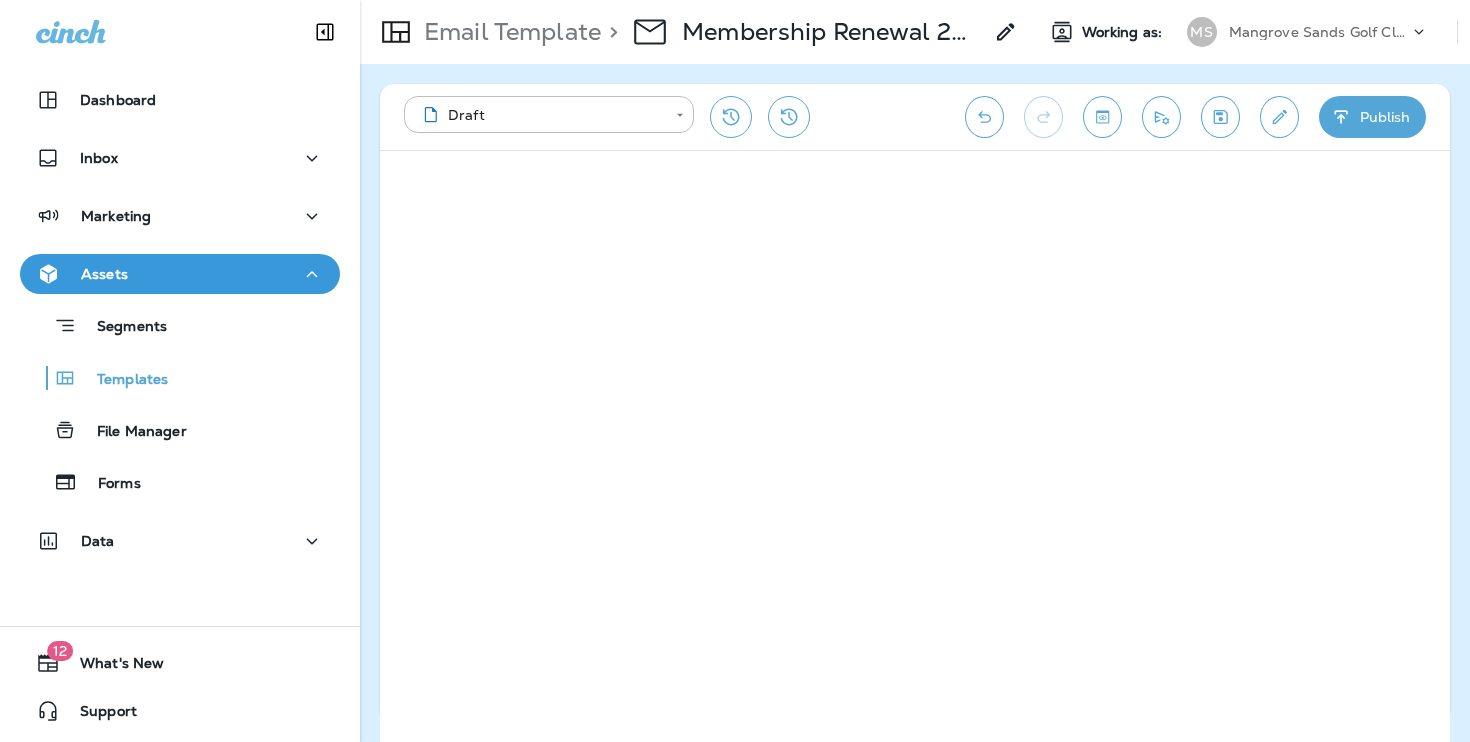 click 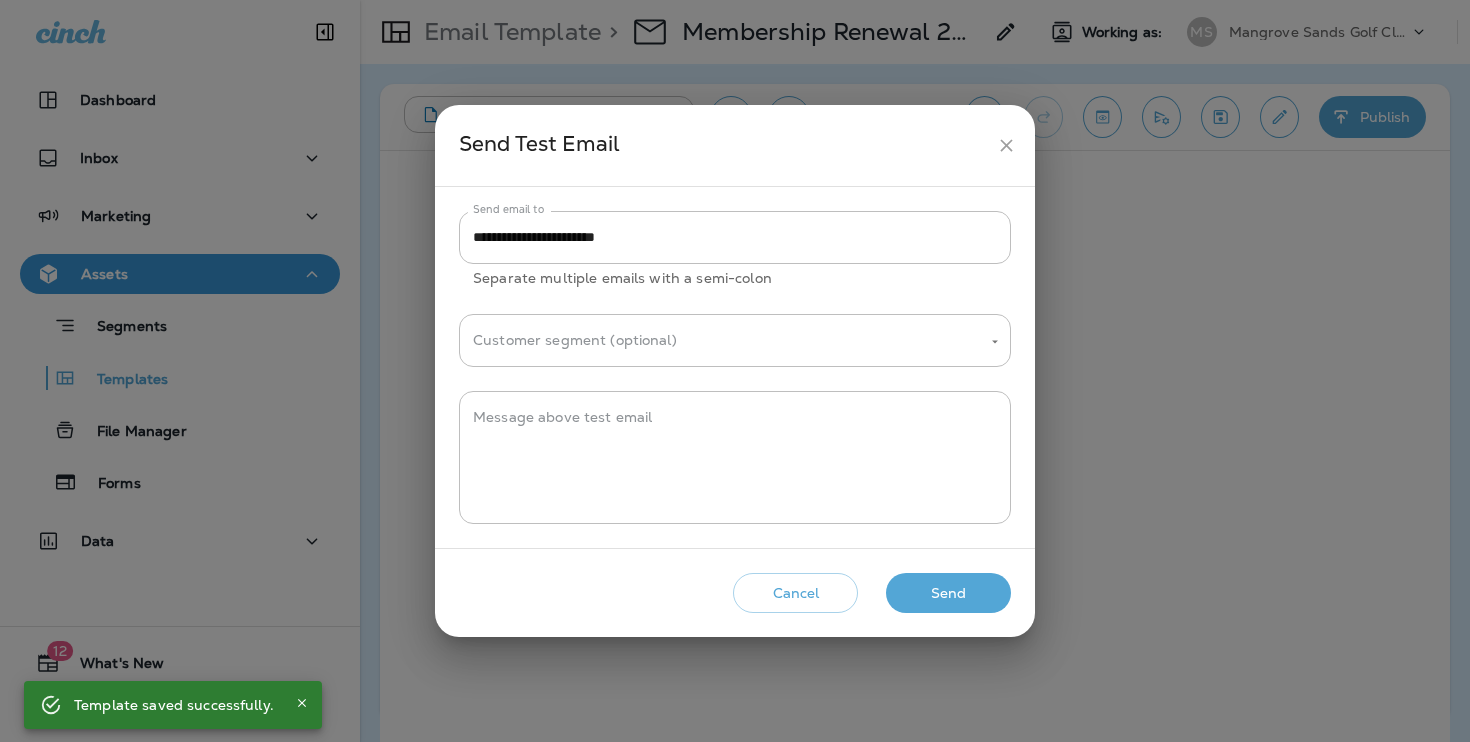 click on "Send" at bounding box center [948, 593] 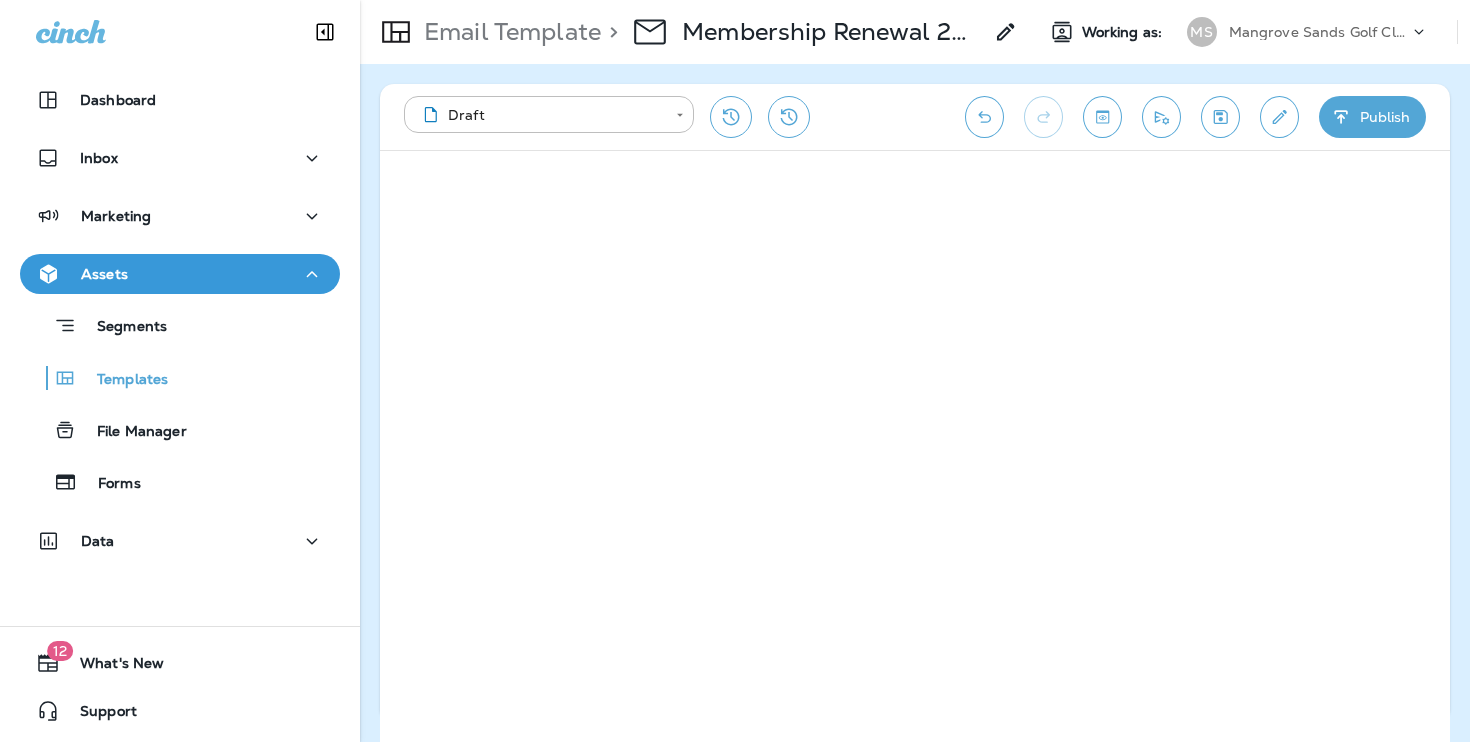 click 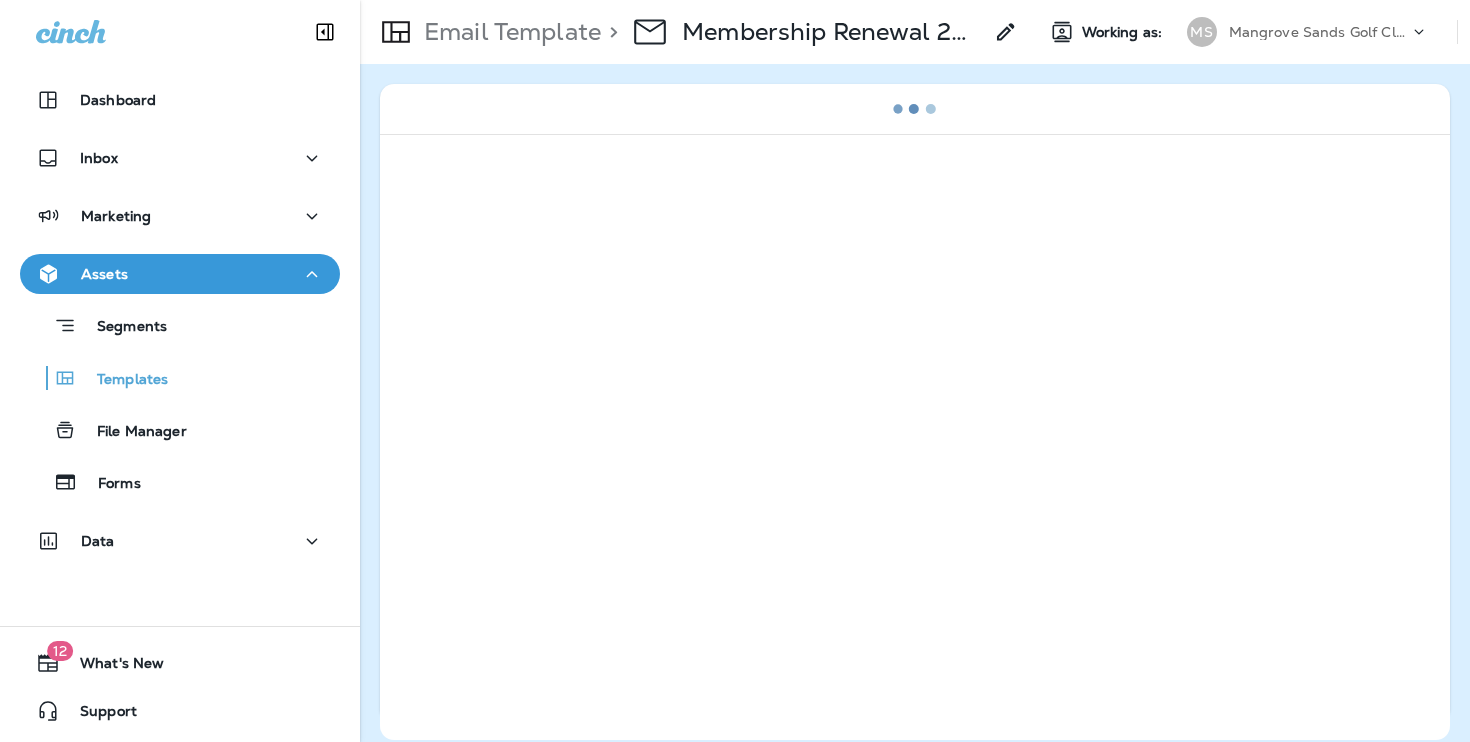 scroll, scrollTop: 0, scrollLeft: 0, axis: both 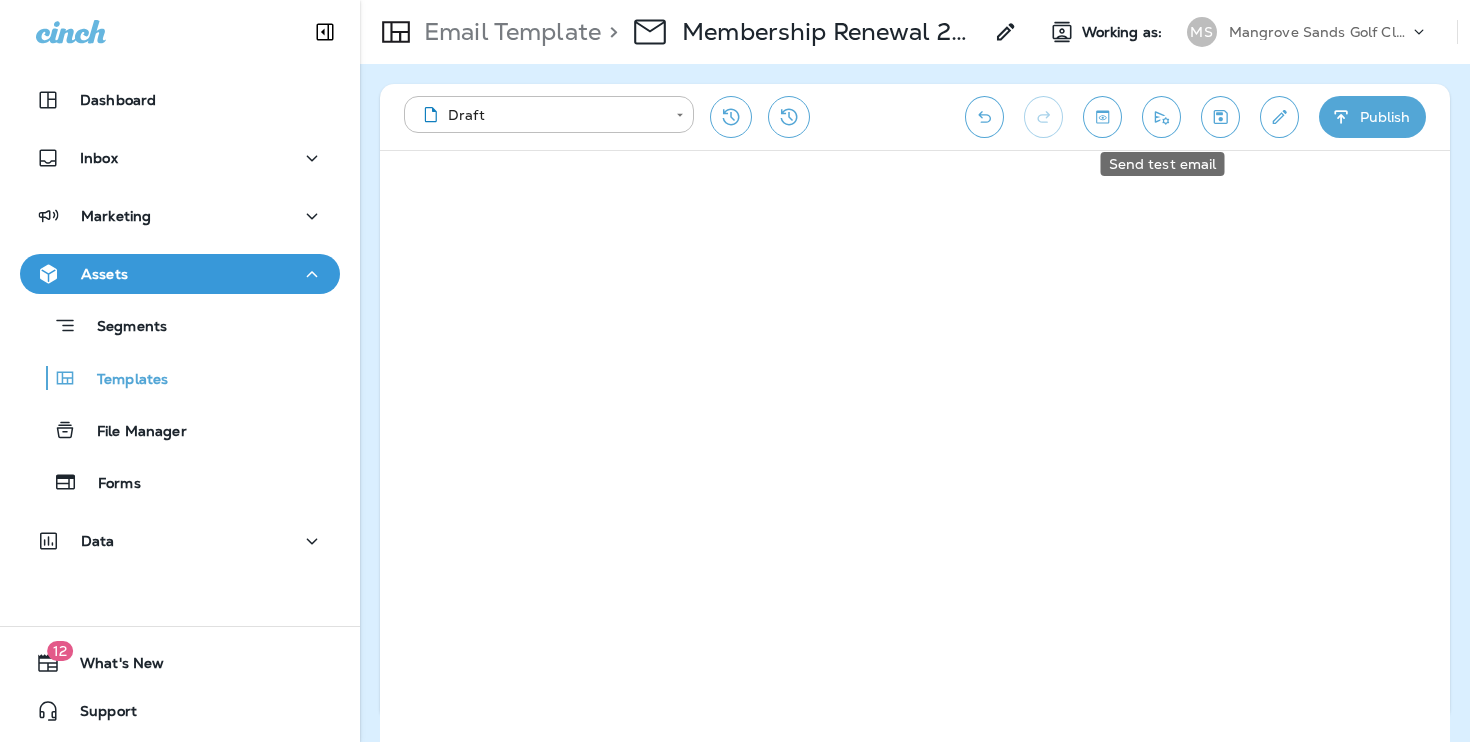 click 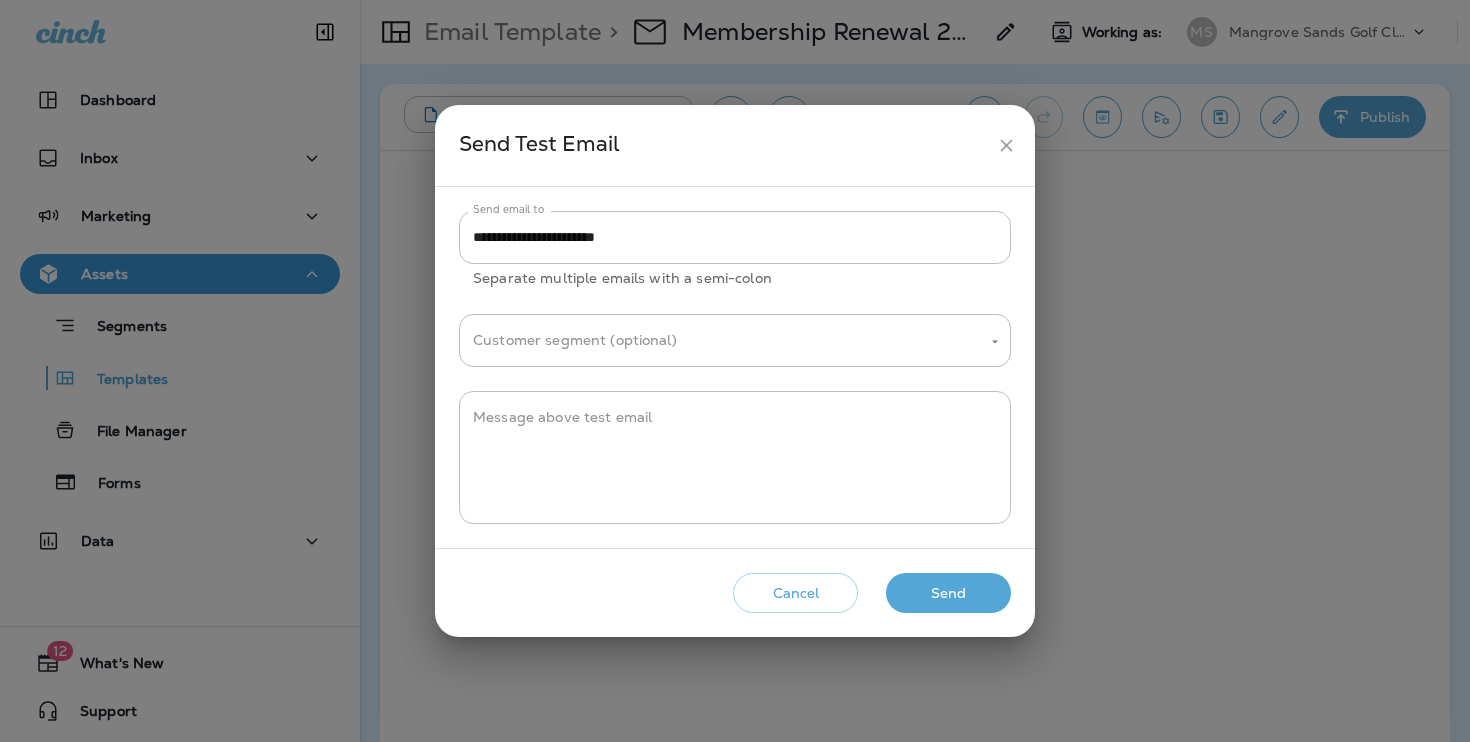 click on "Send" at bounding box center [948, 593] 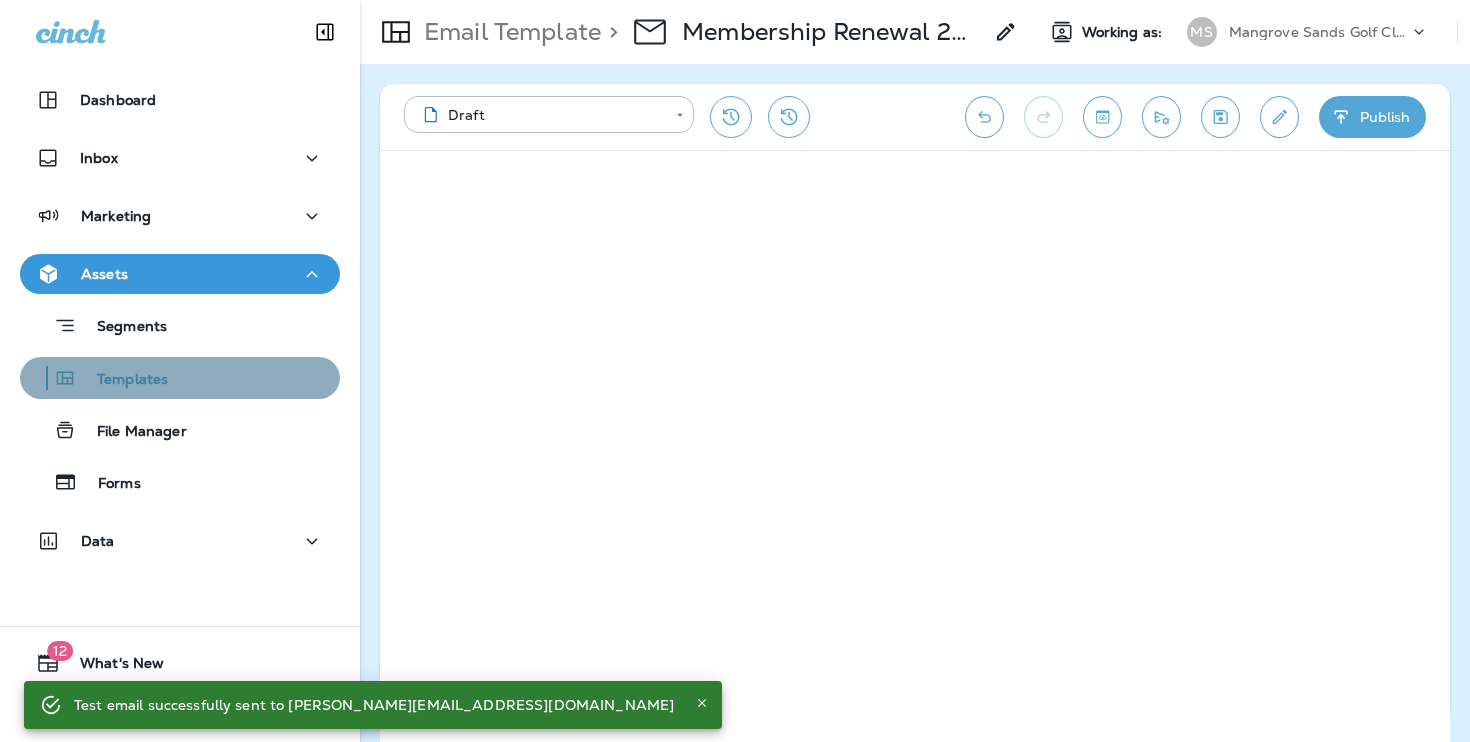 click on "Templates" at bounding box center (180, 378) 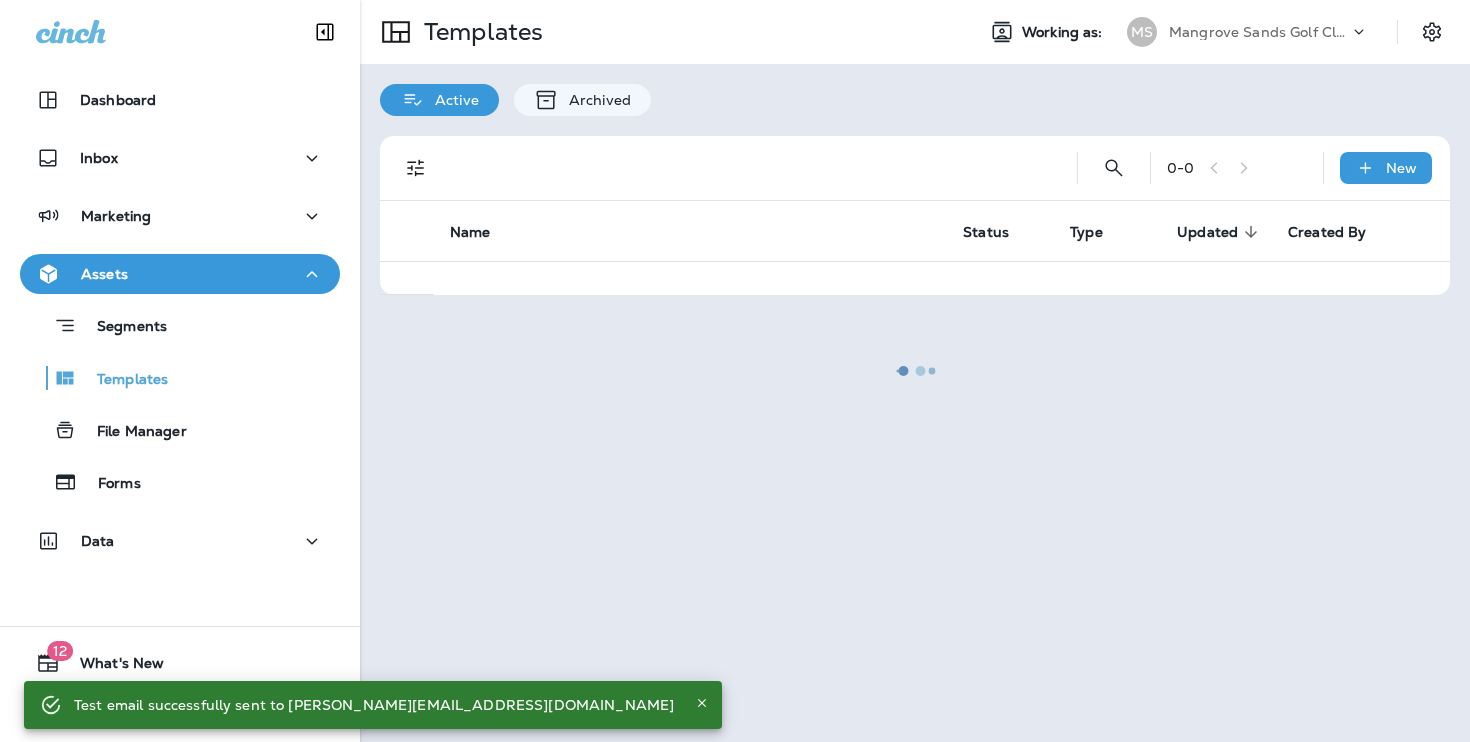 click at bounding box center [915, 371] 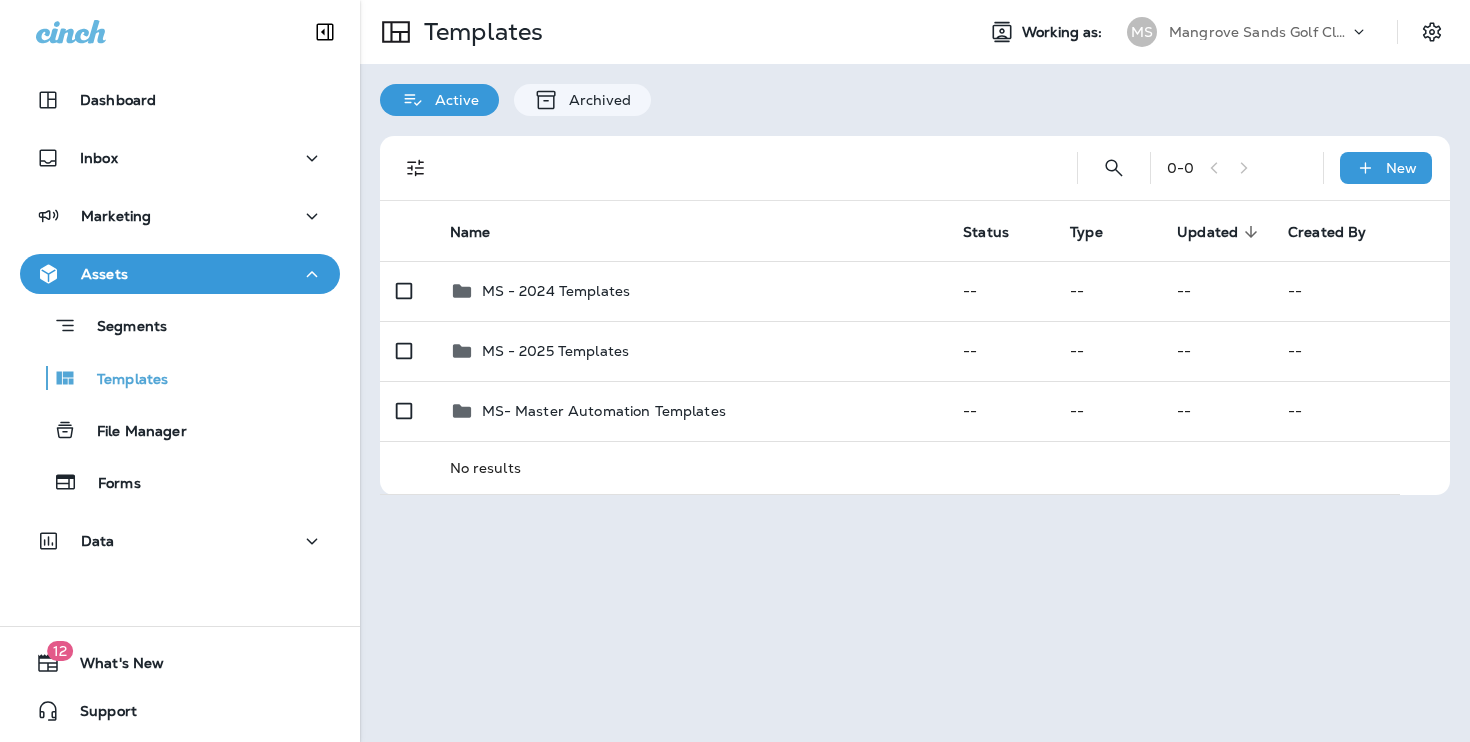 click on "Mangrove Sands Golf Club" at bounding box center (1259, 32) 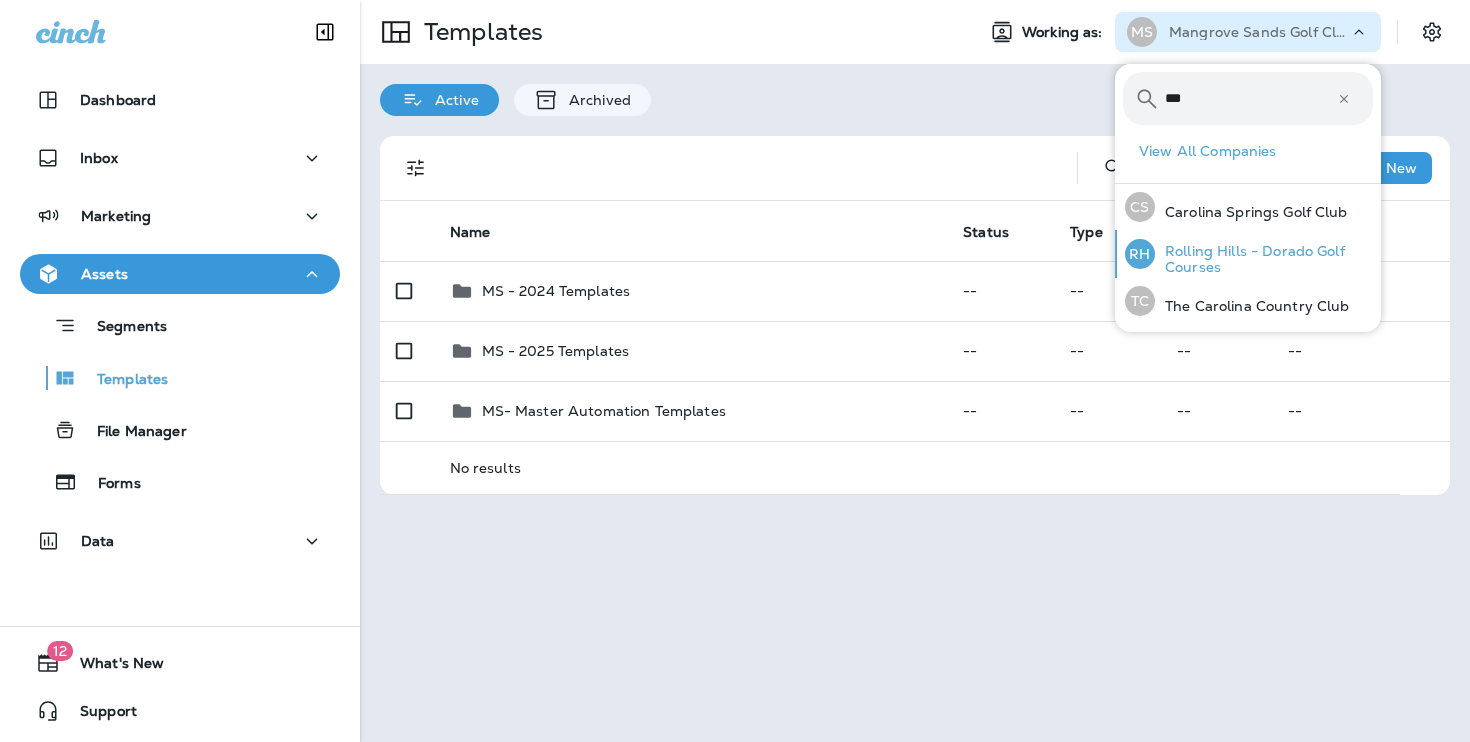type on "***" 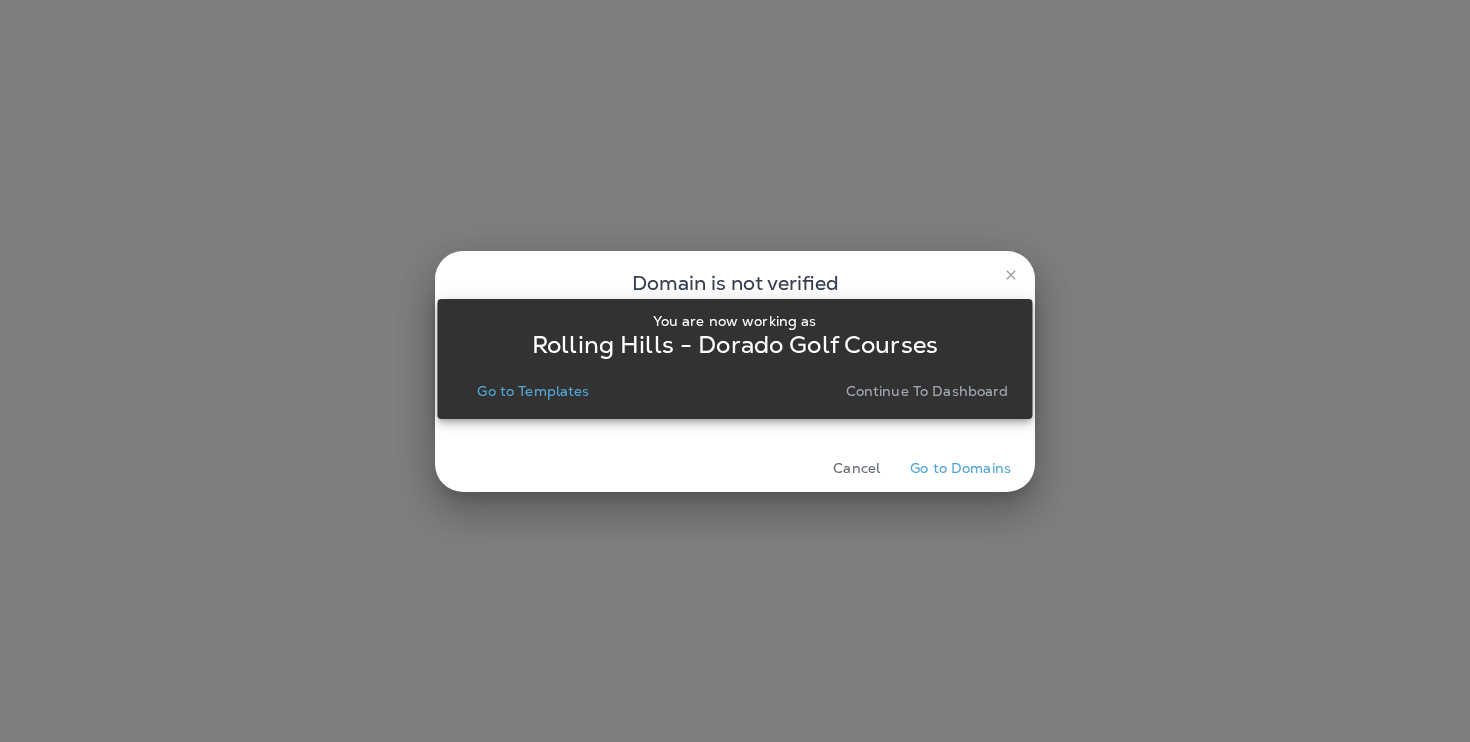 click on "Continue to Dashboard" at bounding box center (927, 391) 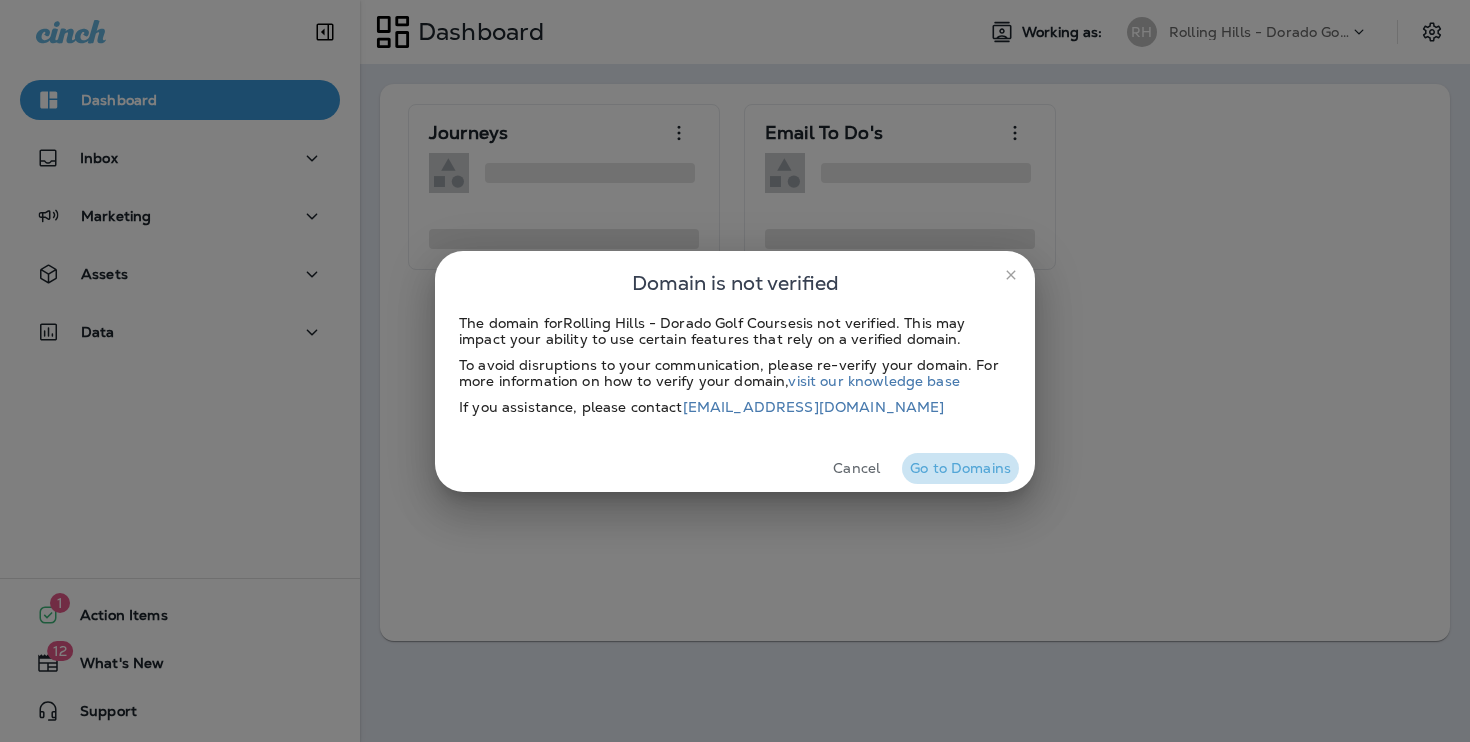 click on "Go to Domains" at bounding box center [960, 468] 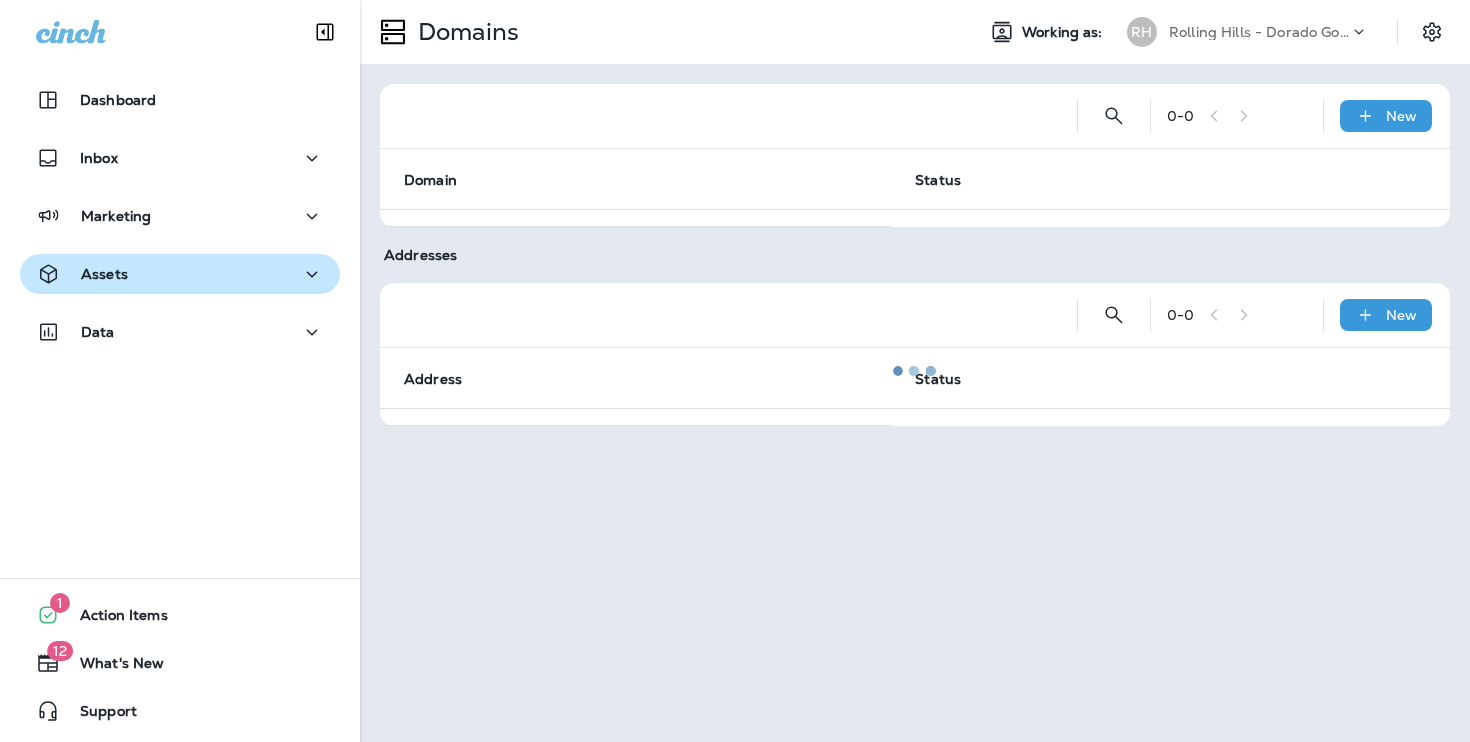 click on "Assets" at bounding box center [180, 274] 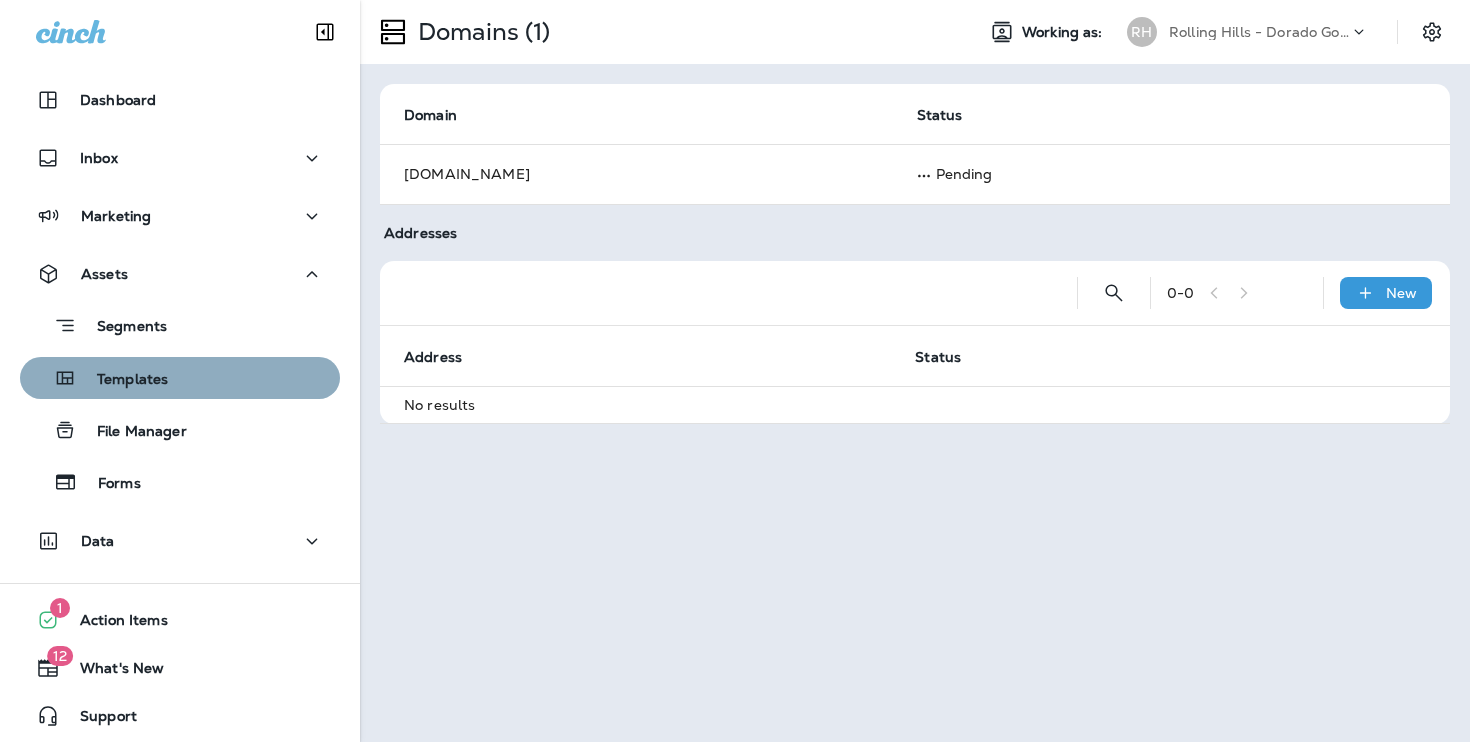 click on "Templates" at bounding box center [180, 378] 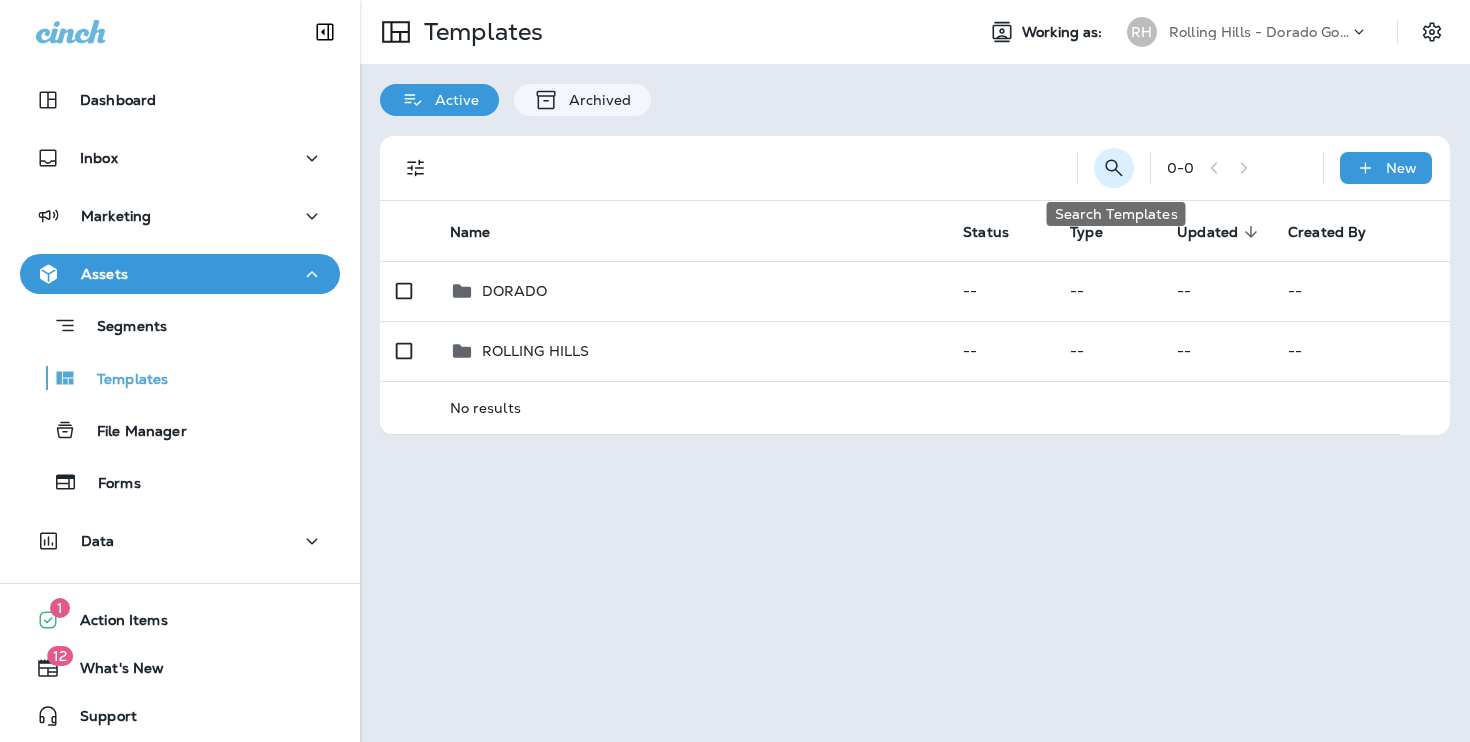 click at bounding box center [1114, 168] 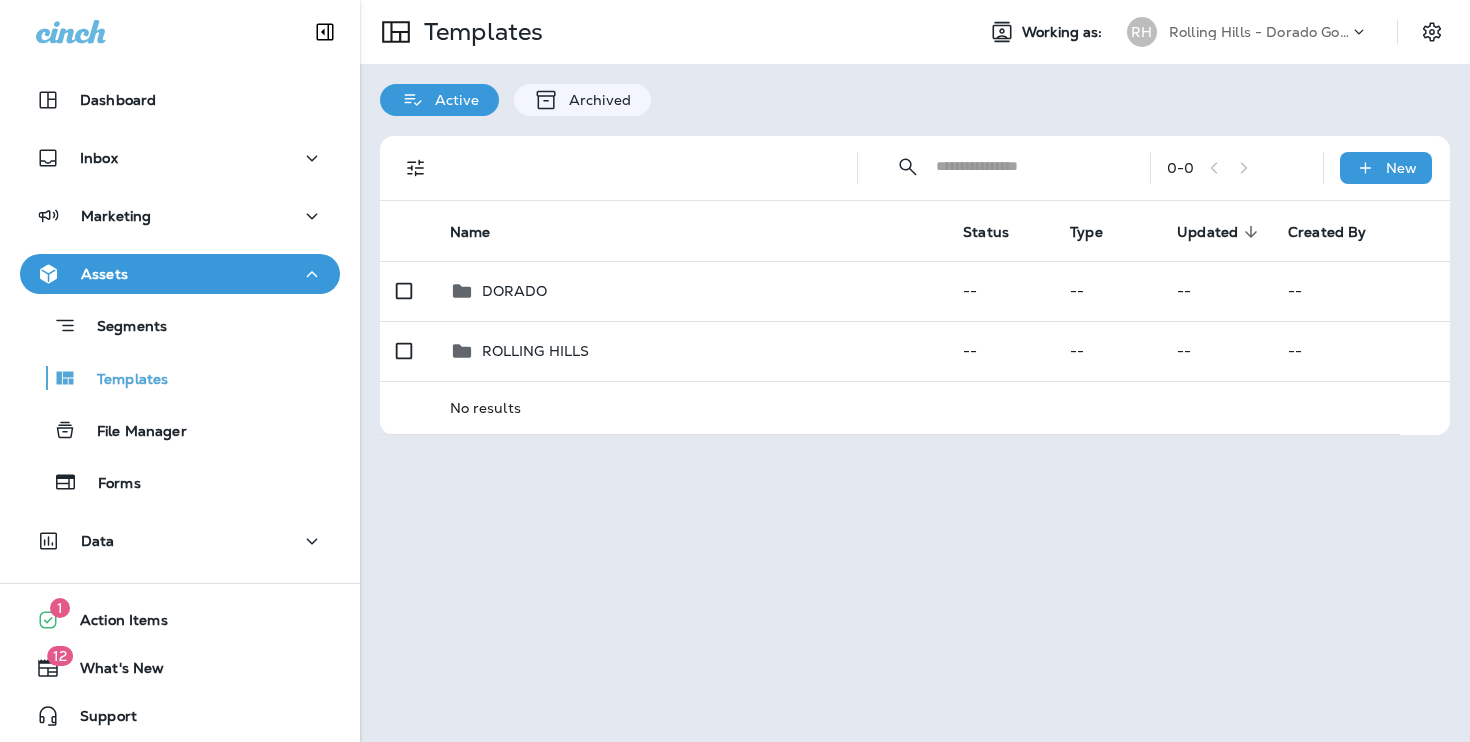 type on "***" 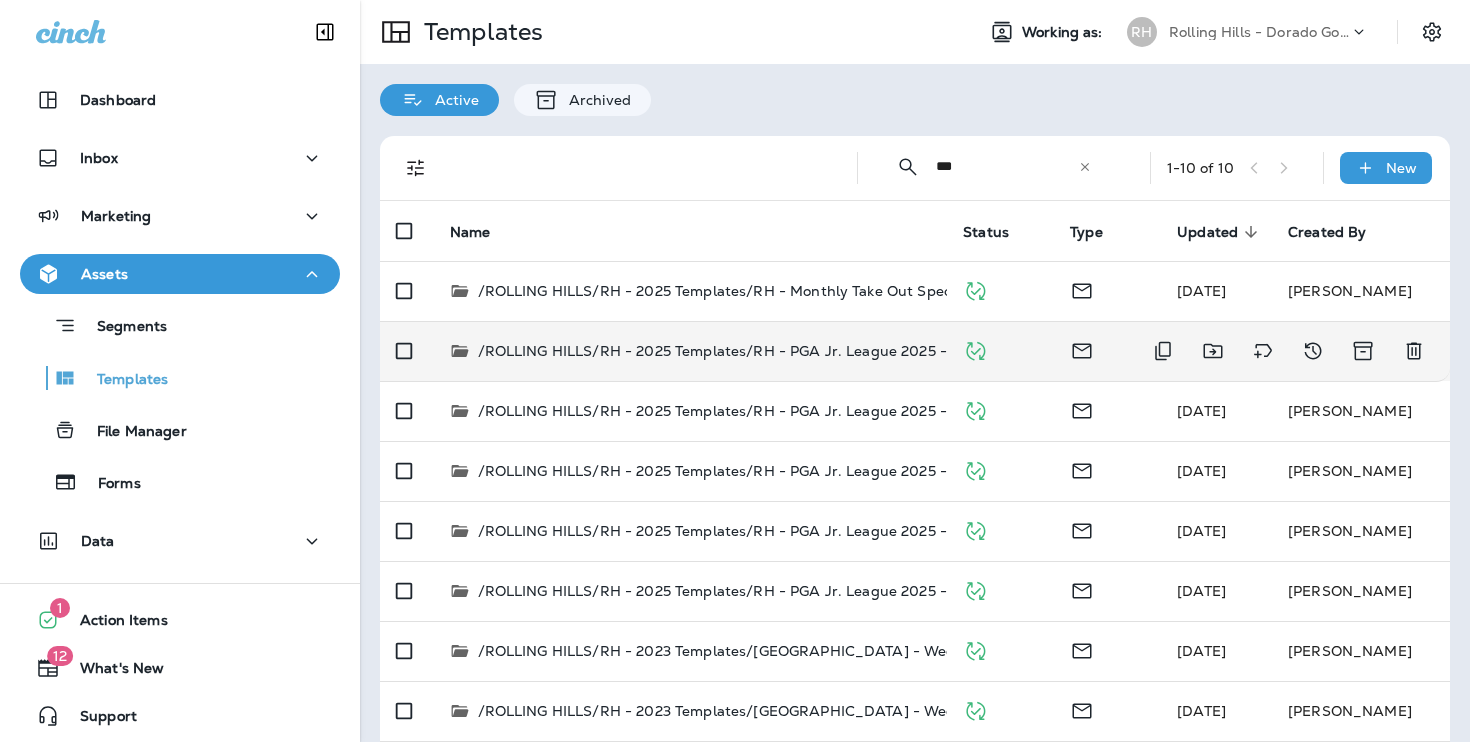 click on "/ROLLING HILLS/RH - 2025 Templates/RH - PGA Jr. League 2025  - 8/2 (2)" at bounding box center [691, 351] 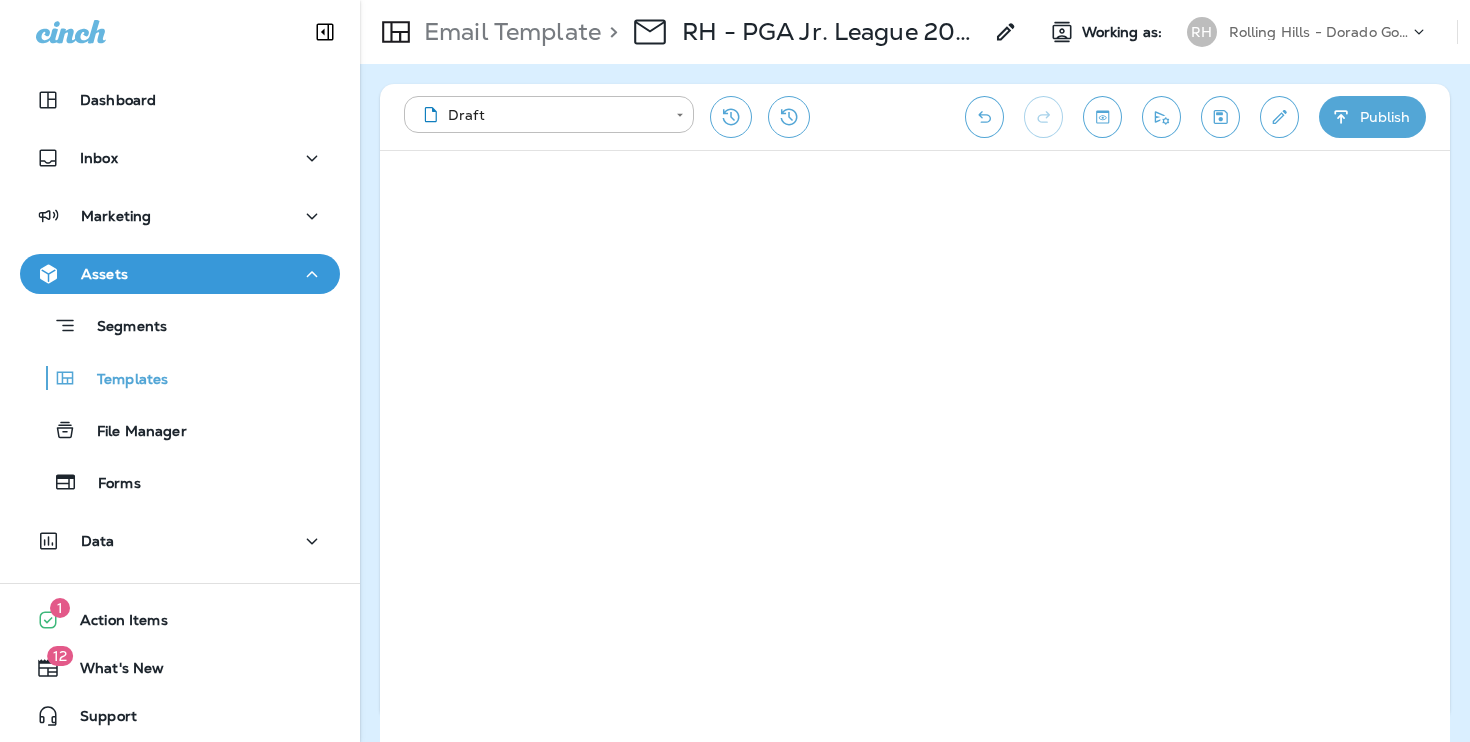 click on "Email Template > RH - PGA Jr. League 2025  - 8/2 (2) Working as: RH Rolling Hills - [GEOGRAPHIC_DATA]" at bounding box center [915, 32] 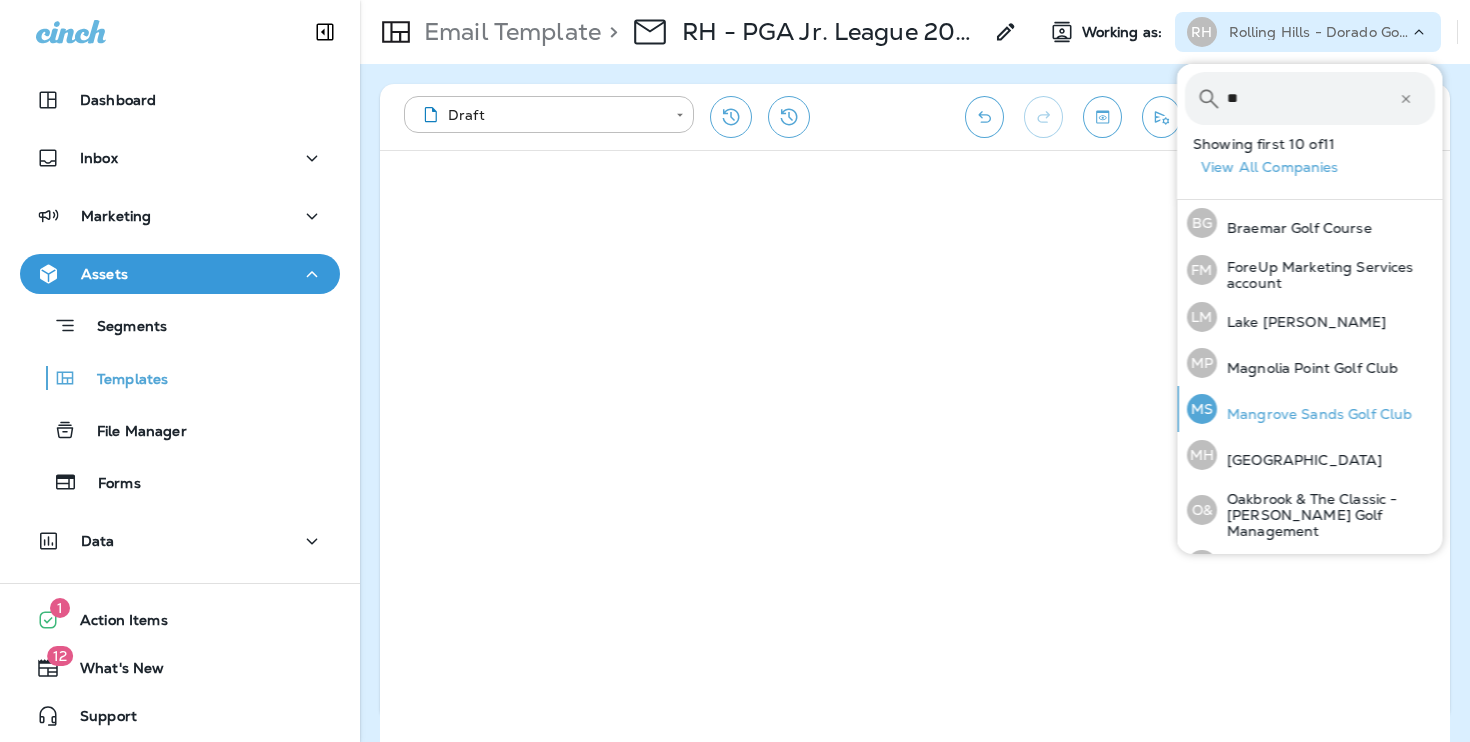 type on "**" 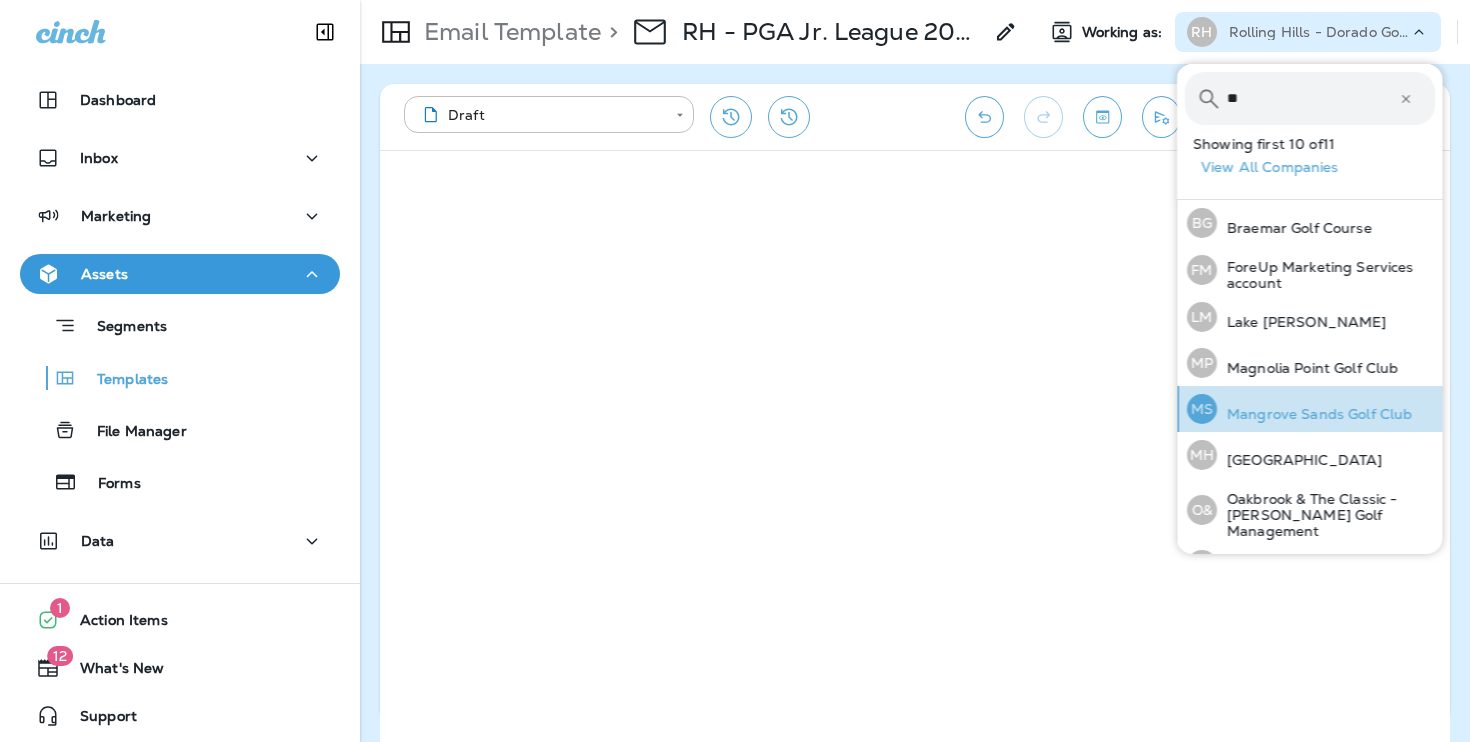 click on "Mangrove Sands Golf Club" at bounding box center [1314, 414] 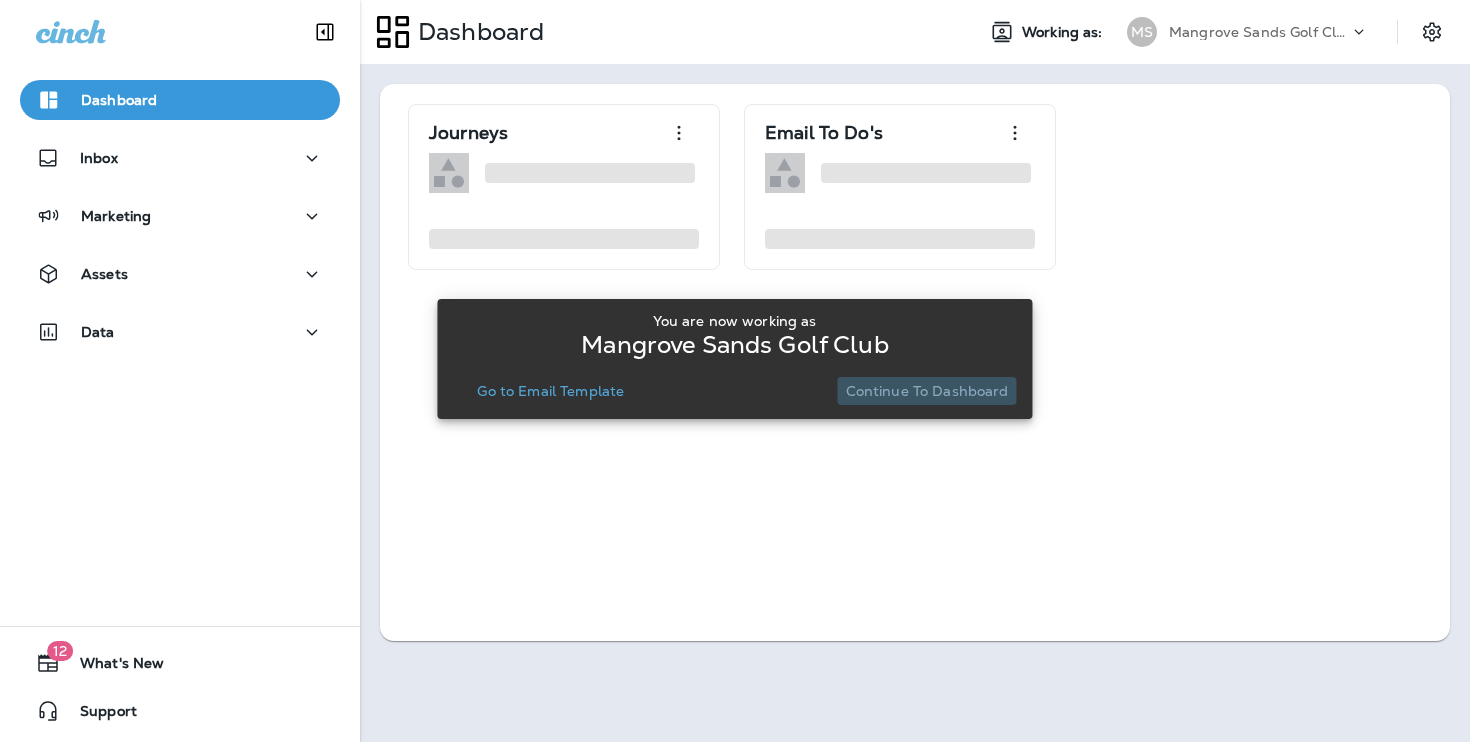 click on "Continue to Dashboard" at bounding box center (927, 391) 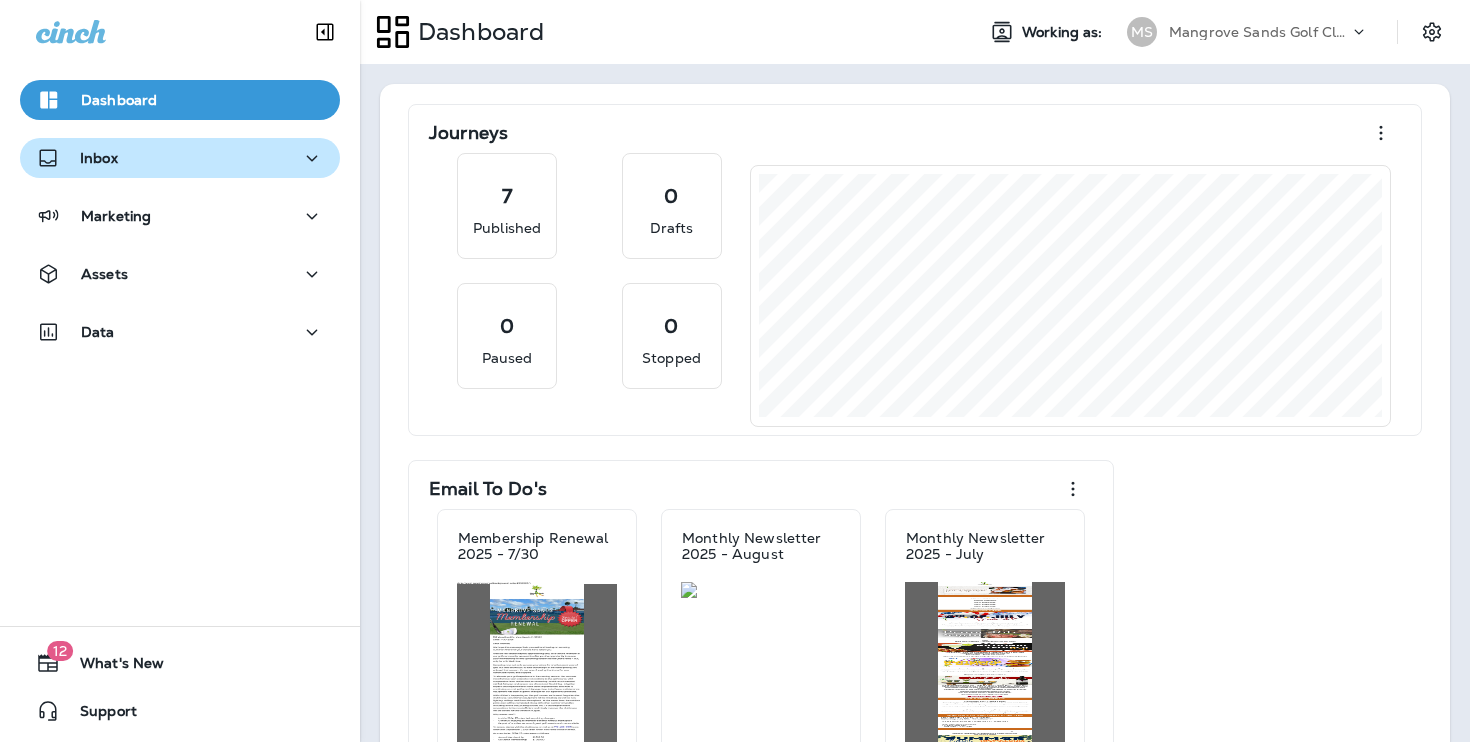 click 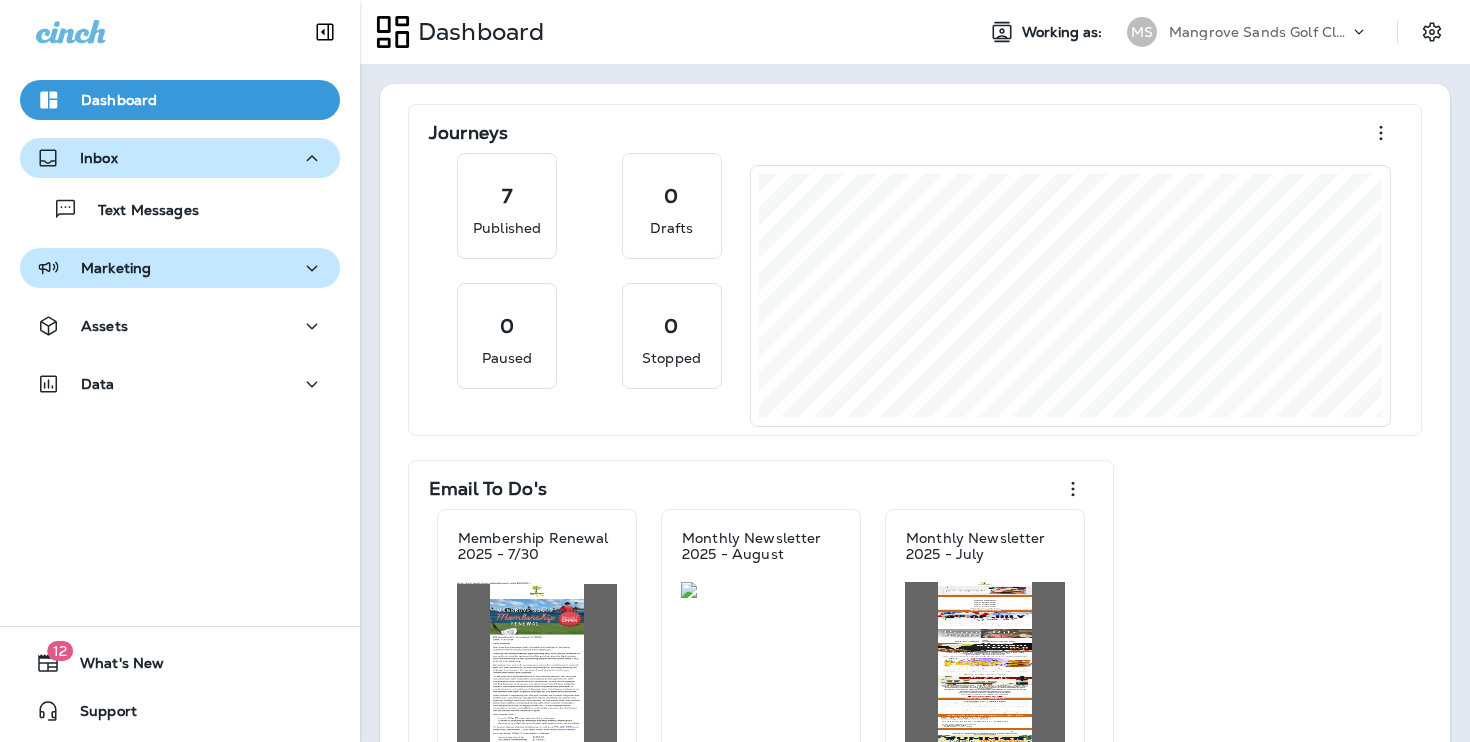 click on "Marketing" at bounding box center [180, 268] 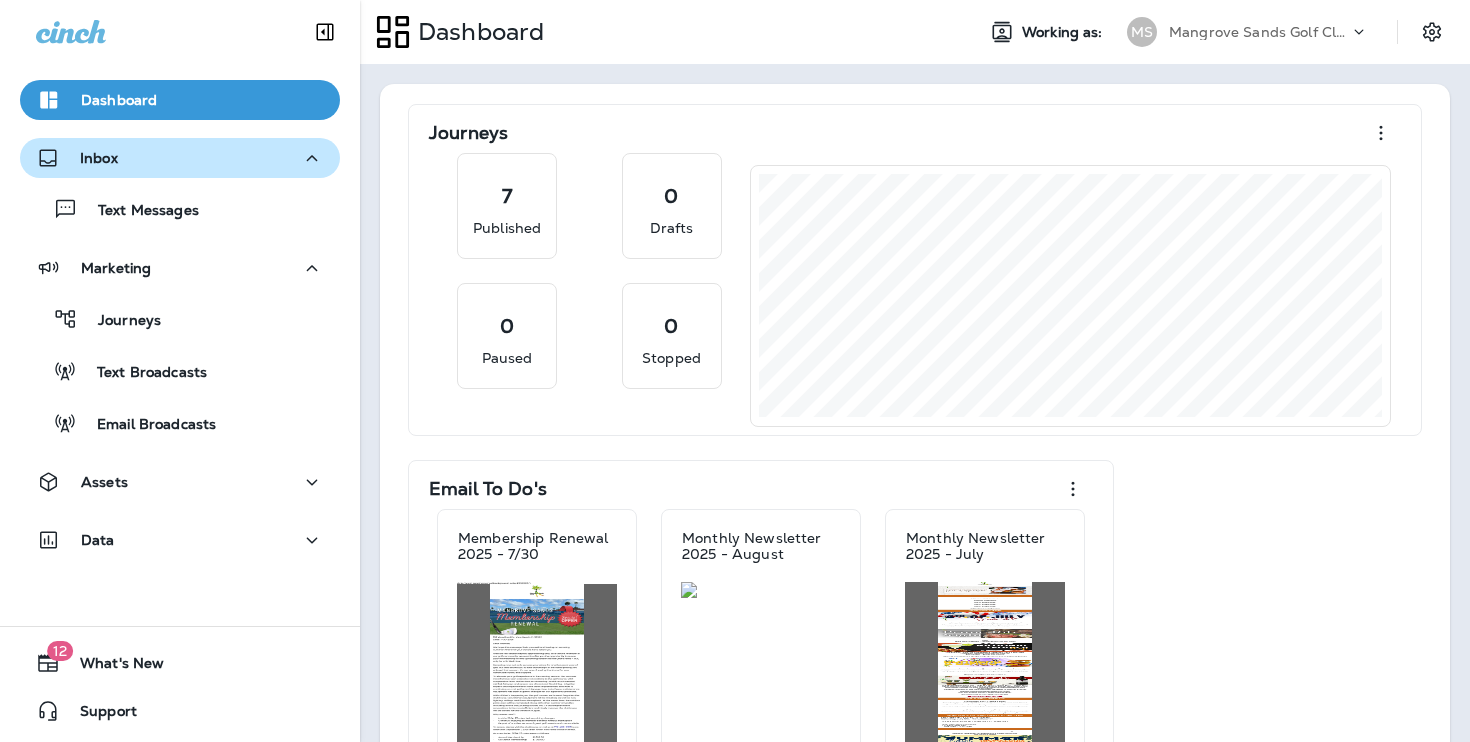 click on "Journeys Text Broadcasts Email Broadcasts" at bounding box center [180, 366] 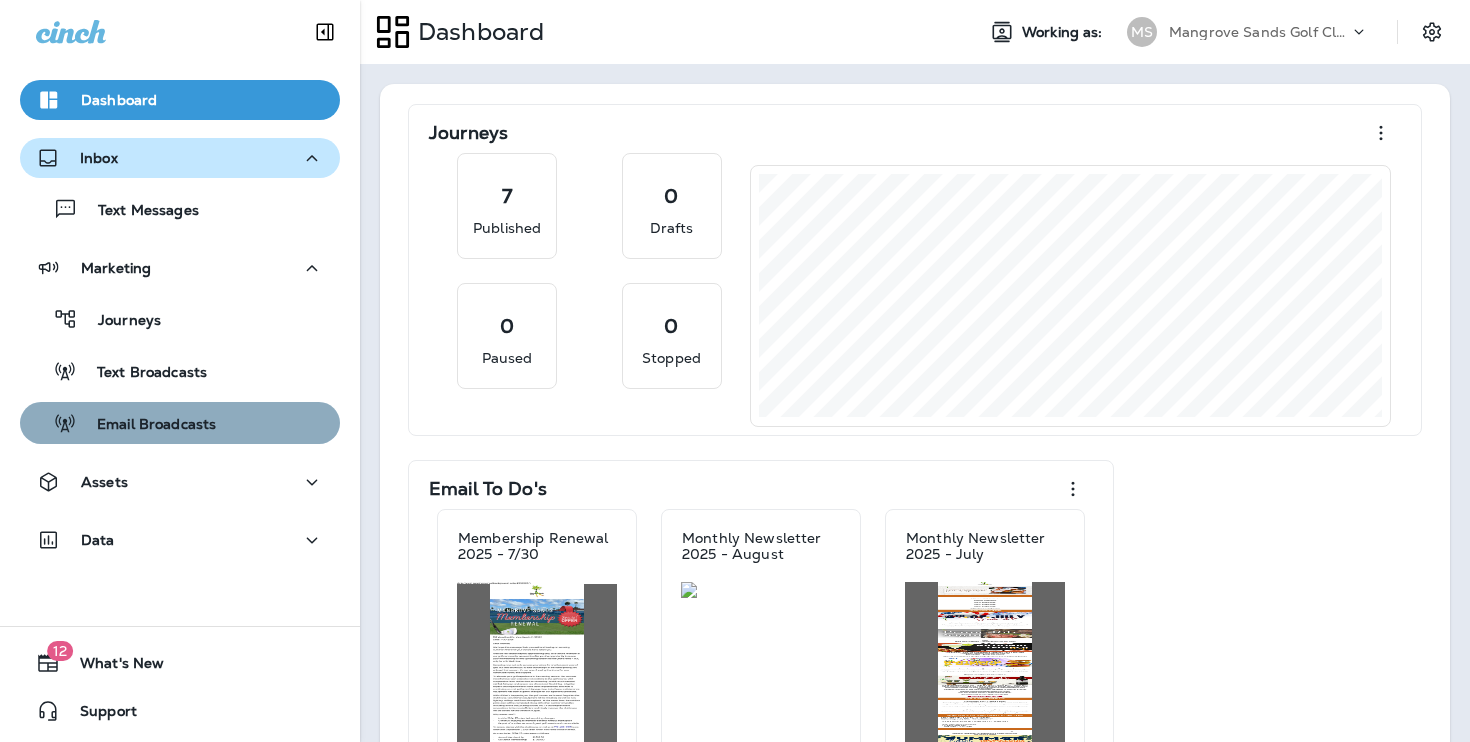 click on "Email Broadcasts" at bounding box center [180, 423] 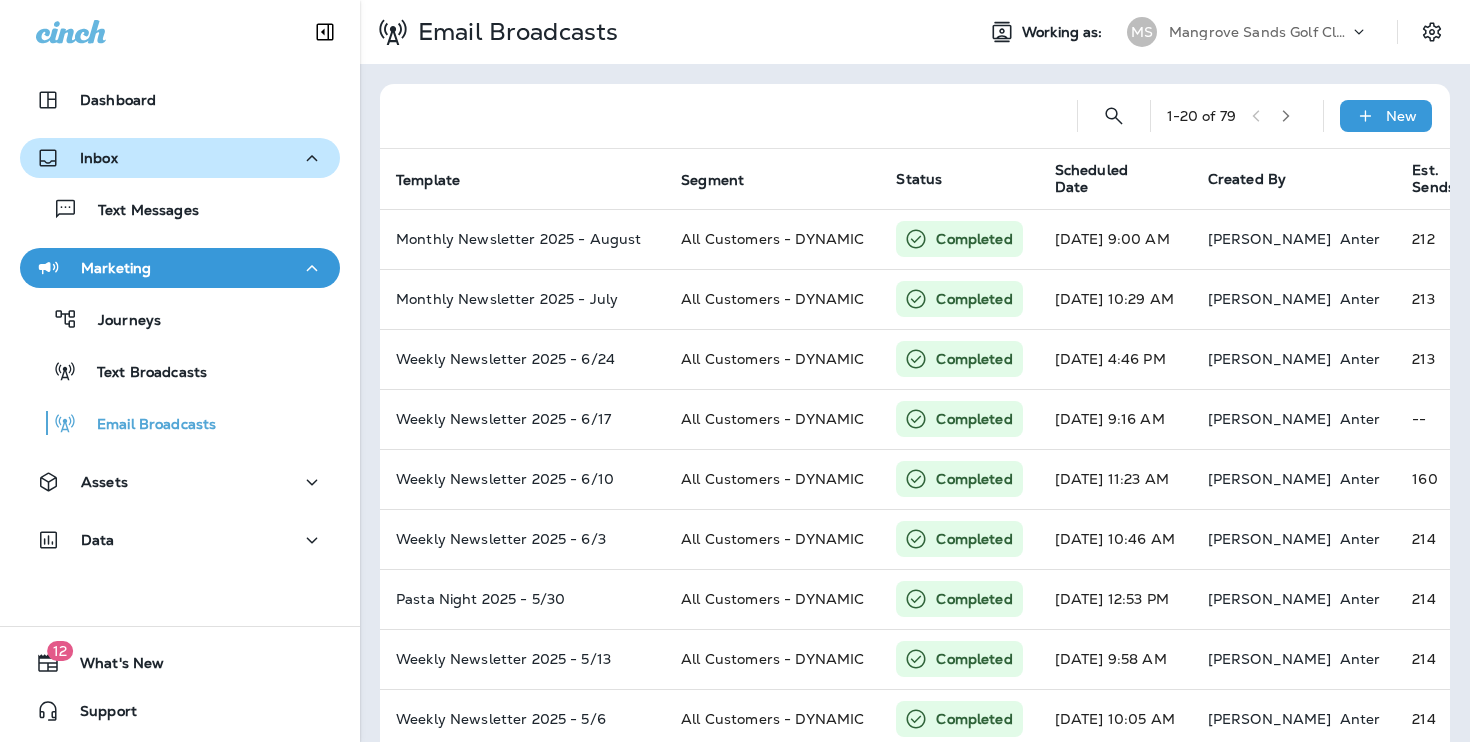 drag, startPoint x: 285, startPoint y: 317, endPoint x: 671, endPoint y: 192, distance: 405.73514 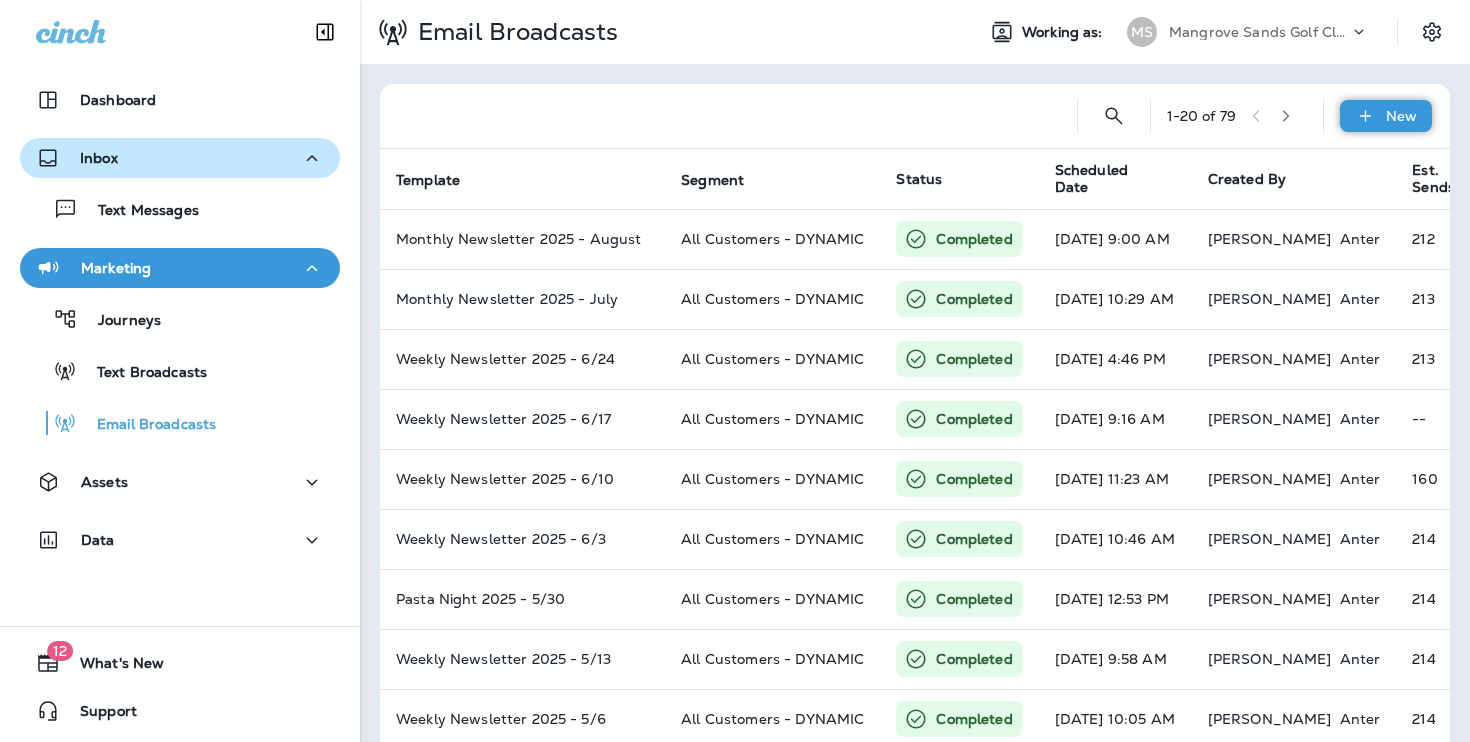 click on "New" at bounding box center (1401, 116) 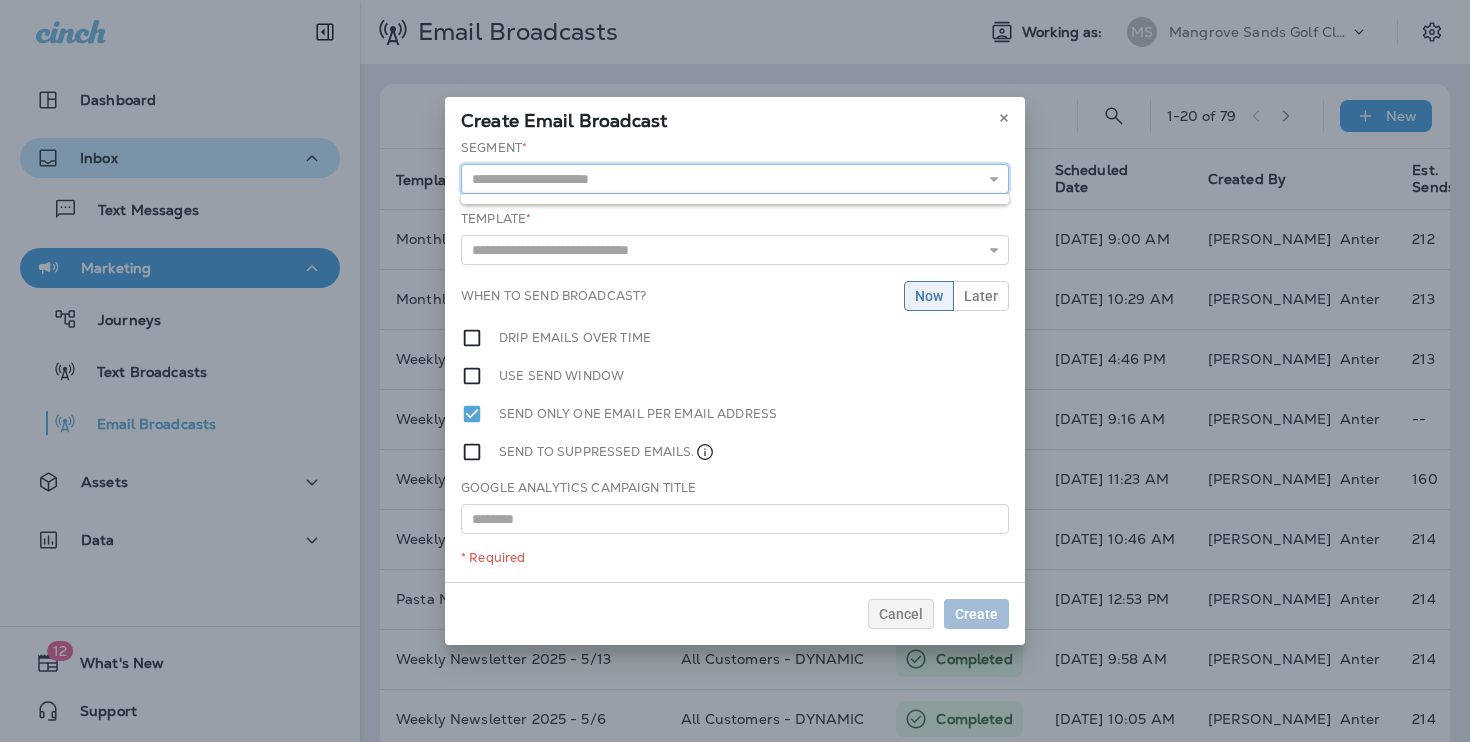click at bounding box center [735, 179] 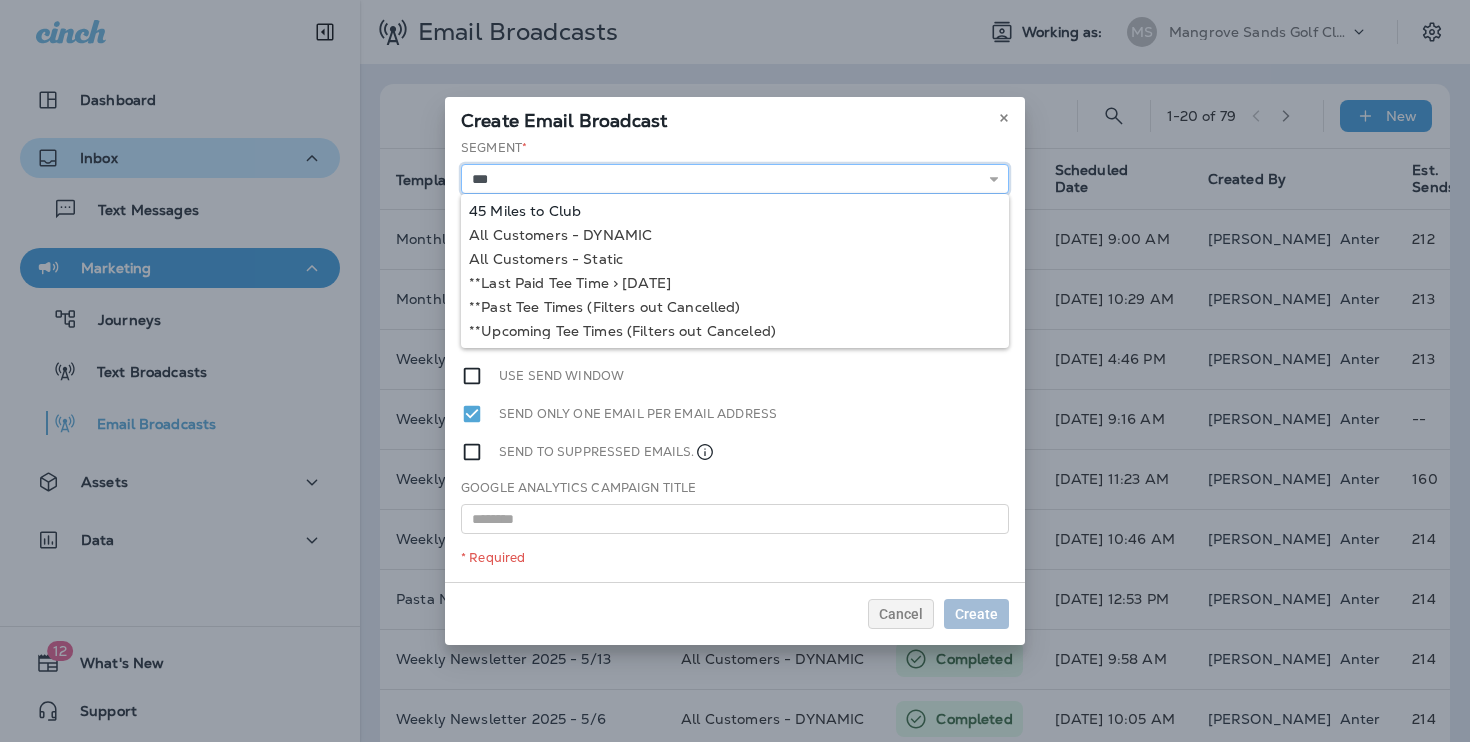type on "****" 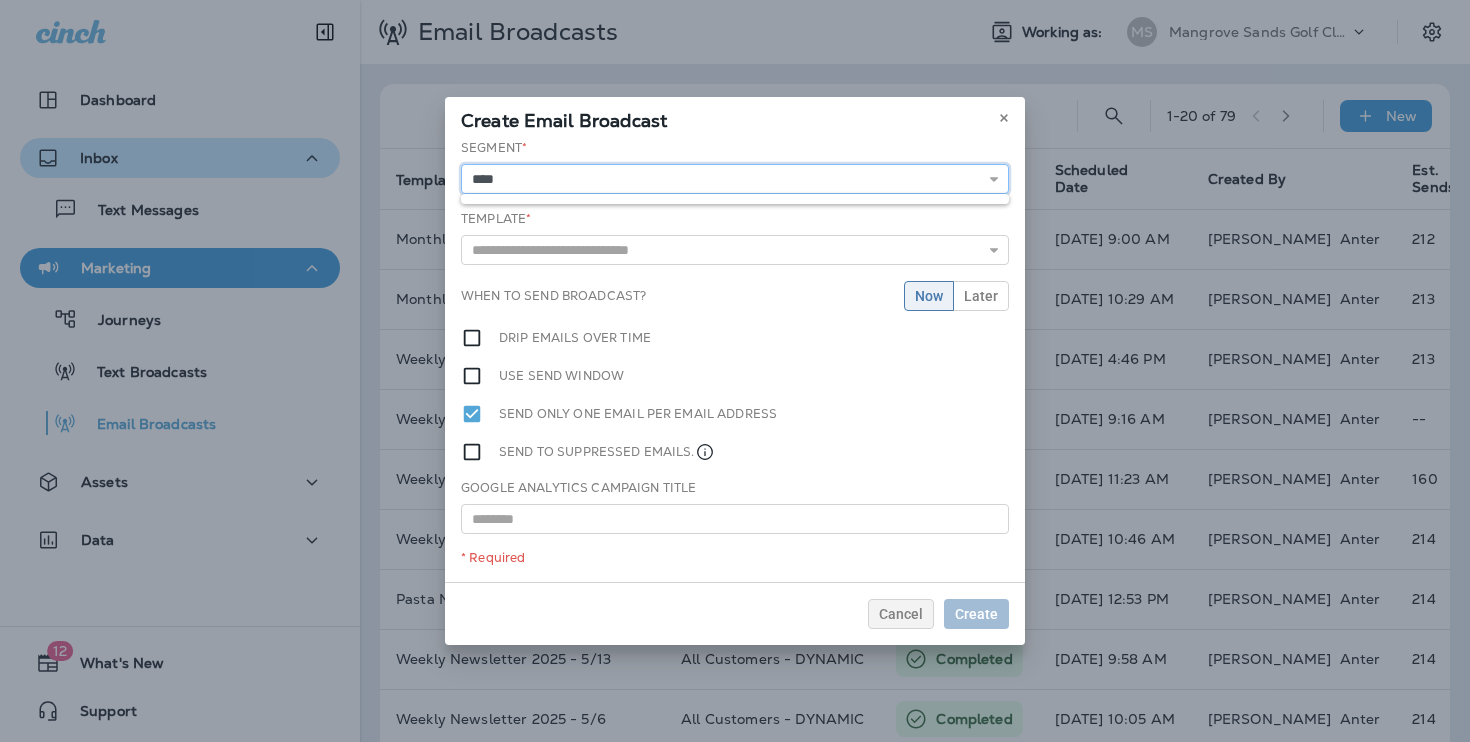 click on "****" at bounding box center (735, 179) 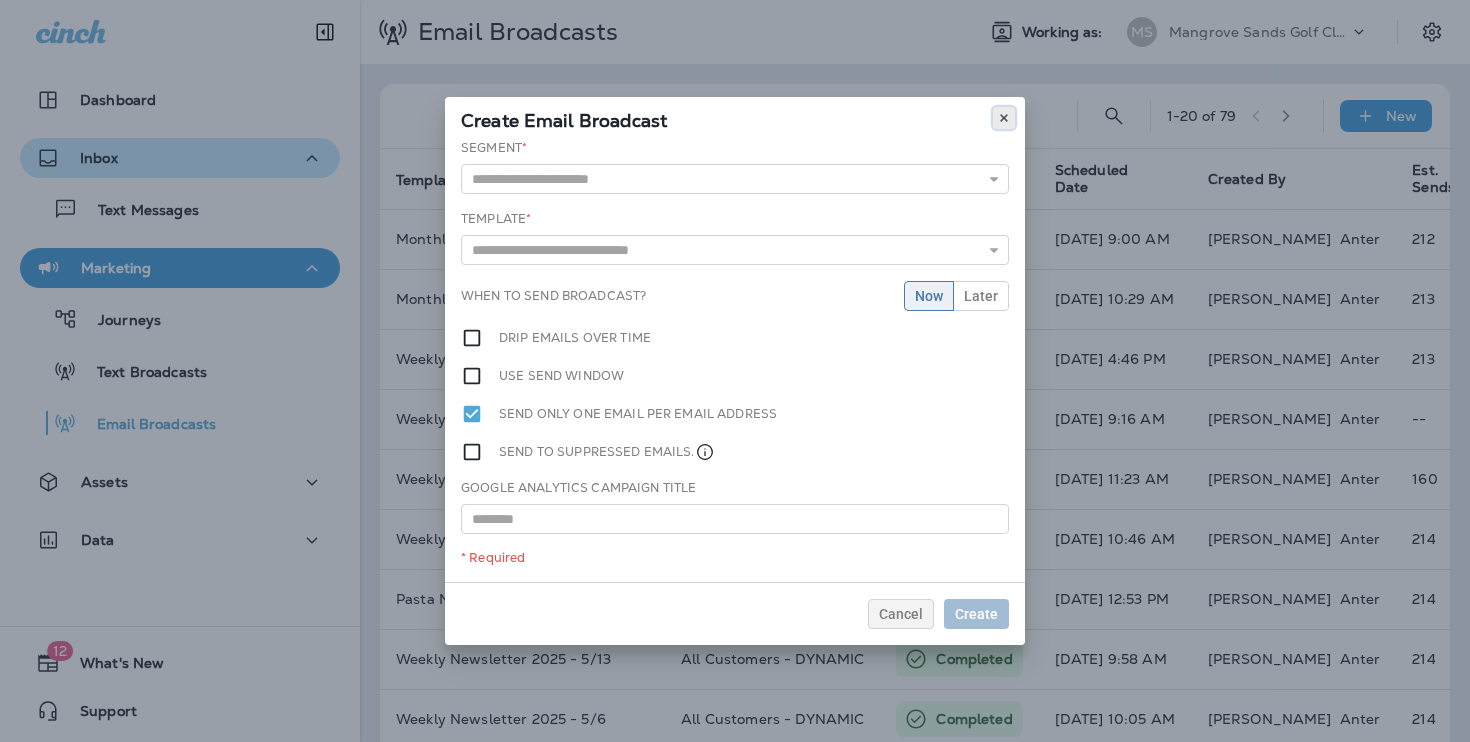 click at bounding box center (1004, 118) 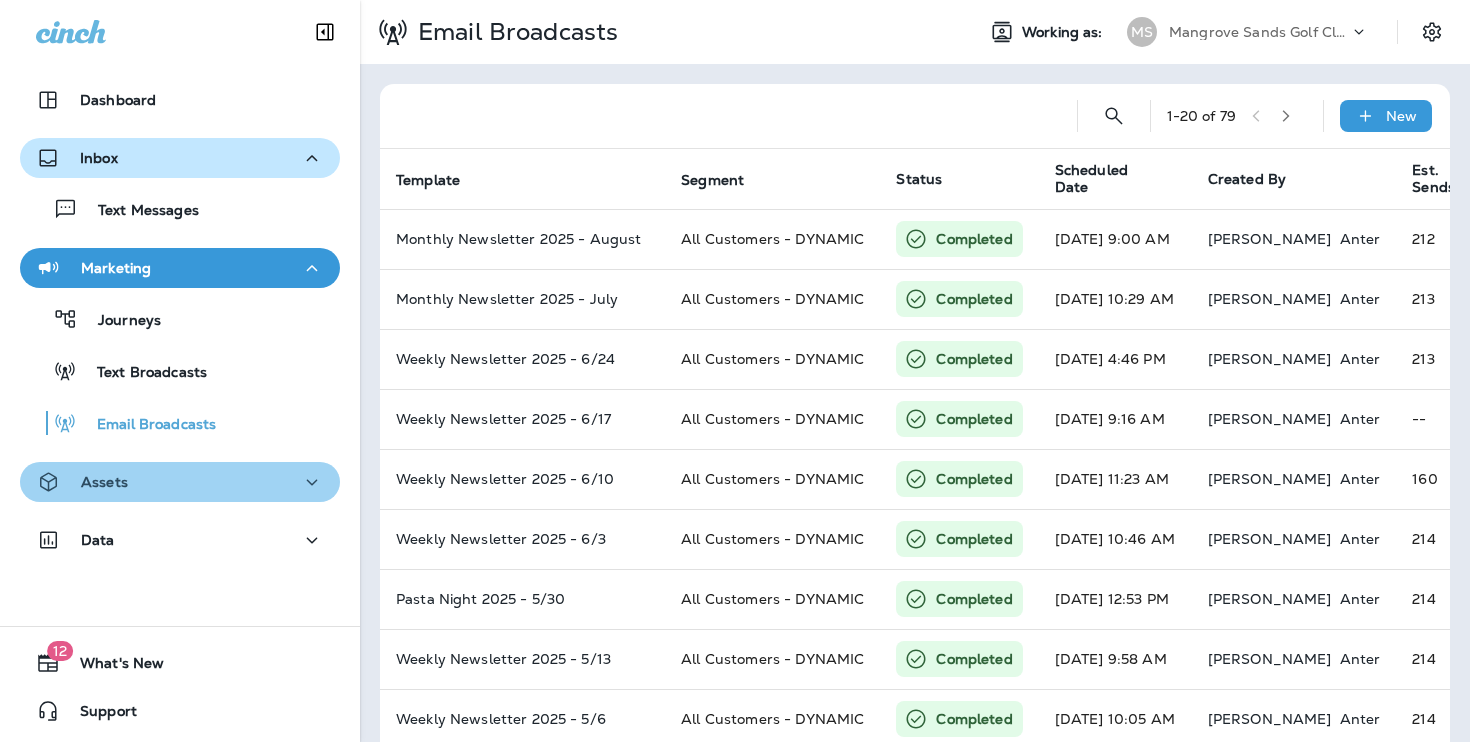 click on "Assets" at bounding box center (180, 482) 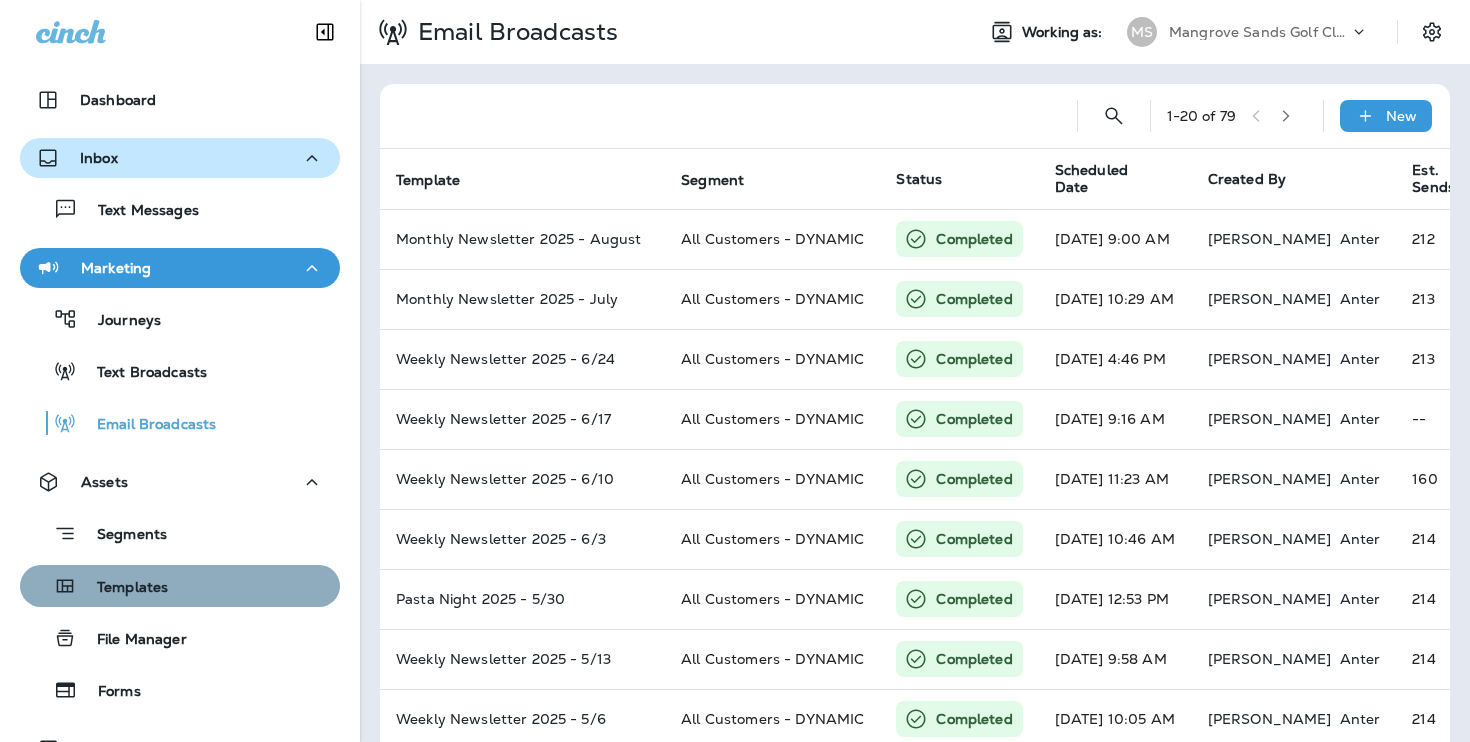 click on "Templates" at bounding box center [180, 586] 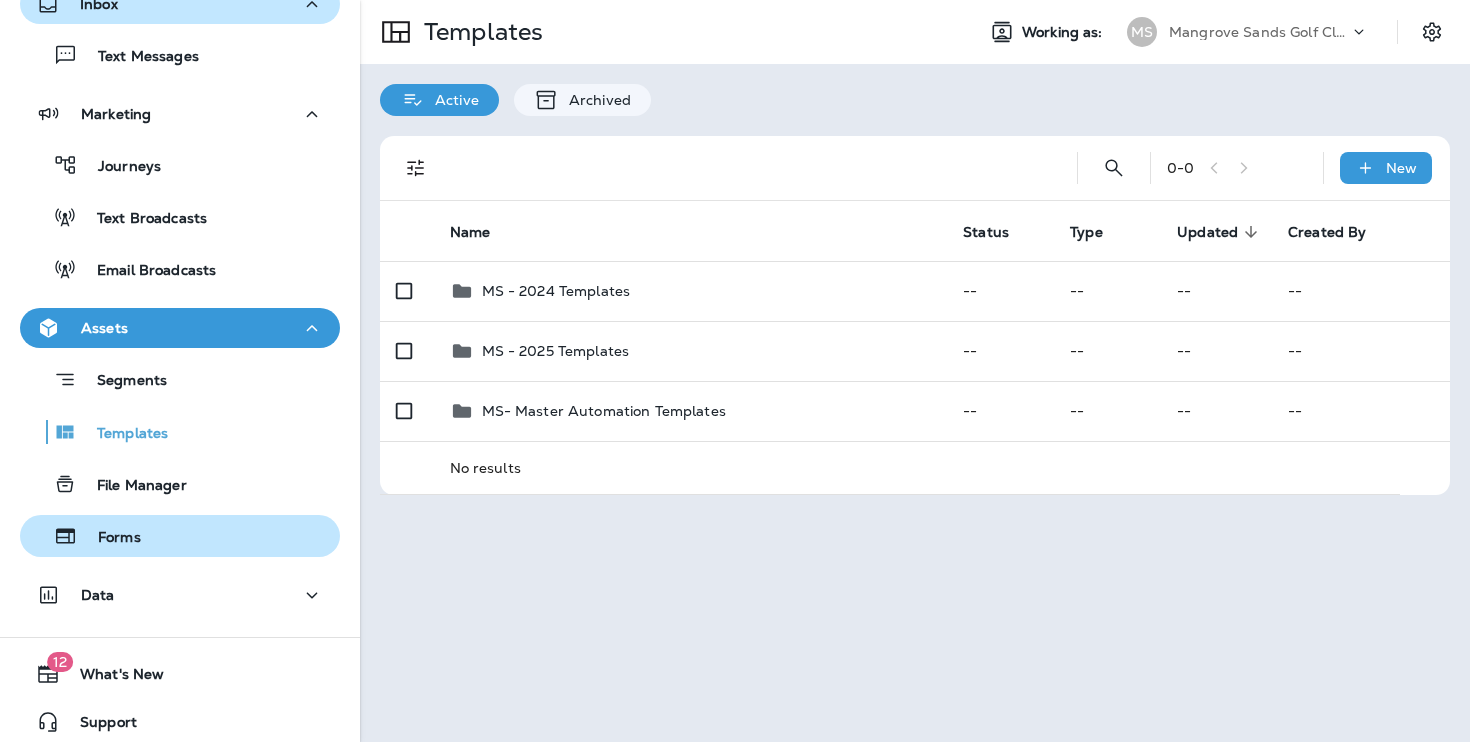 scroll, scrollTop: 153, scrollLeft: 0, axis: vertical 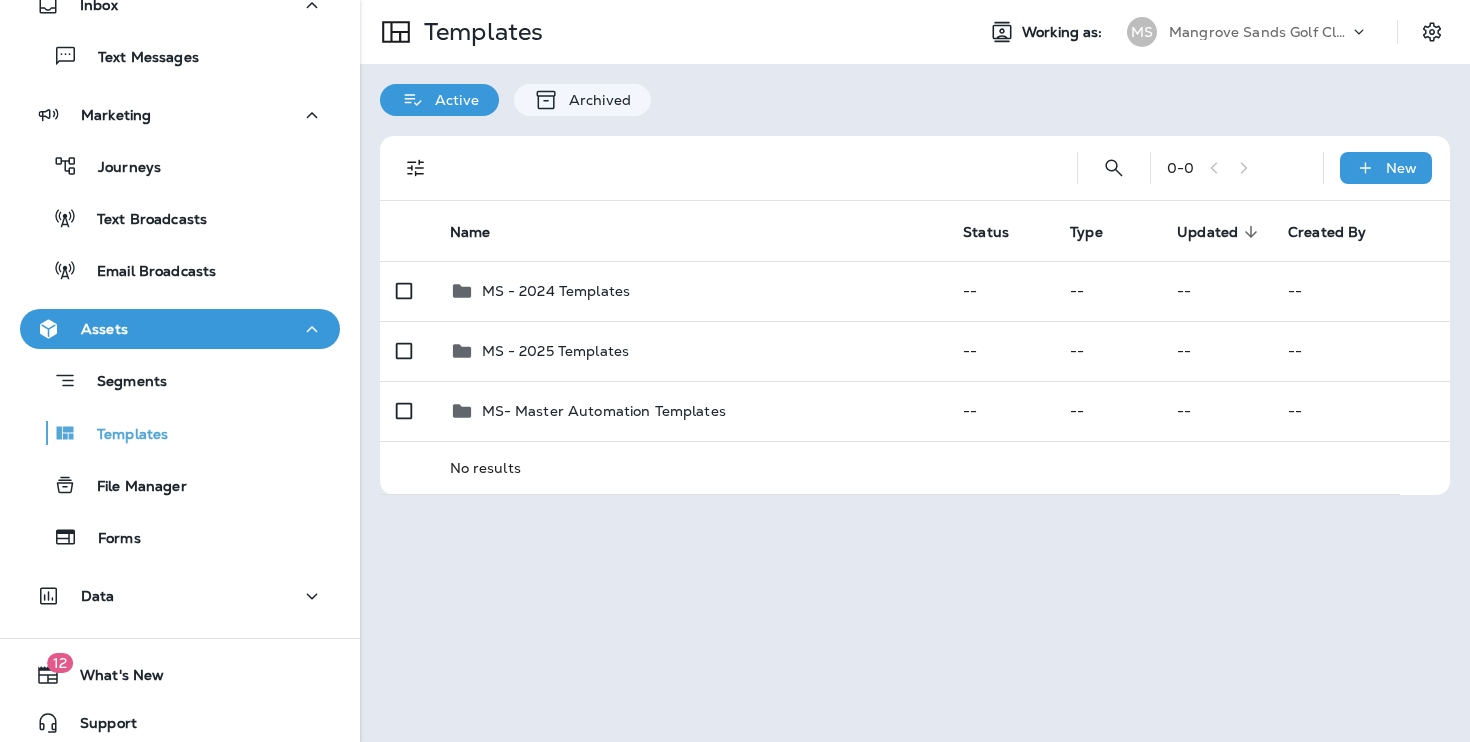 click on "Mangrove Sands Golf Club" at bounding box center [1259, 32] 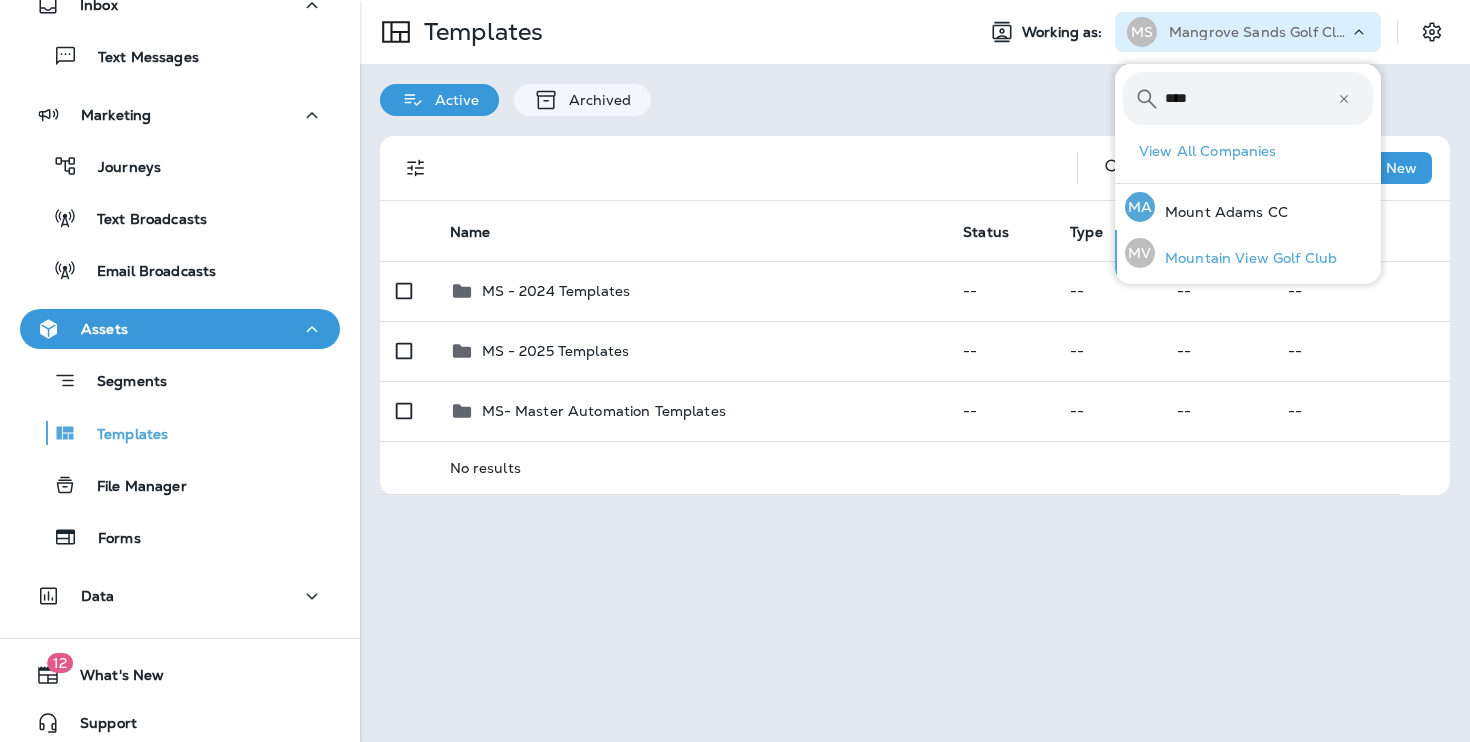 type on "****" 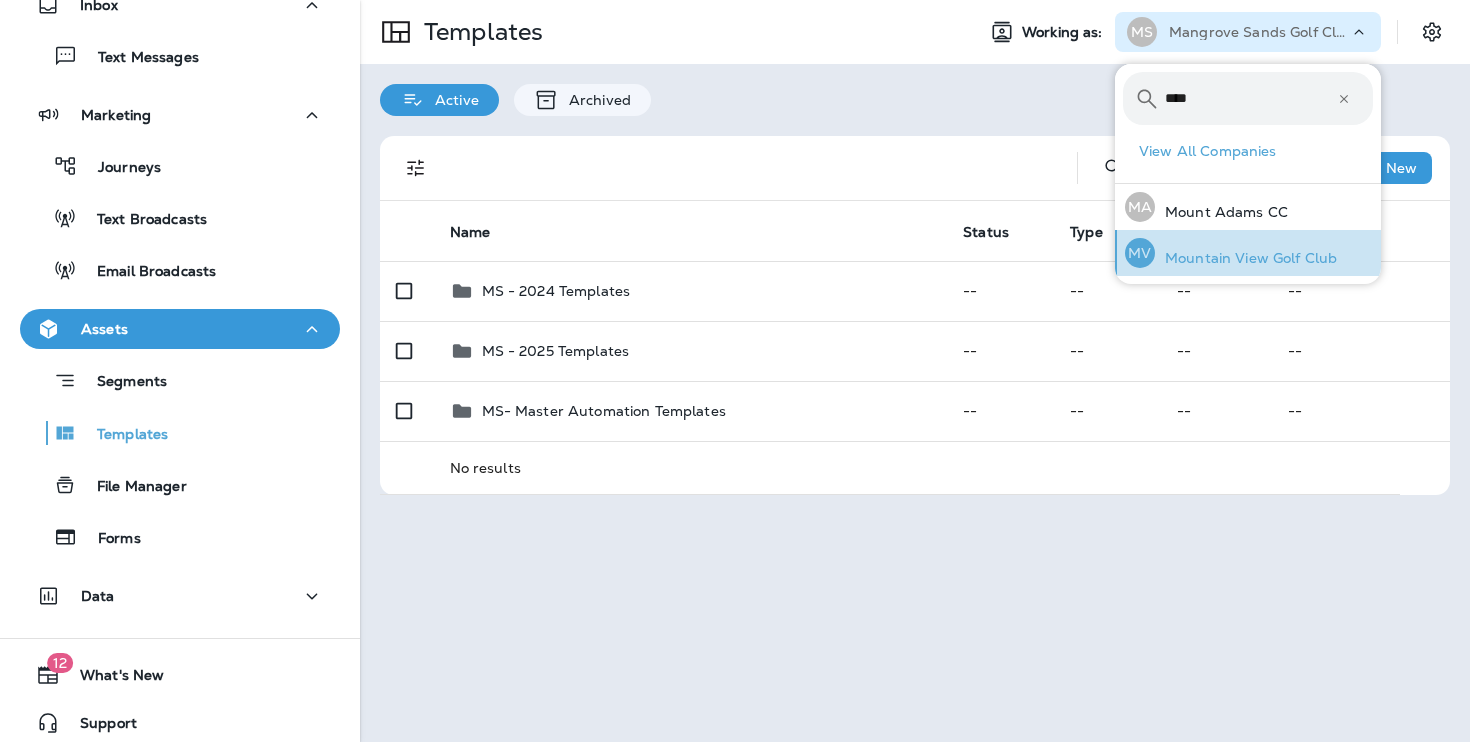 click on "MV Mountain View Golf Club" at bounding box center [1231, 253] 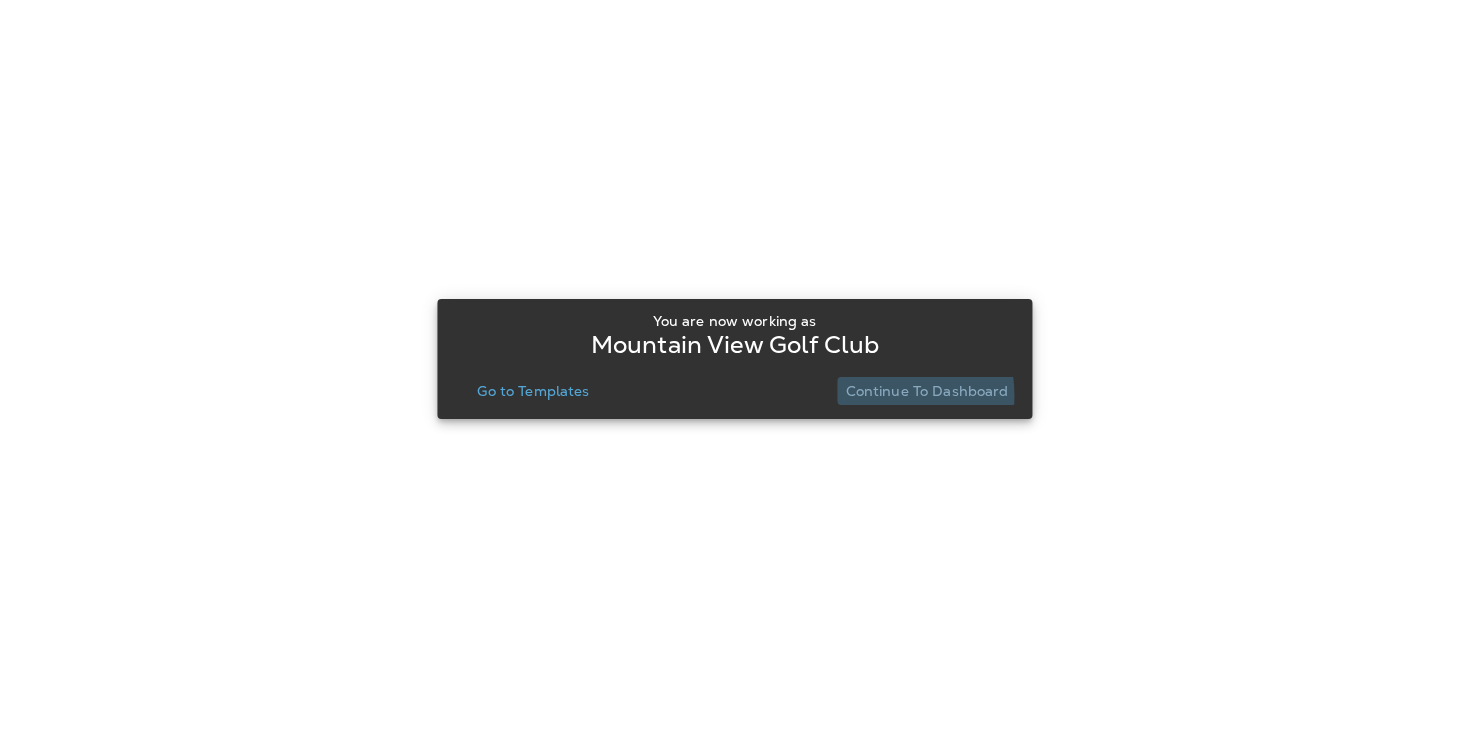 click on "Continue to Dashboard" at bounding box center [927, 391] 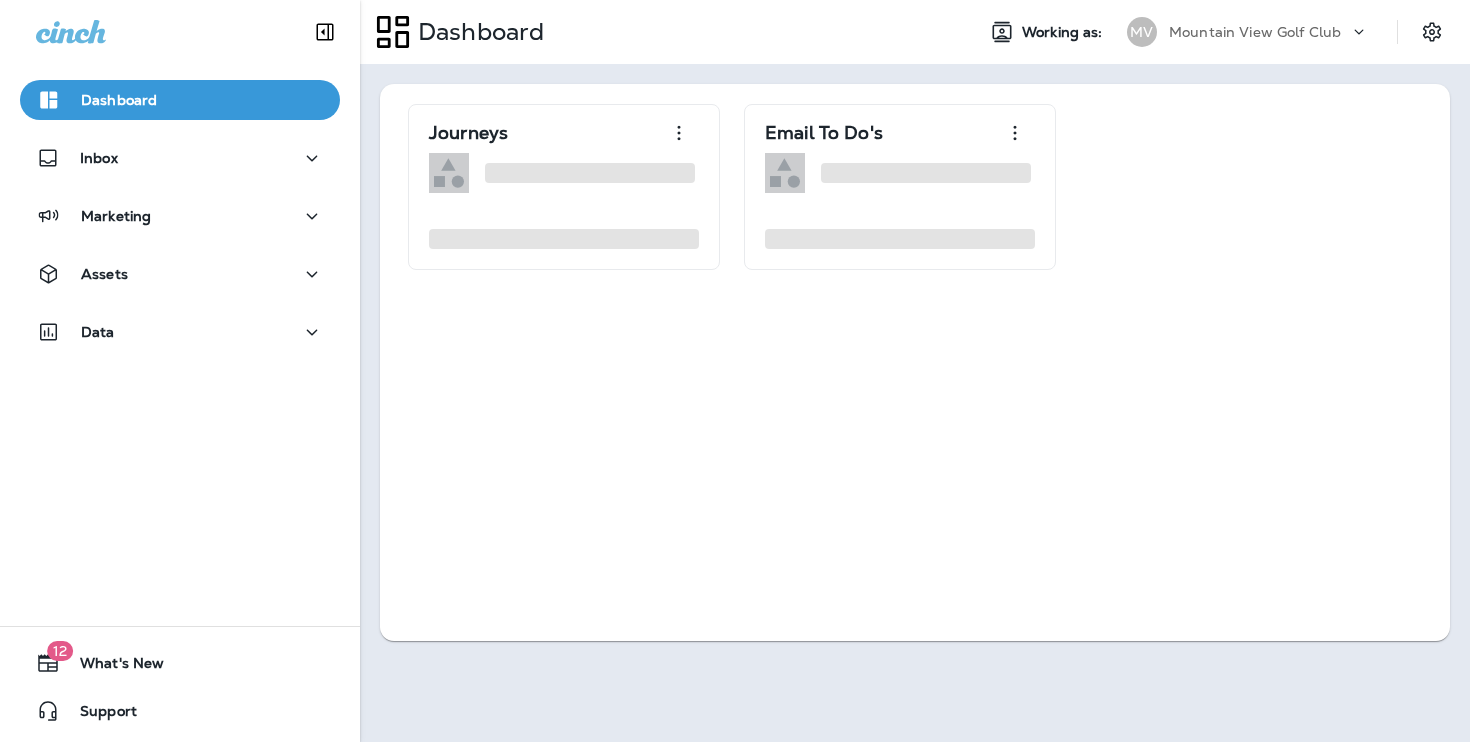 click on "Dashboard Inbox Marketing Assets Data" at bounding box center [180, 220] 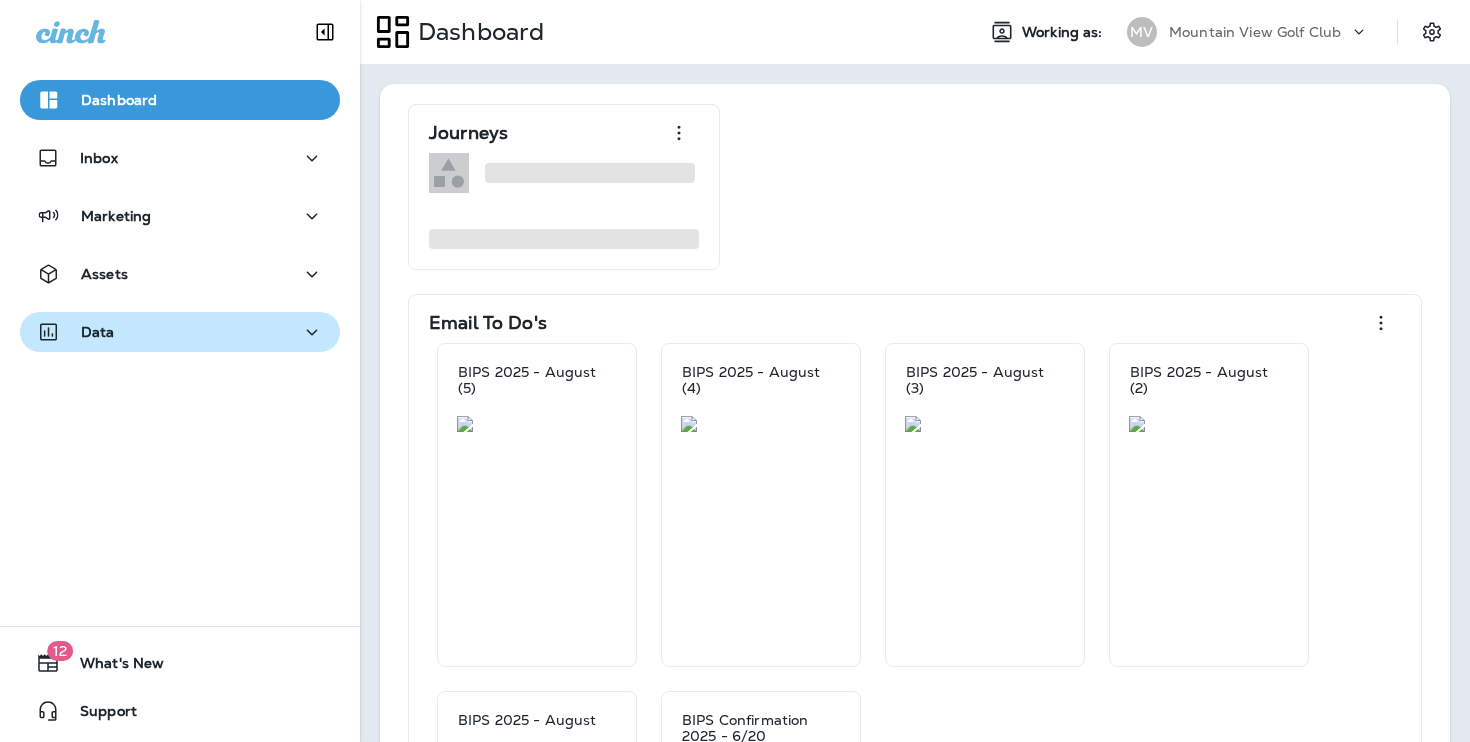 click on "Data" at bounding box center [180, 332] 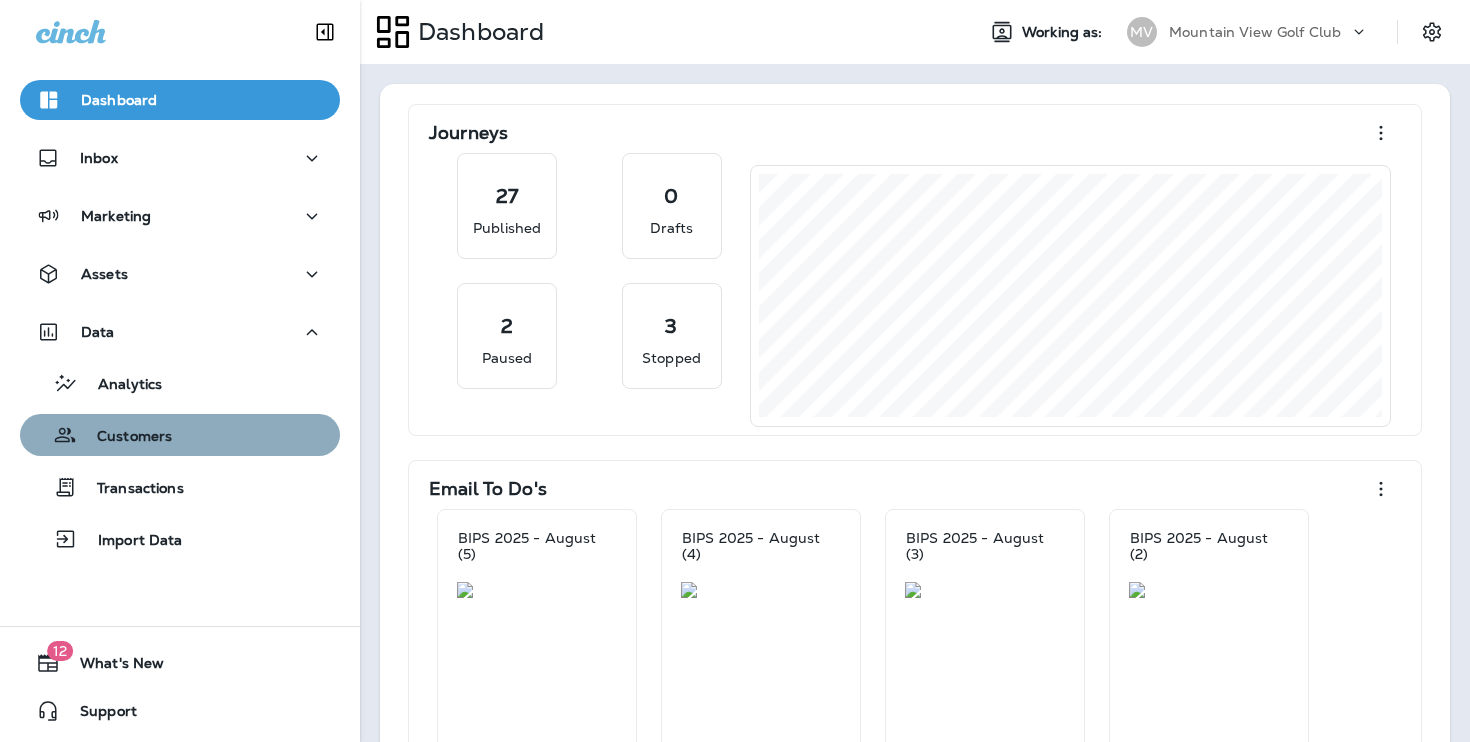click on "Customers" at bounding box center (180, 435) 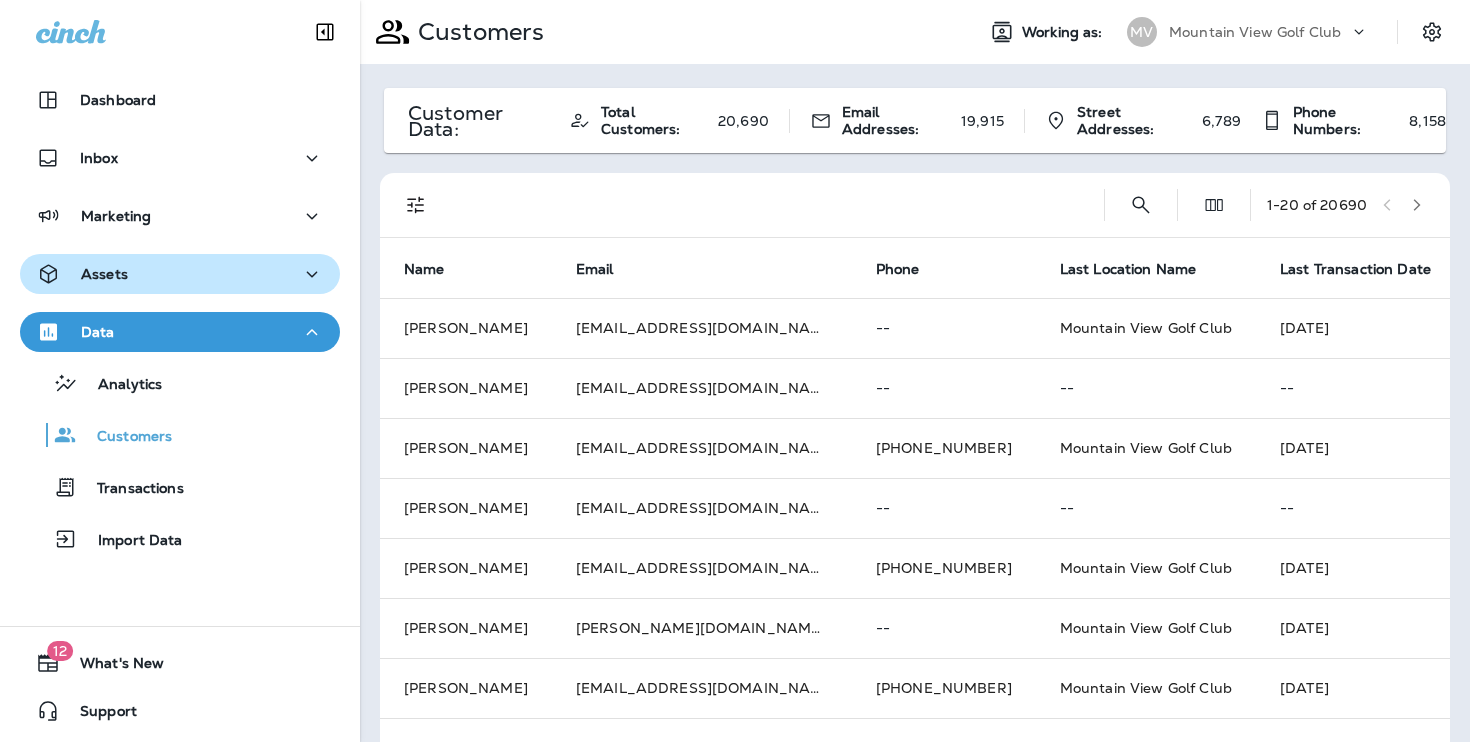 click on "Assets" at bounding box center (180, 274) 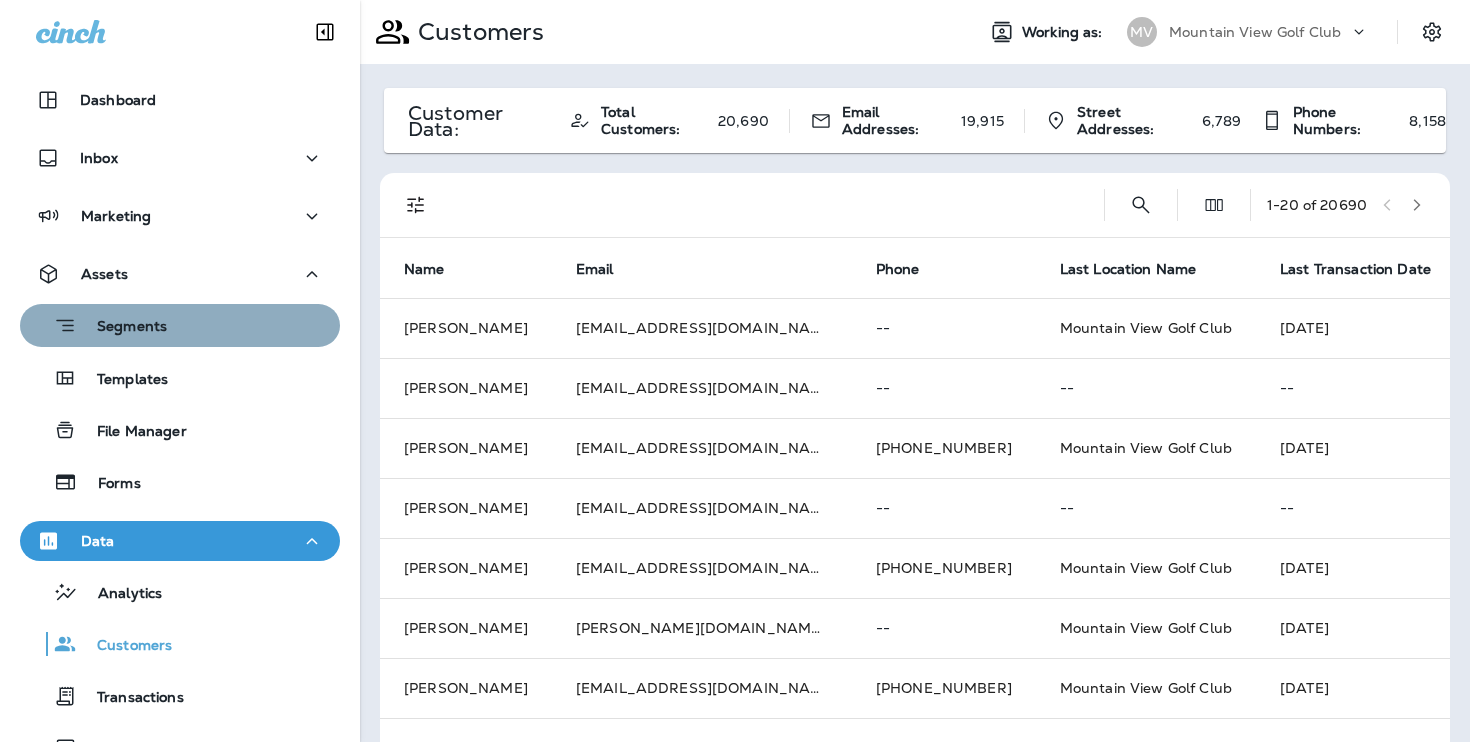 click on "Segments" at bounding box center [180, 325] 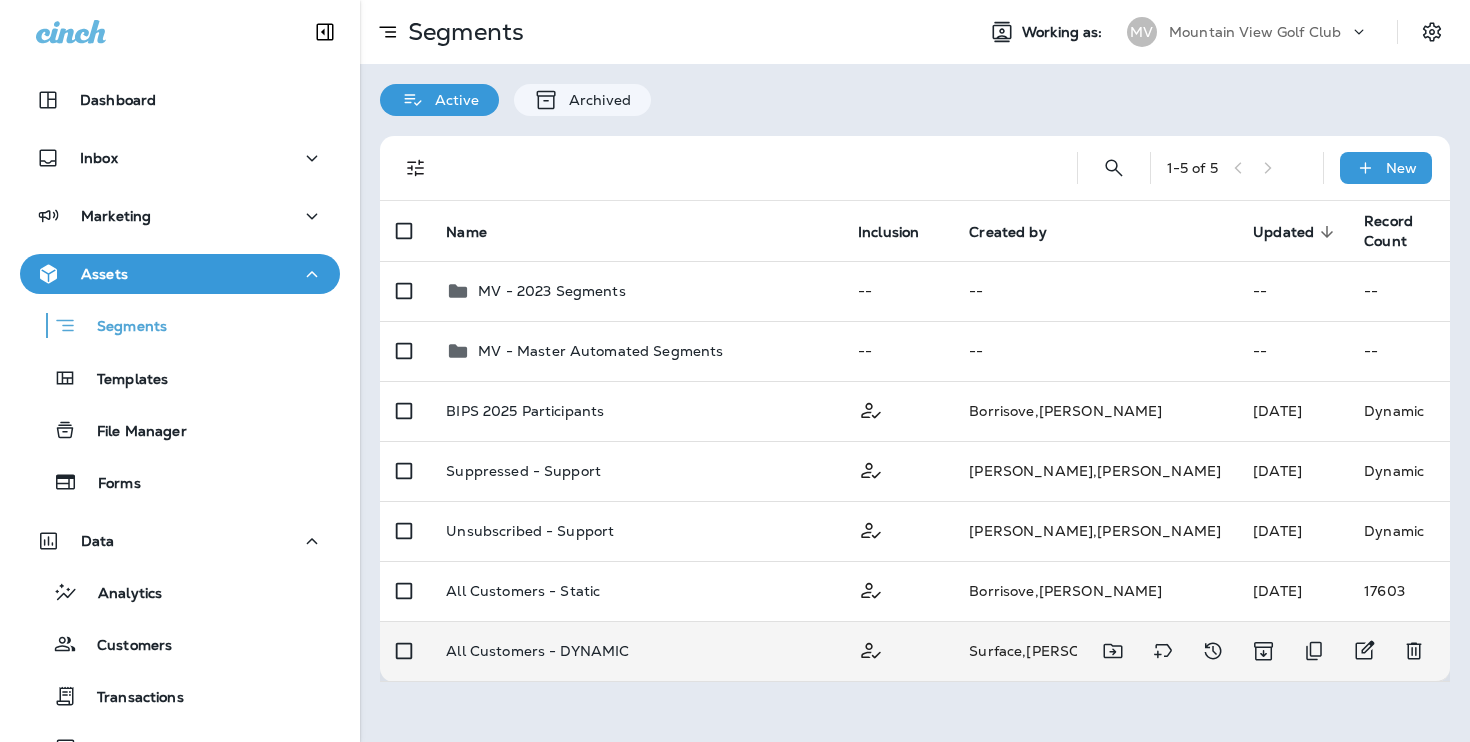 click on "All Customers - DYNAMIC" at bounding box center [636, 651] 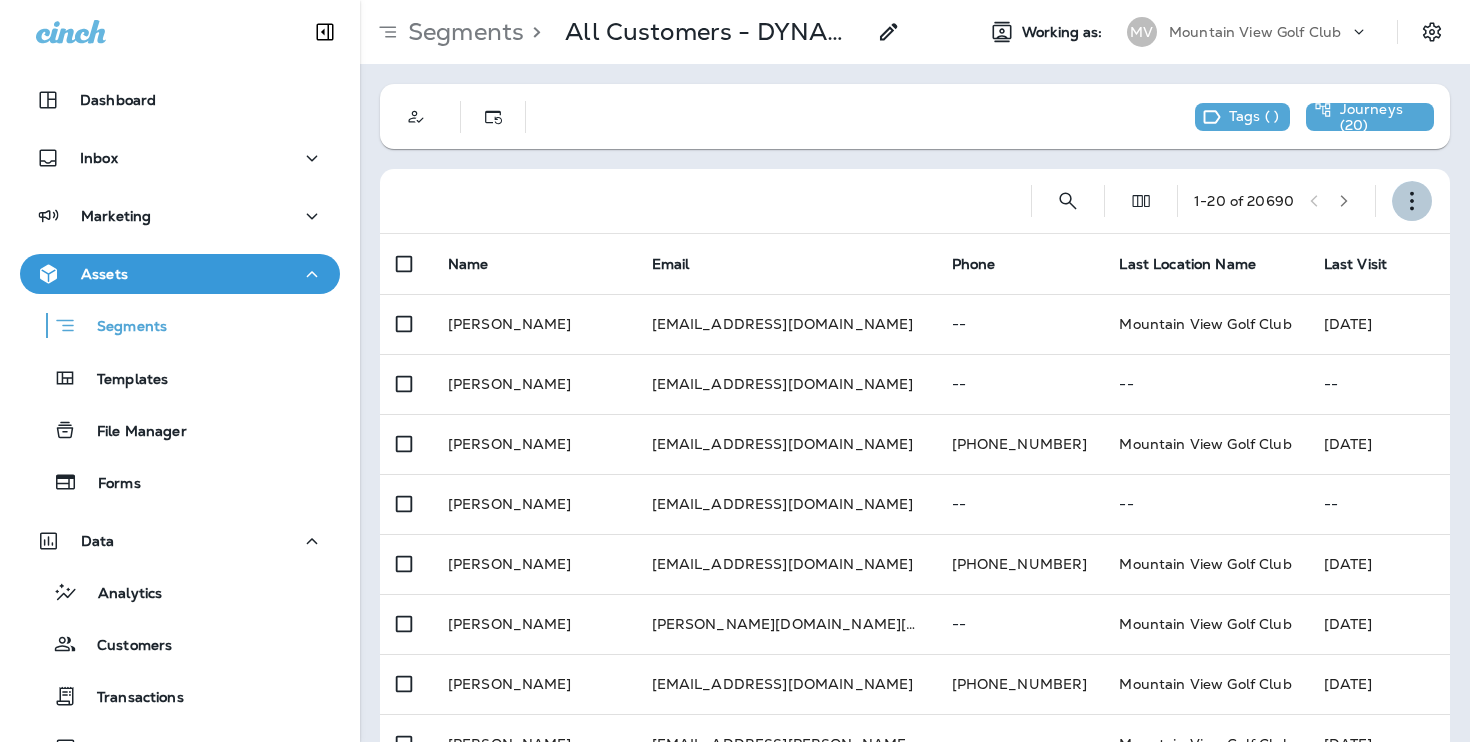 click 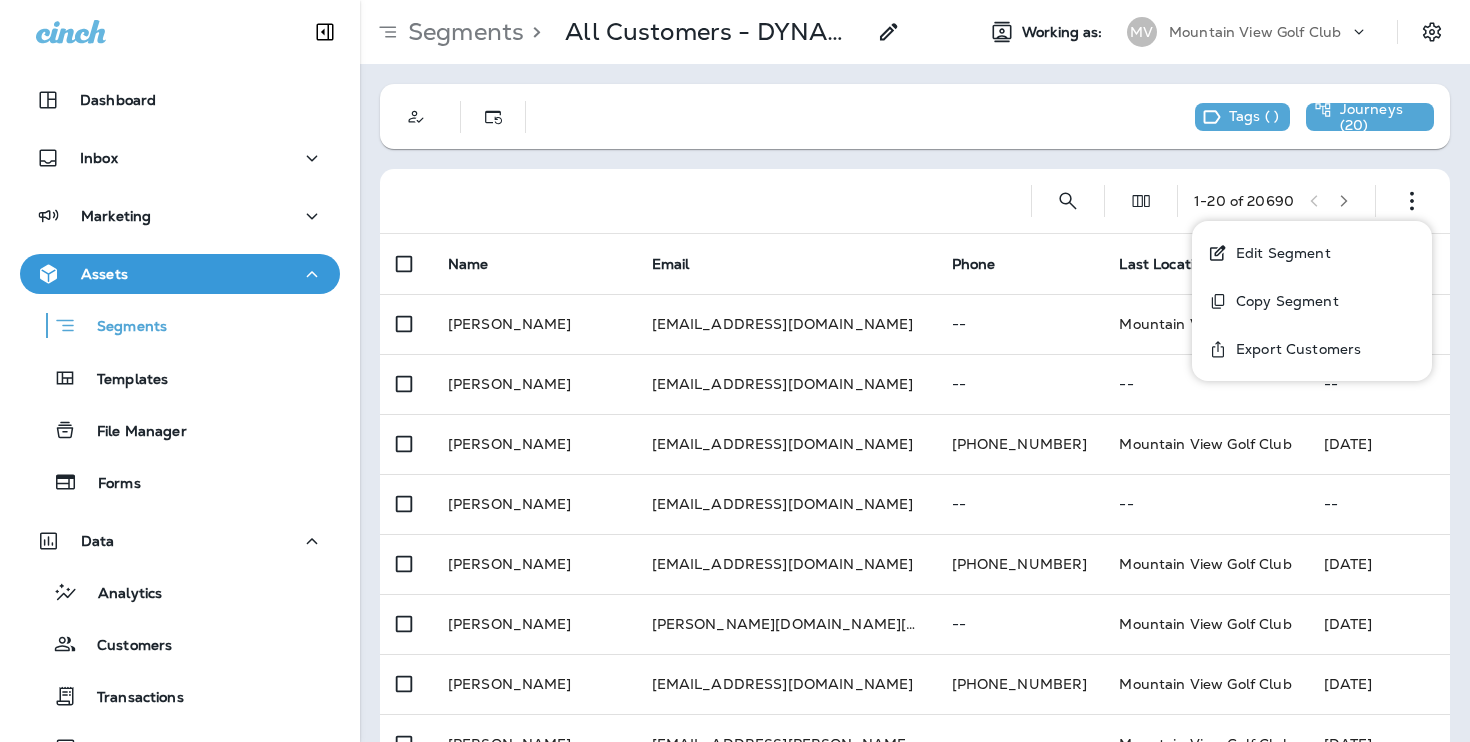 click on "Edit Segment" at bounding box center (1312, 253) 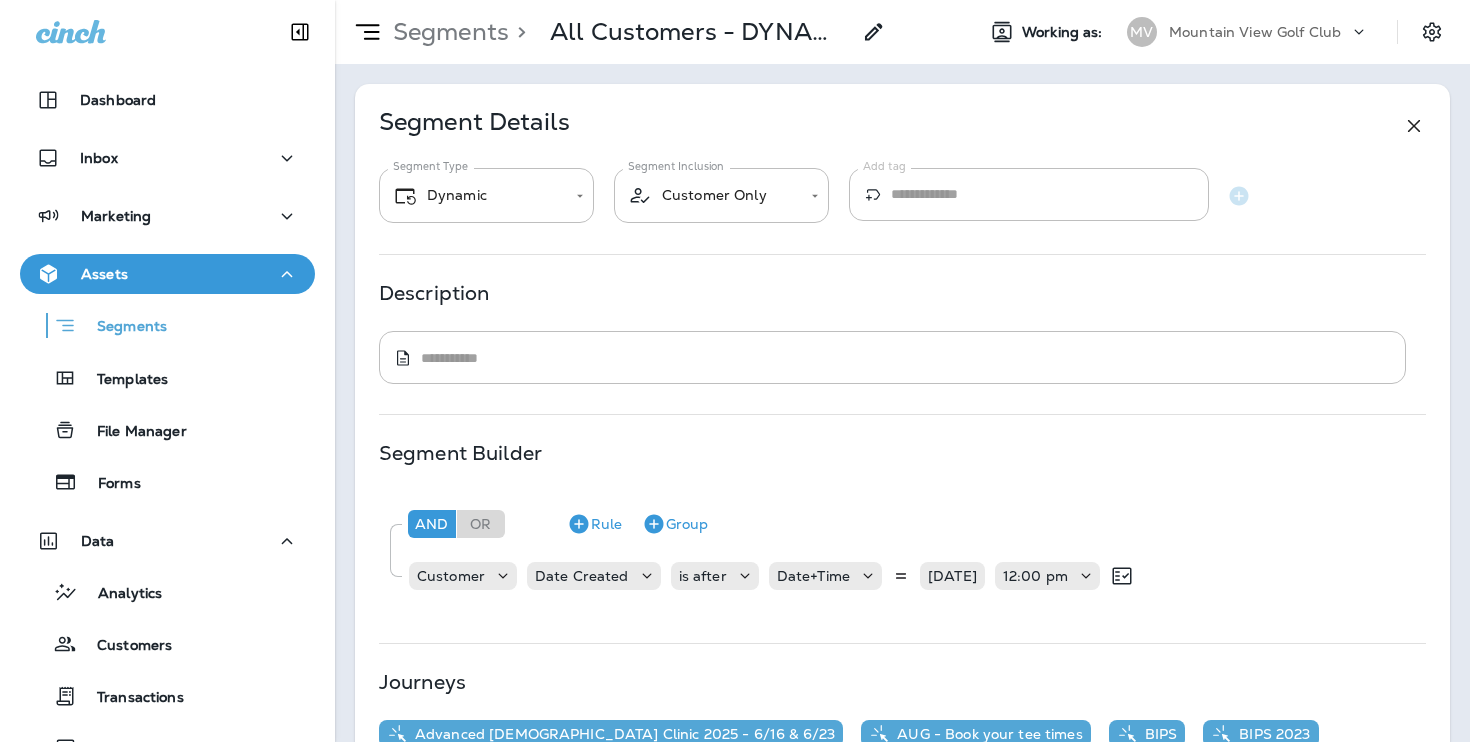 type on "*******" 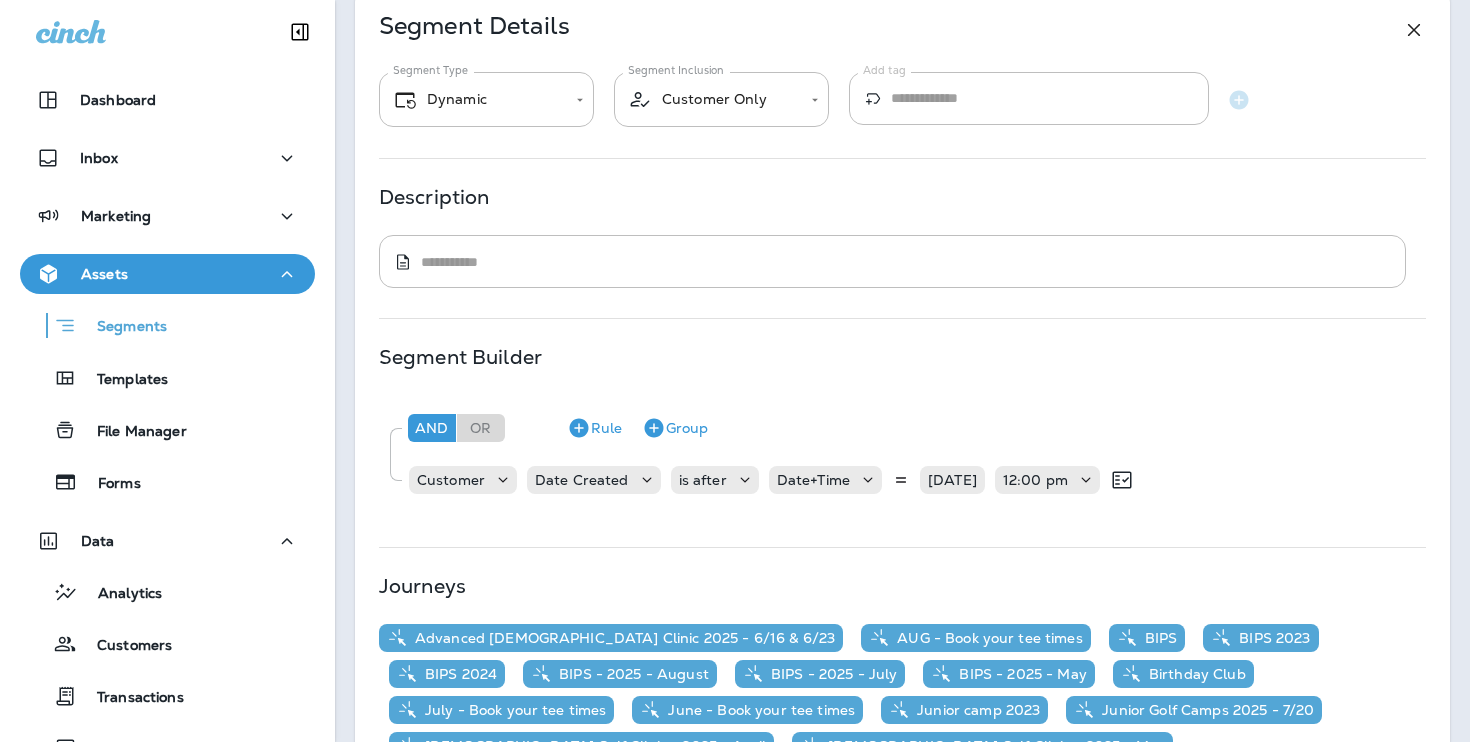 scroll, scrollTop: 86, scrollLeft: 0, axis: vertical 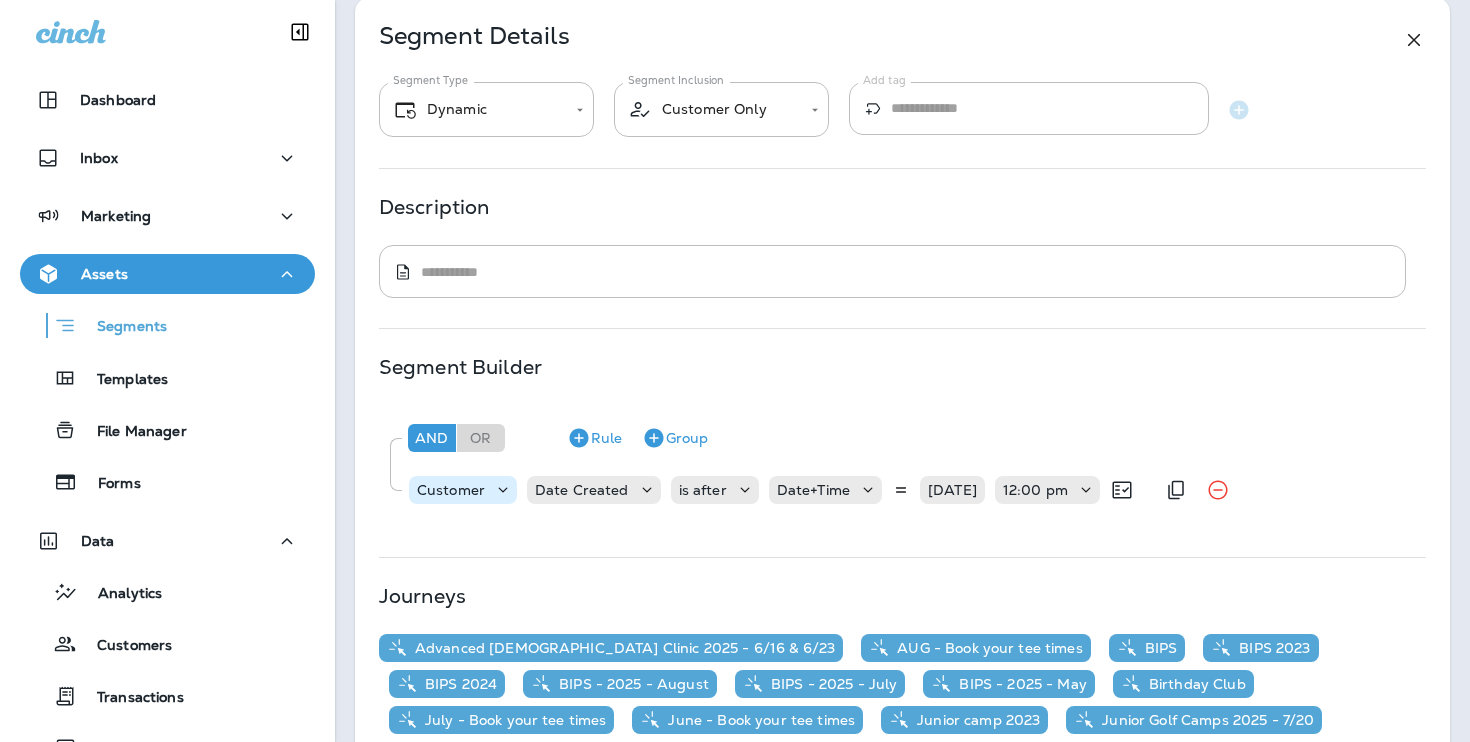 click on "Customer" at bounding box center [451, 490] 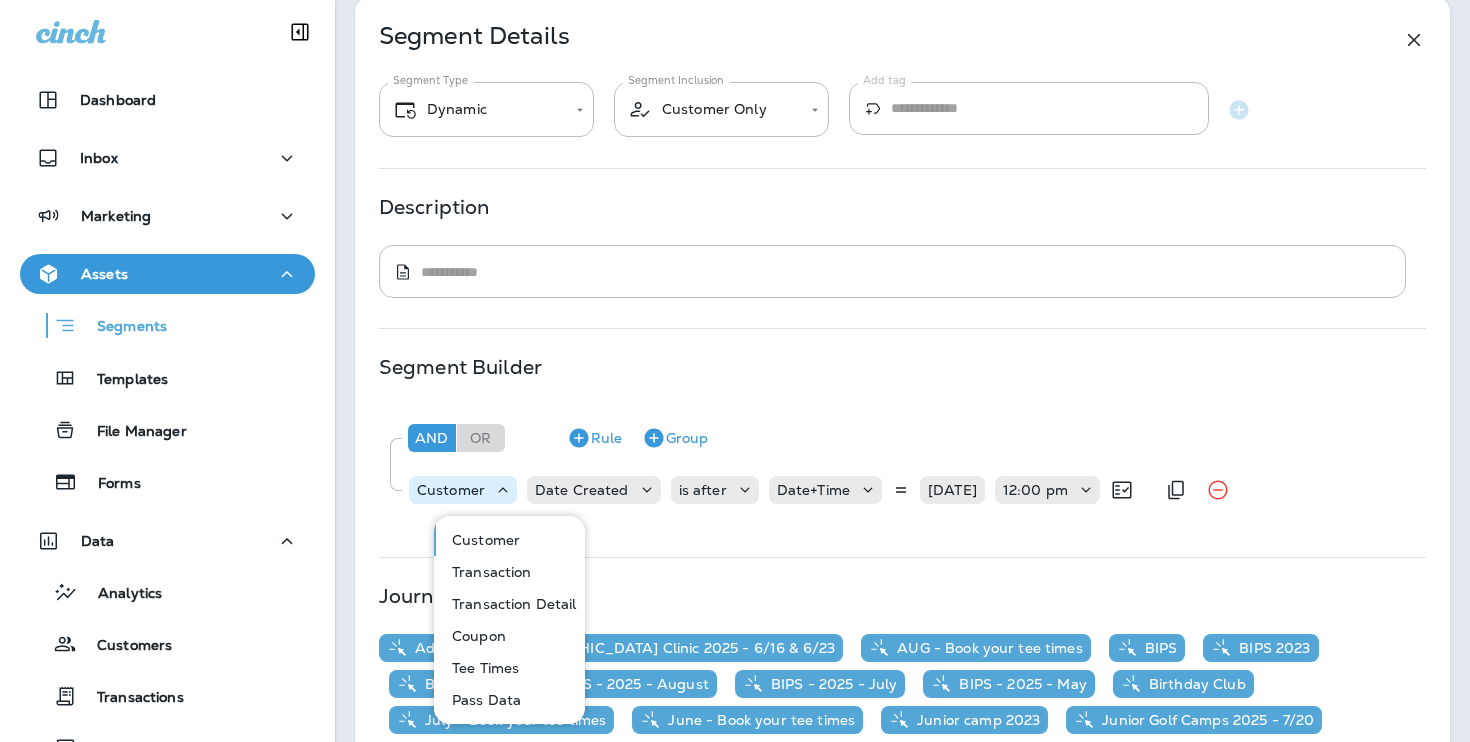 click 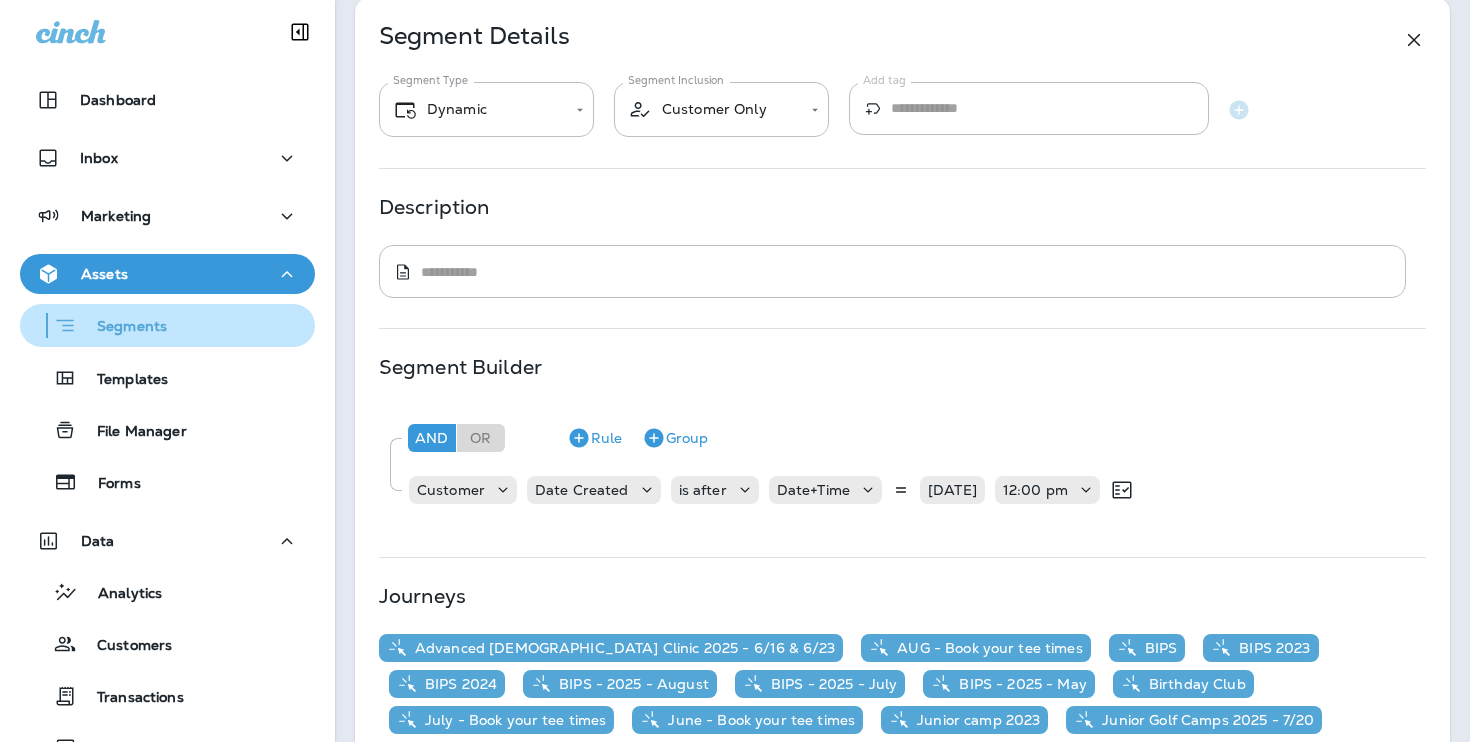 click on "Segments" at bounding box center (167, 325) 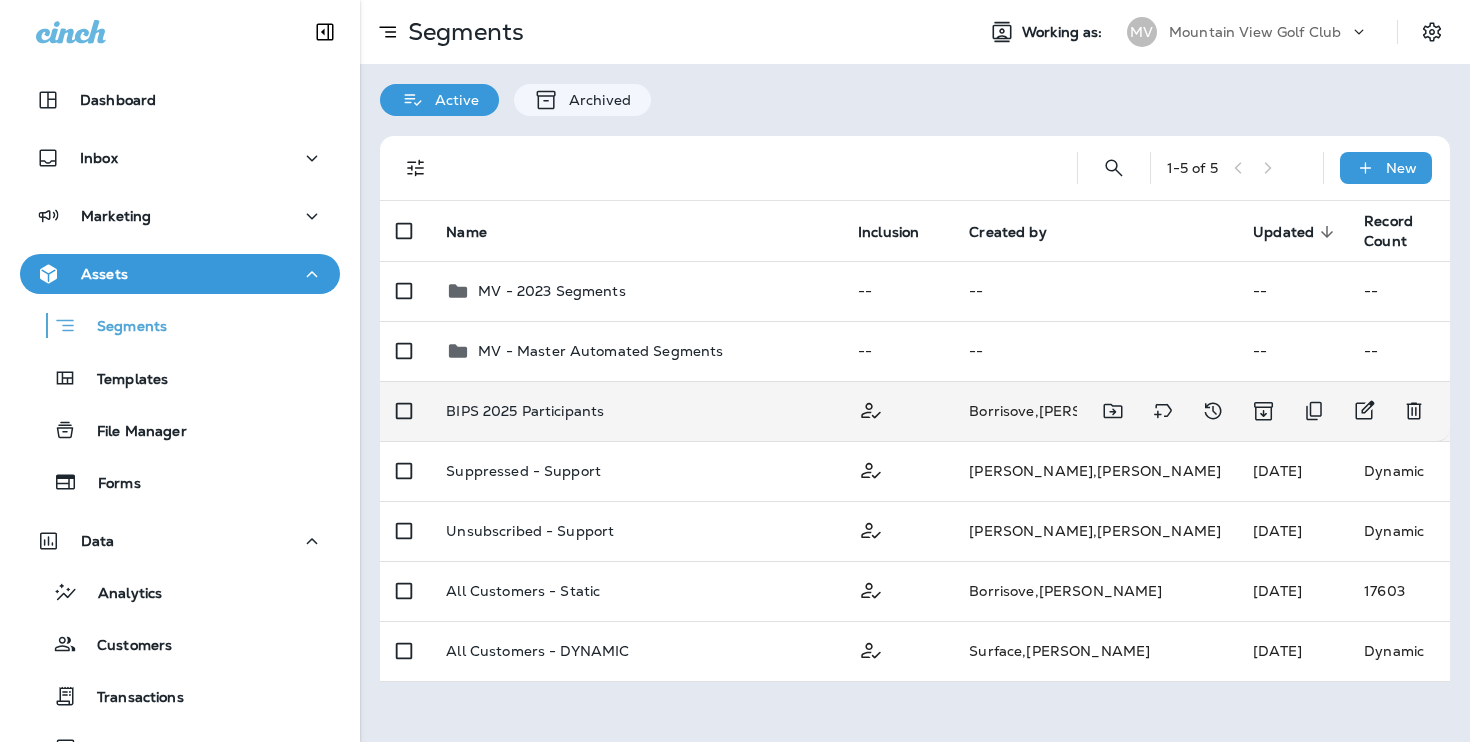 click on "BIPS 2025 Participants" at bounding box center (636, 411) 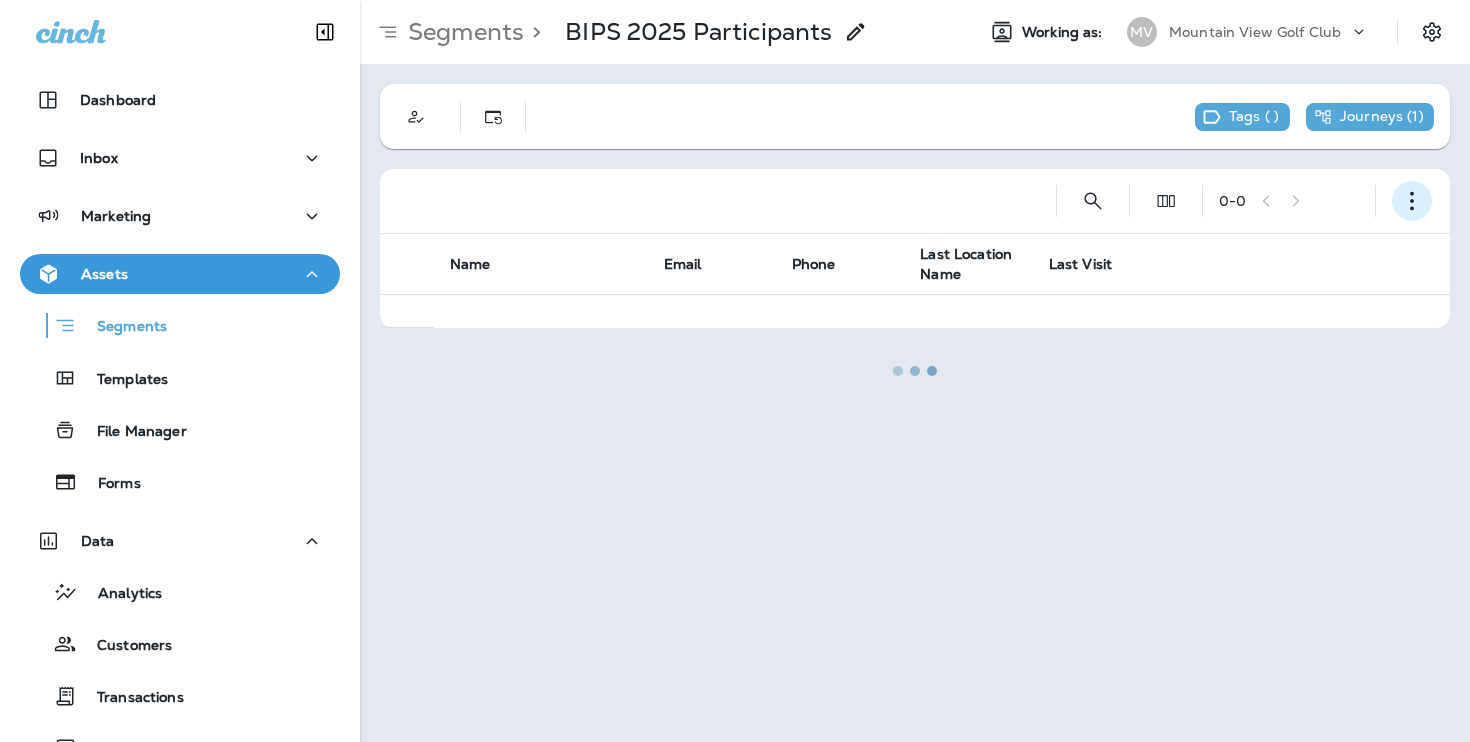 click 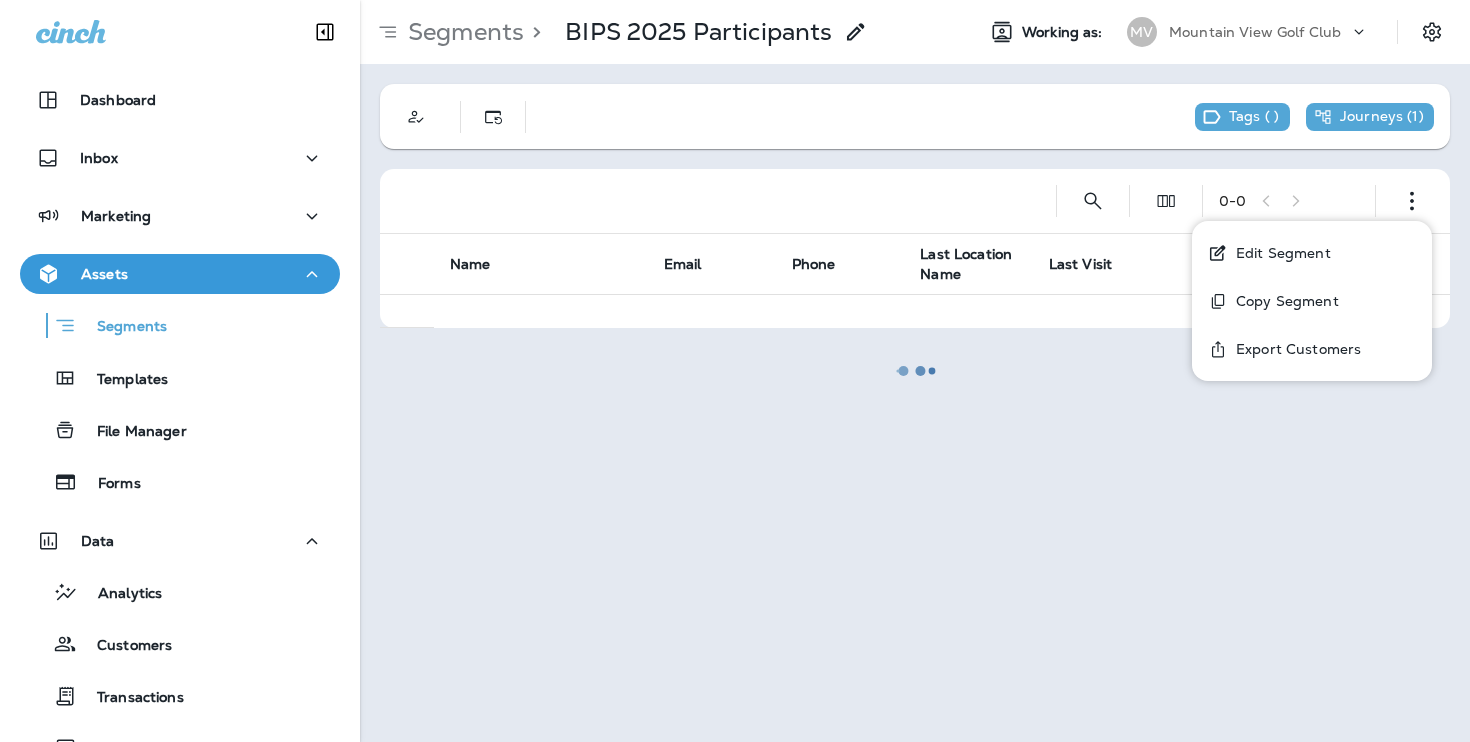 click on "Edit Segment" at bounding box center [1312, 253] 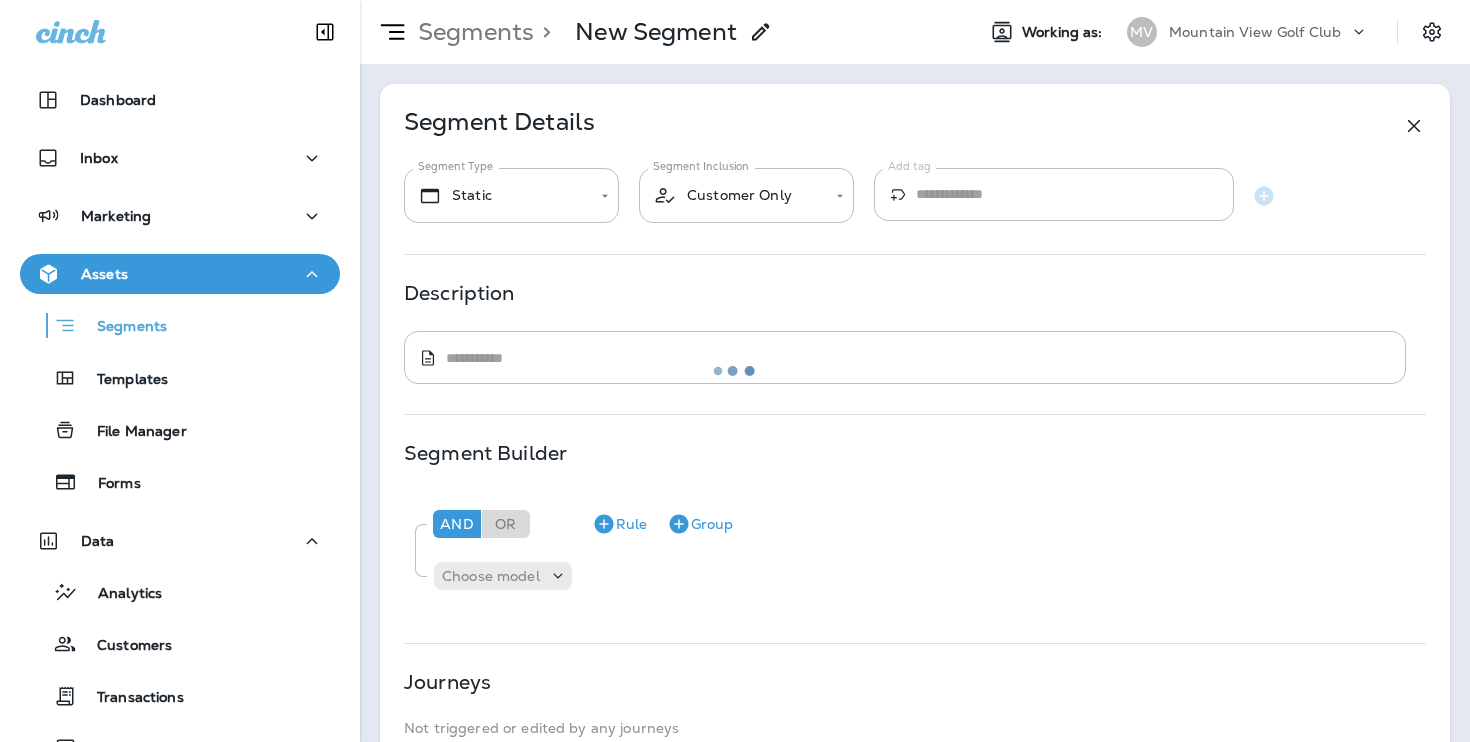 type on "*******" 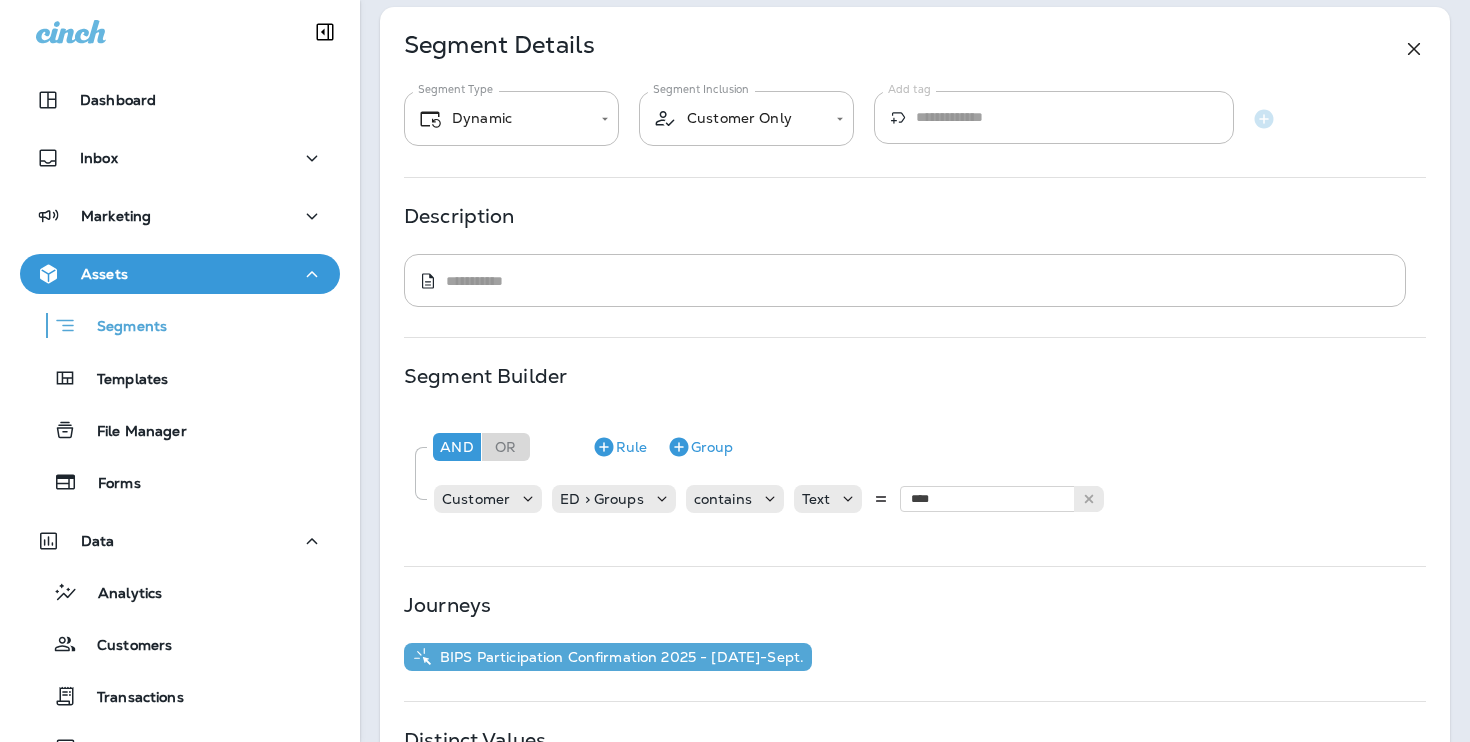 scroll, scrollTop: 73, scrollLeft: 0, axis: vertical 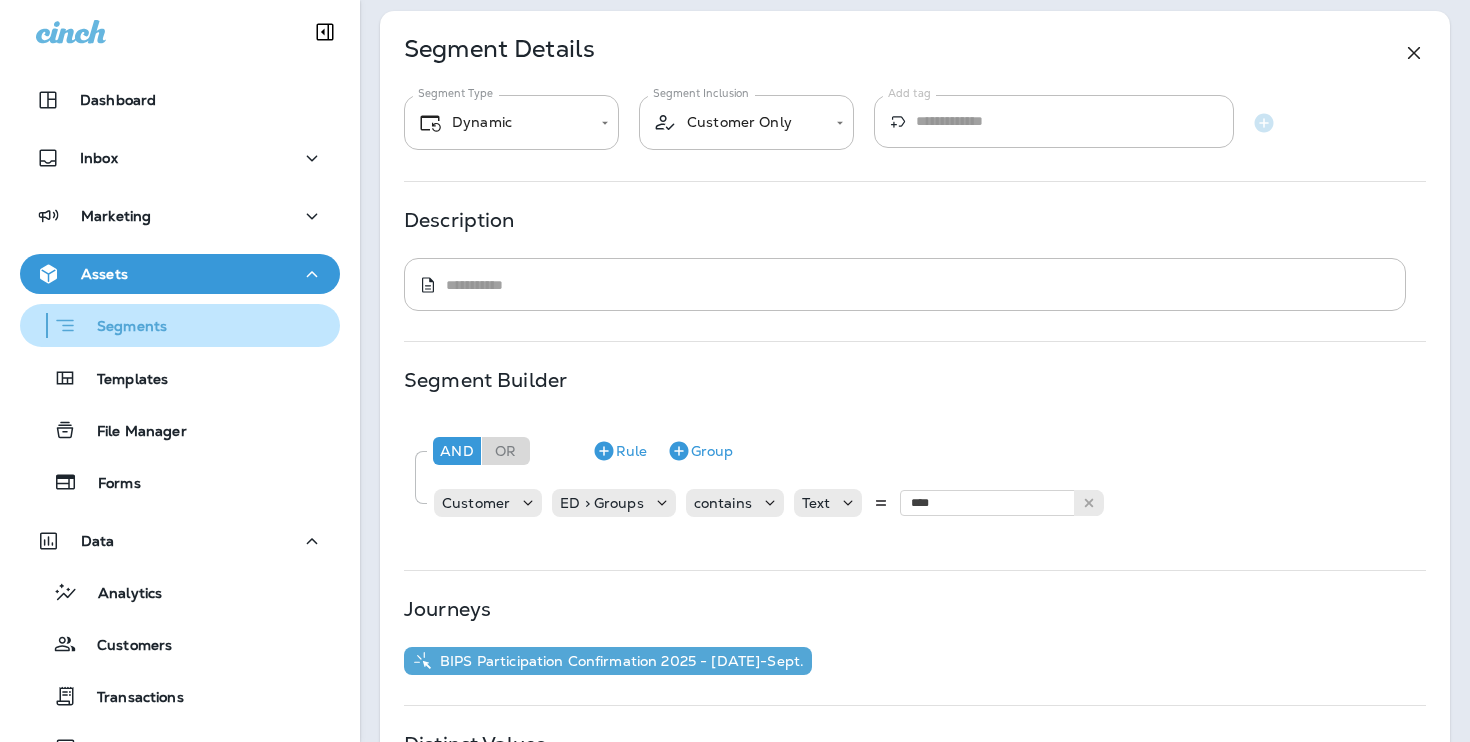 click on "Segments" at bounding box center [180, 325] 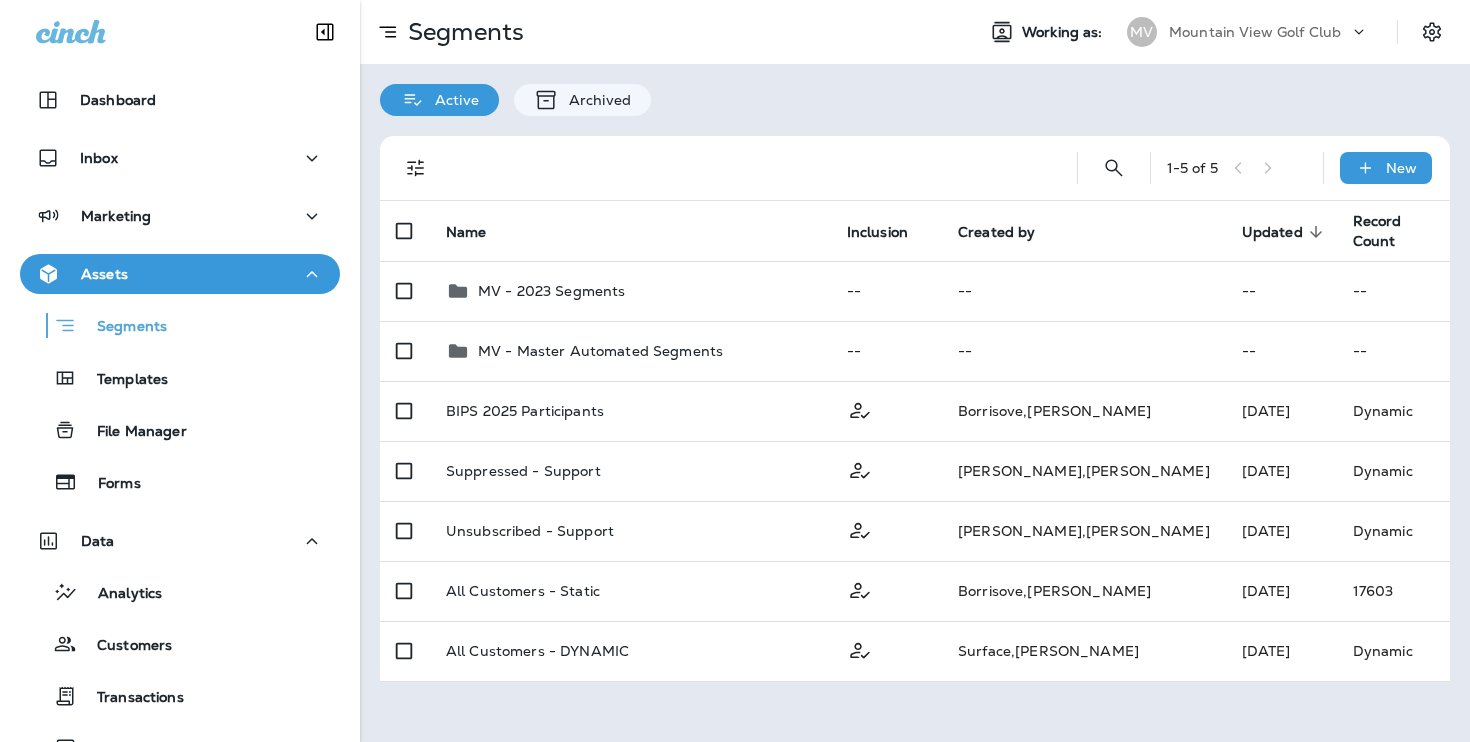 click on "Mountain View Golf Club" at bounding box center (1255, 32) 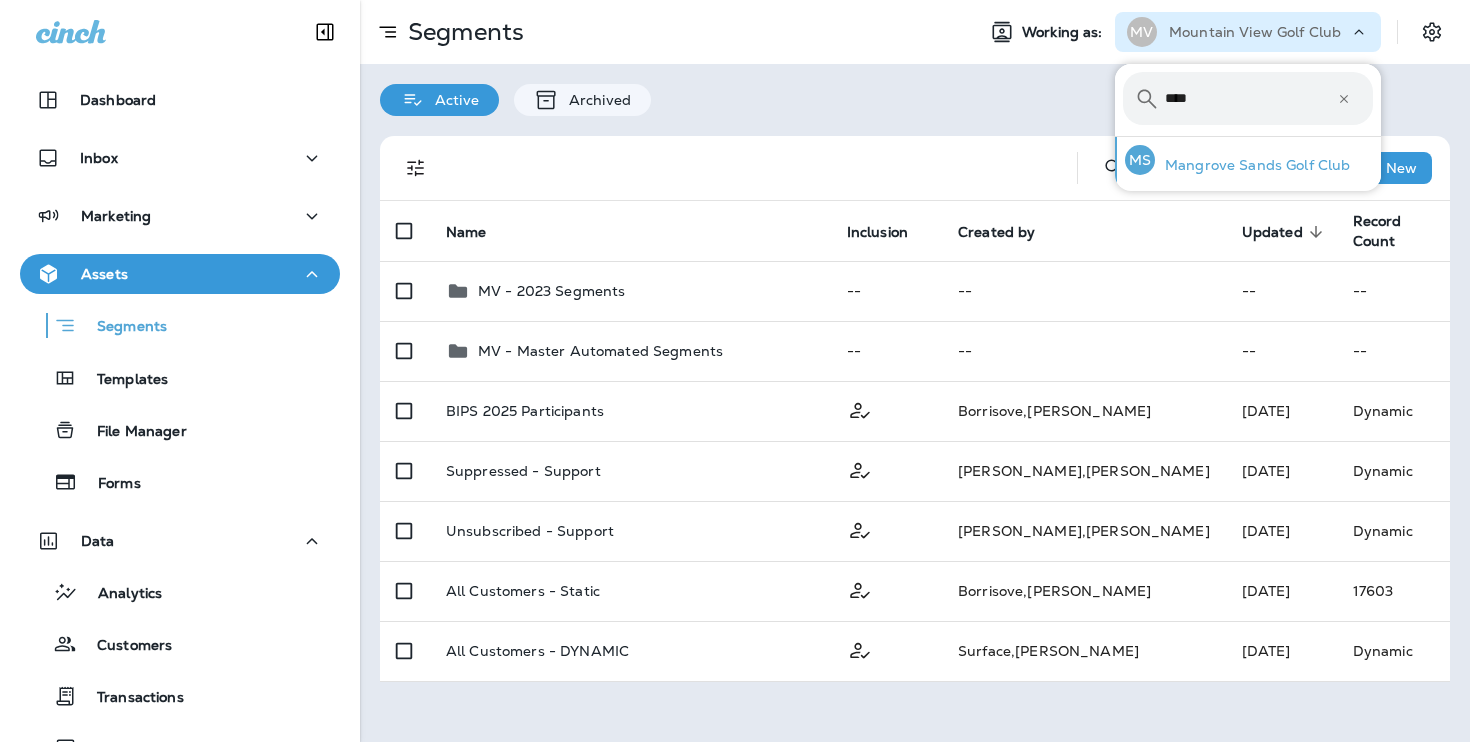 type on "****" 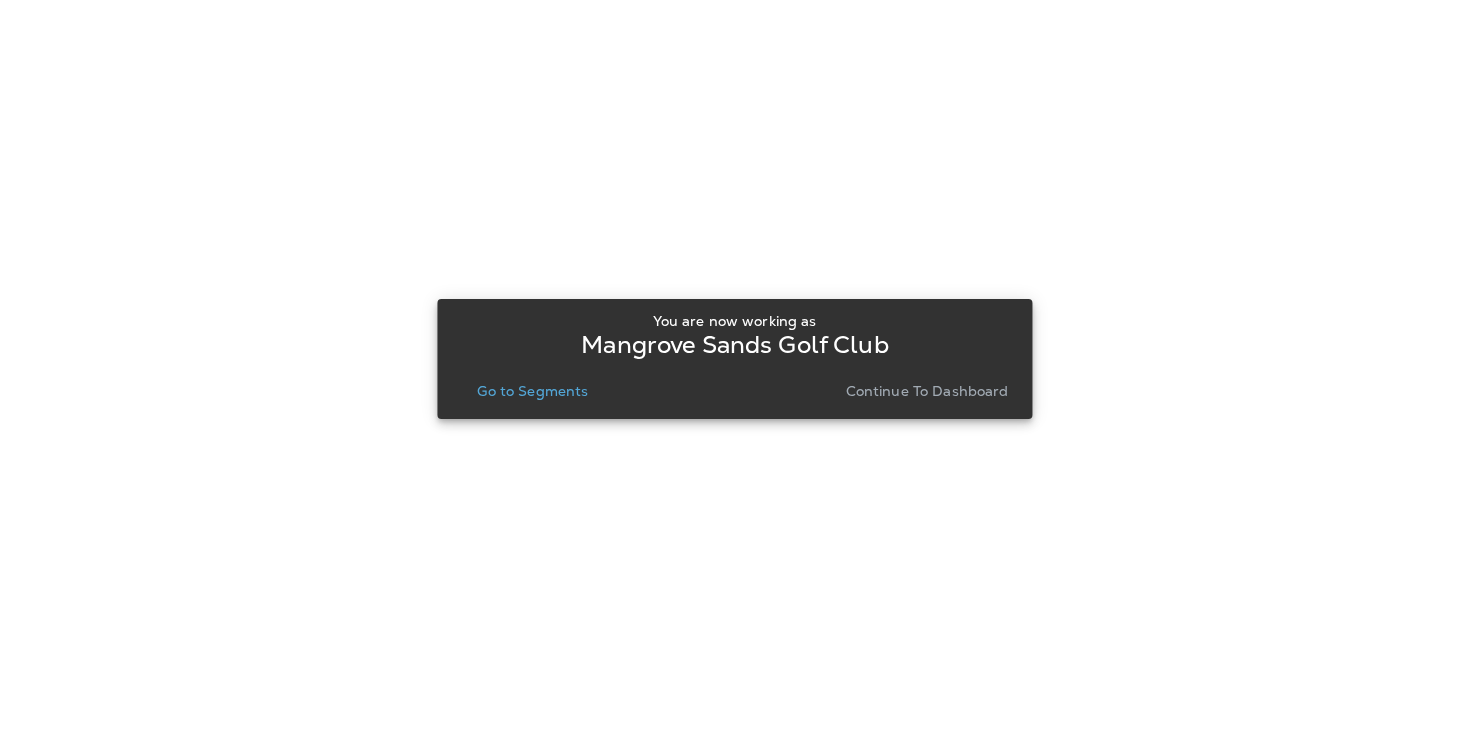 click on "Continue to Dashboard" at bounding box center (927, 391) 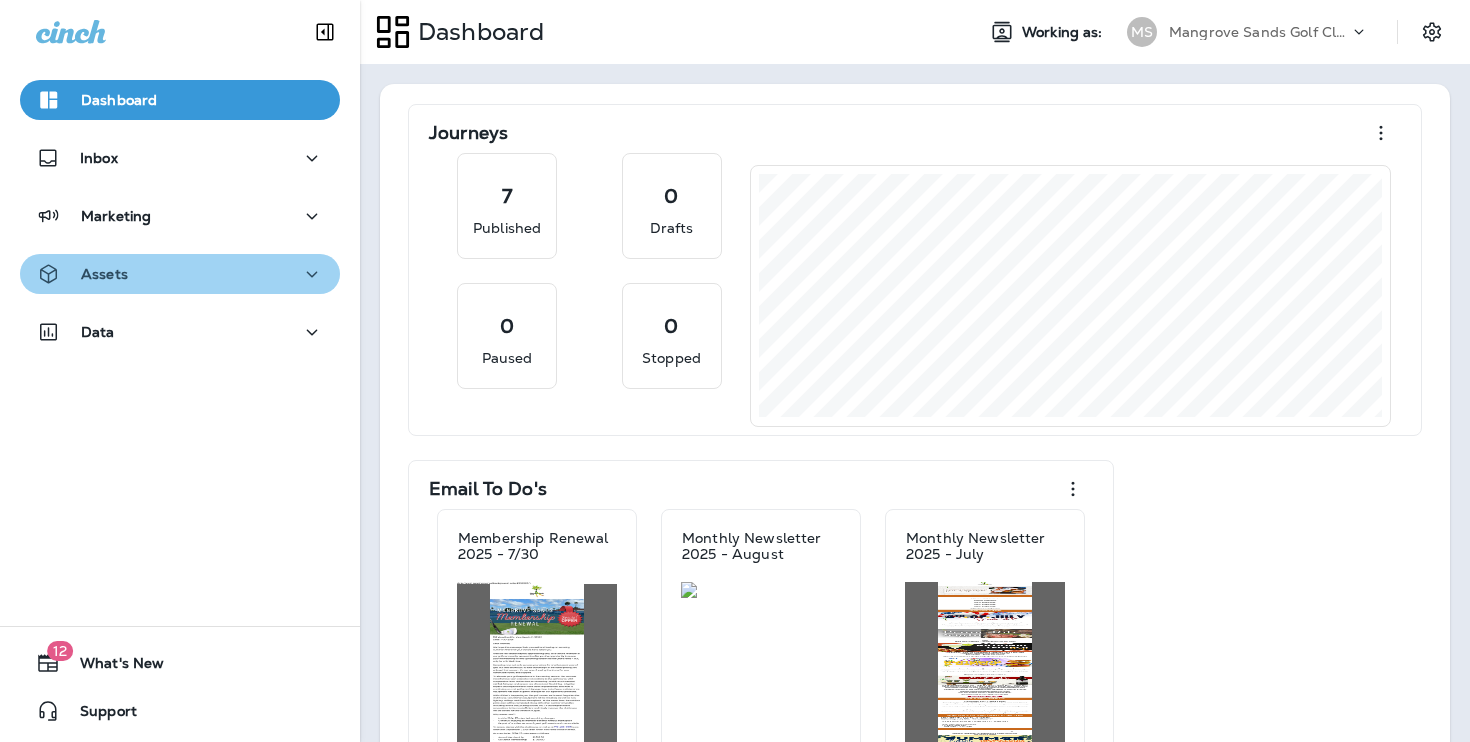 click on "Assets" at bounding box center (180, 274) 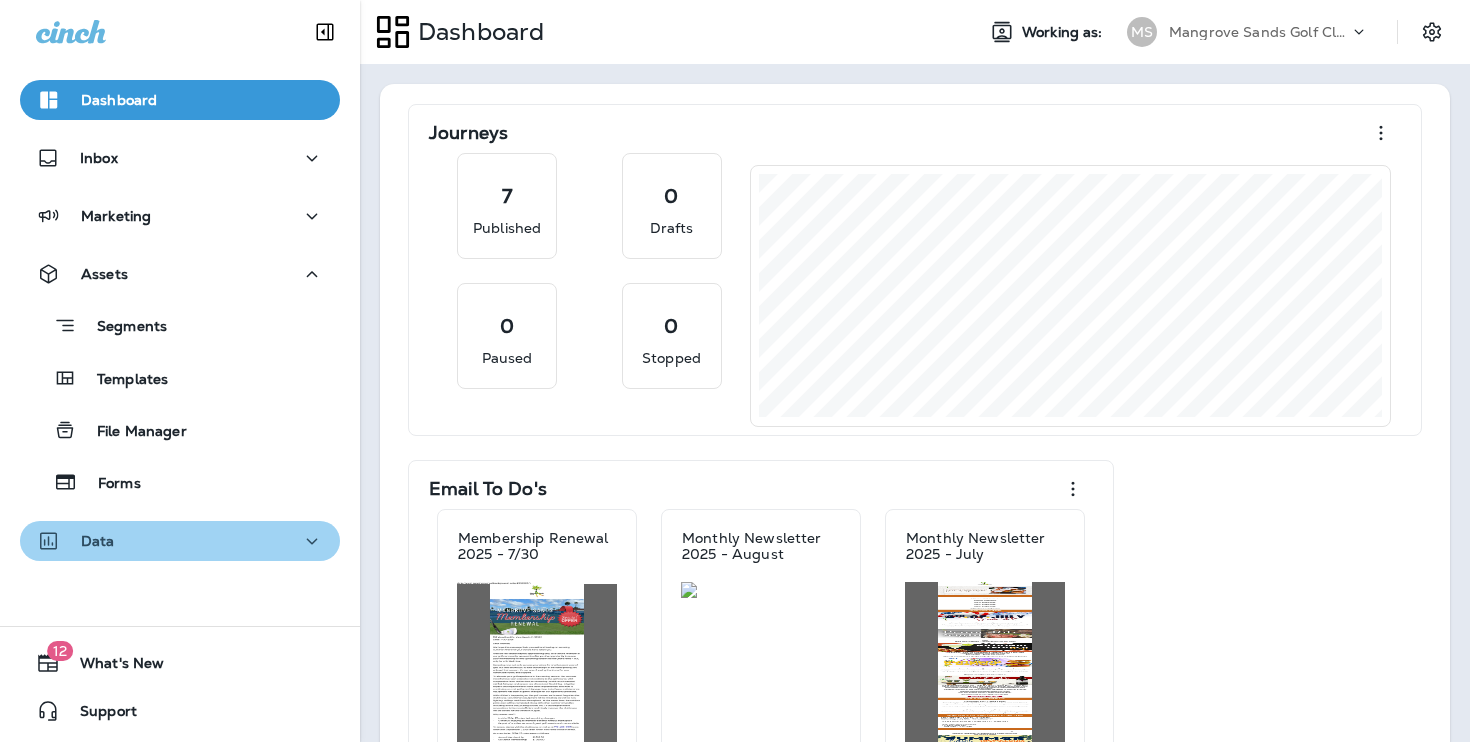 click on "Data" at bounding box center (180, 541) 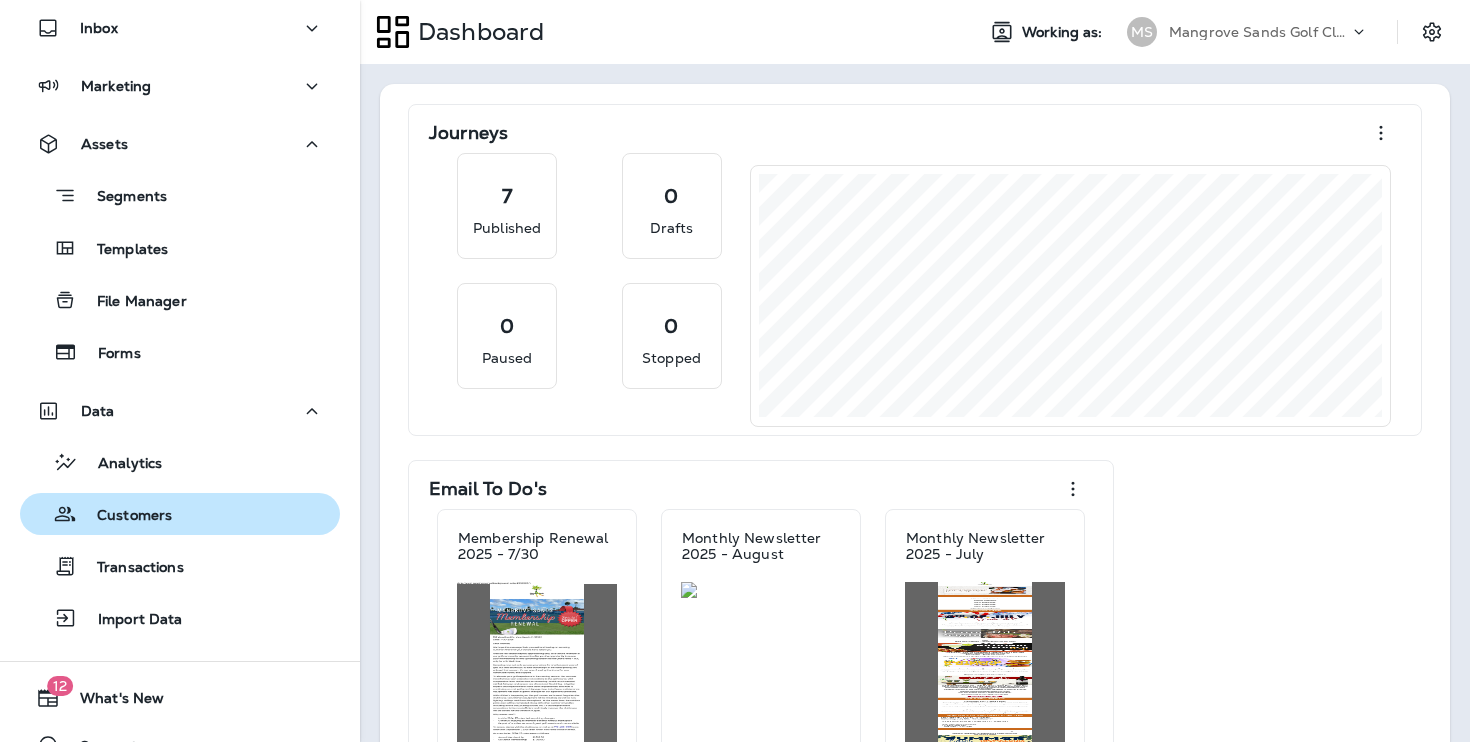 scroll, scrollTop: 129, scrollLeft: 0, axis: vertical 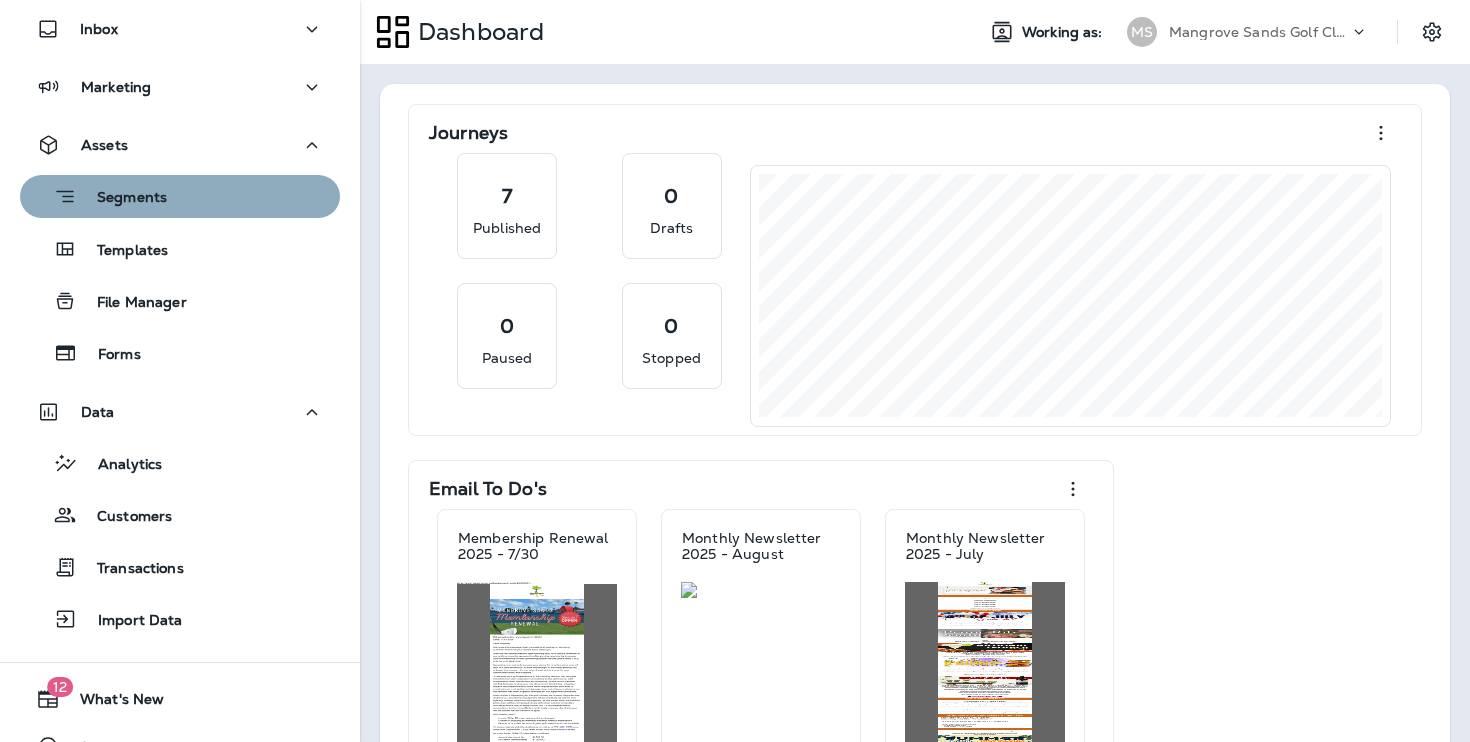 click on "Segments" at bounding box center (180, 196) 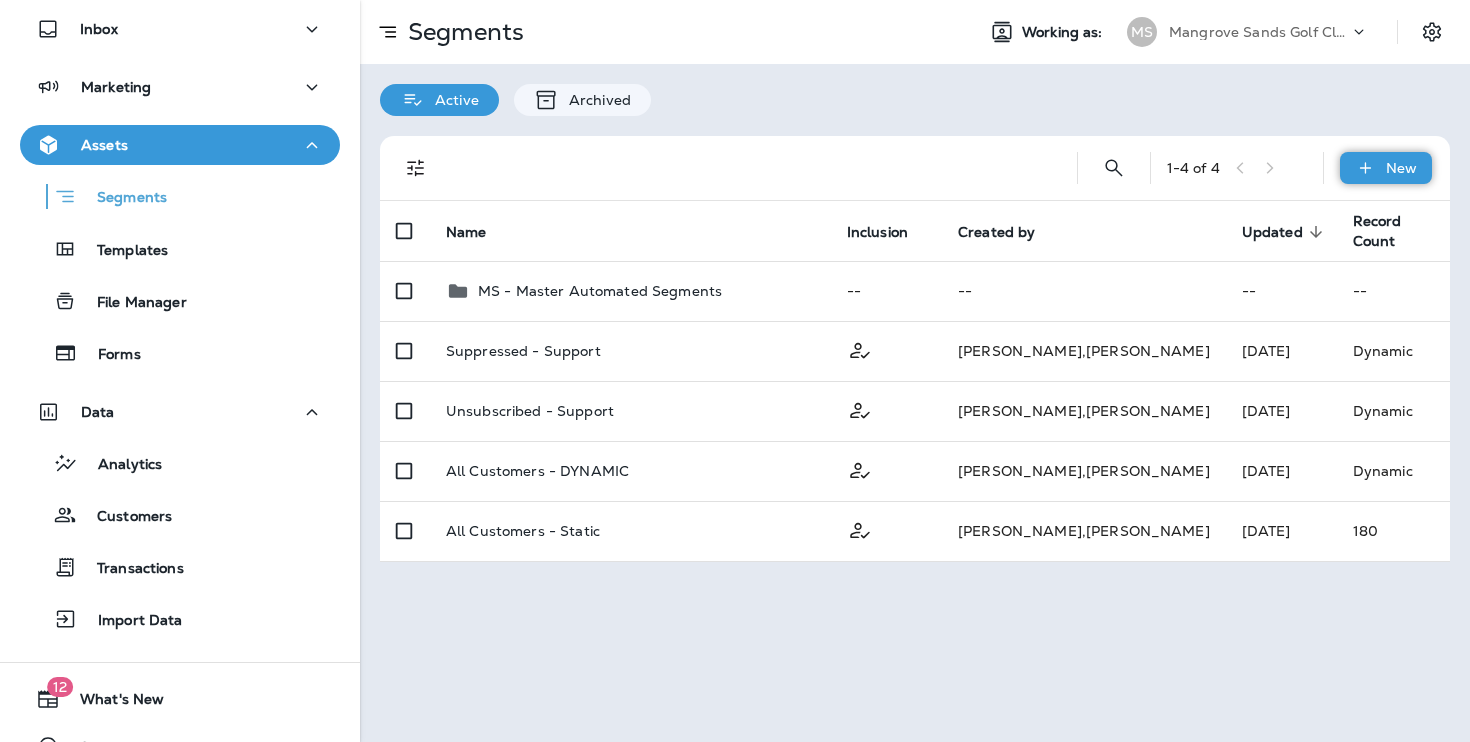 click on "New" at bounding box center [1386, 168] 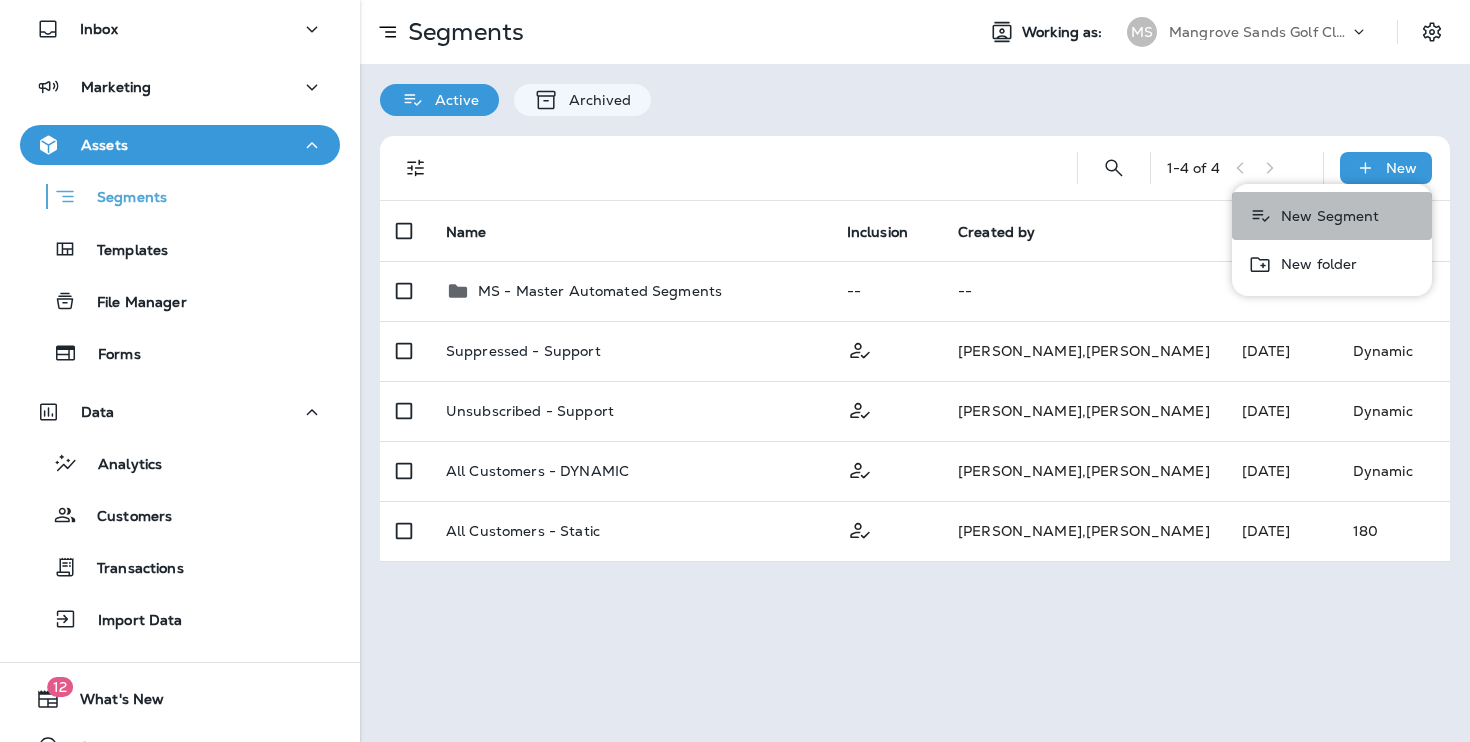 click on "New Segment" at bounding box center [1326, 216] 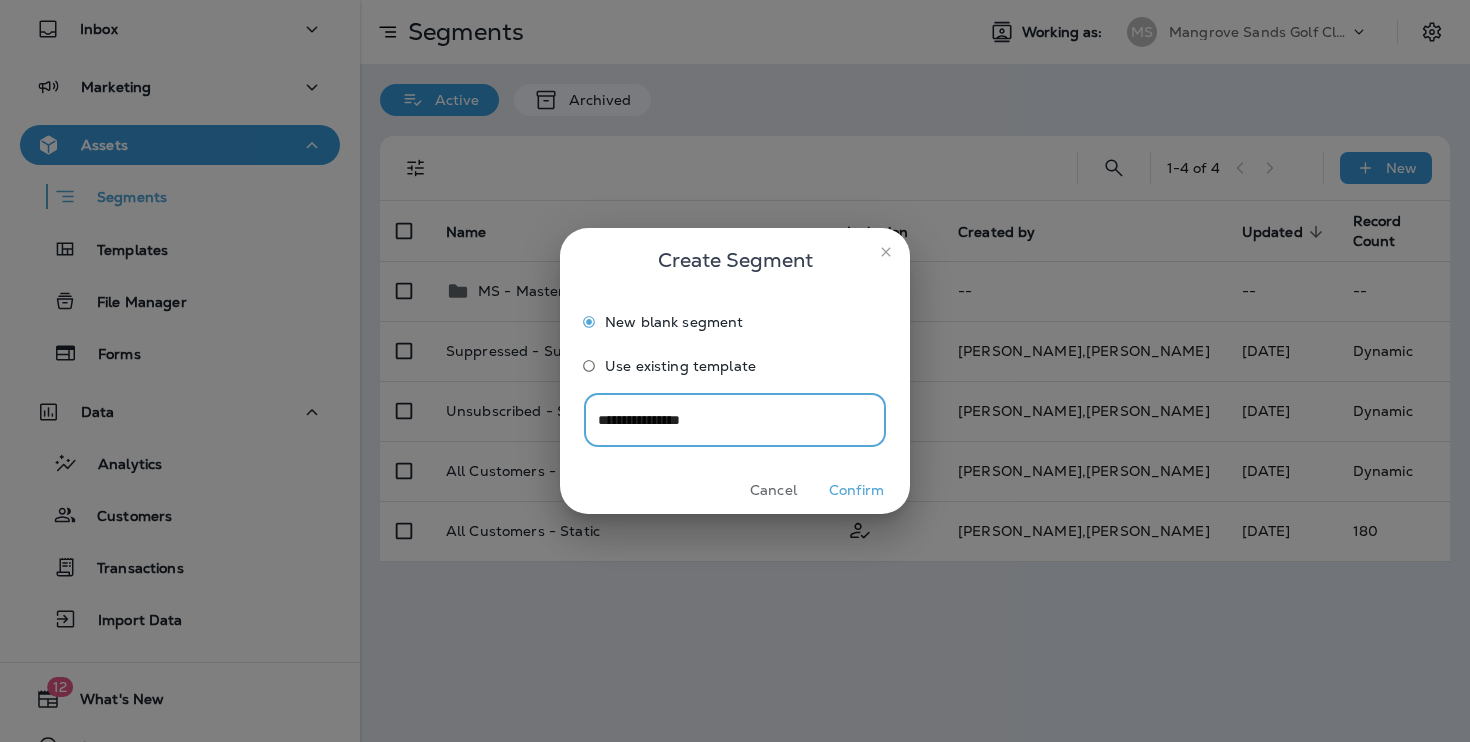 type on "**********" 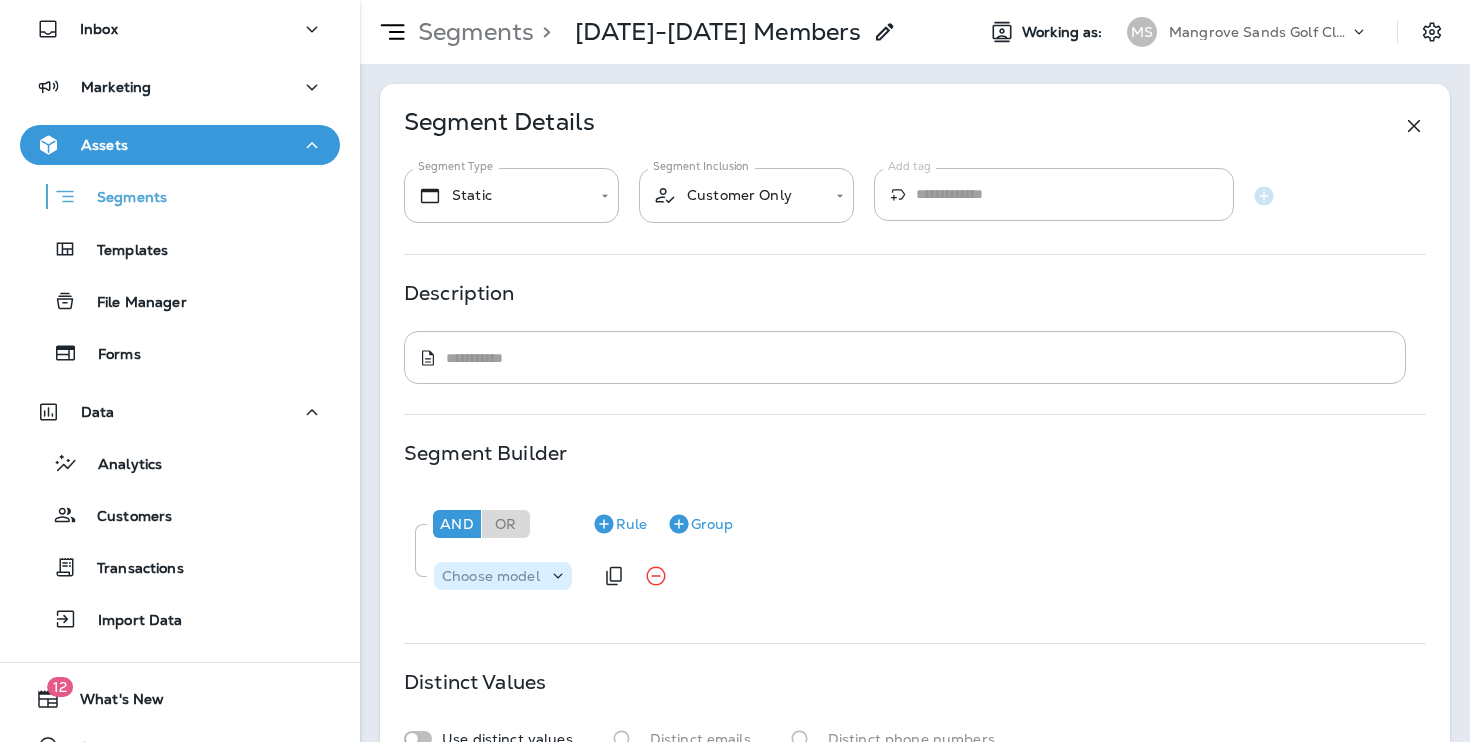 click on "Choose model" at bounding box center [491, 576] 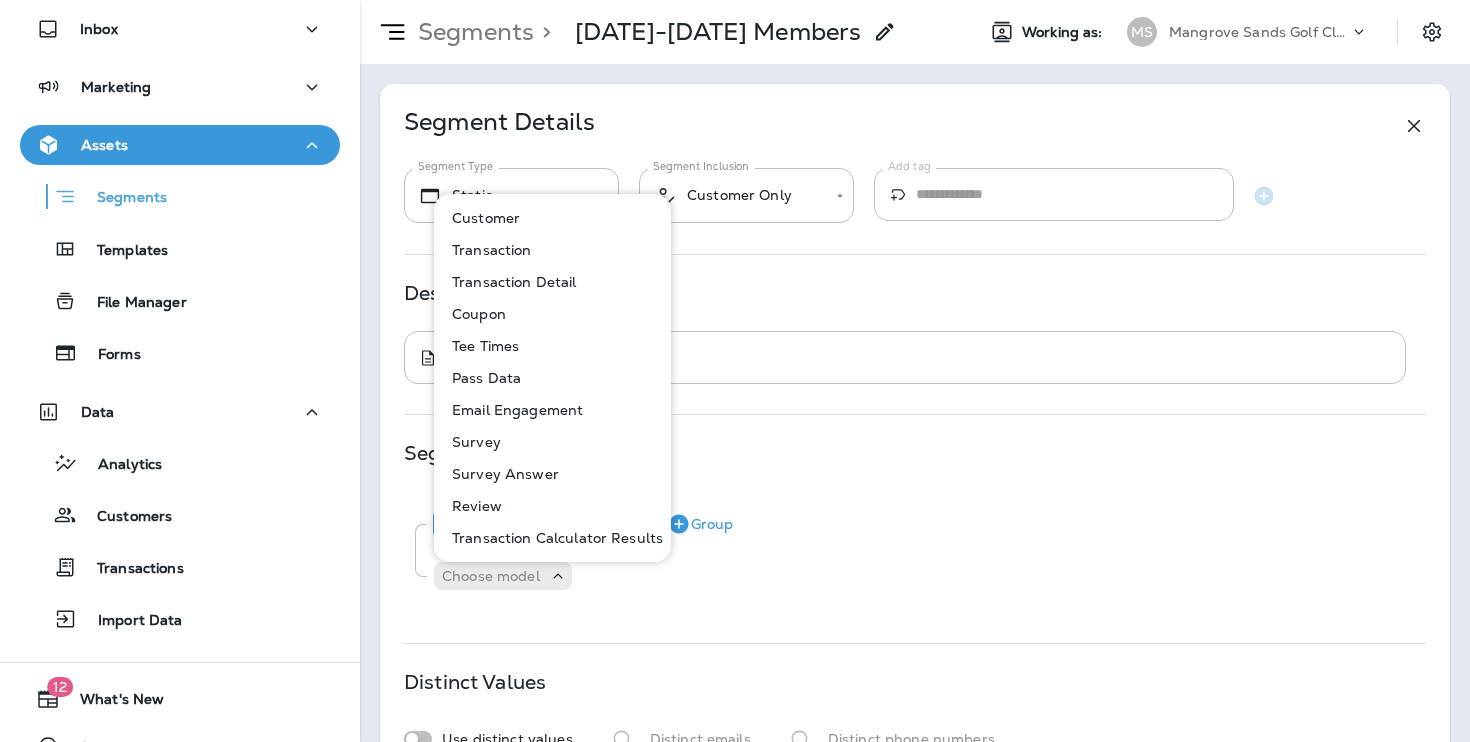 click on "**********" at bounding box center (915, 169) 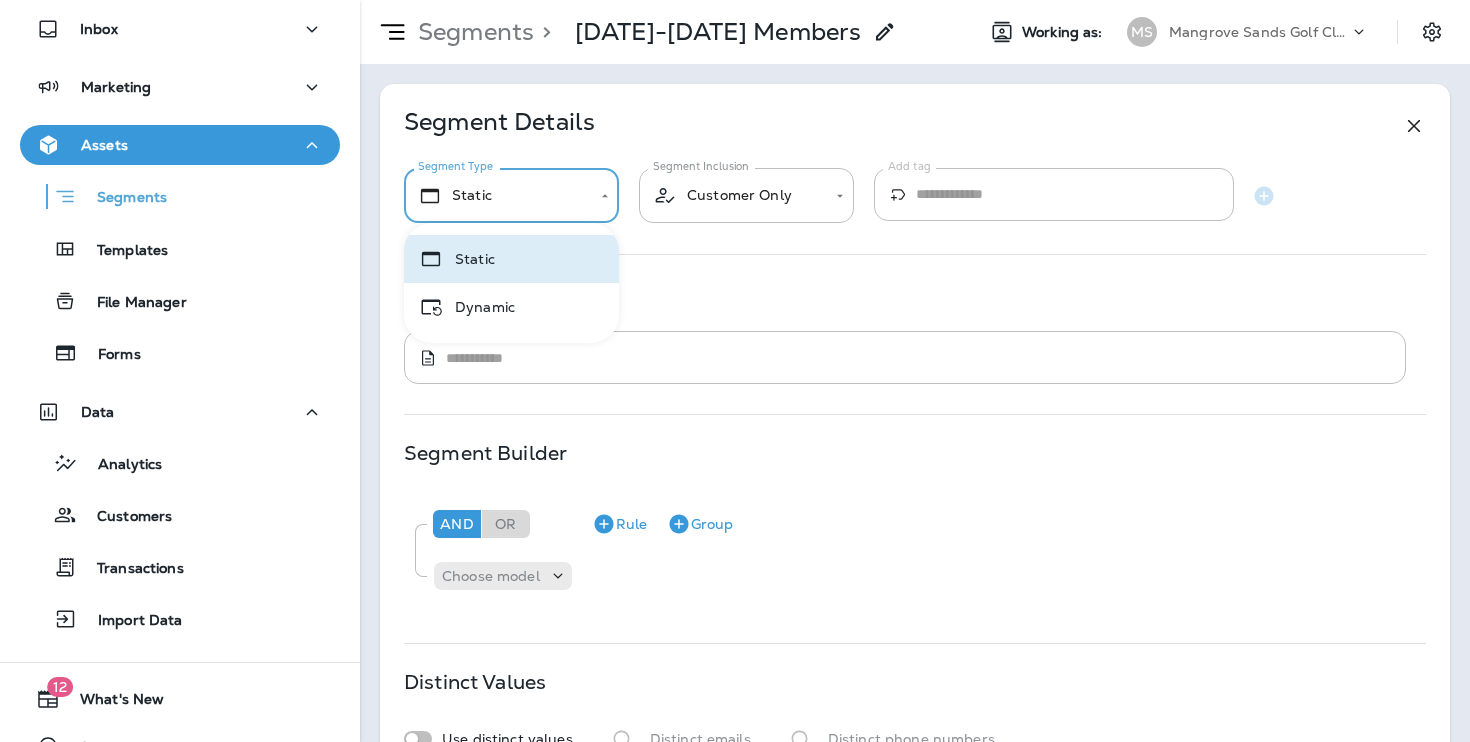 click on "**********" at bounding box center [735, 0] 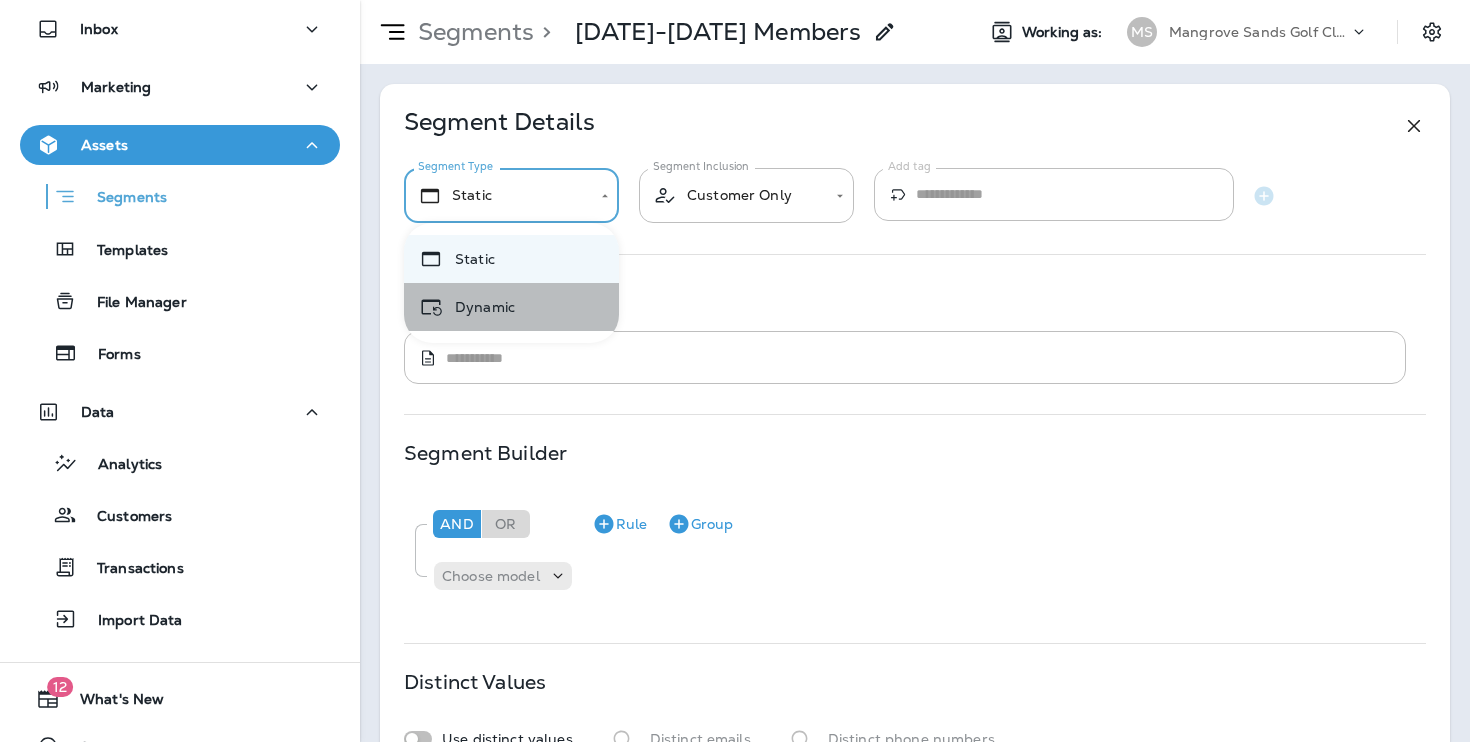 click on "Dynamic" at bounding box center (511, 307) 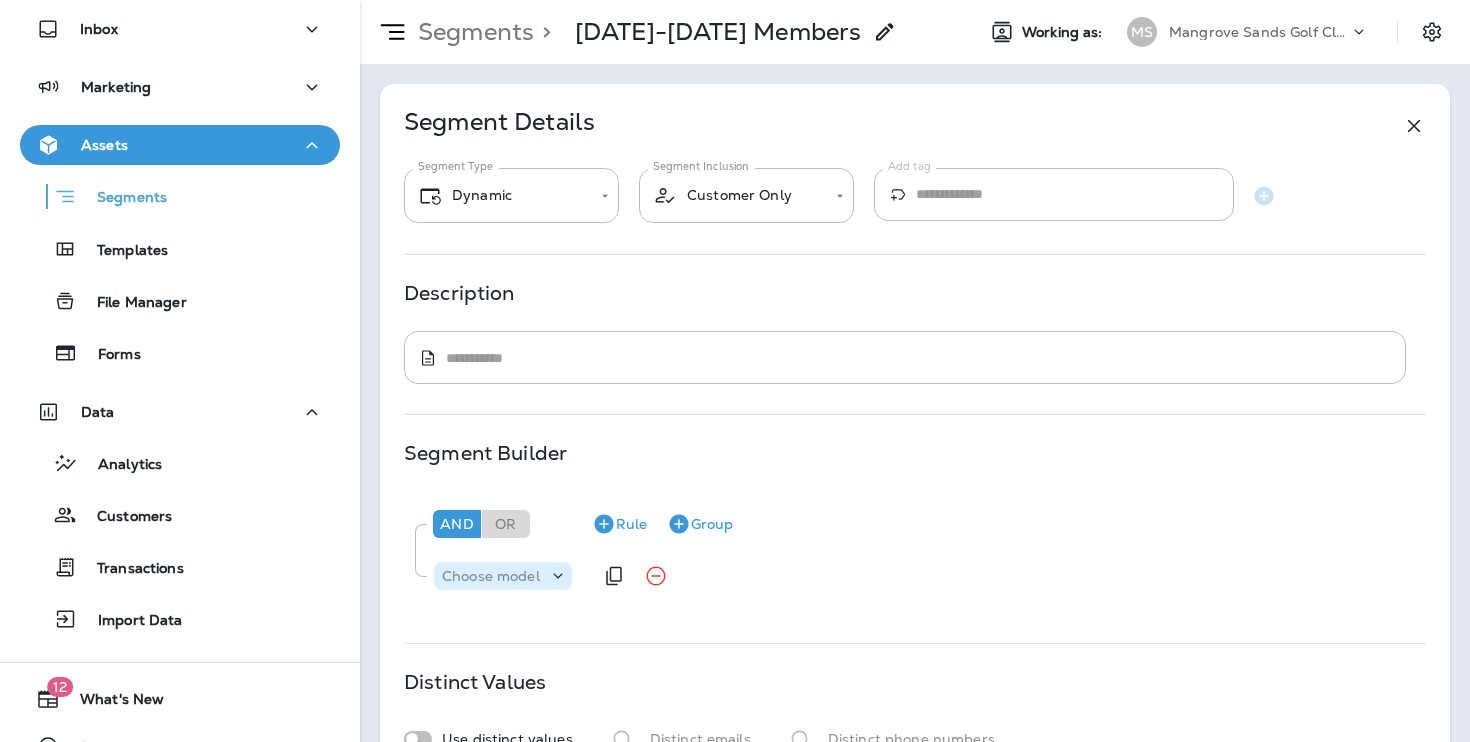 click on "Choose model" at bounding box center [491, 576] 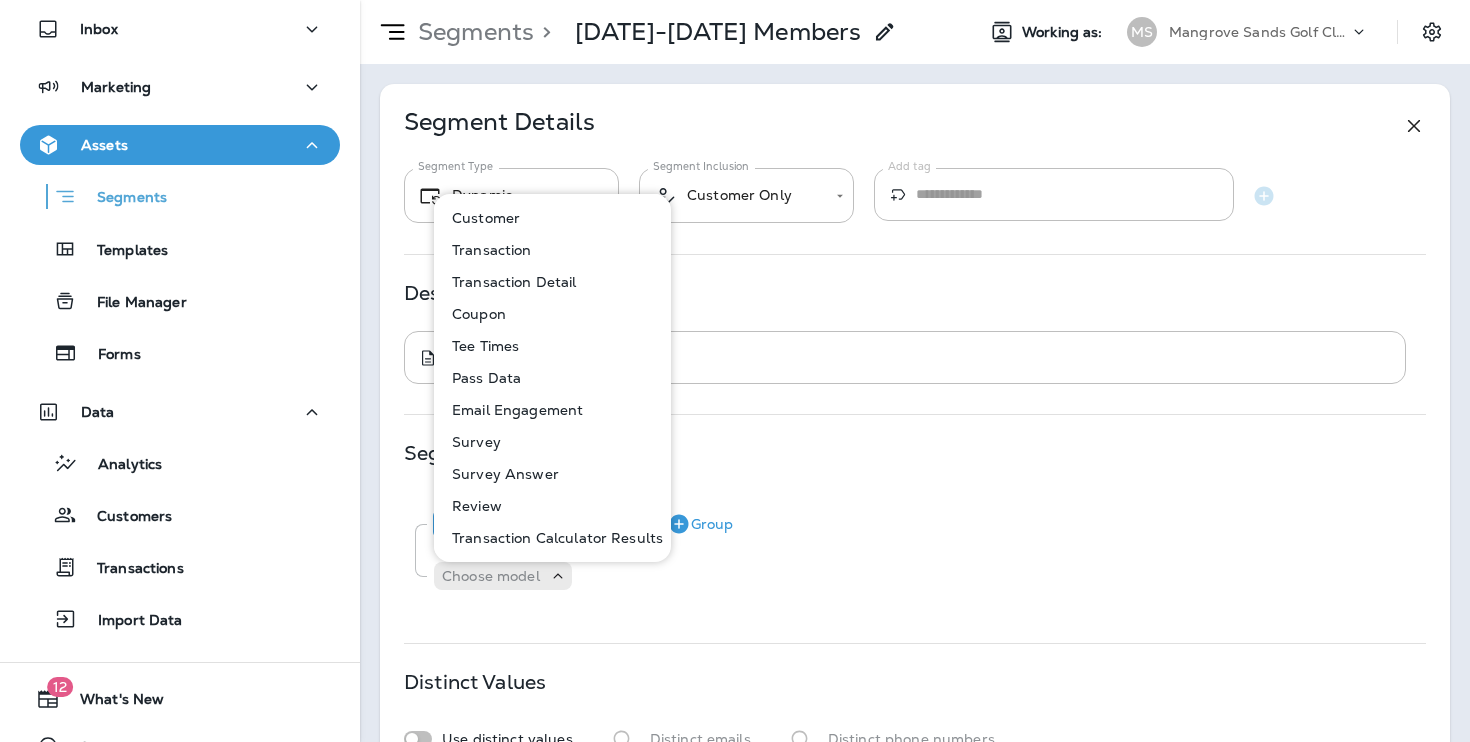 click on "And Or Rule Group" at bounding box center (922, 524) 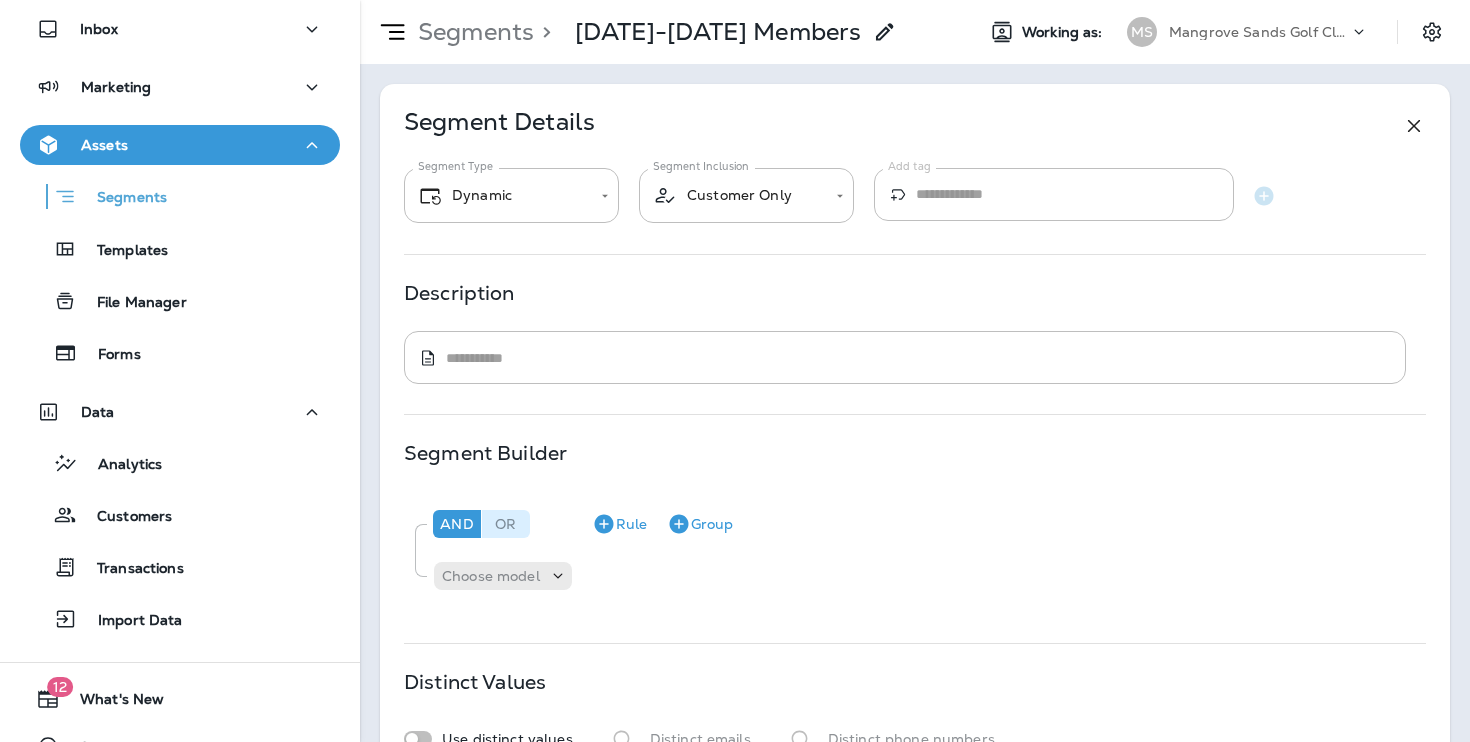 click on "Or" at bounding box center (506, 524) 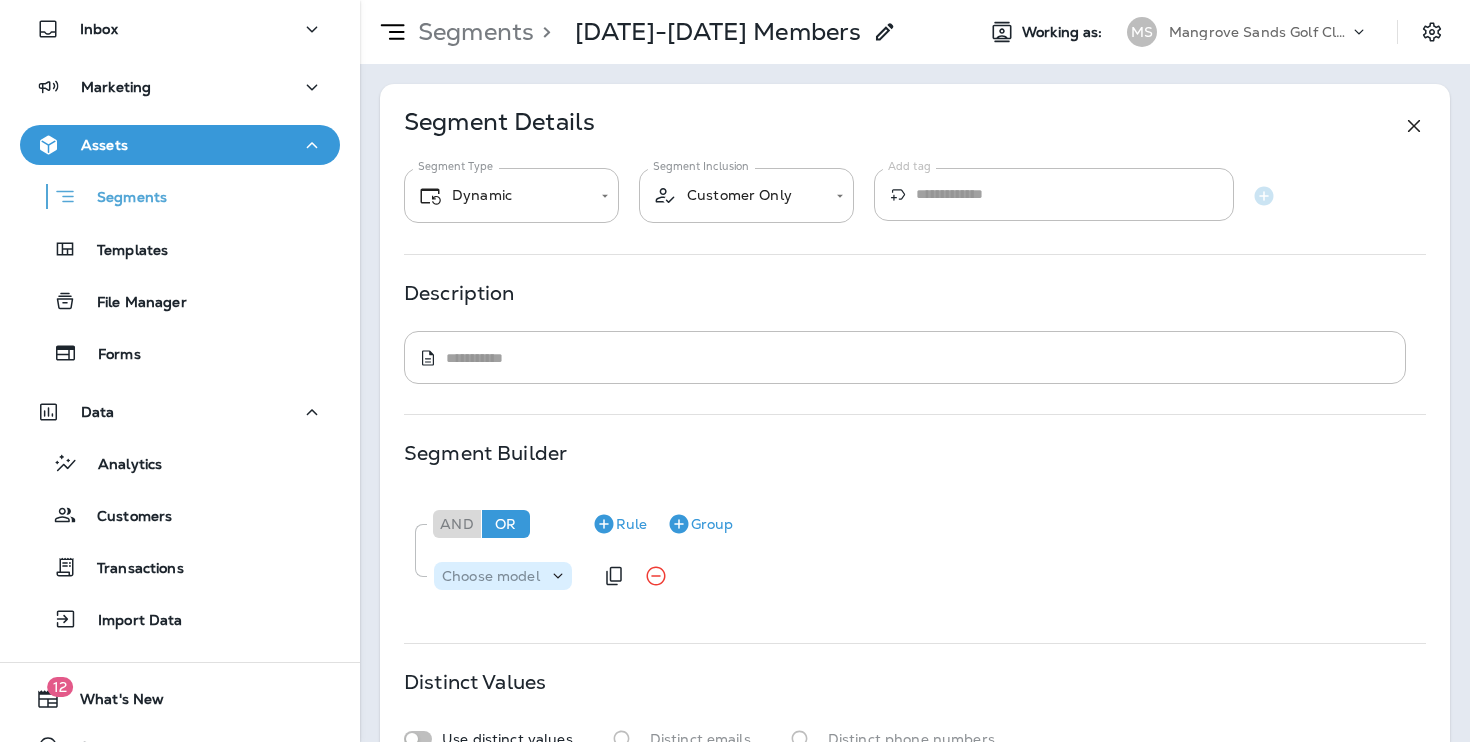 click on "Choose model" at bounding box center [503, 576] 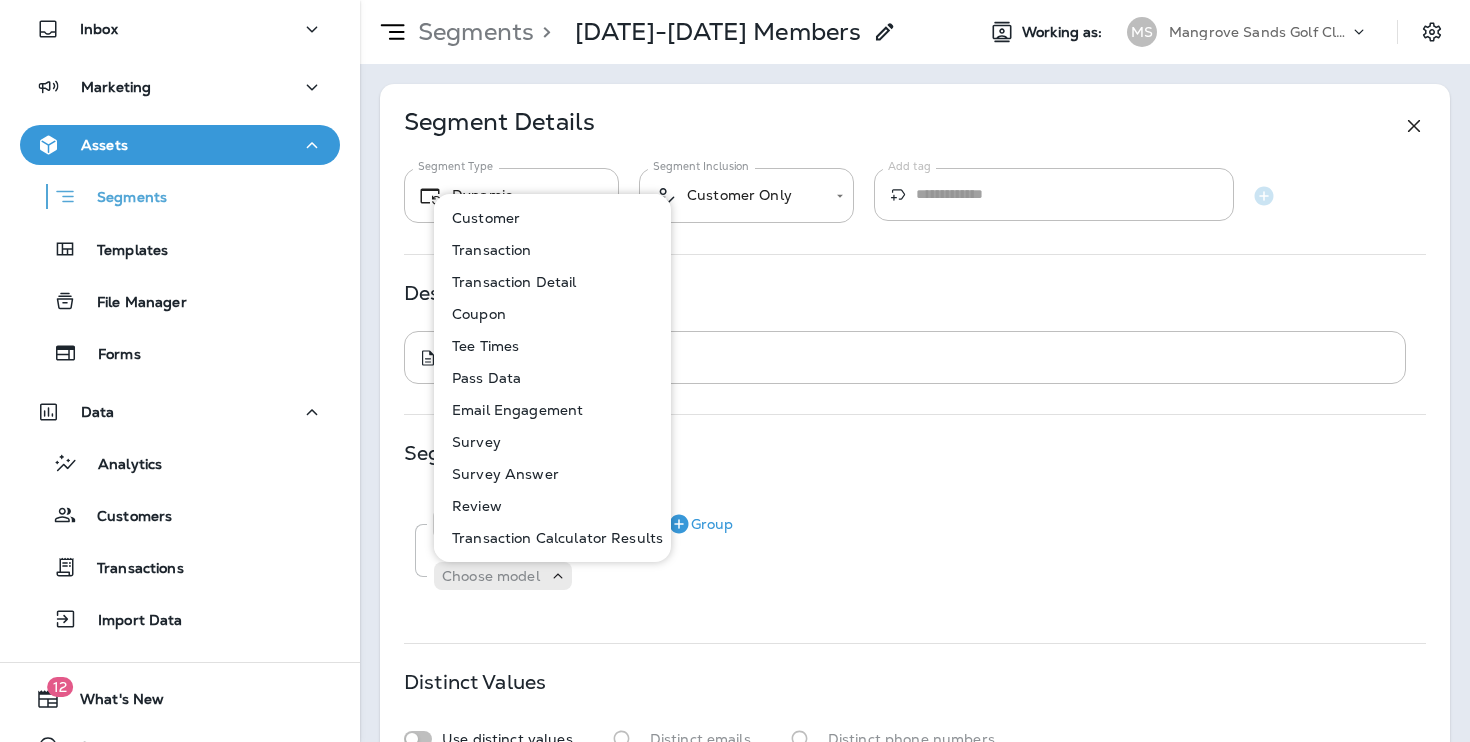 click on "**********" at bounding box center (915, 435) 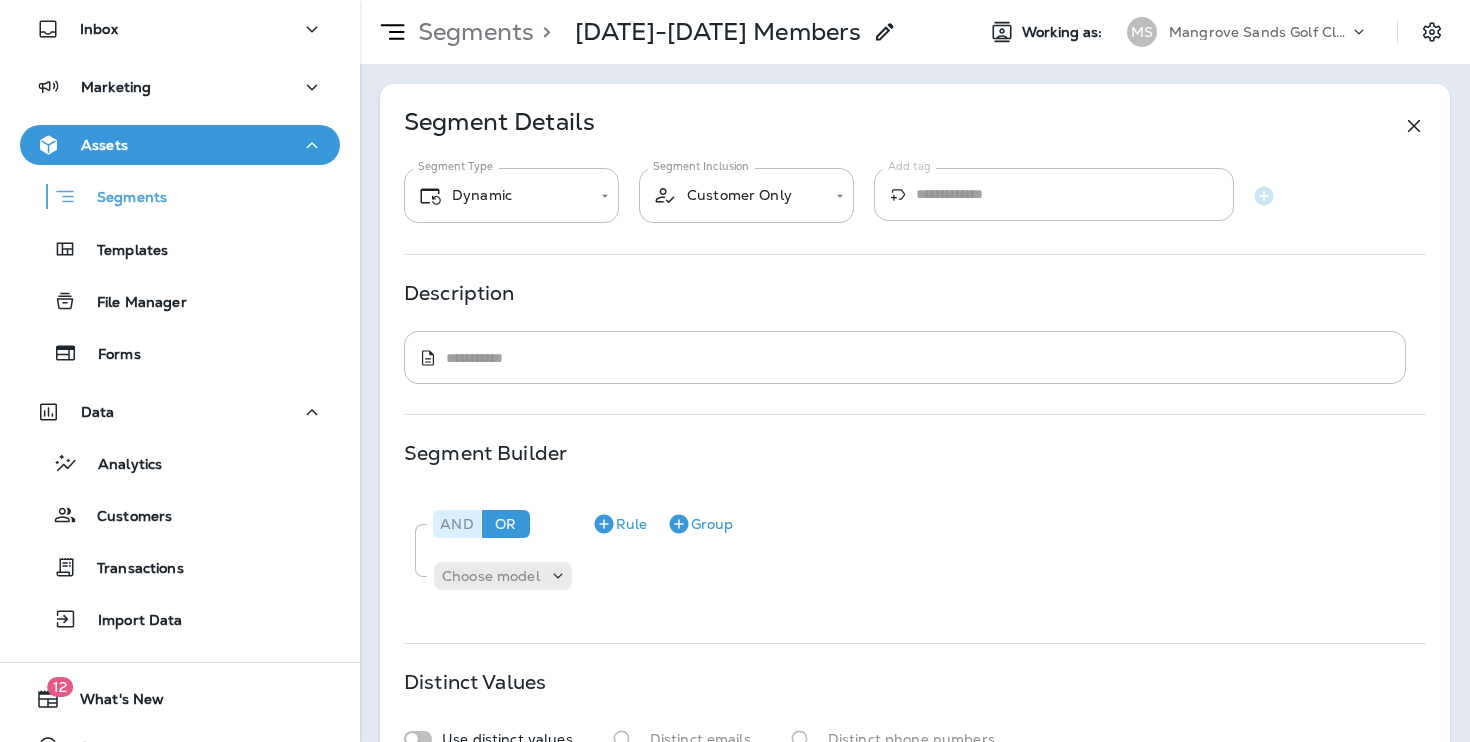 click on "And" at bounding box center (457, 524) 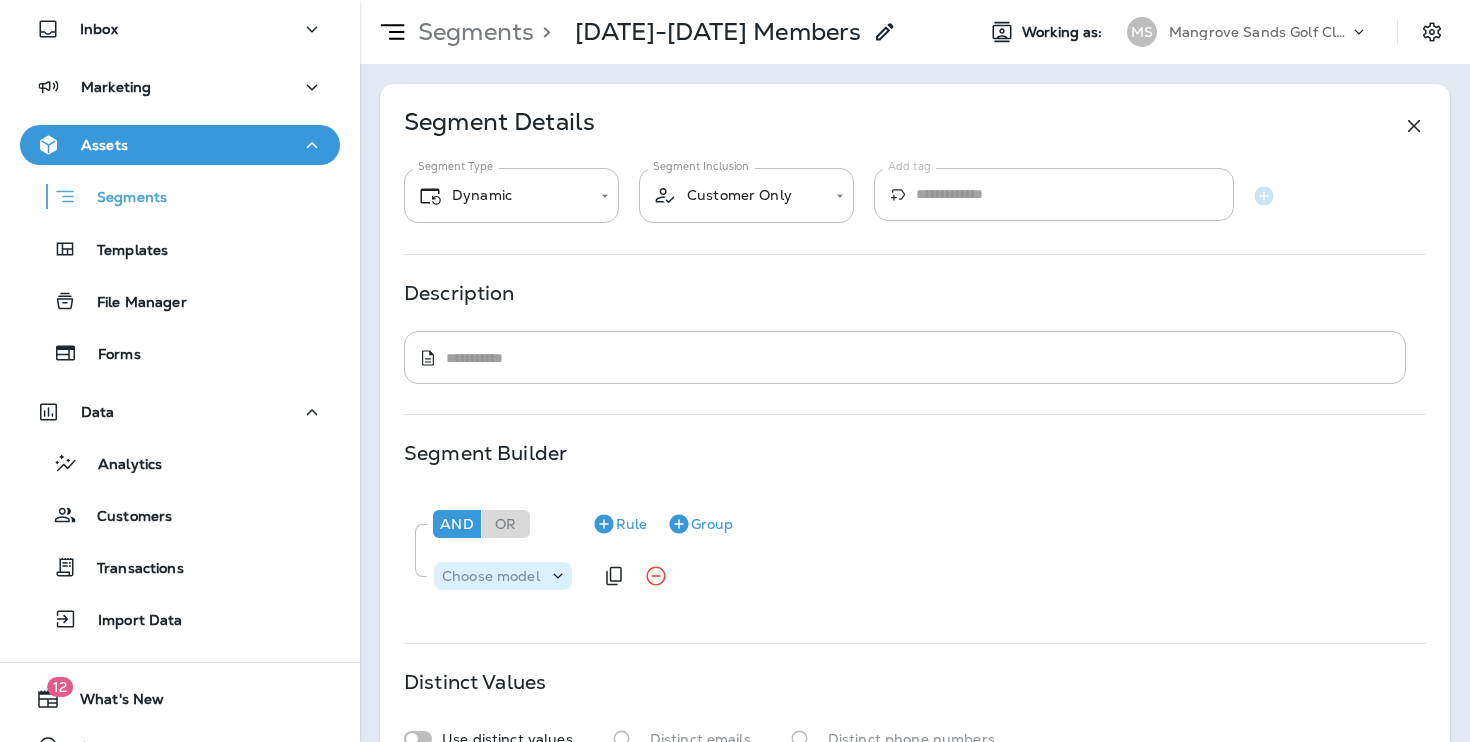 click on "Choose model" at bounding box center (491, 576) 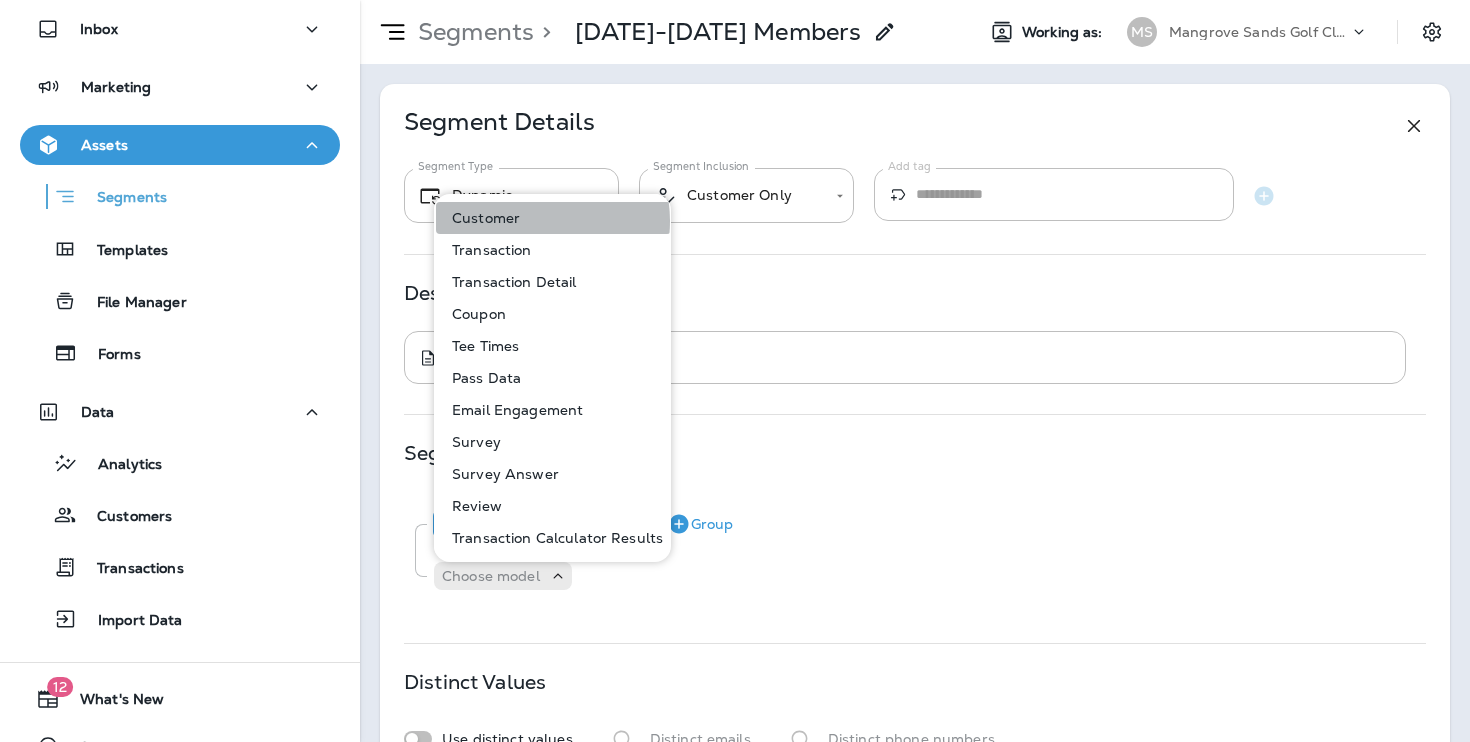 click on "Customer" at bounding box center (553, 218) 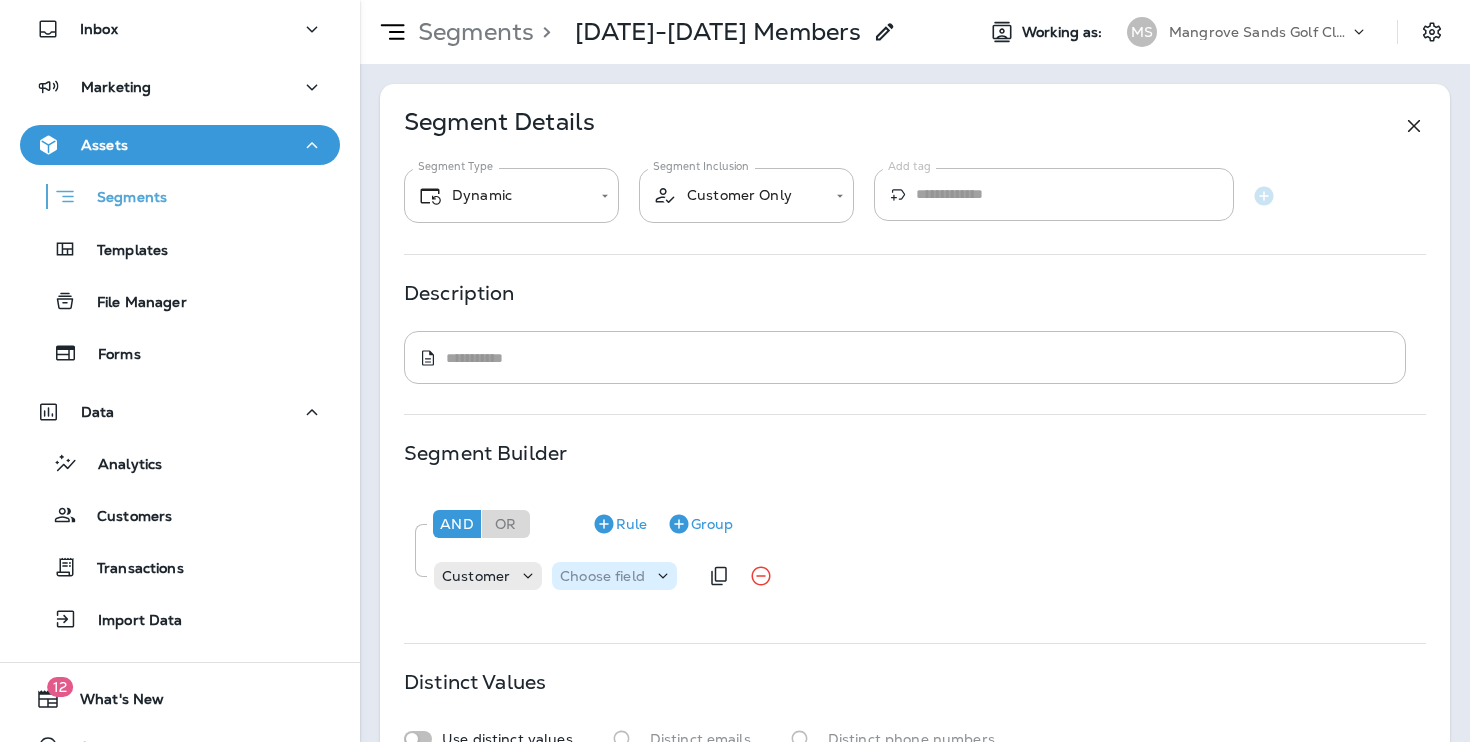 click on "Choose field" at bounding box center [602, 576] 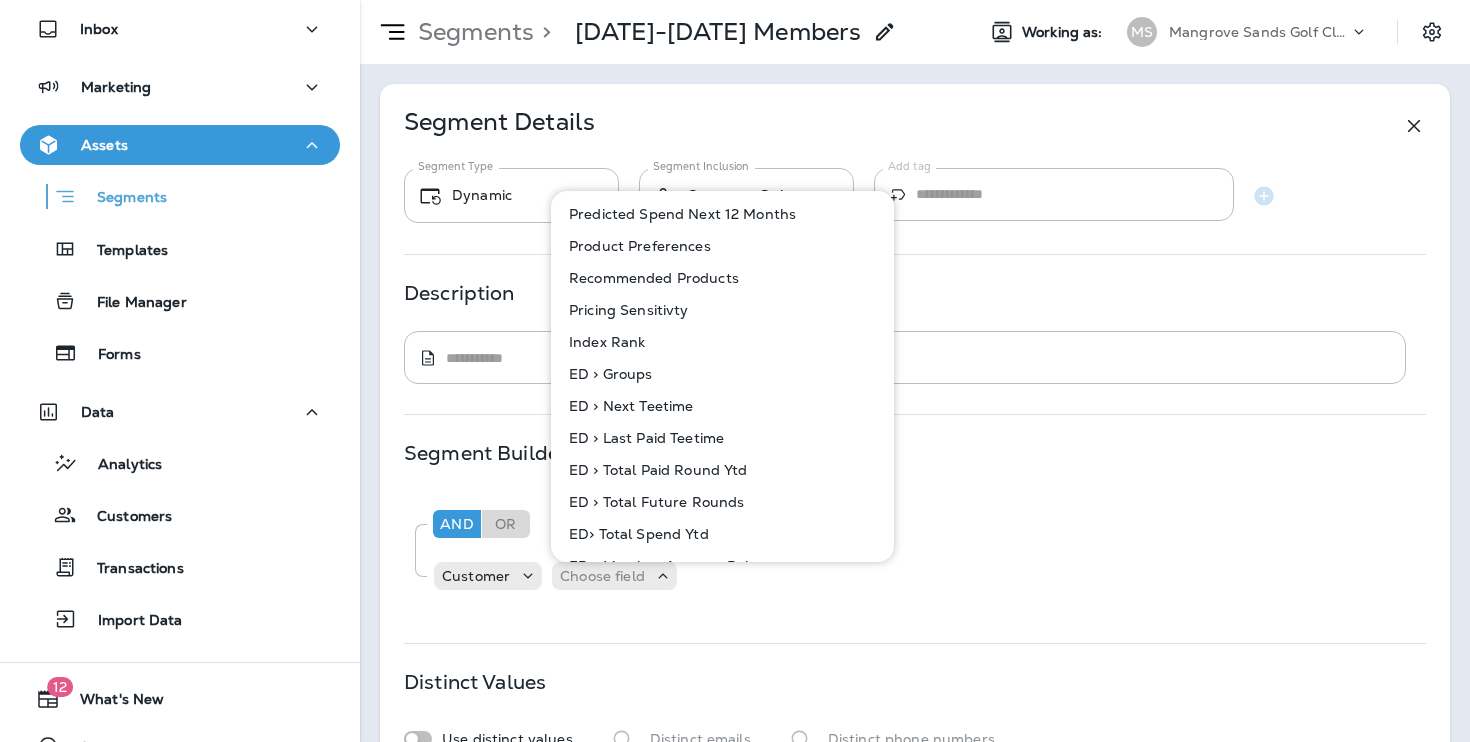 scroll, scrollTop: 727, scrollLeft: 0, axis: vertical 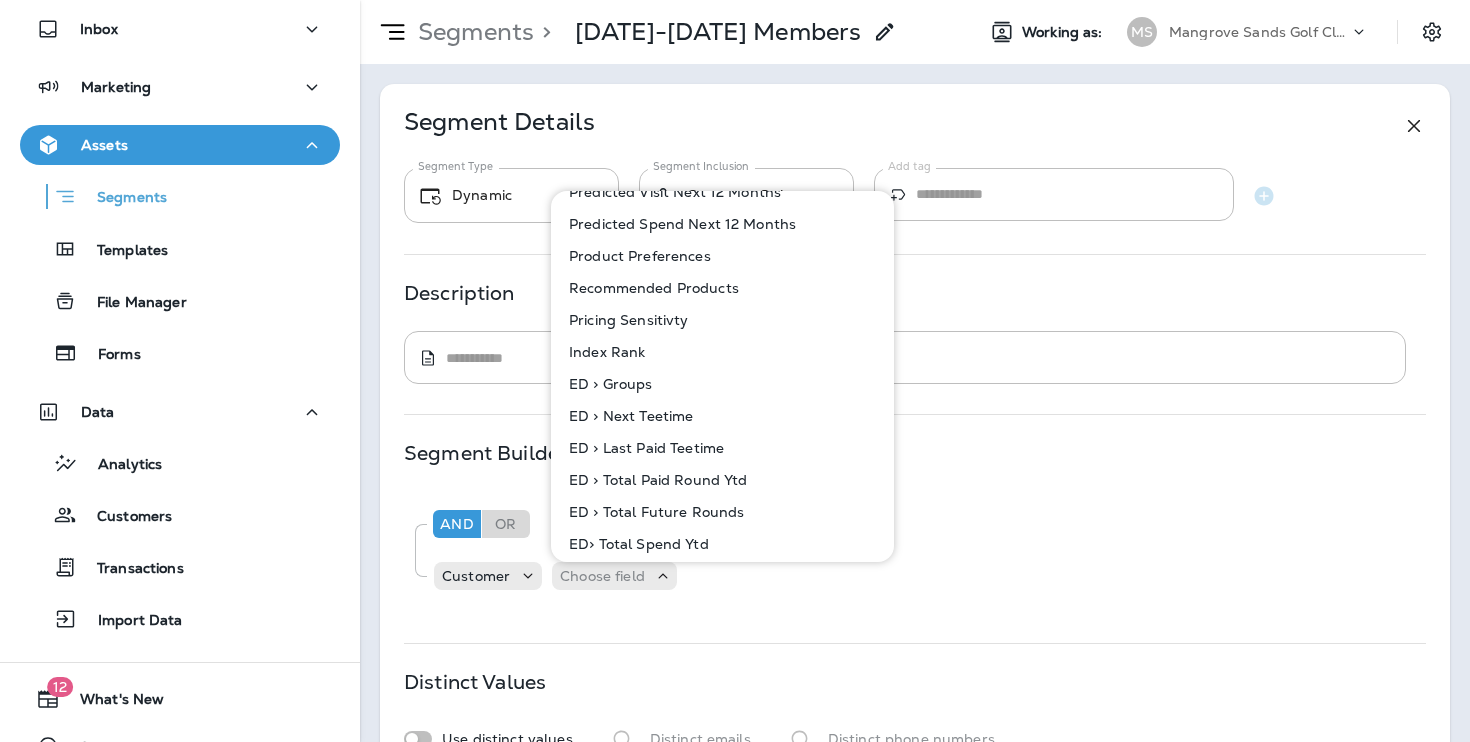 click on "ED > Groups" at bounding box center [607, 384] 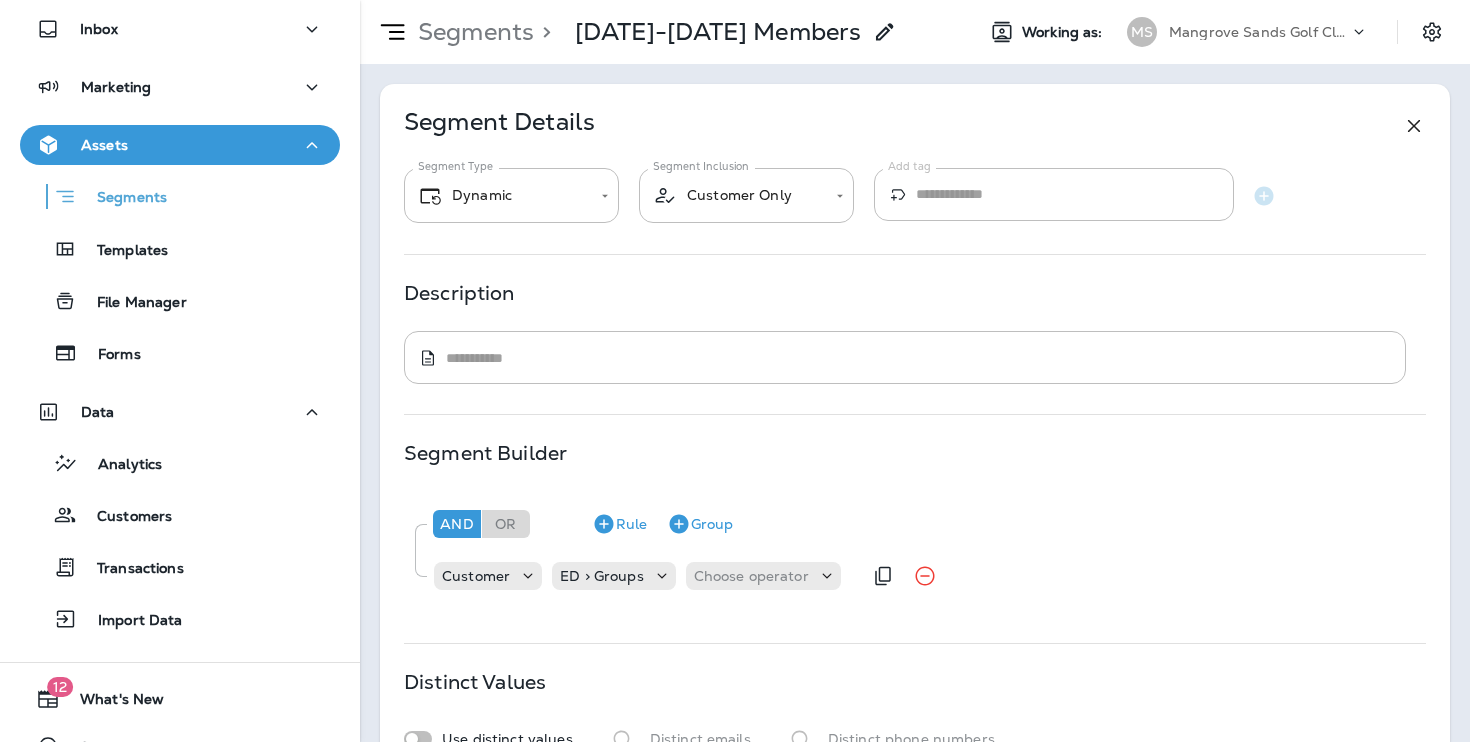 click on "Customer   ED > Groups   Choose operator" at bounding box center [646, 576] 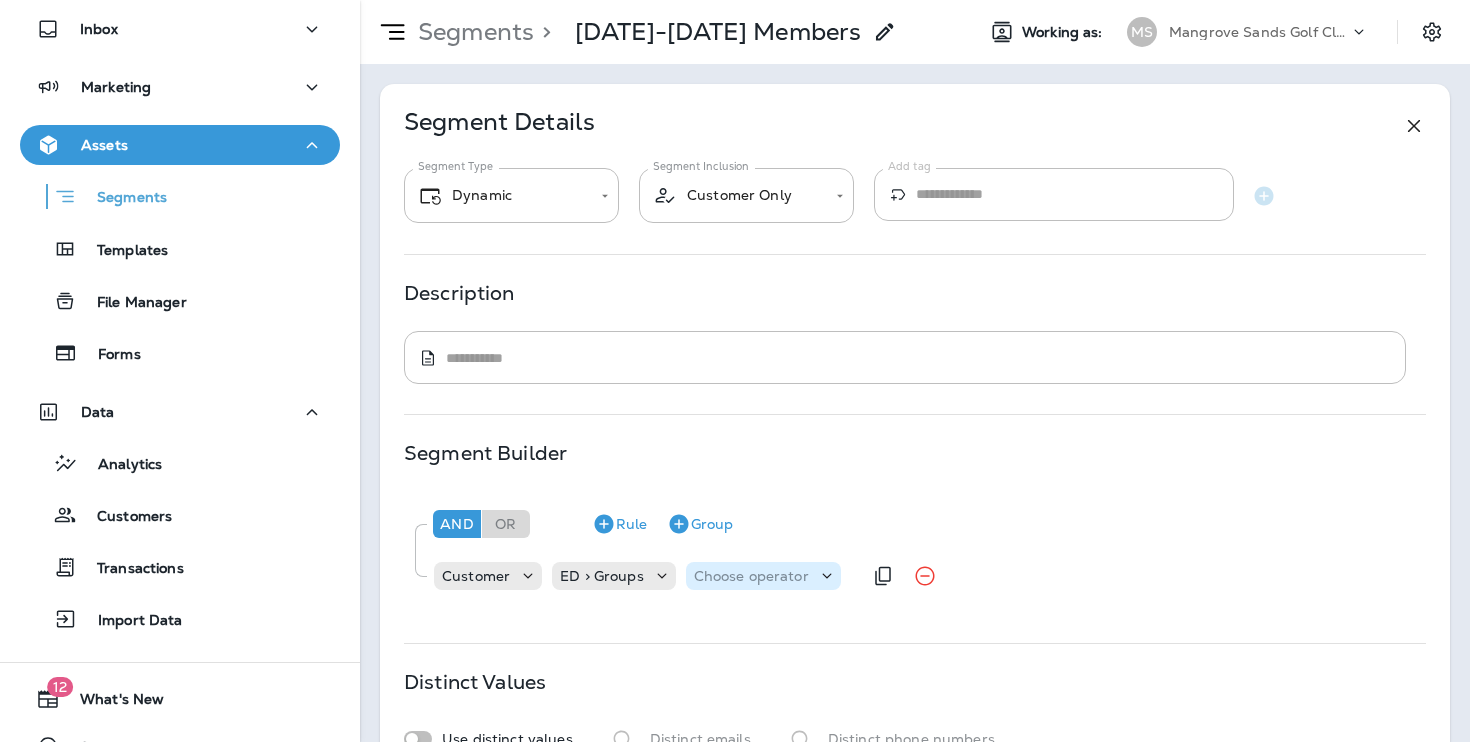 click on "Choose operator" at bounding box center (763, 576) 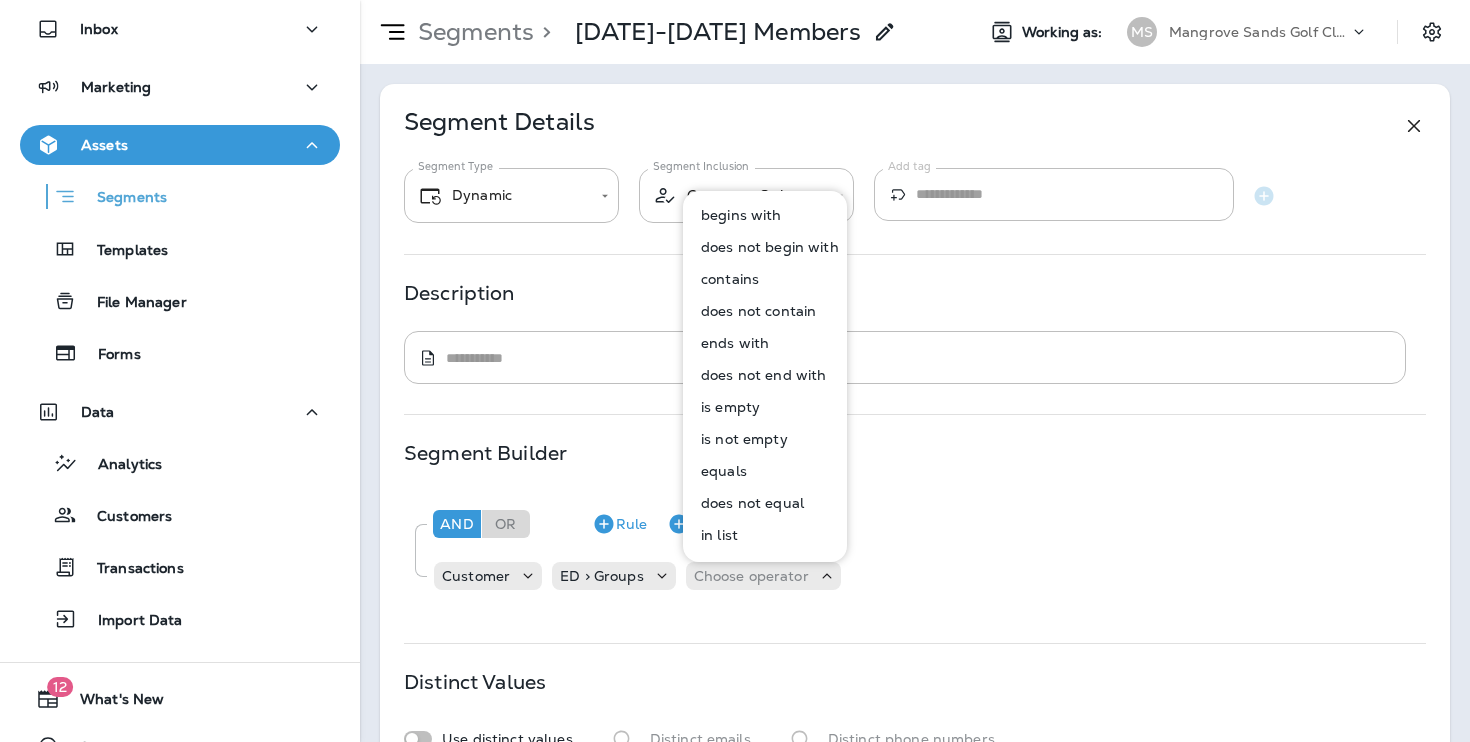 click on "contains" at bounding box center (766, 279) 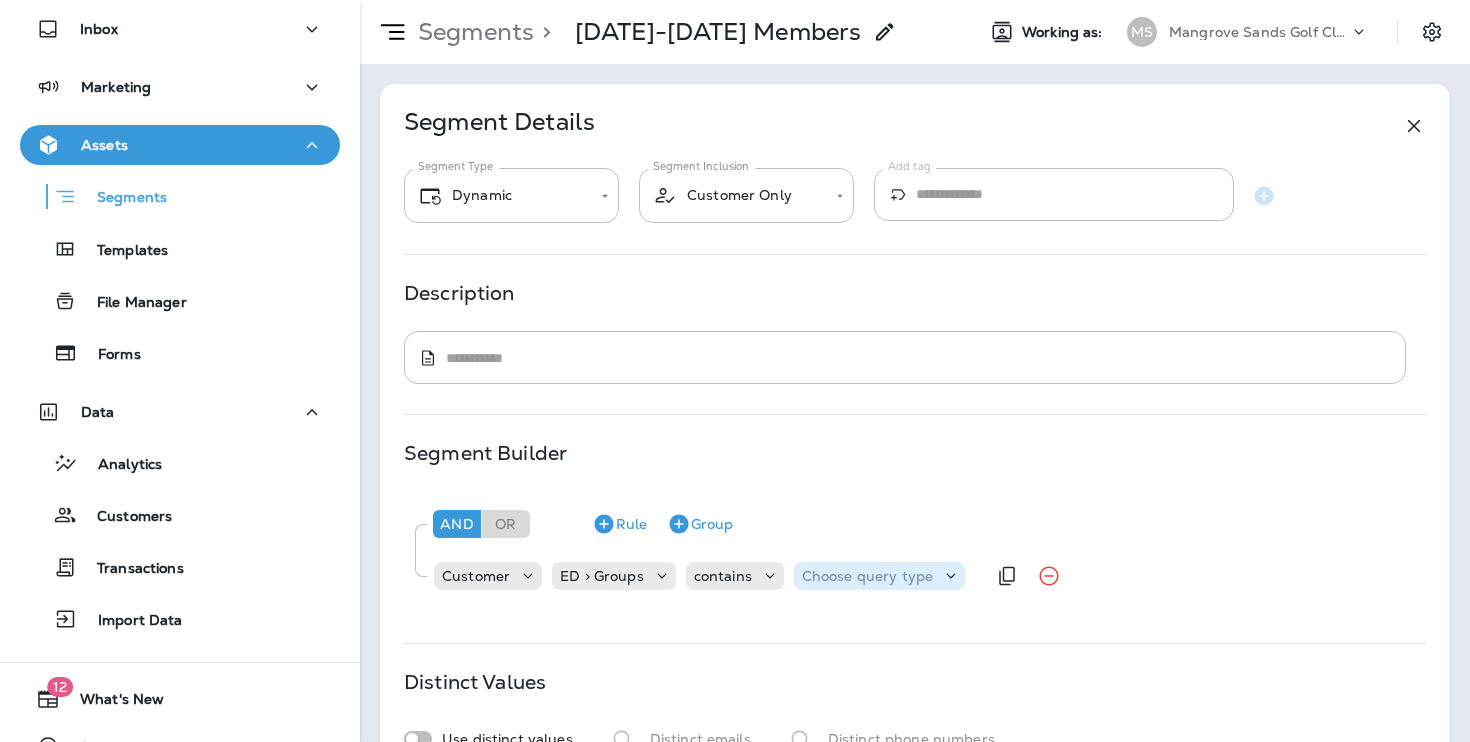 click on "Choose query type" at bounding box center [867, 576] 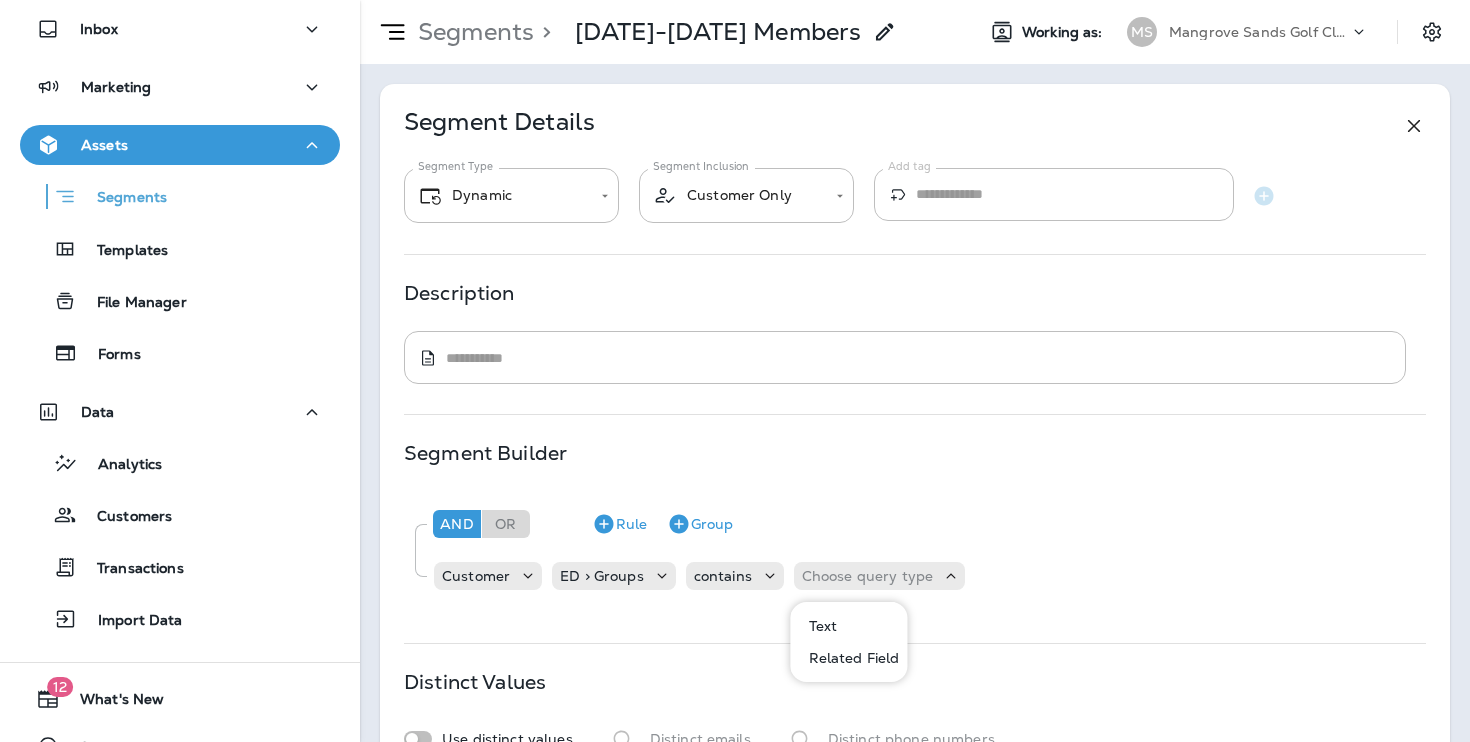 click on "Text" at bounding box center (850, 626) 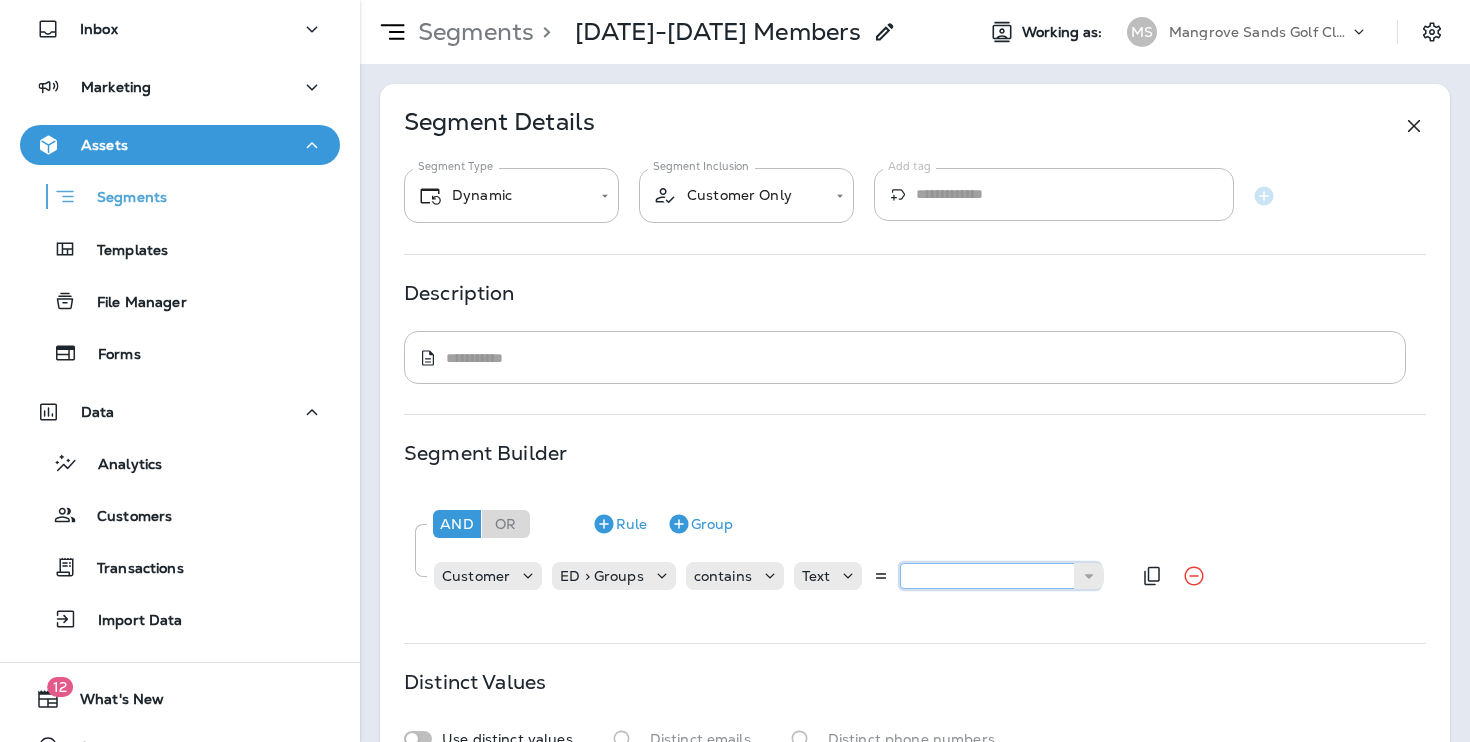 click at bounding box center (1000, 576) 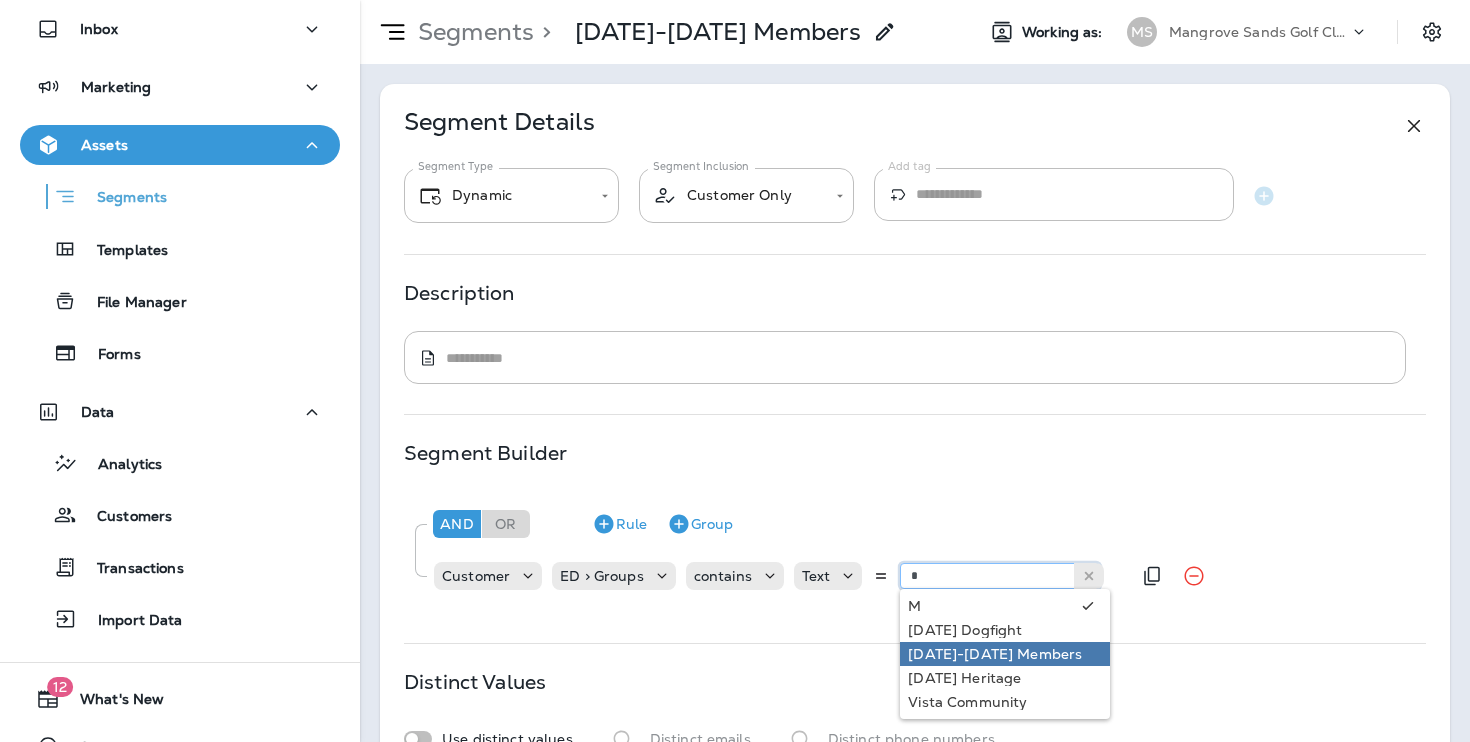 type on "**********" 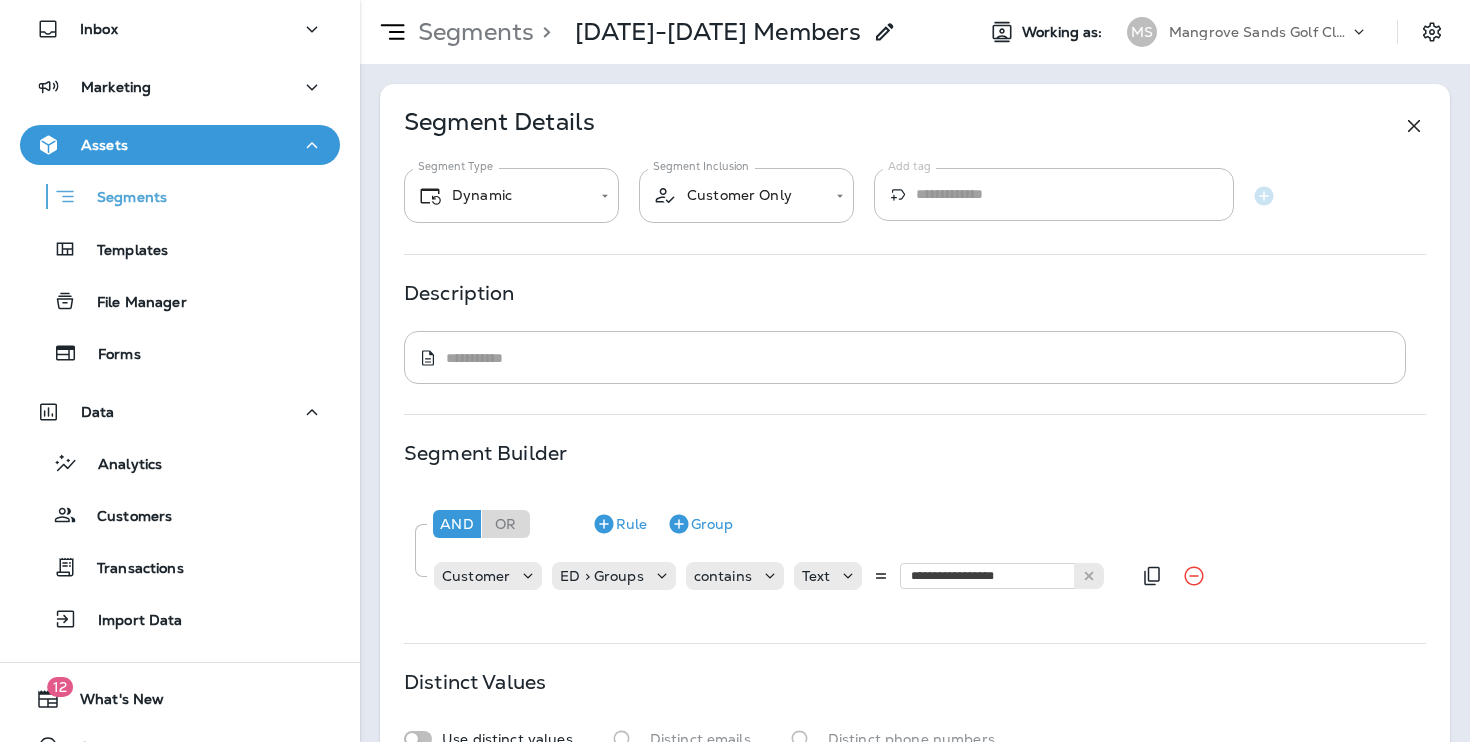 click on "**********" at bounding box center (915, 435) 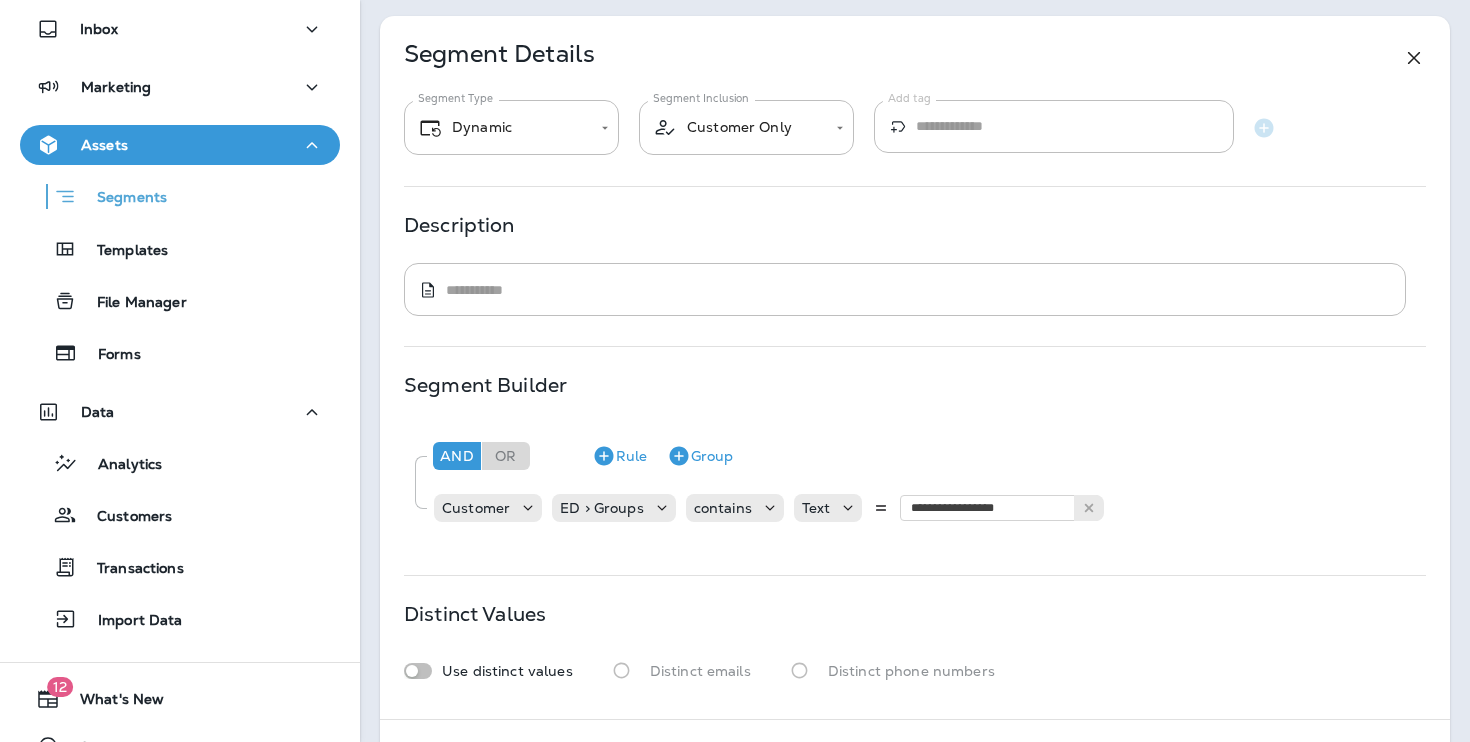 scroll, scrollTop: 146, scrollLeft: 0, axis: vertical 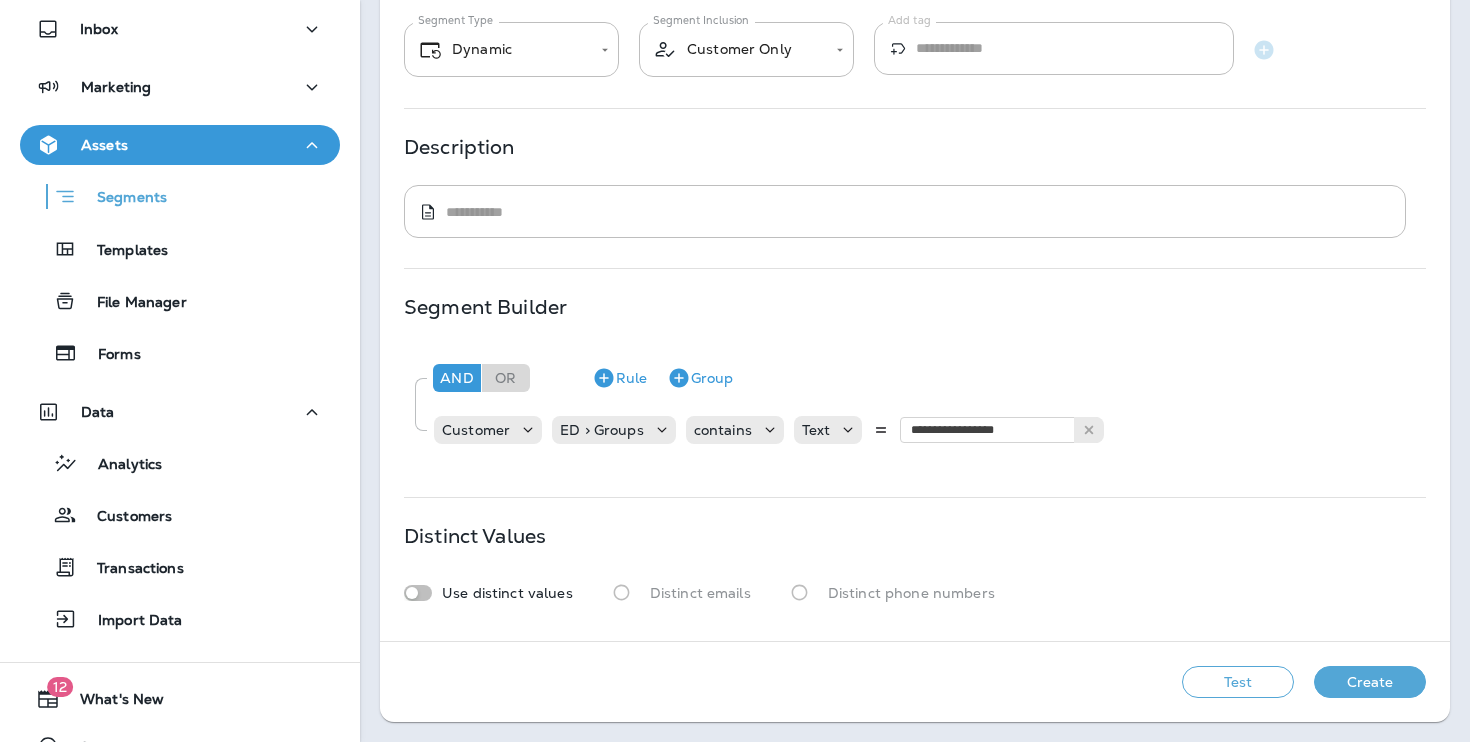 click on "Create" at bounding box center [1370, 682] 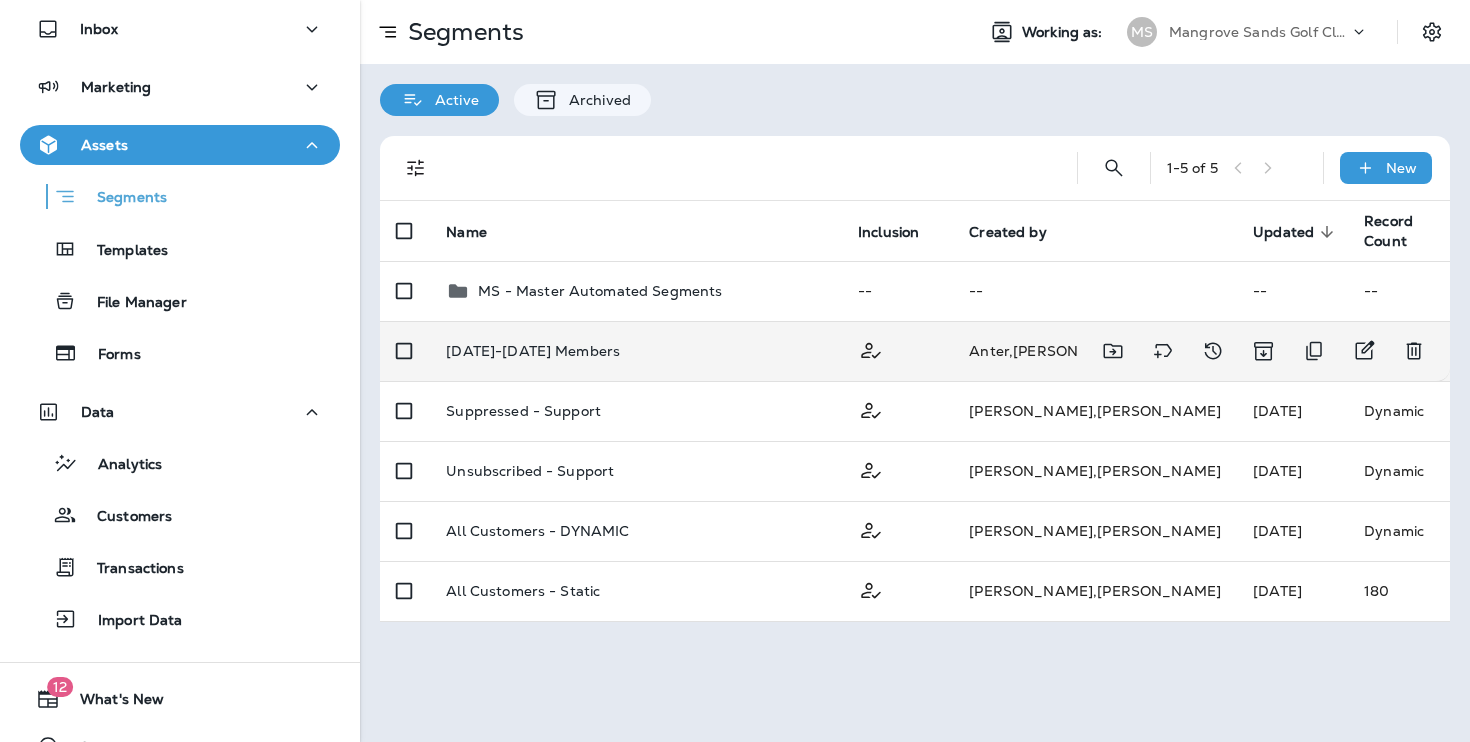click on "[DATE]-[DATE] Members" at bounding box center (636, 351) 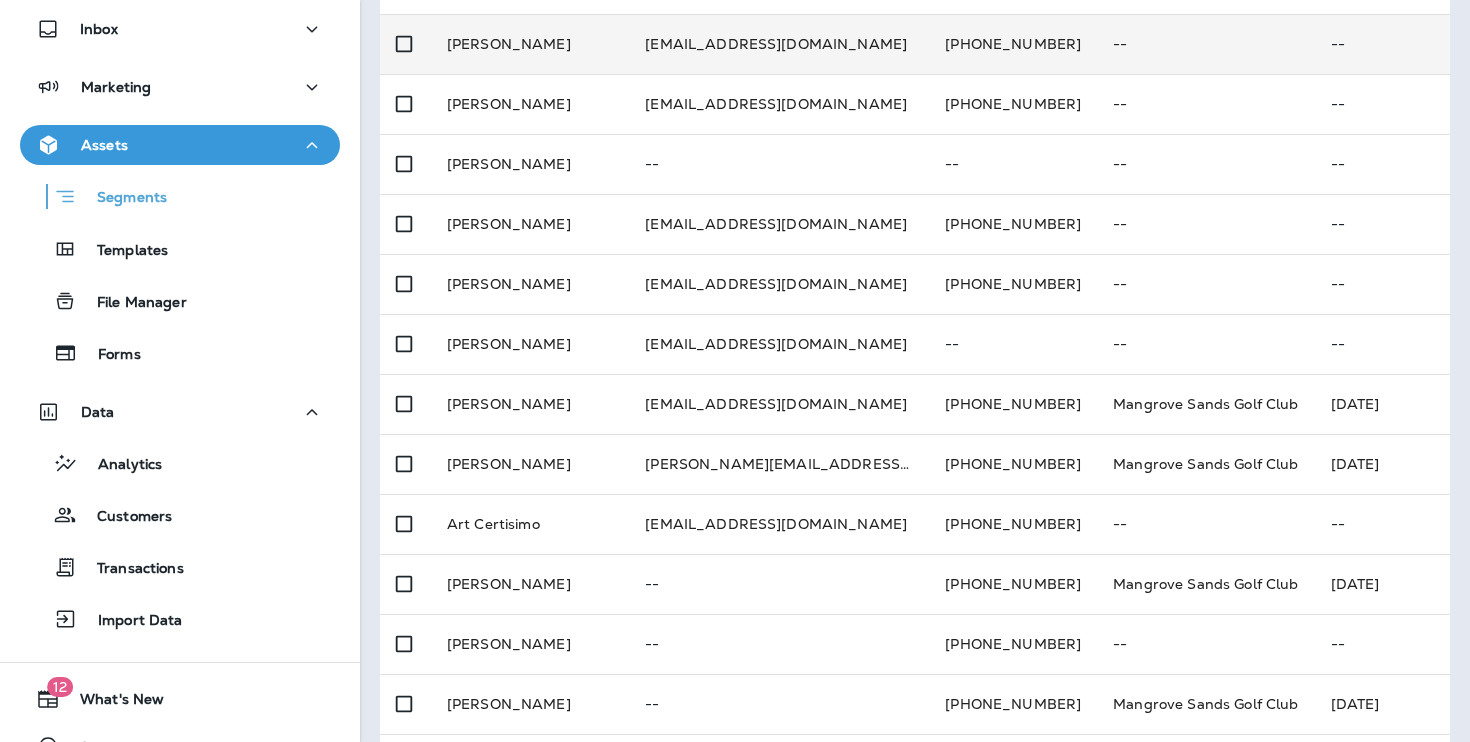 scroll, scrollTop: 0, scrollLeft: 0, axis: both 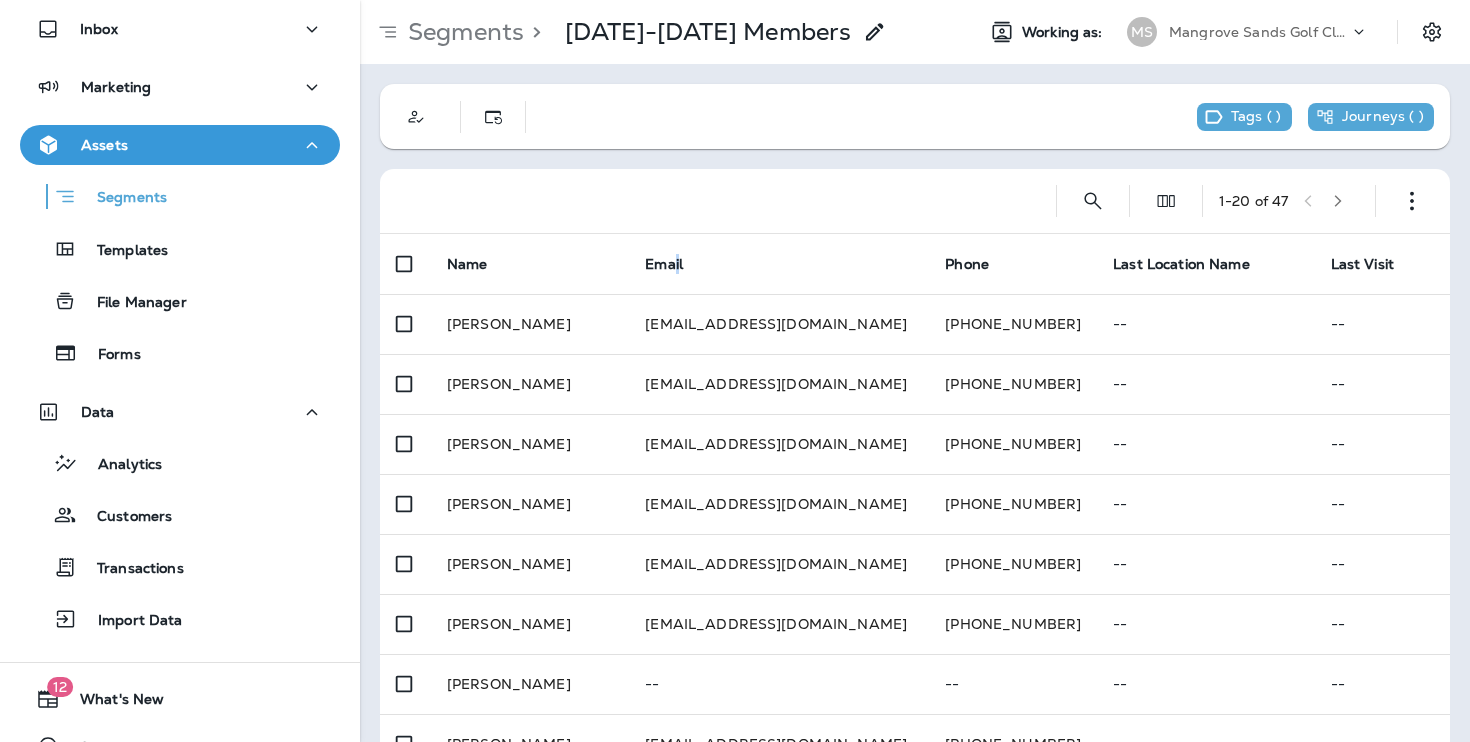 click on "Email" at bounding box center (664, 264) 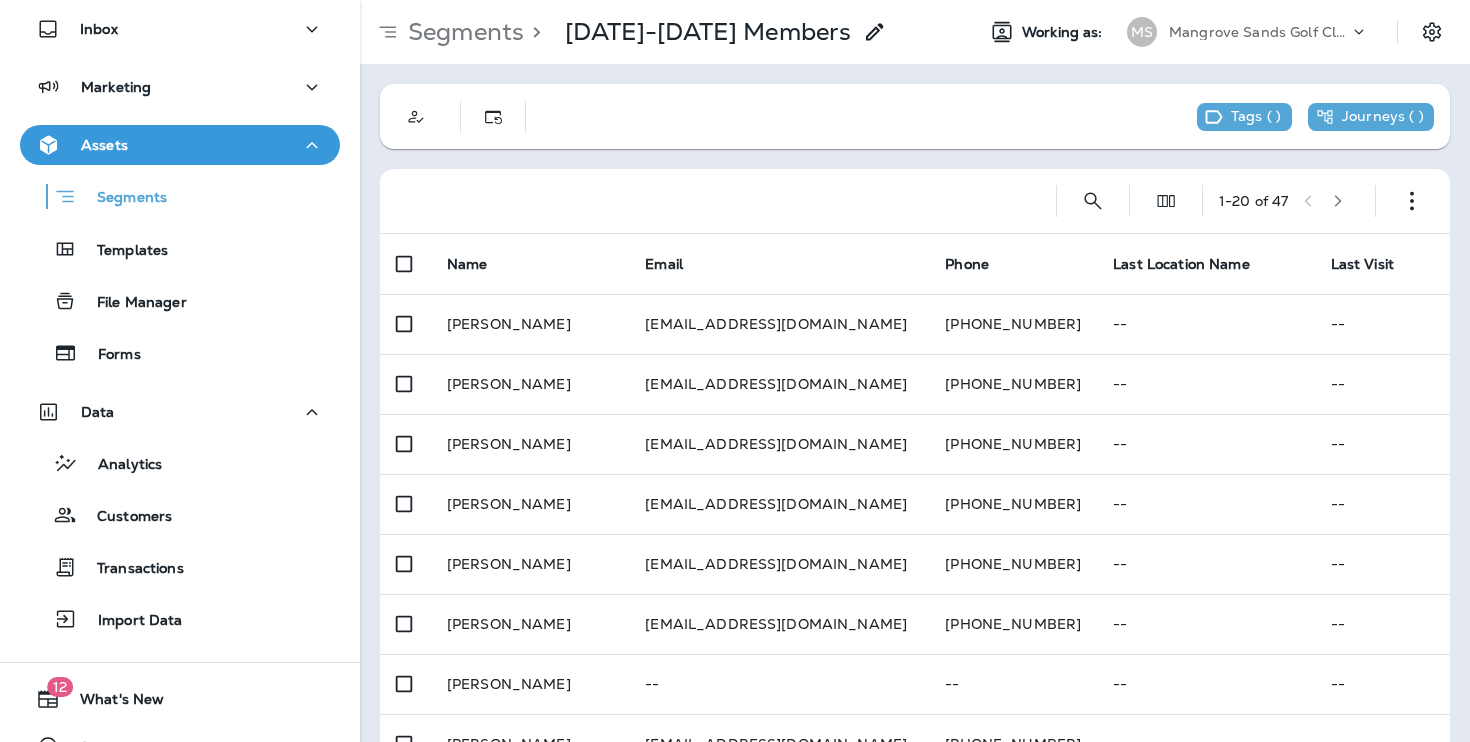 click on "Email" at bounding box center [664, 264] 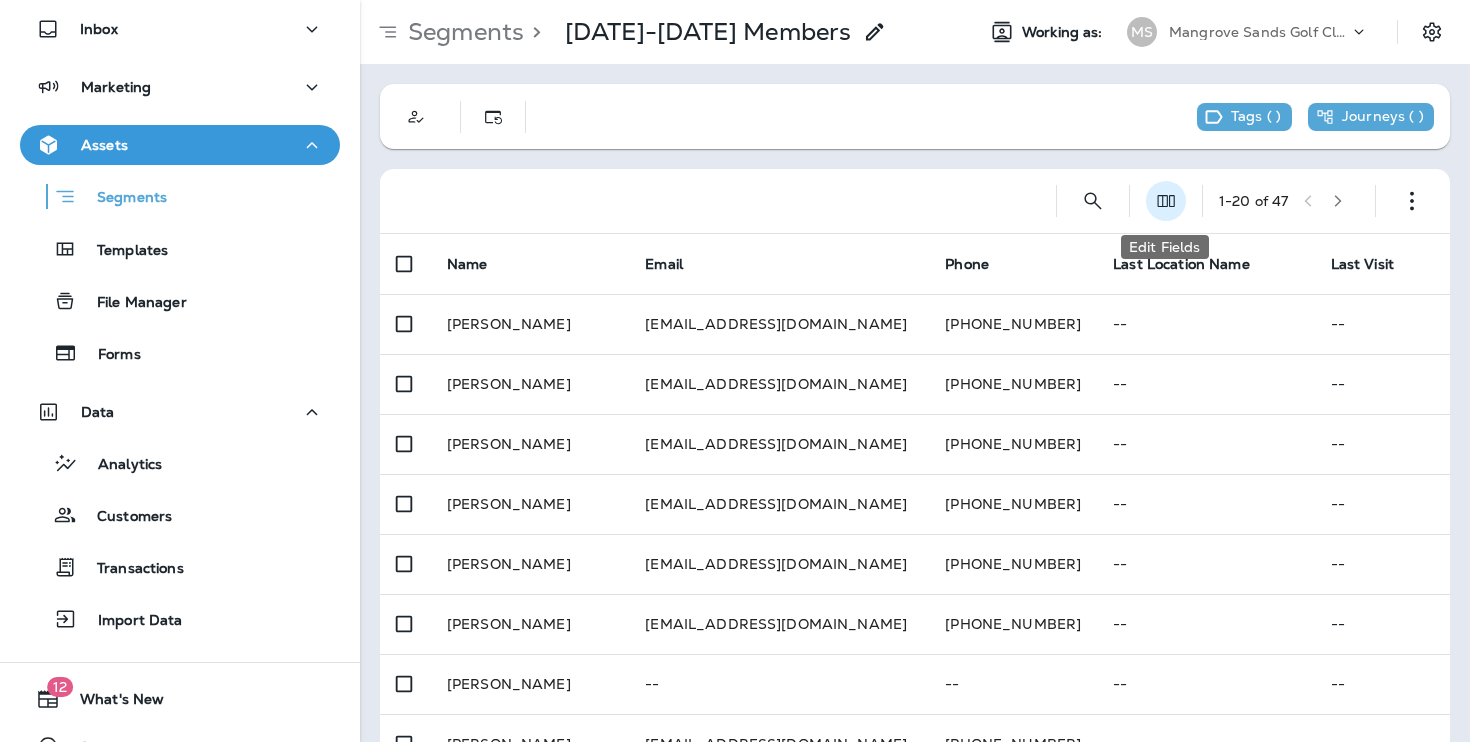 click 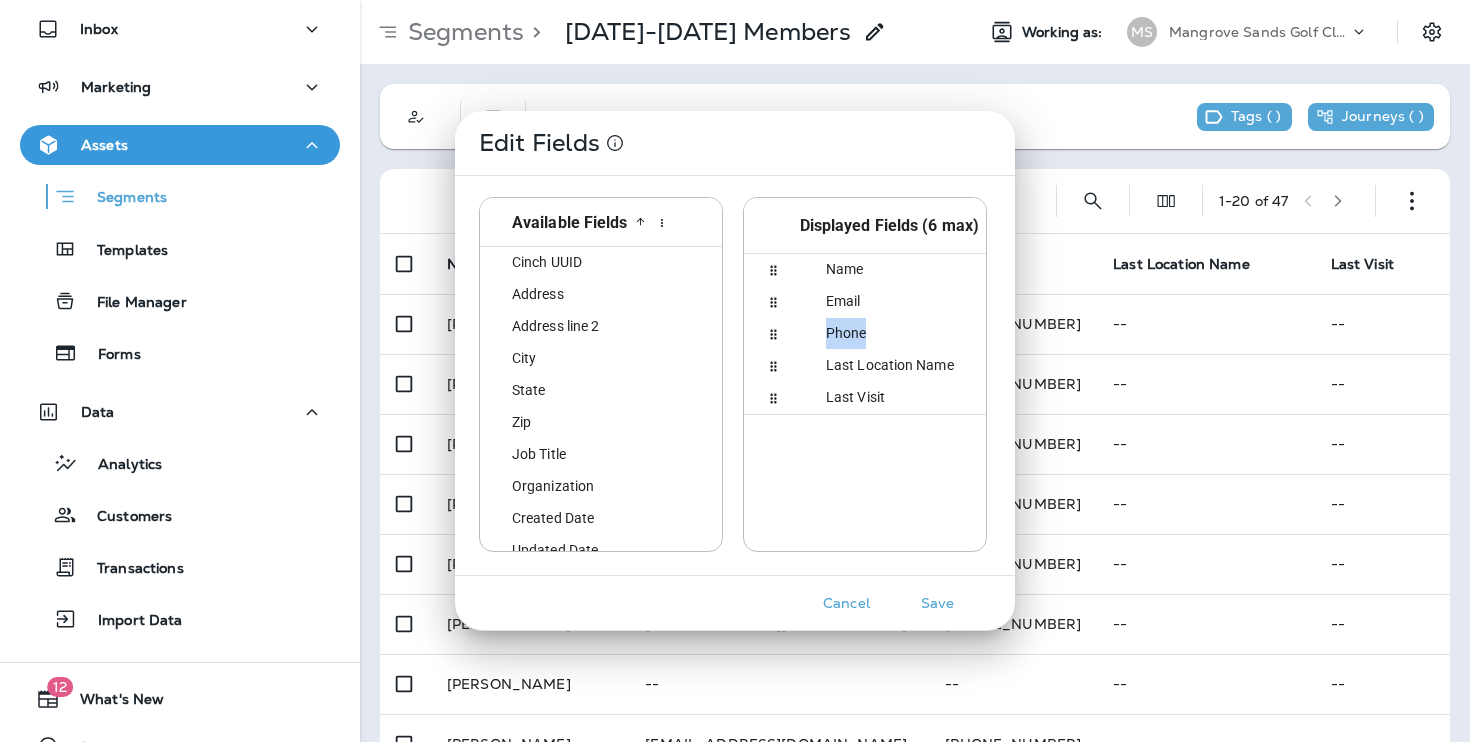 click 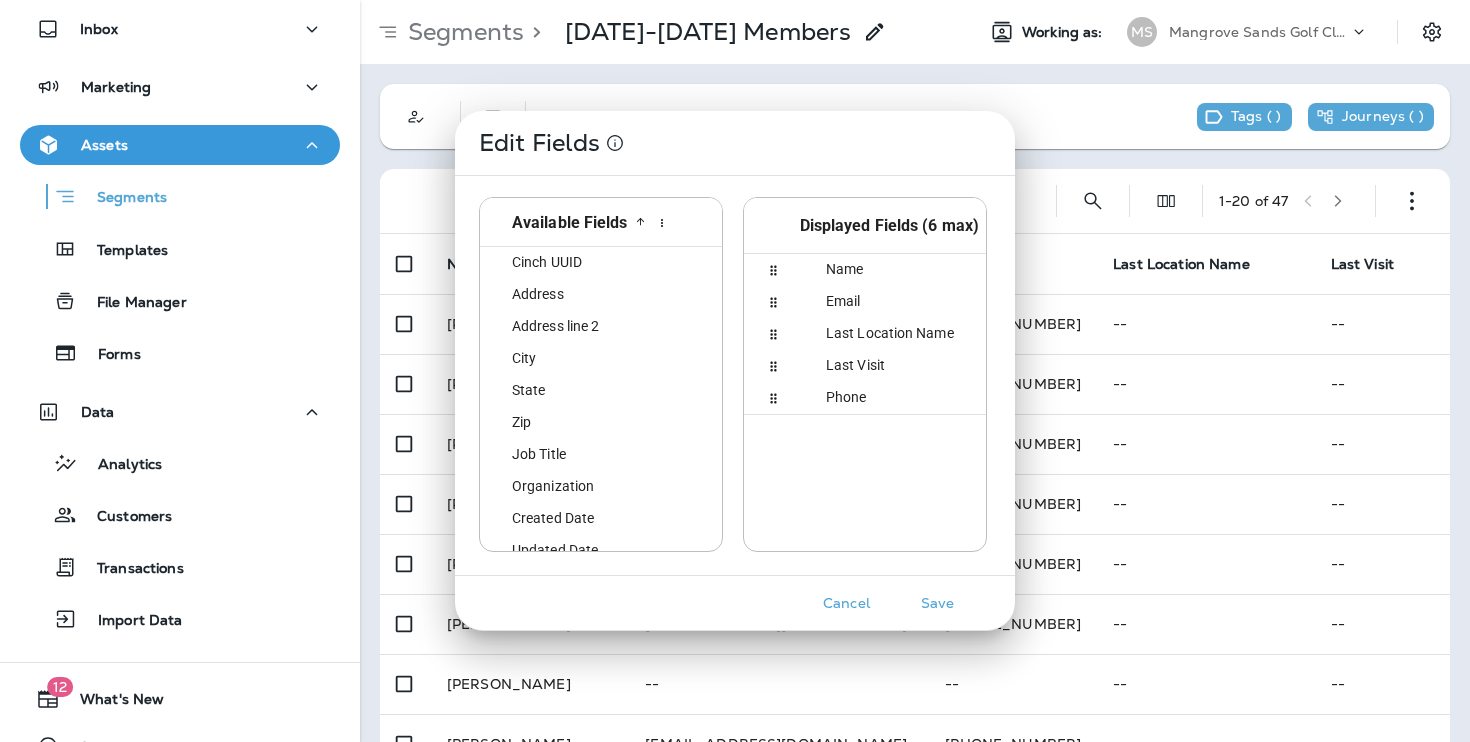 drag, startPoint x: 767, startPoint y: 334, endPoint x: 803, endPoint y: 397, distance: 72.56032 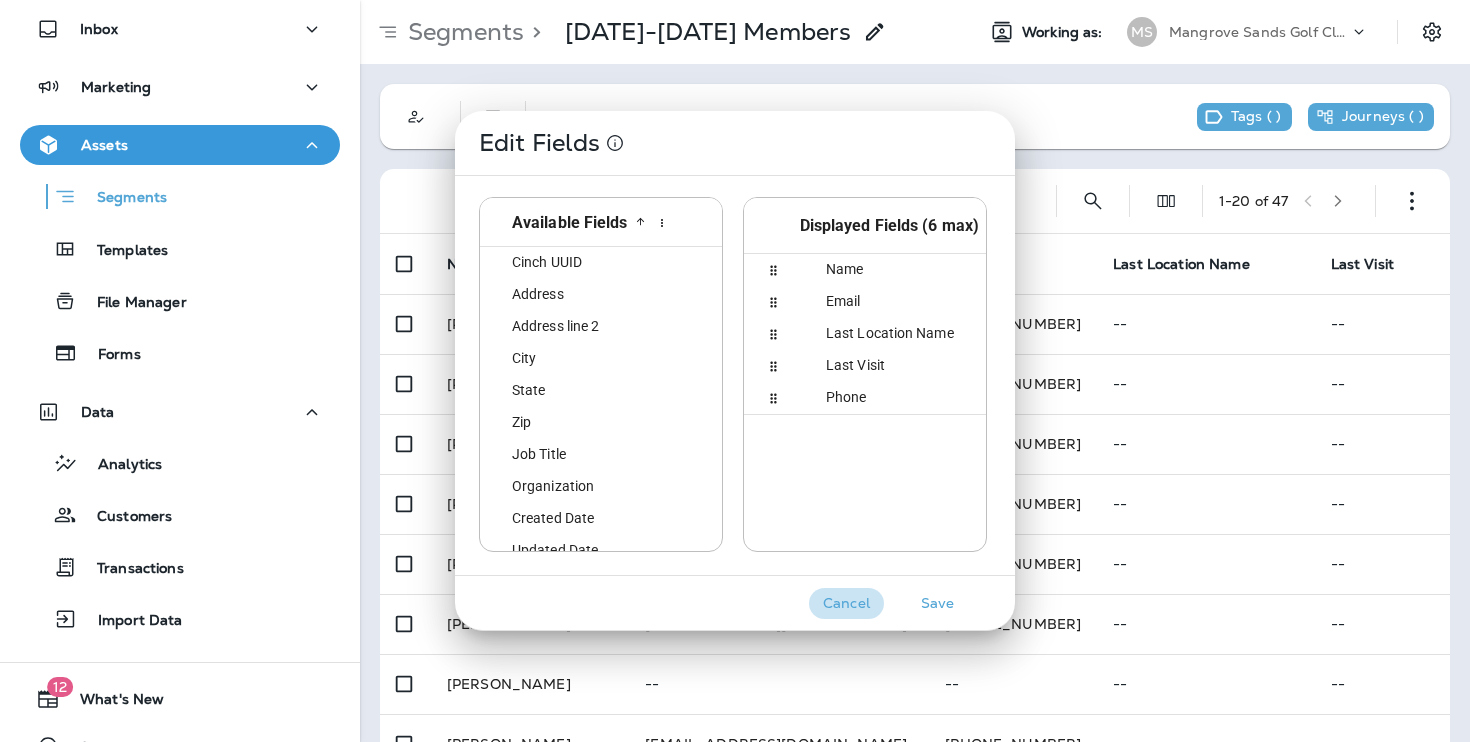 click on "Cancel" at bounding box center [846, 603] 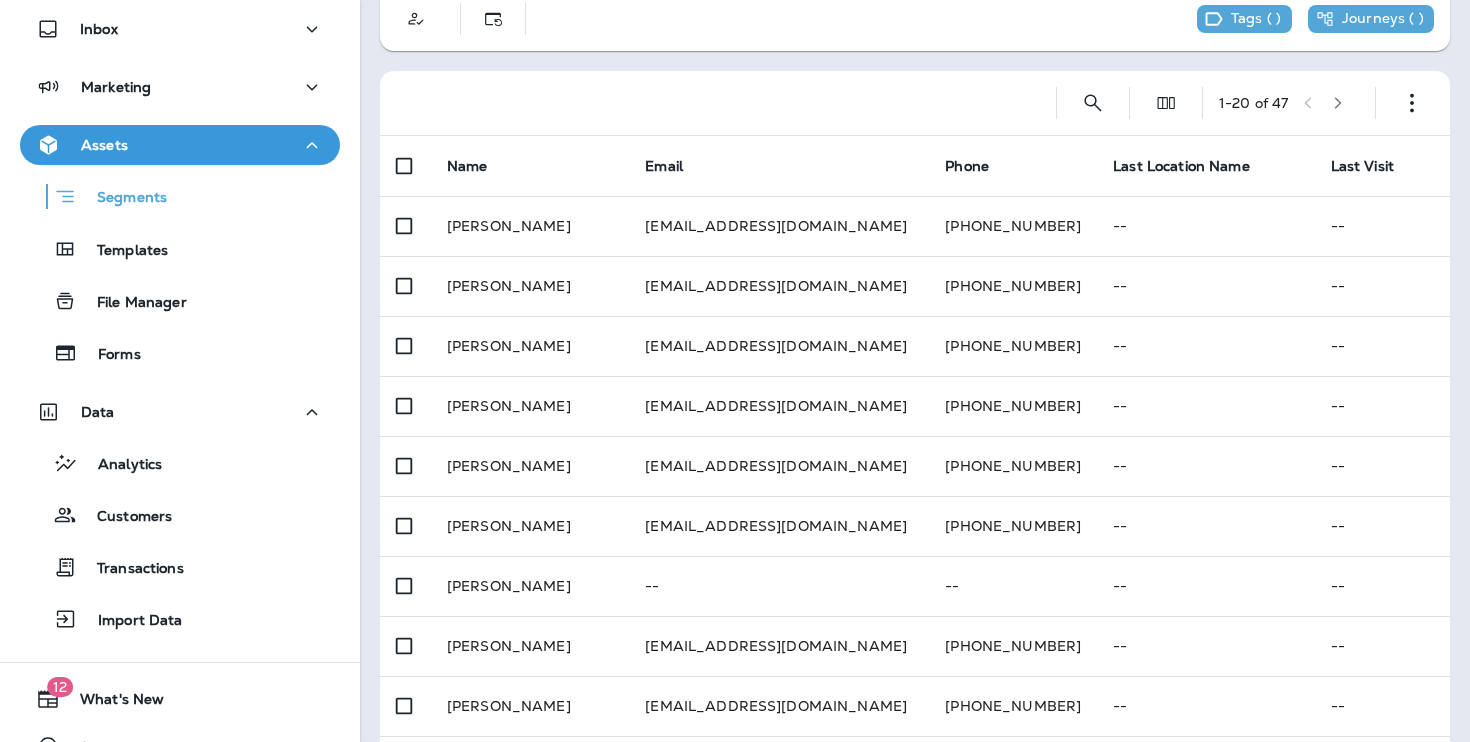 scroll, scrollTop: 0, scrollLeft: 0, axis: both 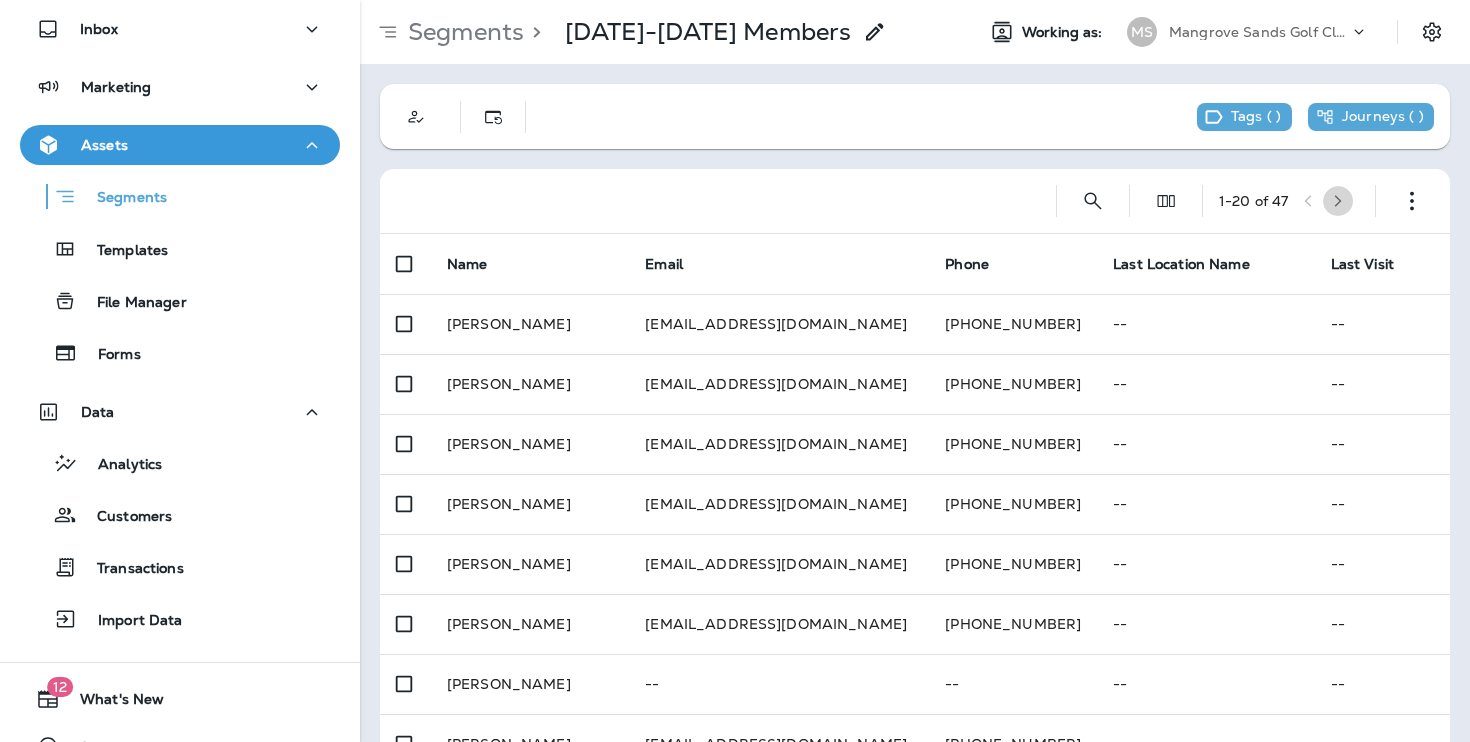 click at bounding box center [1338, 201] 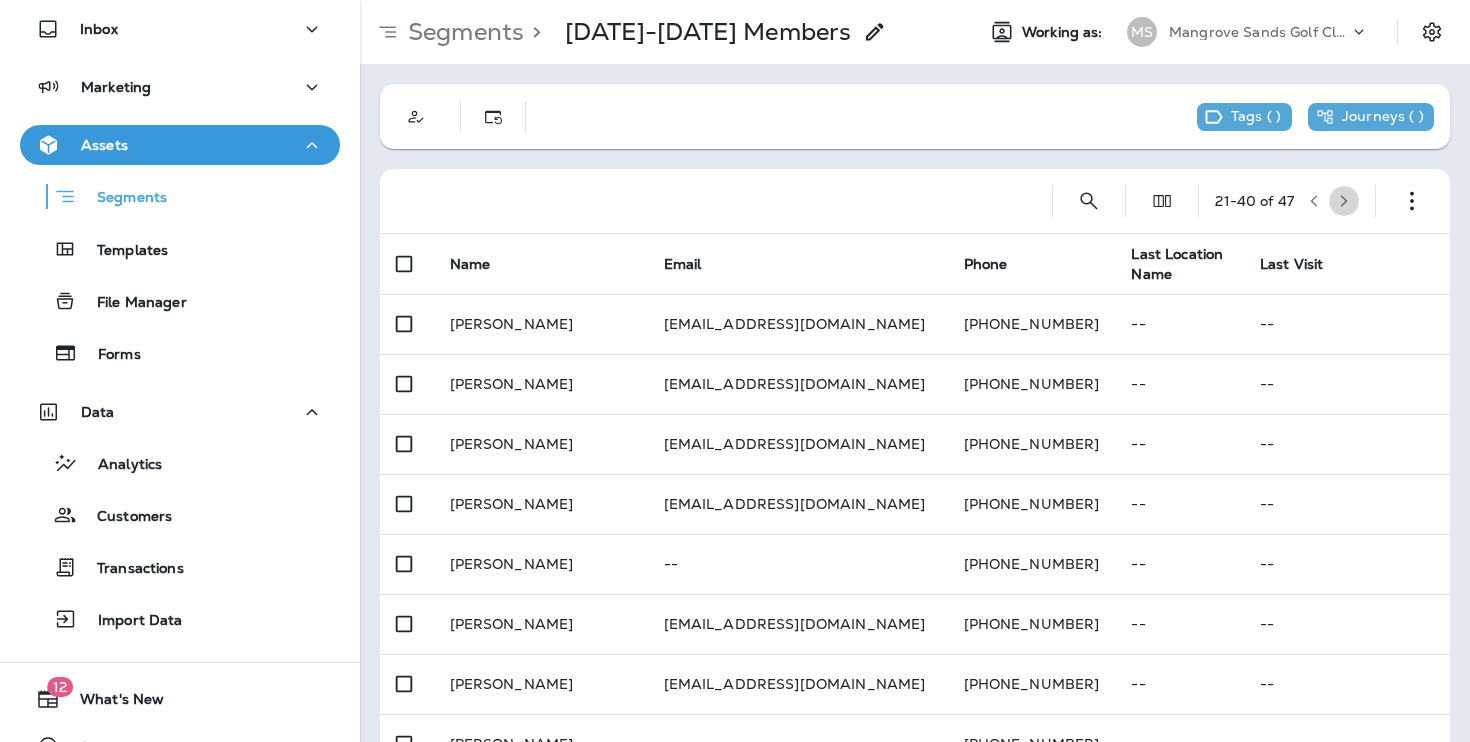 click at bounding box center (1344, 201) 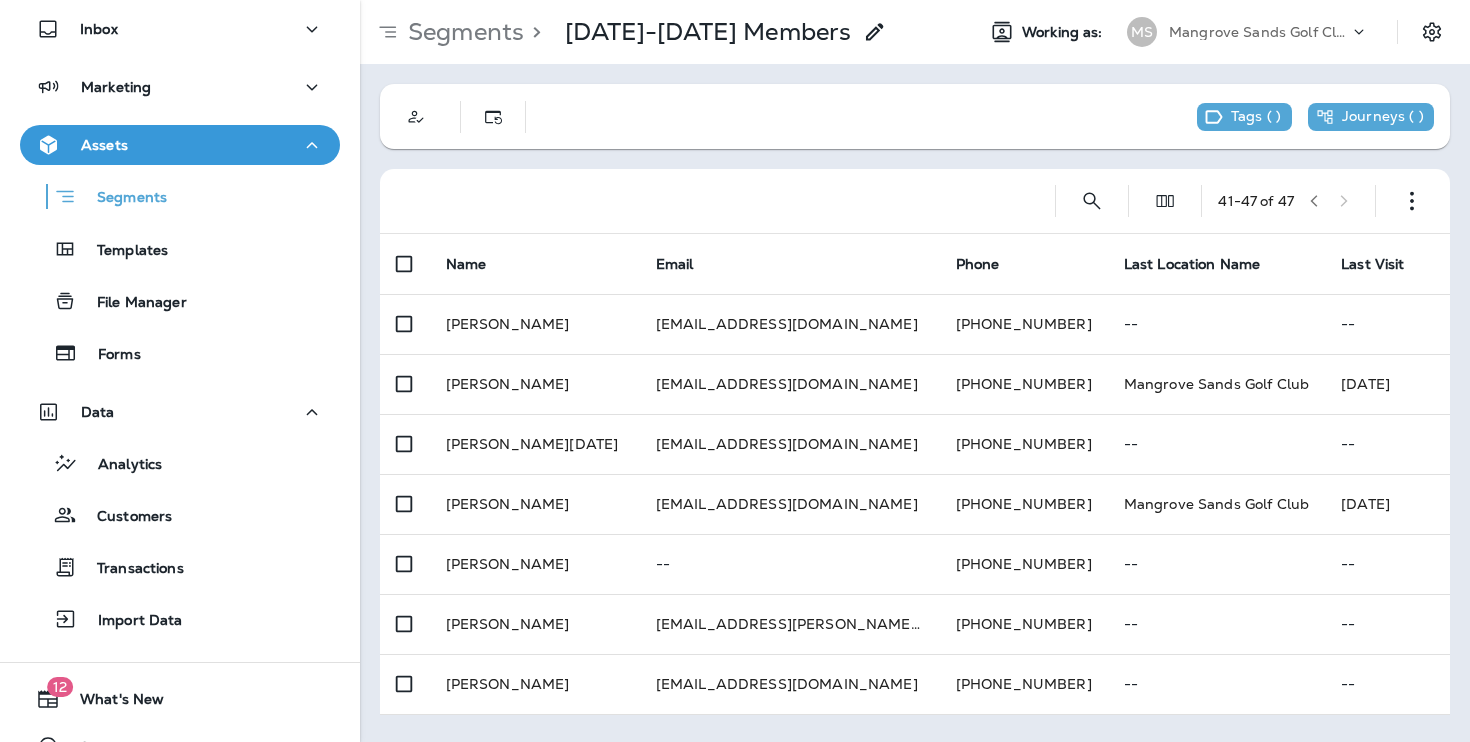 click on "41  -  47   of 47" at bounding box center [1288, 201] 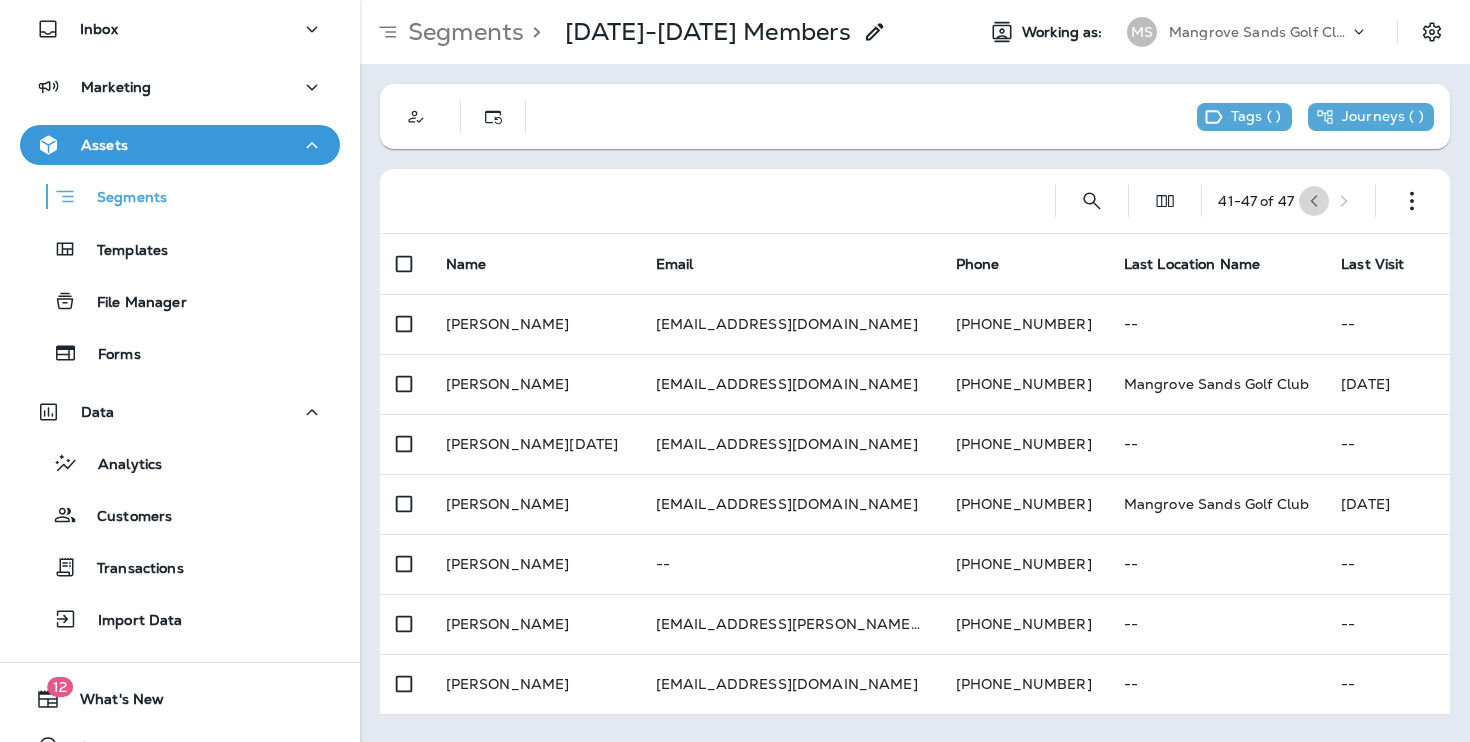 click 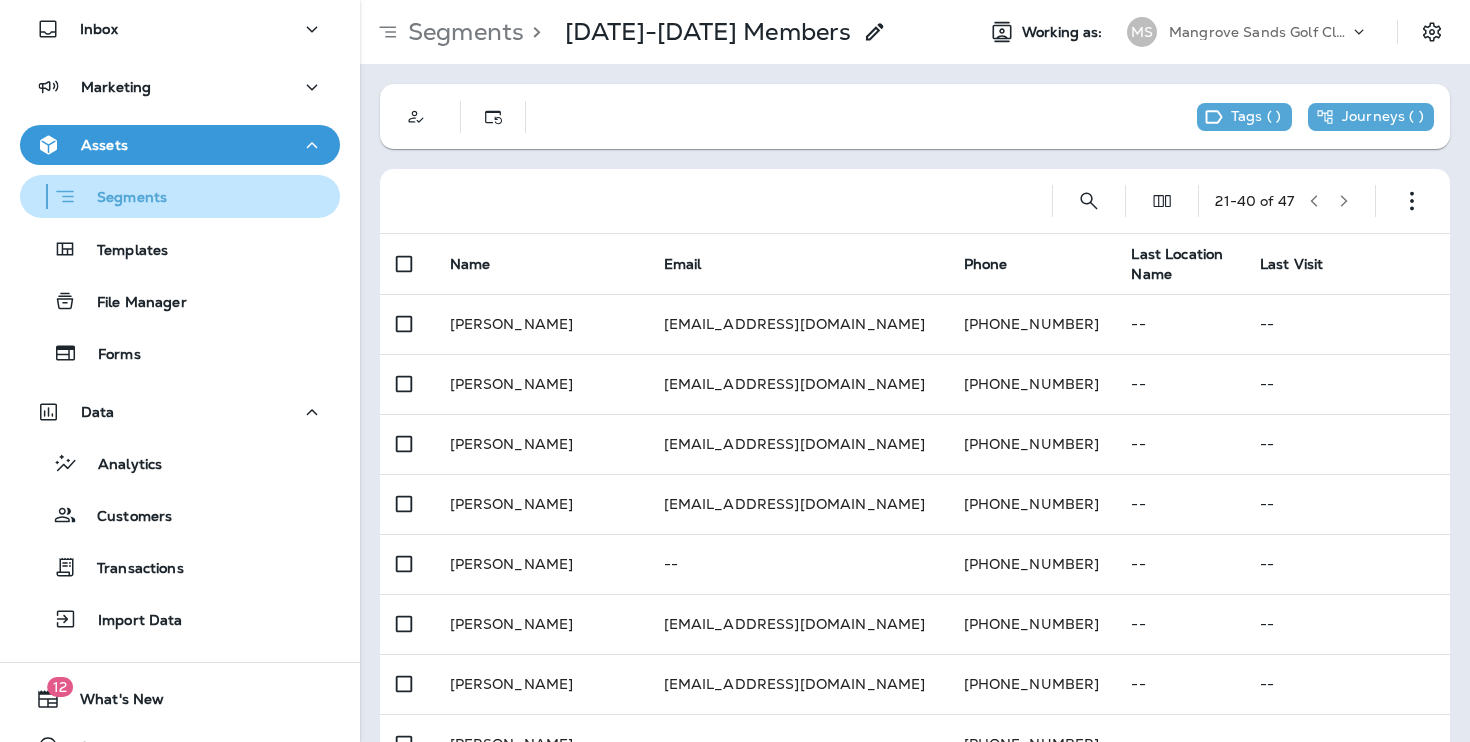 click on "Segments" at bounding box center (180, 196) 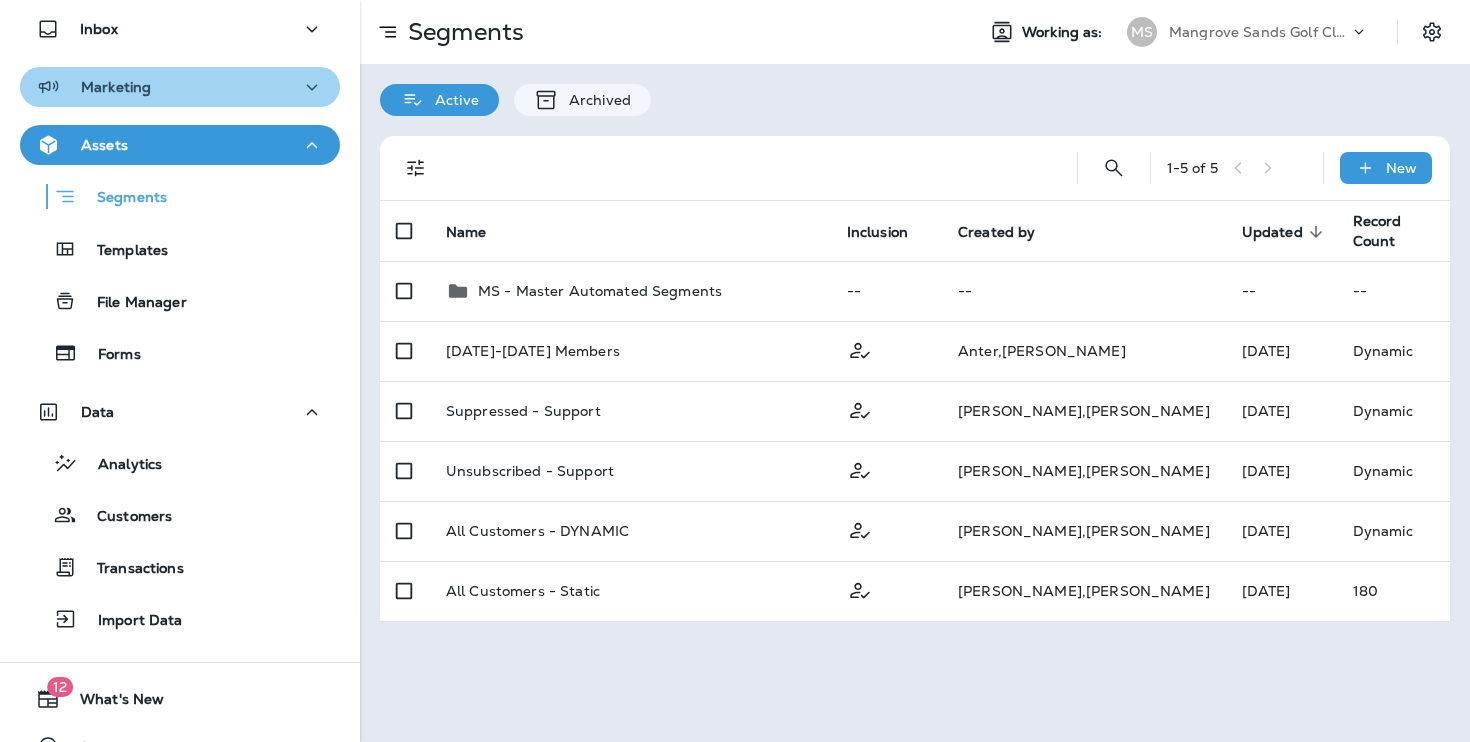click on "Marketing" at bounding box center [180, 87] 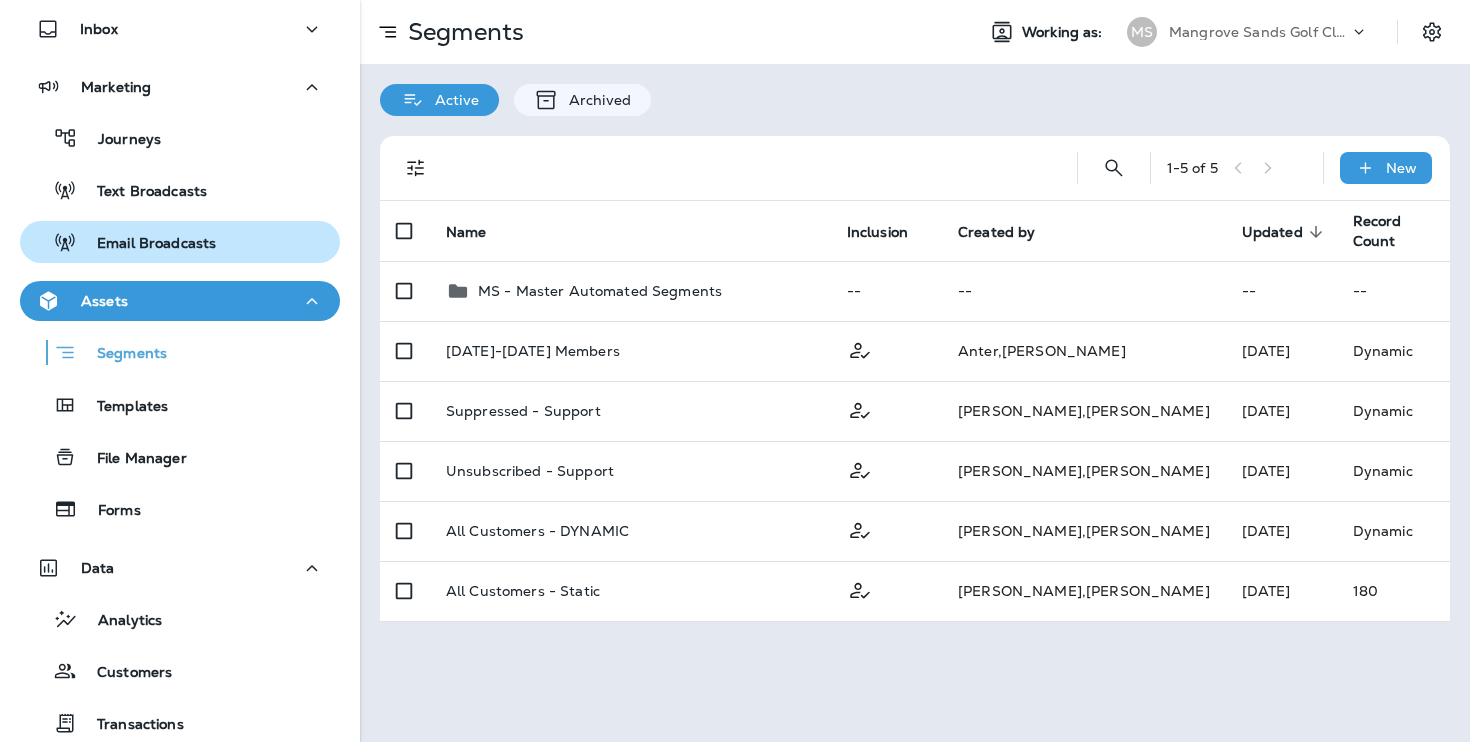 click on "Email Broadcasts" at bounding box center [122, 242] 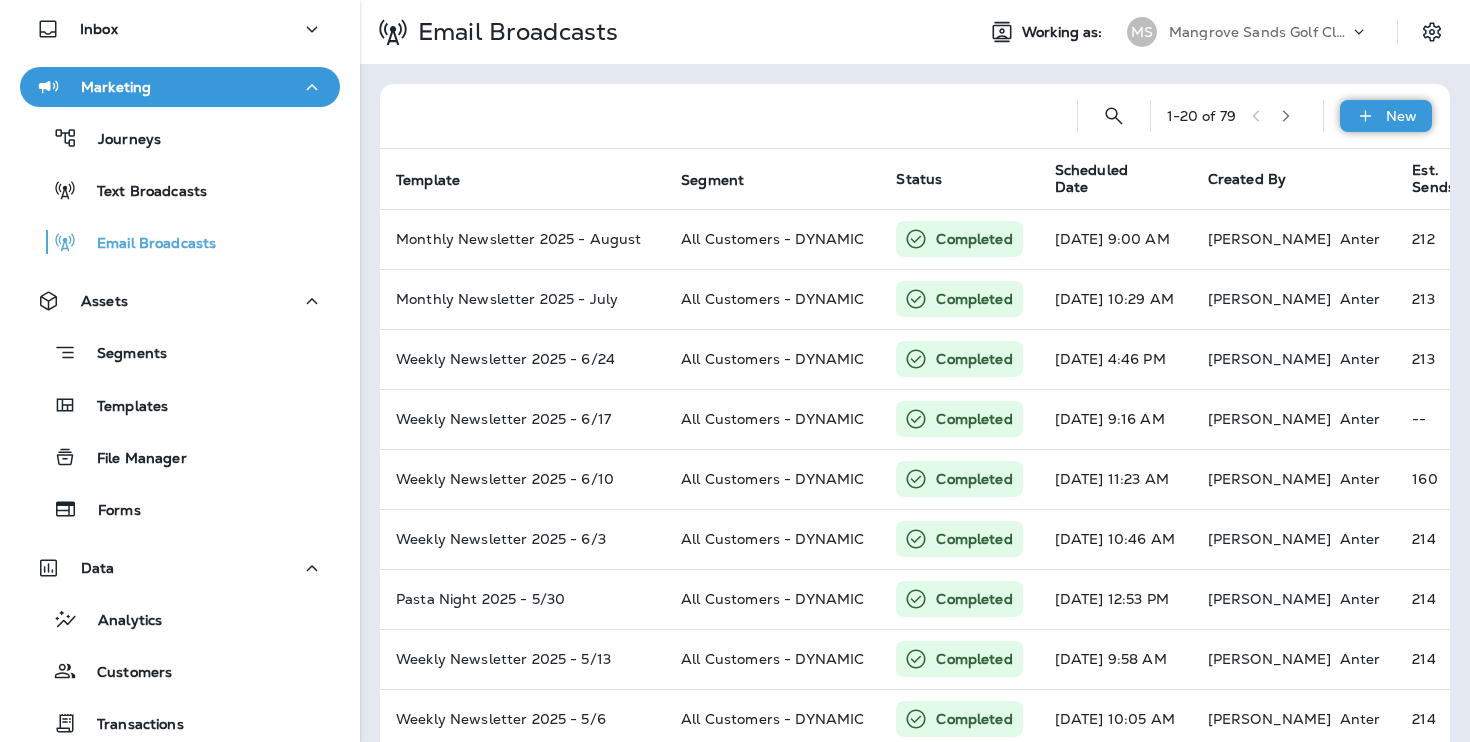 click on "New" at bounding box center (1401, 116) 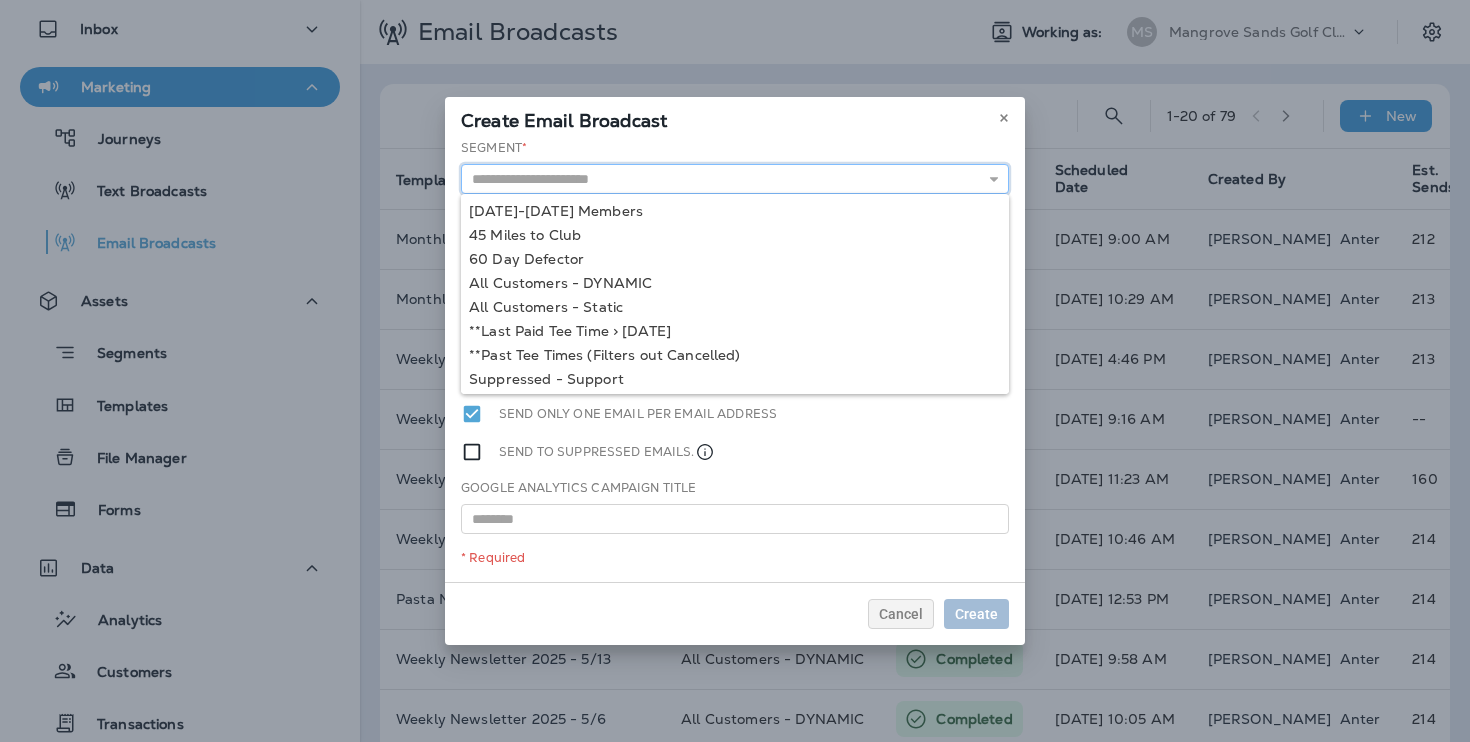click at bounding box center (735, 179) 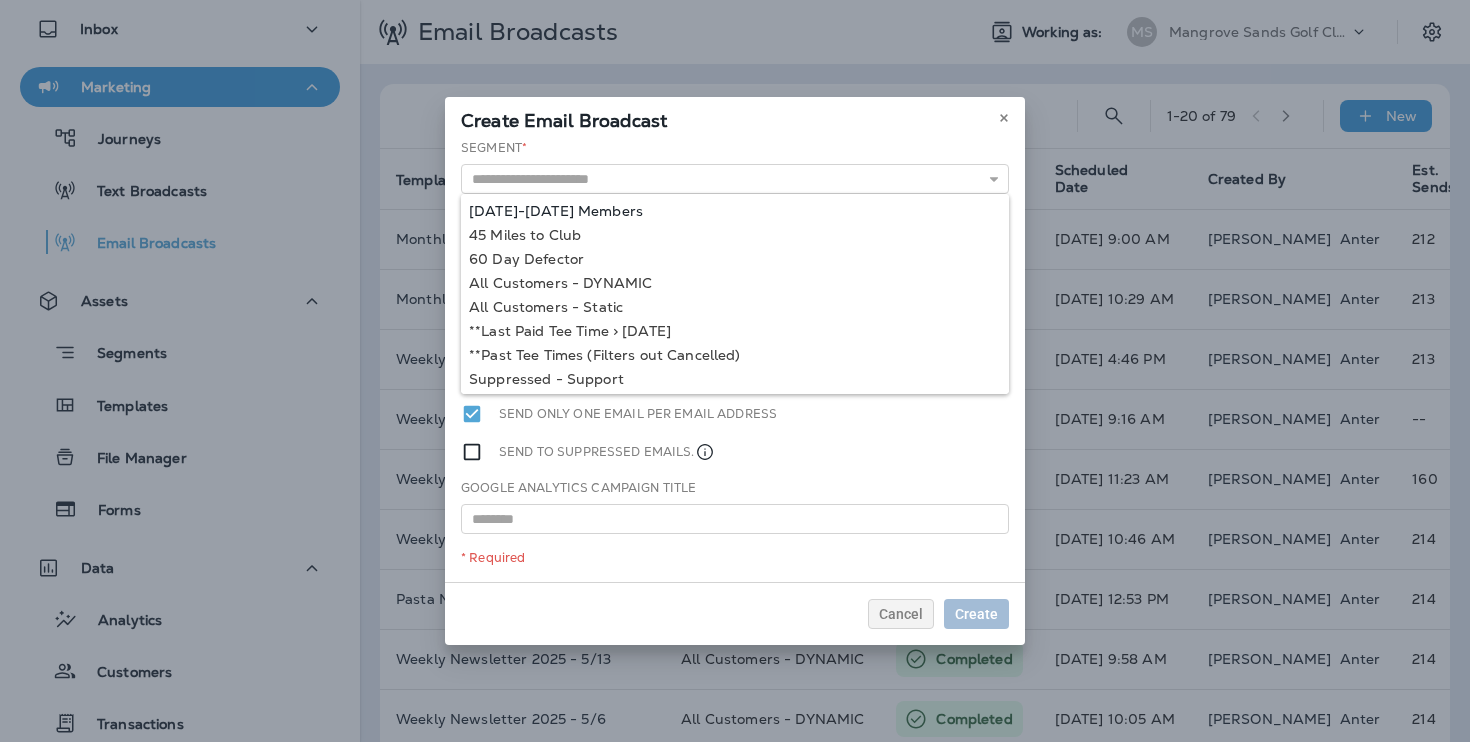 type on "**********" 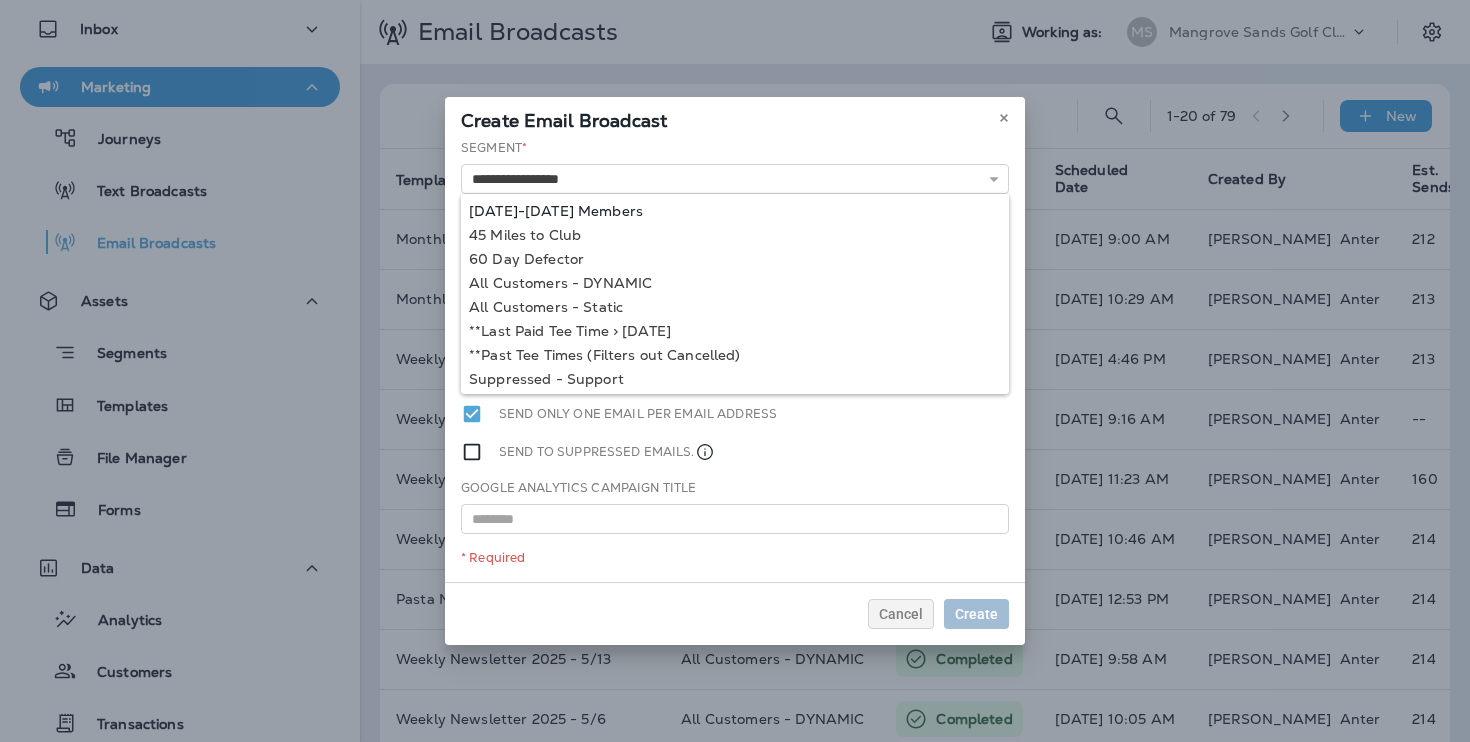 click on "**********" at bounding box center [735, 360] 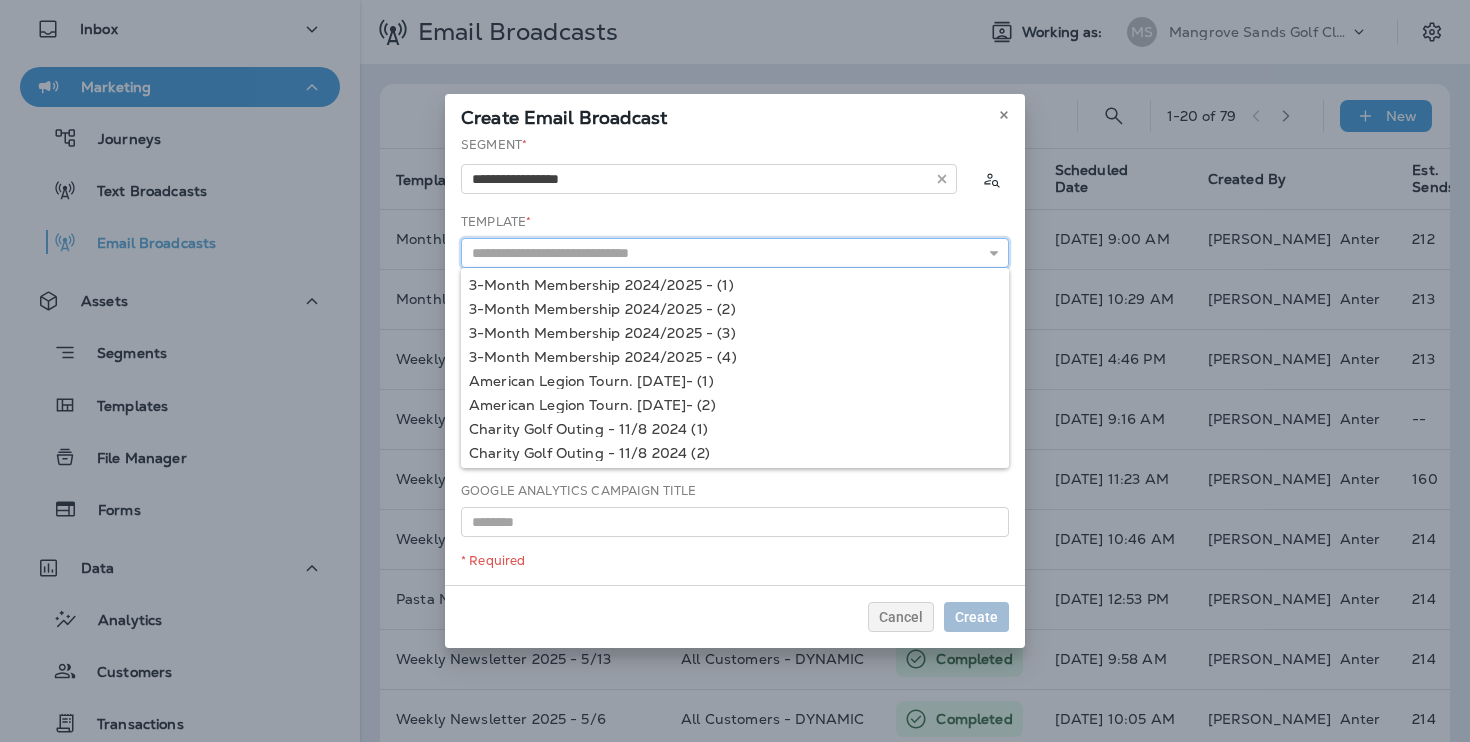 click at bounding box center [735, 253] 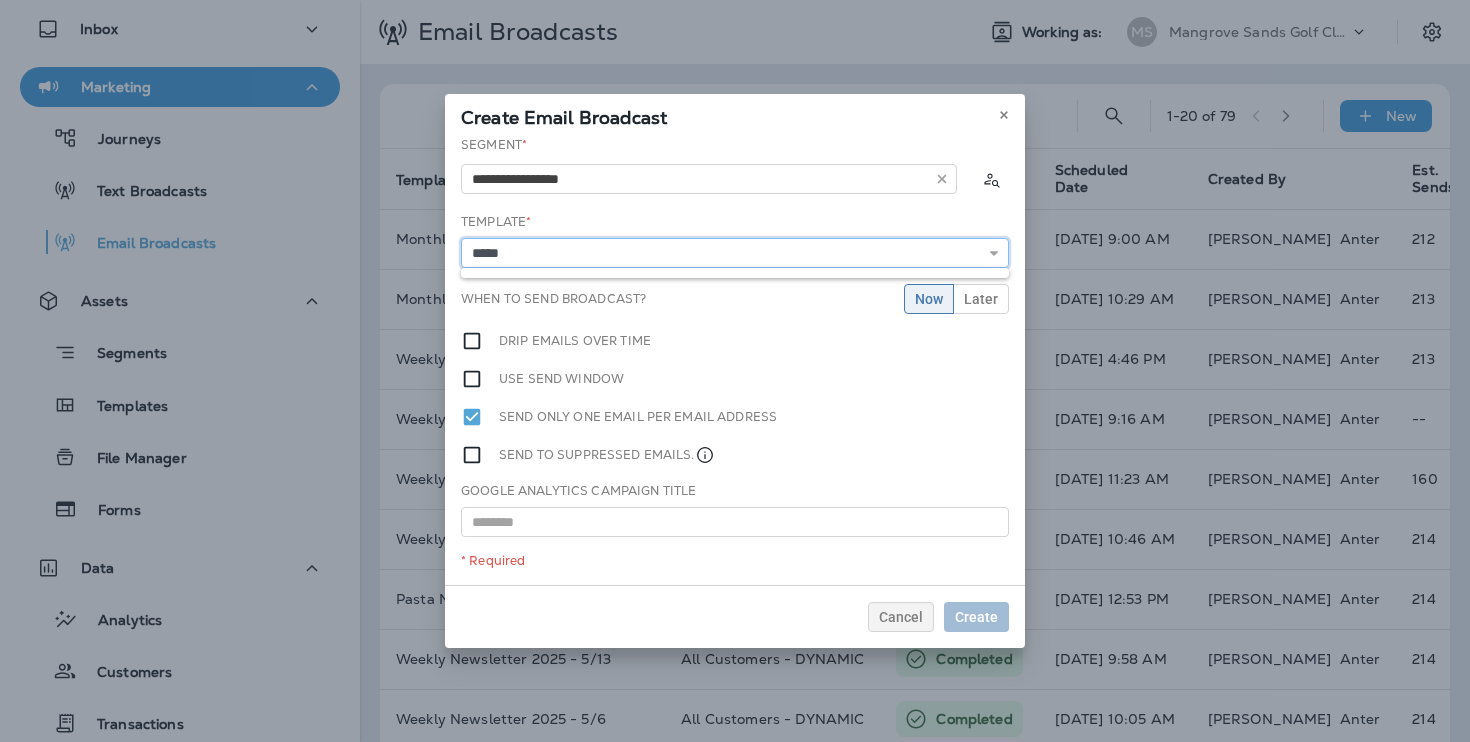 type on "*****" 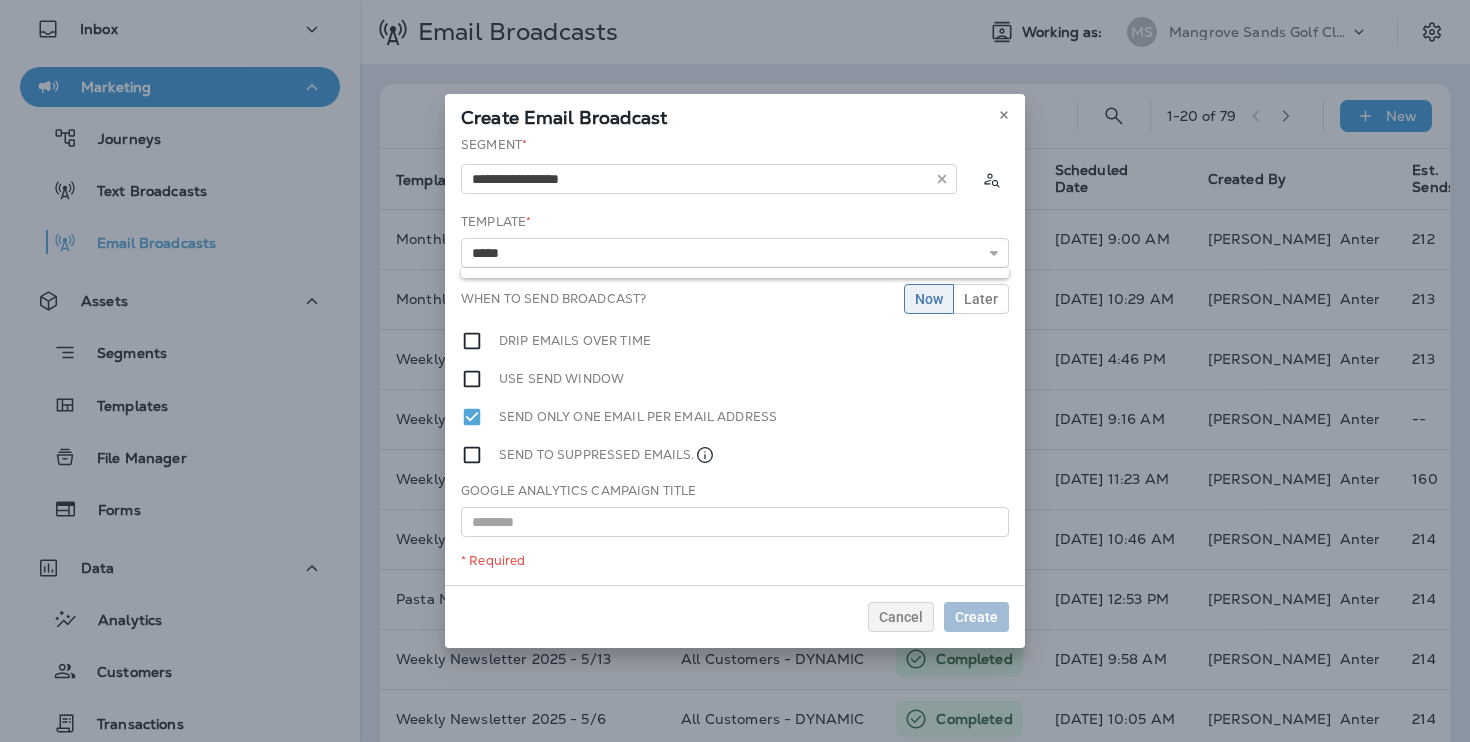 click on "Create Email Broadcast" at bounding box center (735, 115) 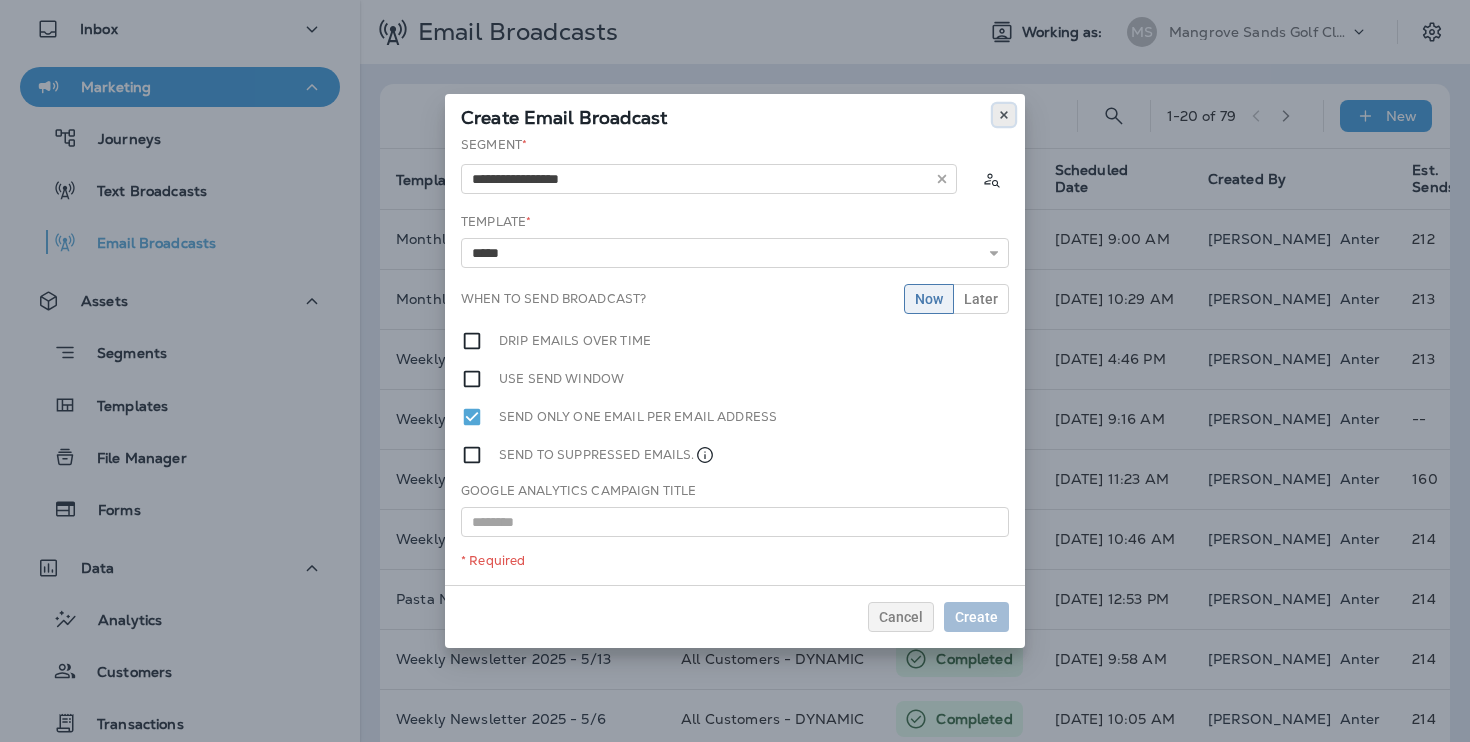 click at bounding box center [1004, 115] 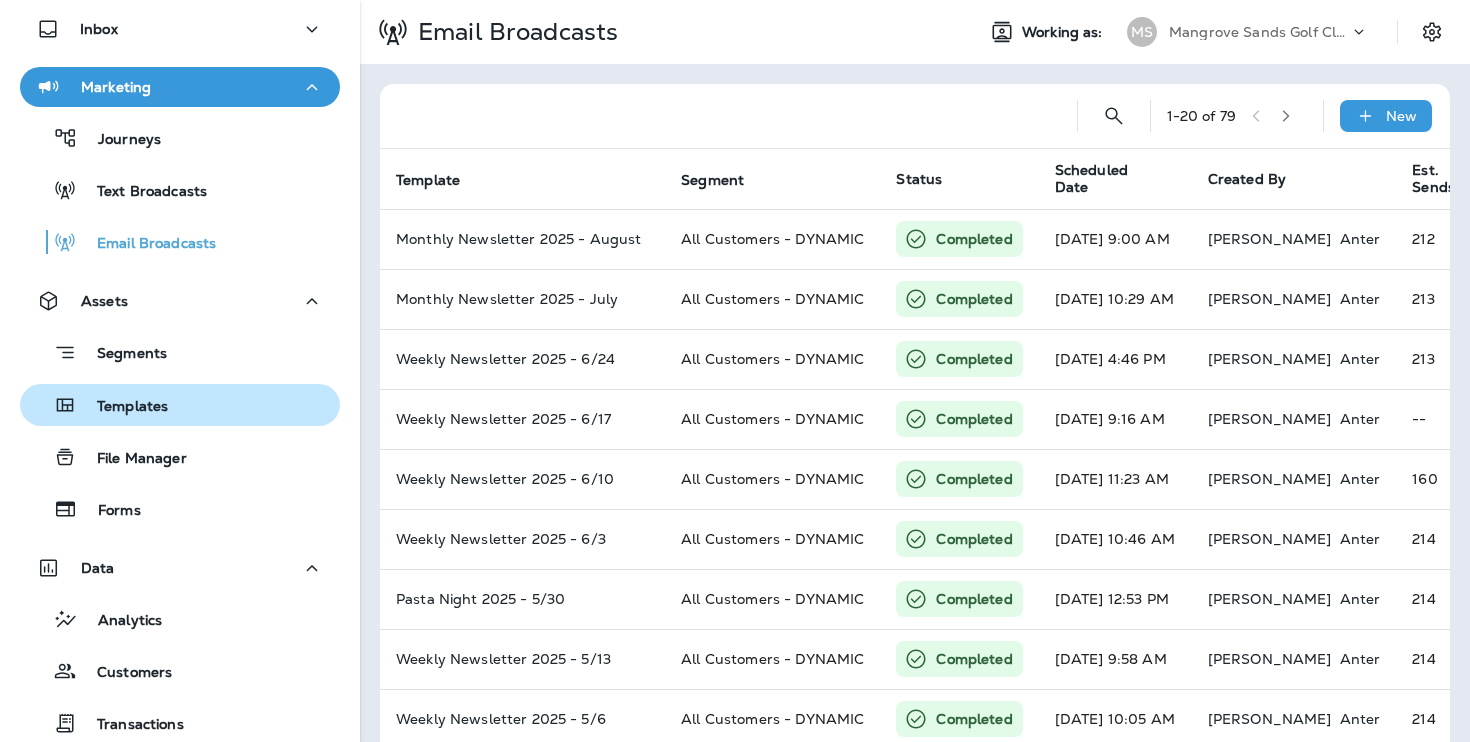 click on "Templates" at bounding box center [180, 405] 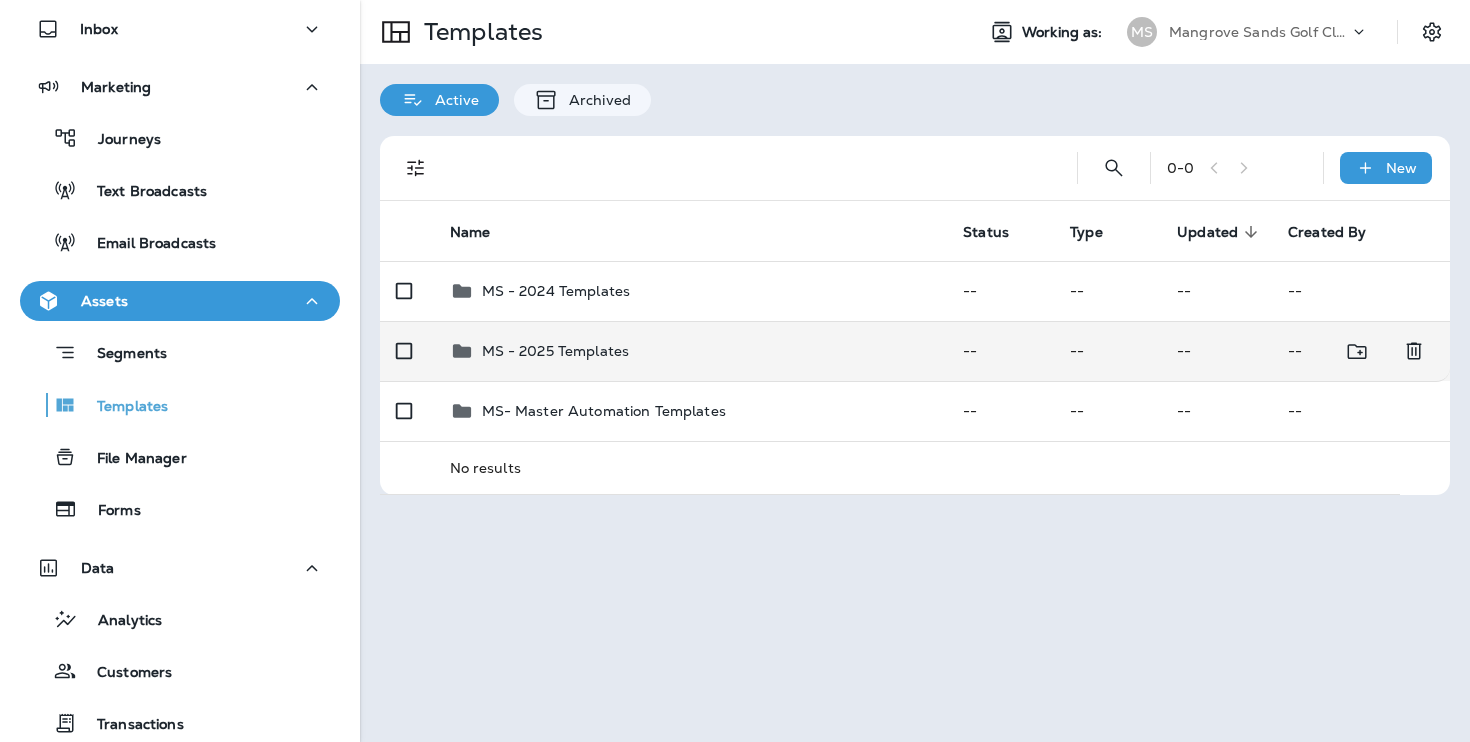 click on "MS - 2025 Templates" at bounding box center [691, 351] 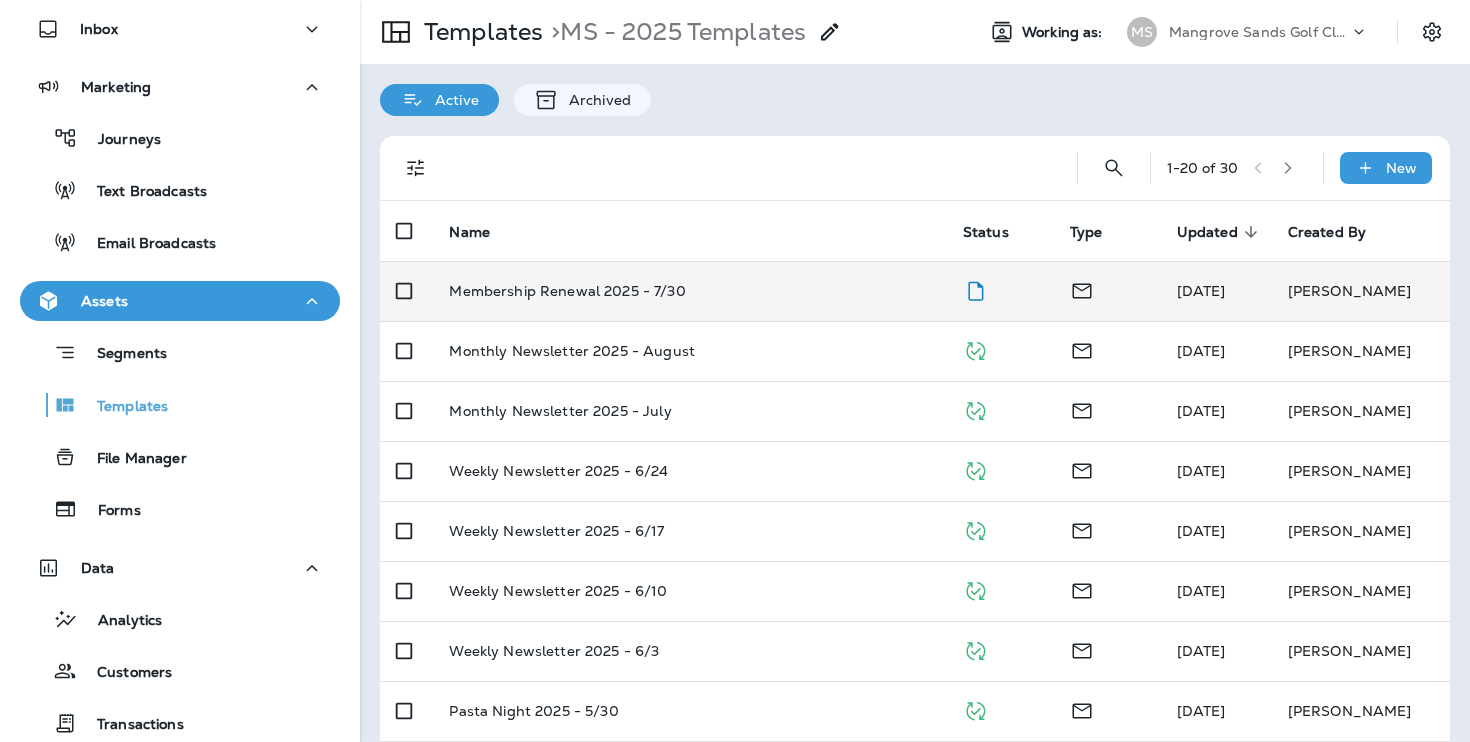 click on "Membership Renewal 2025 -  7/30" at bounding box center [689, 291] 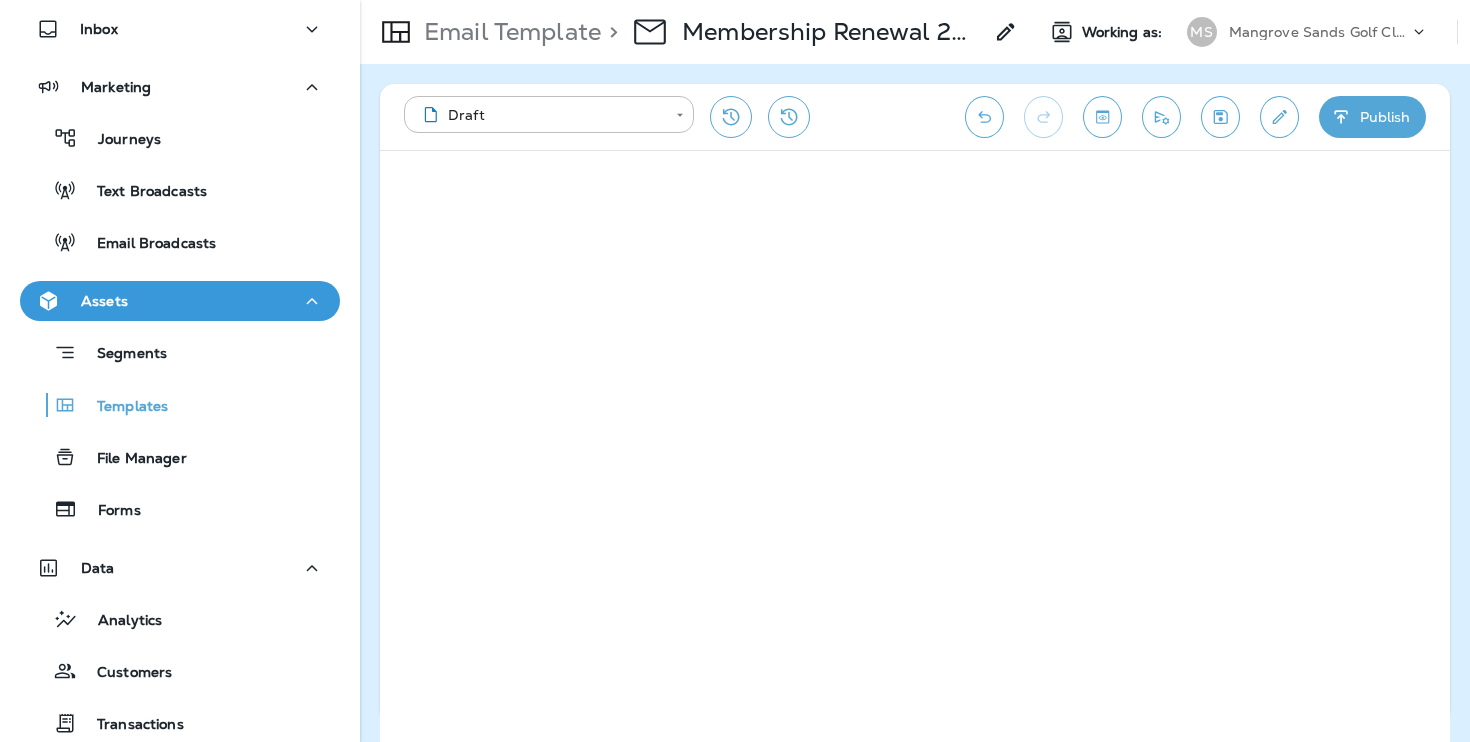 click on "**********" at bounding box center [915, 117] 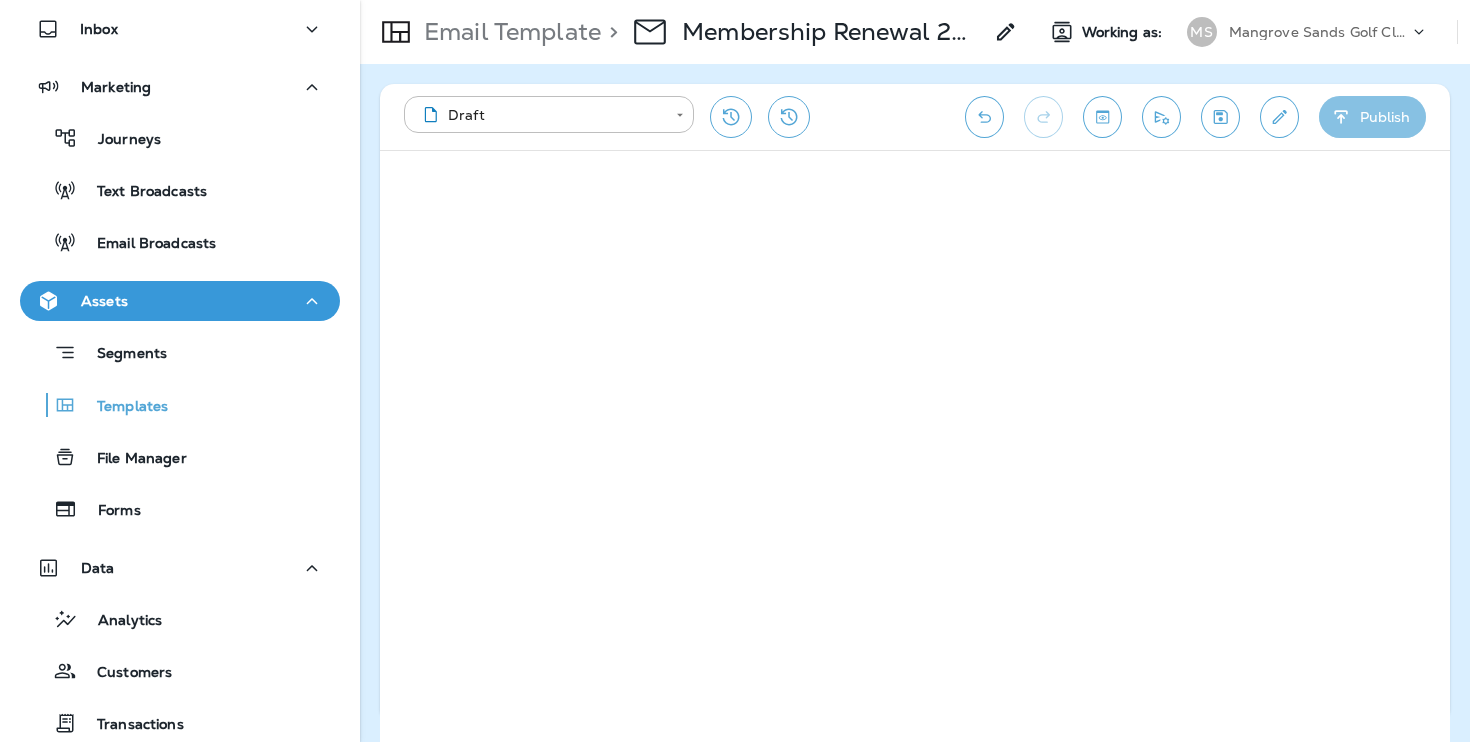 click on "Publish" at bounding box center [1372, 117] 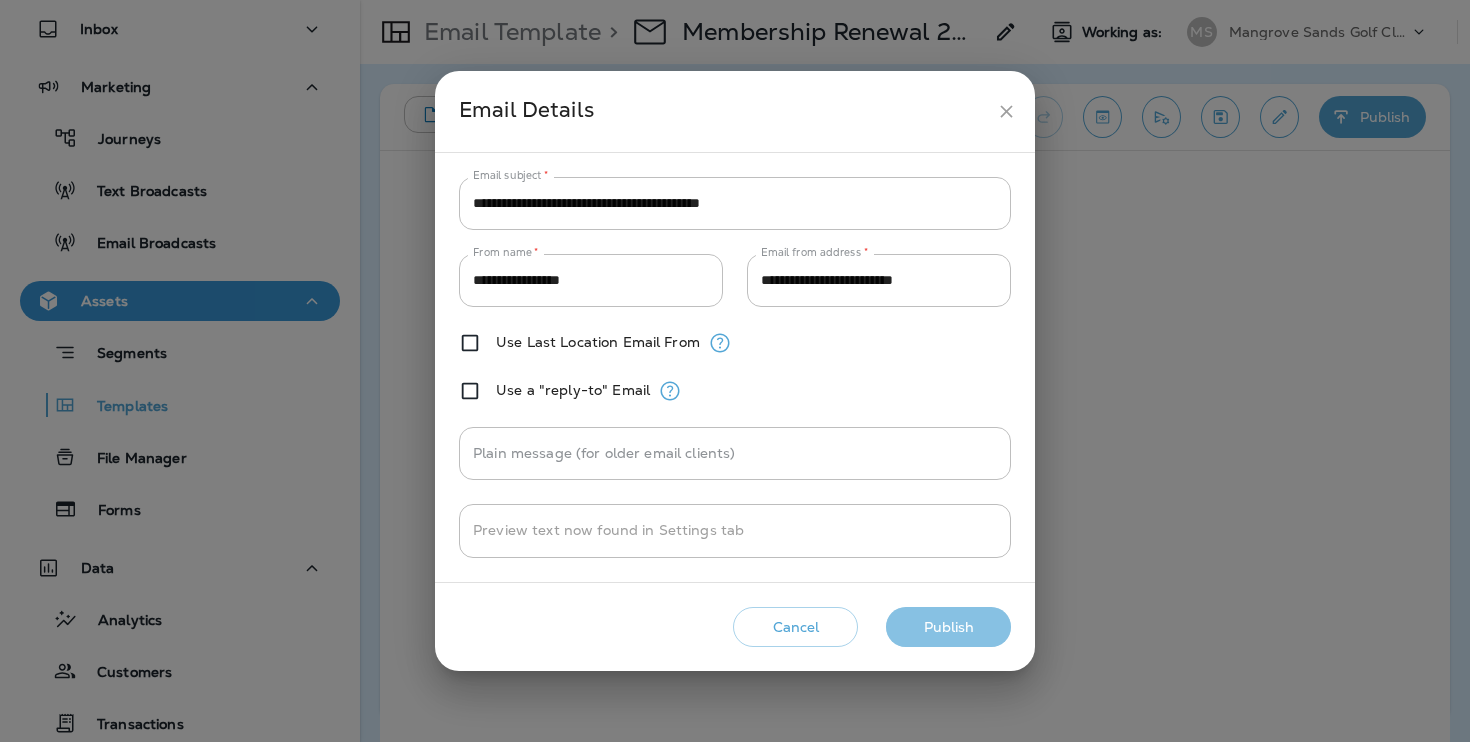 click on "Publish" at bounding box center (948, 627) 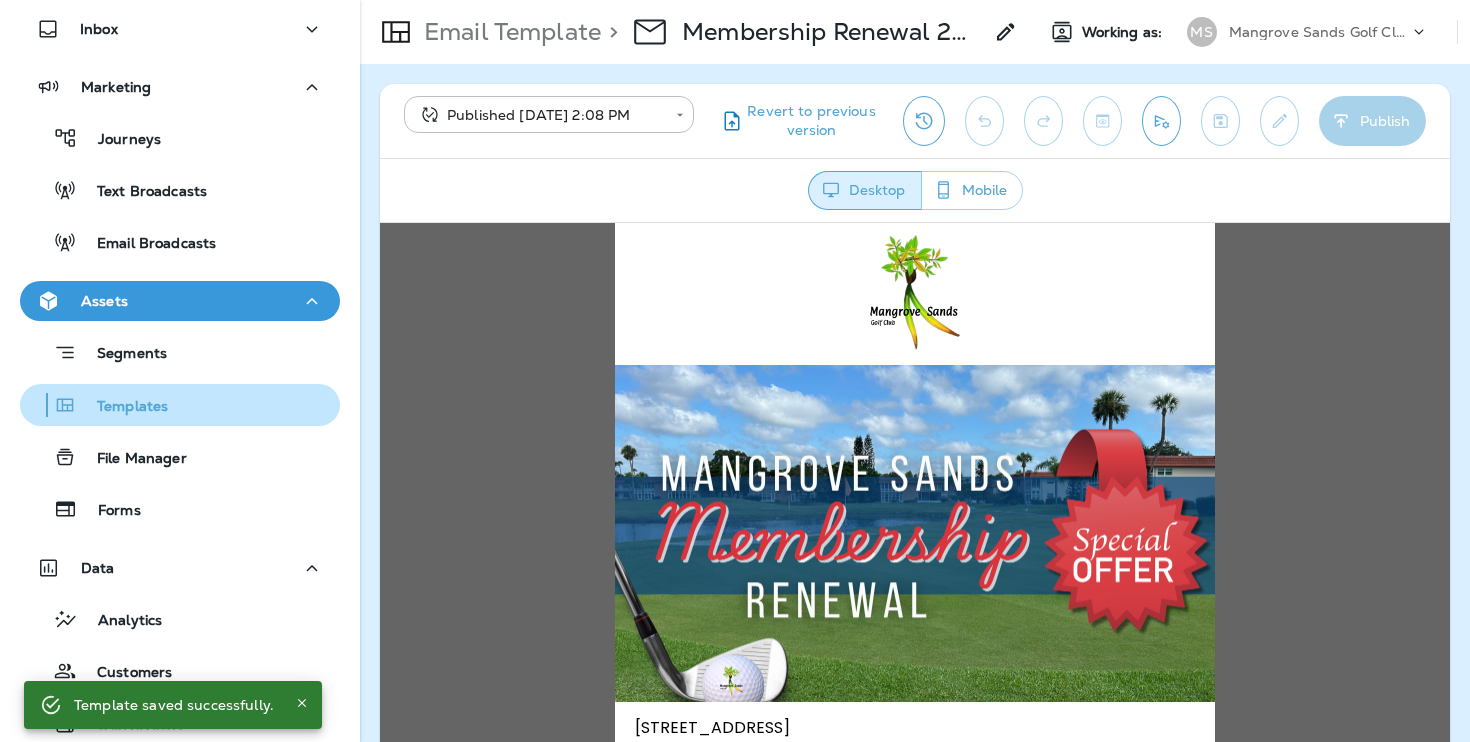 scroll, scrollTop: 0, scrollLeft: 0, axis: both 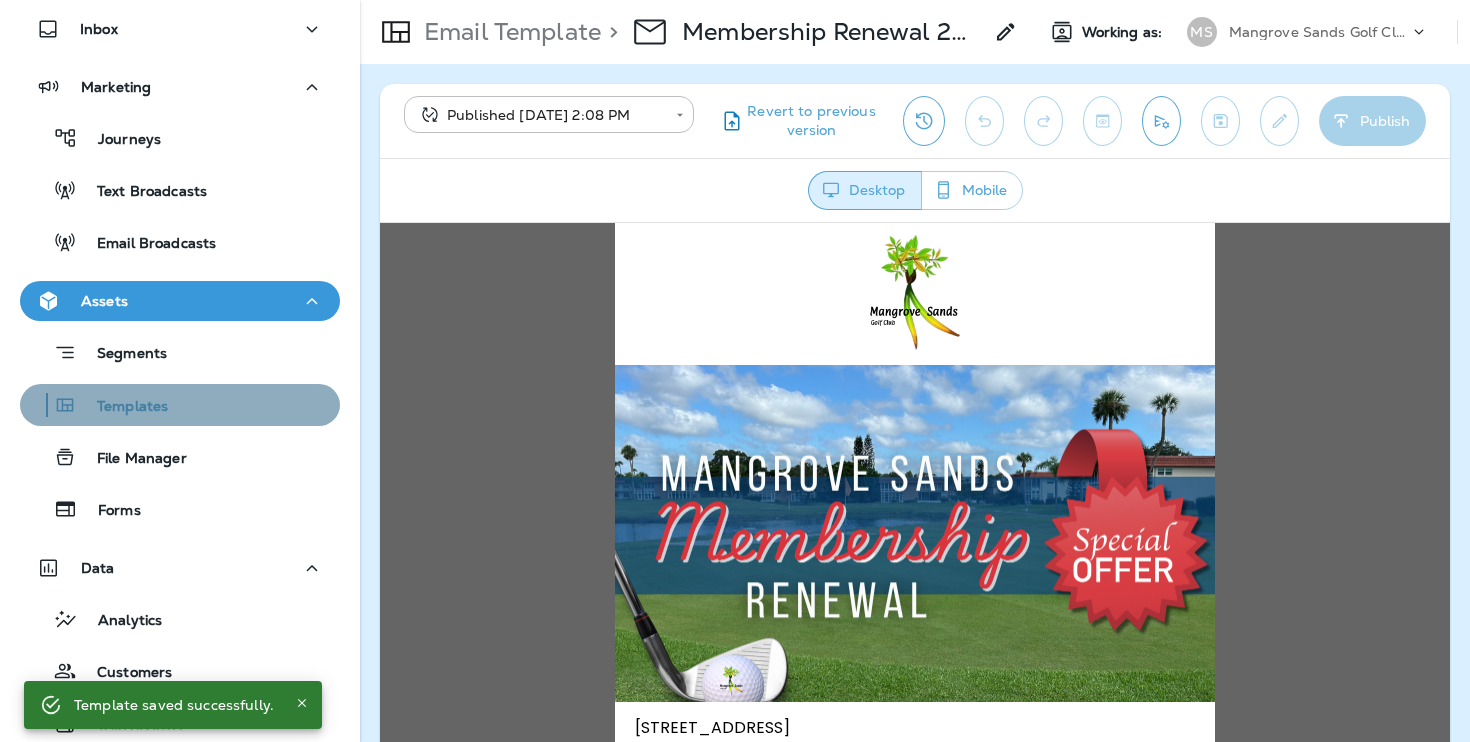 click on "Templates" at bounding box center [180, 405] 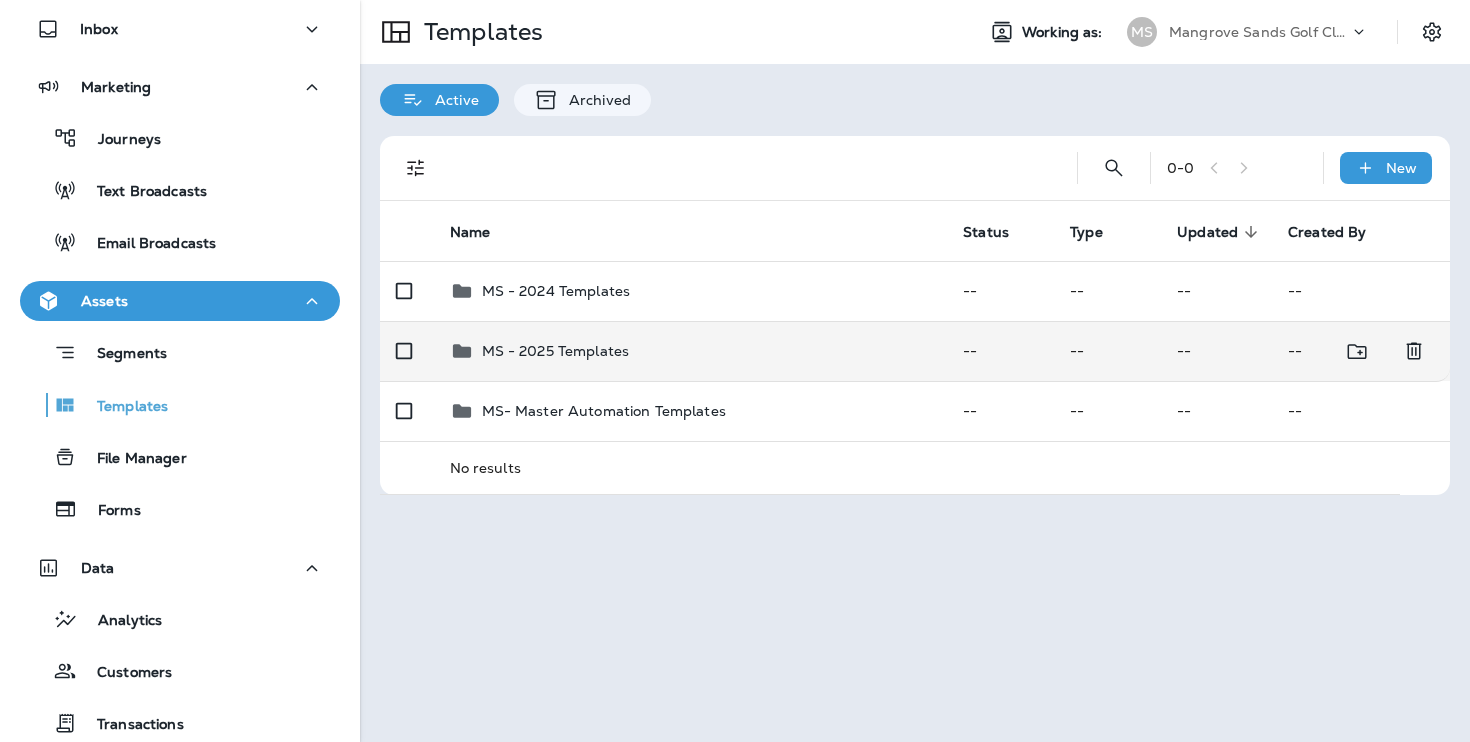click on "MS - 2025 Templates" at bounding box center (691, 351) 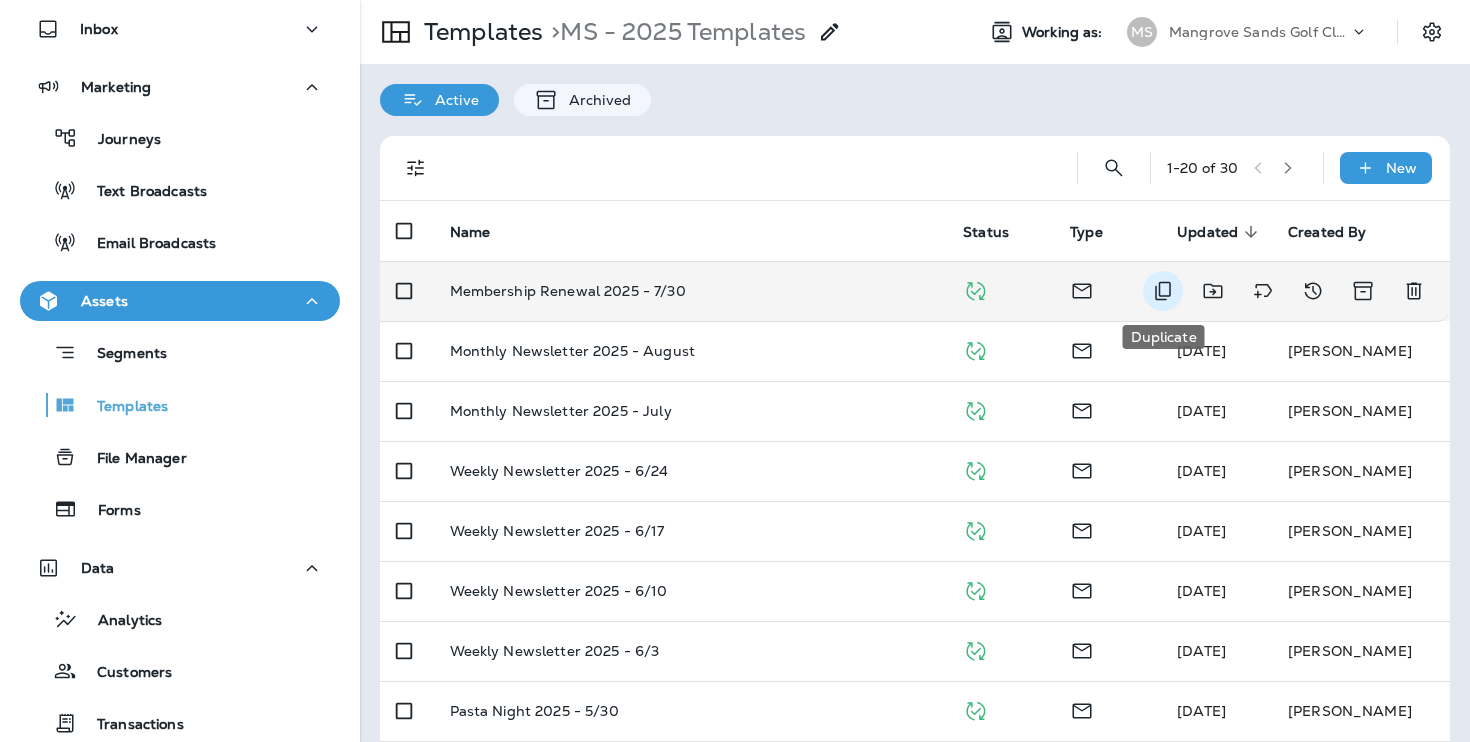 click 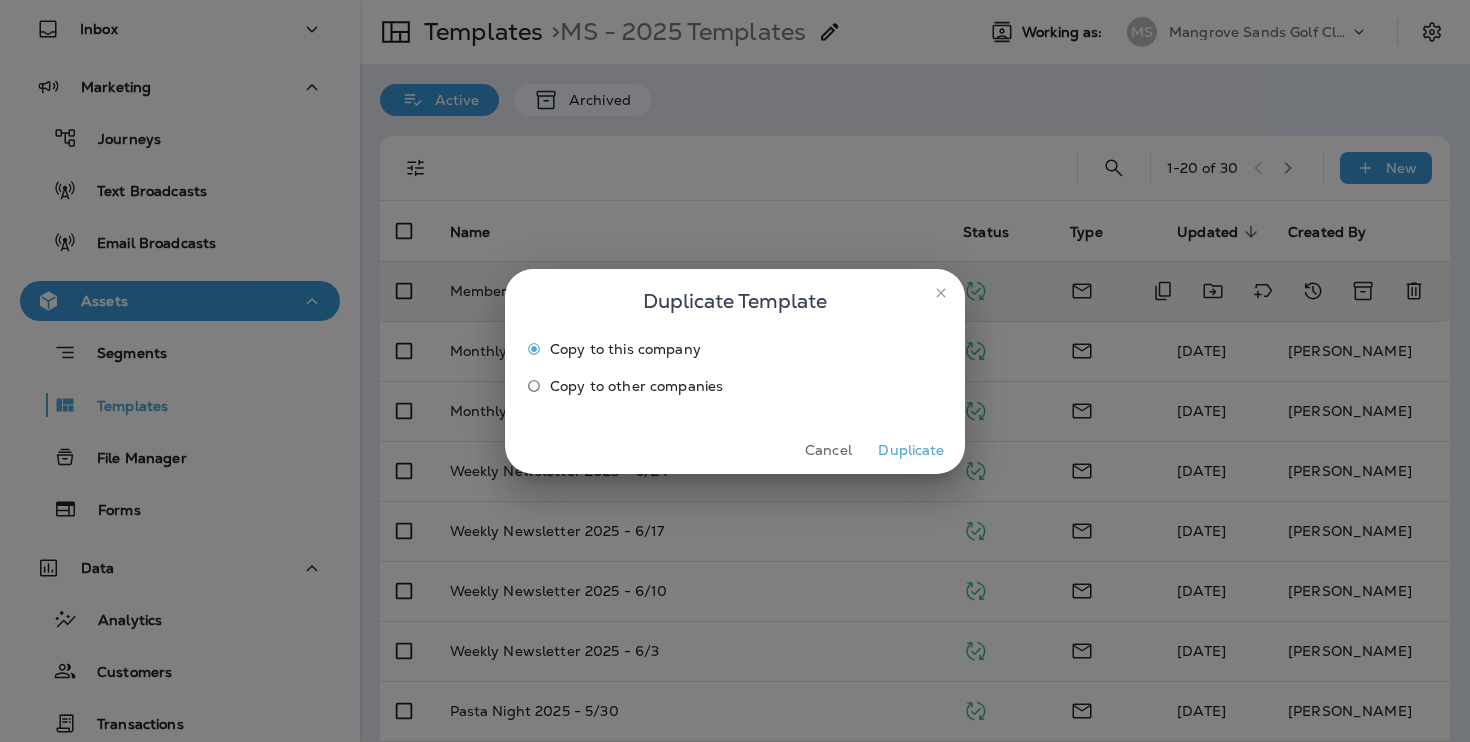 click on "Duplicate" at bounding box center [911, 450] 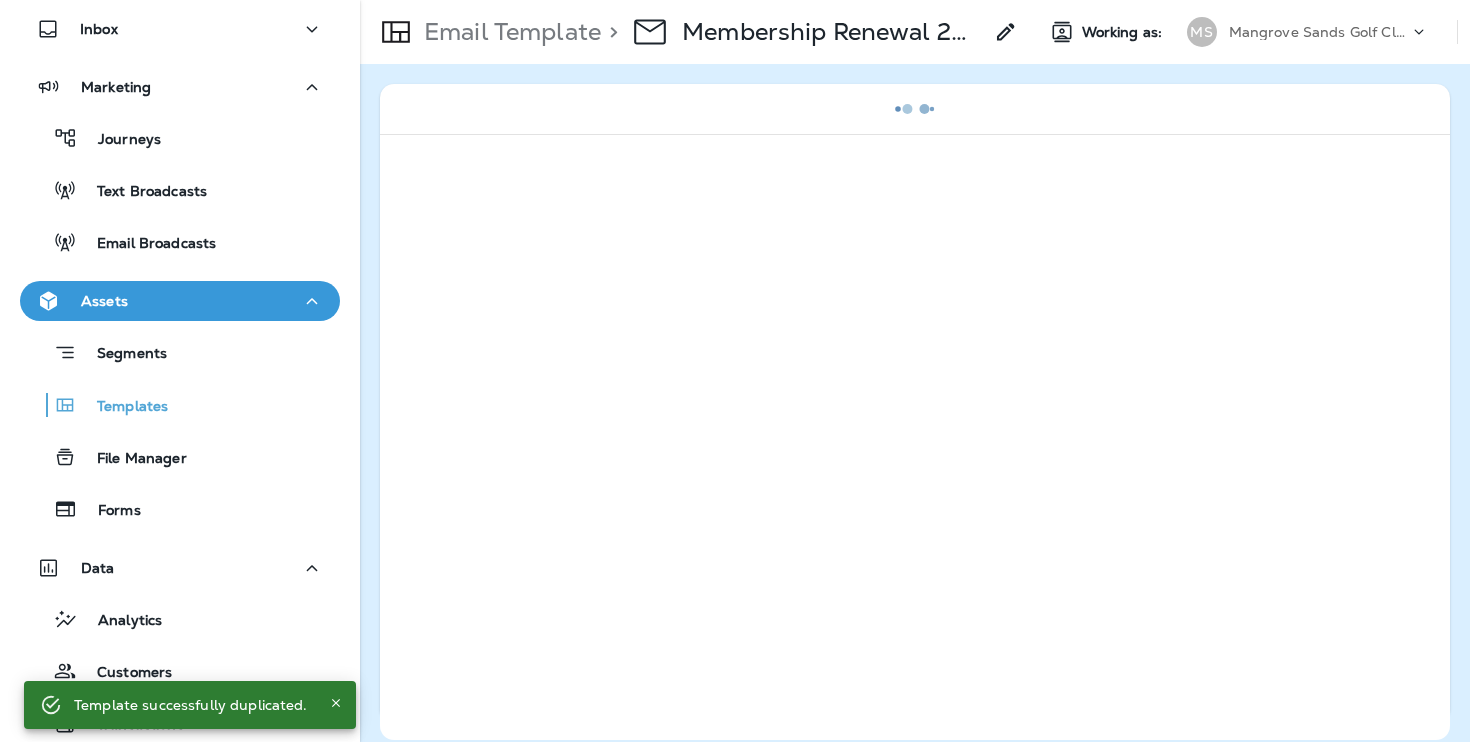 click 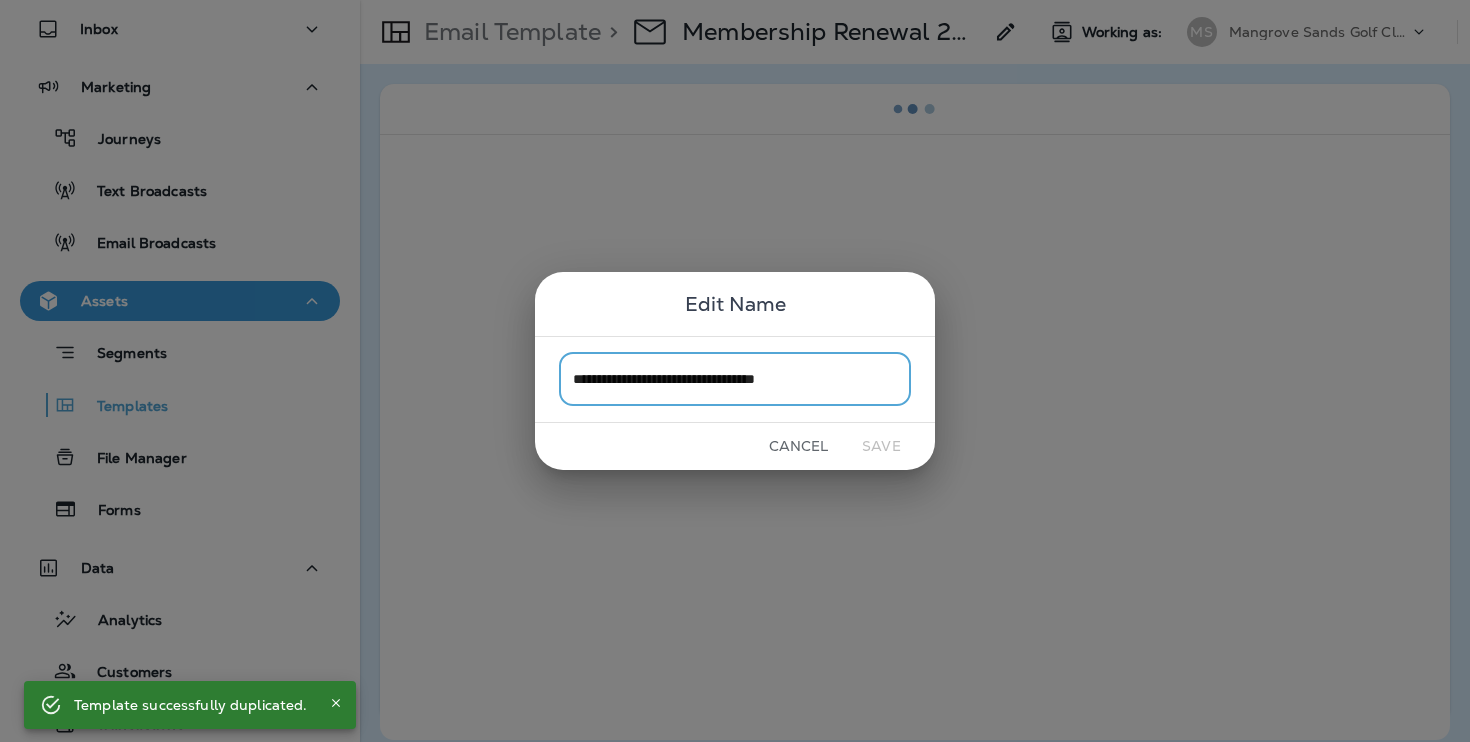 click on "**********" at bounding box center (735, 379) 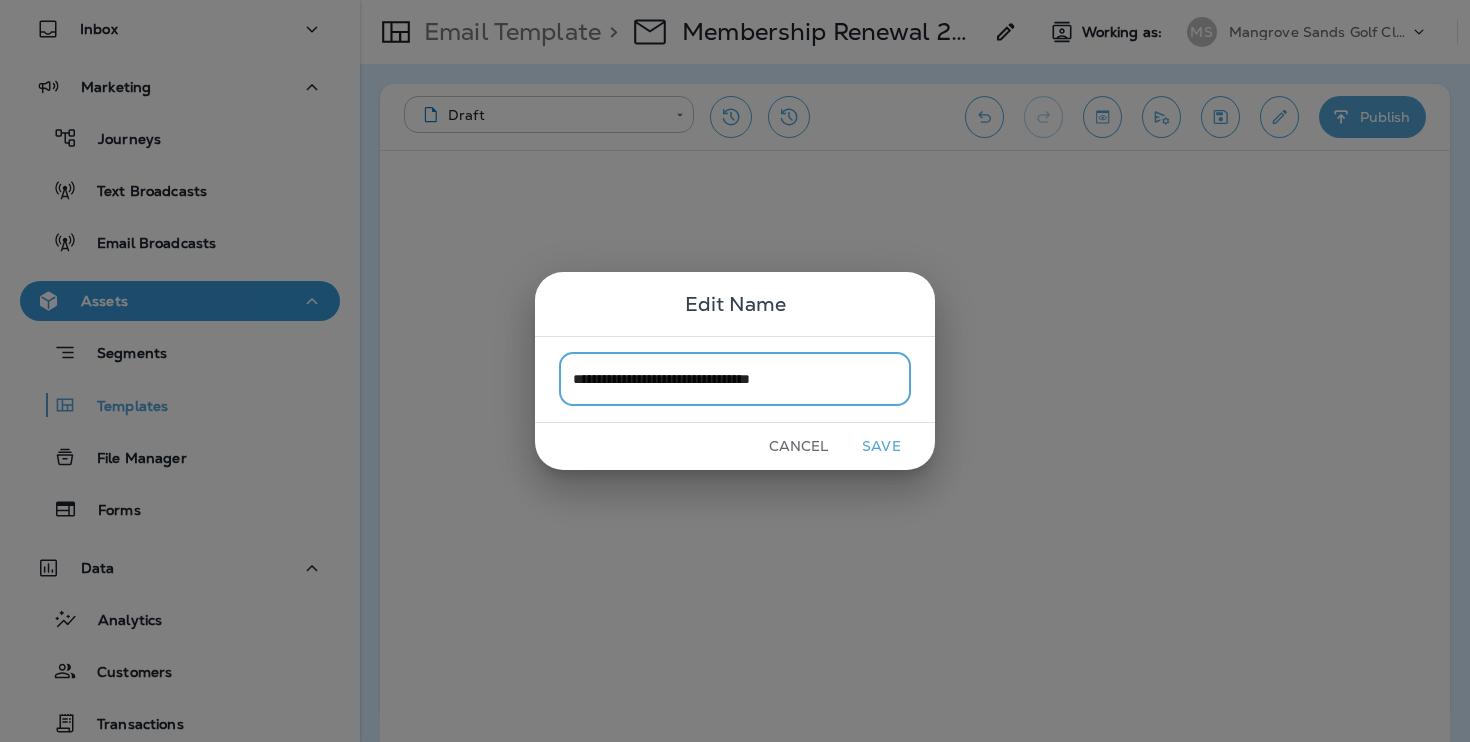 type on "**********" 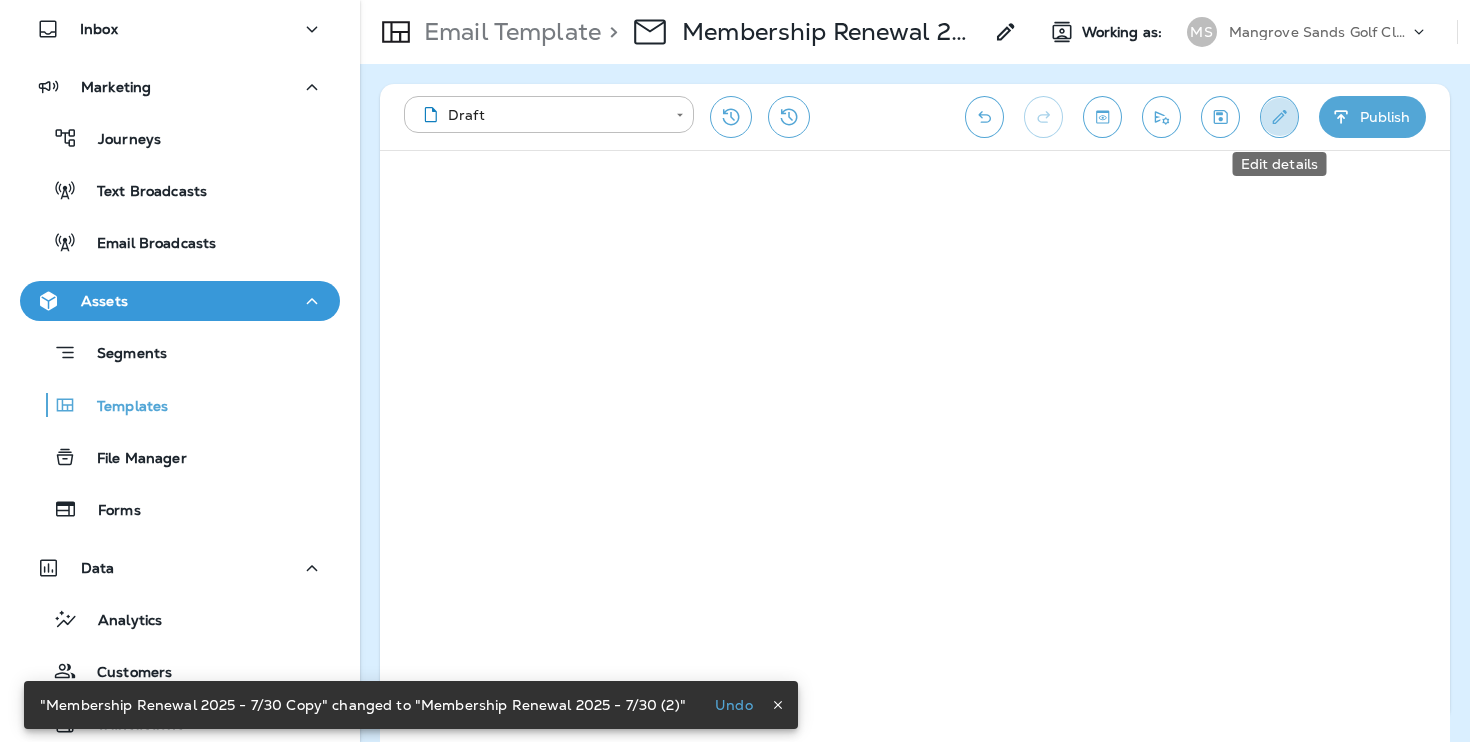 click at bounding box center [1279, 117] 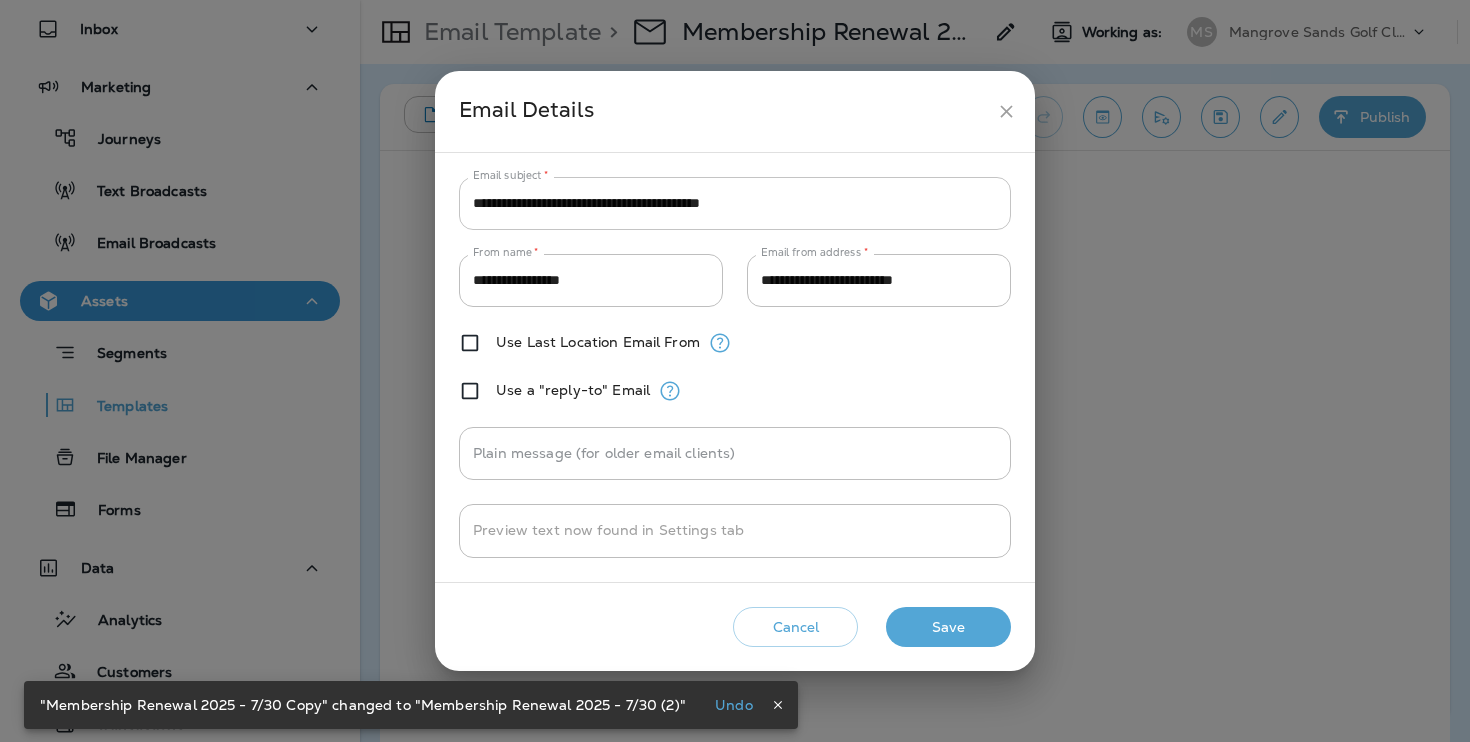 click on "**********" at bounding box center [735, 203] 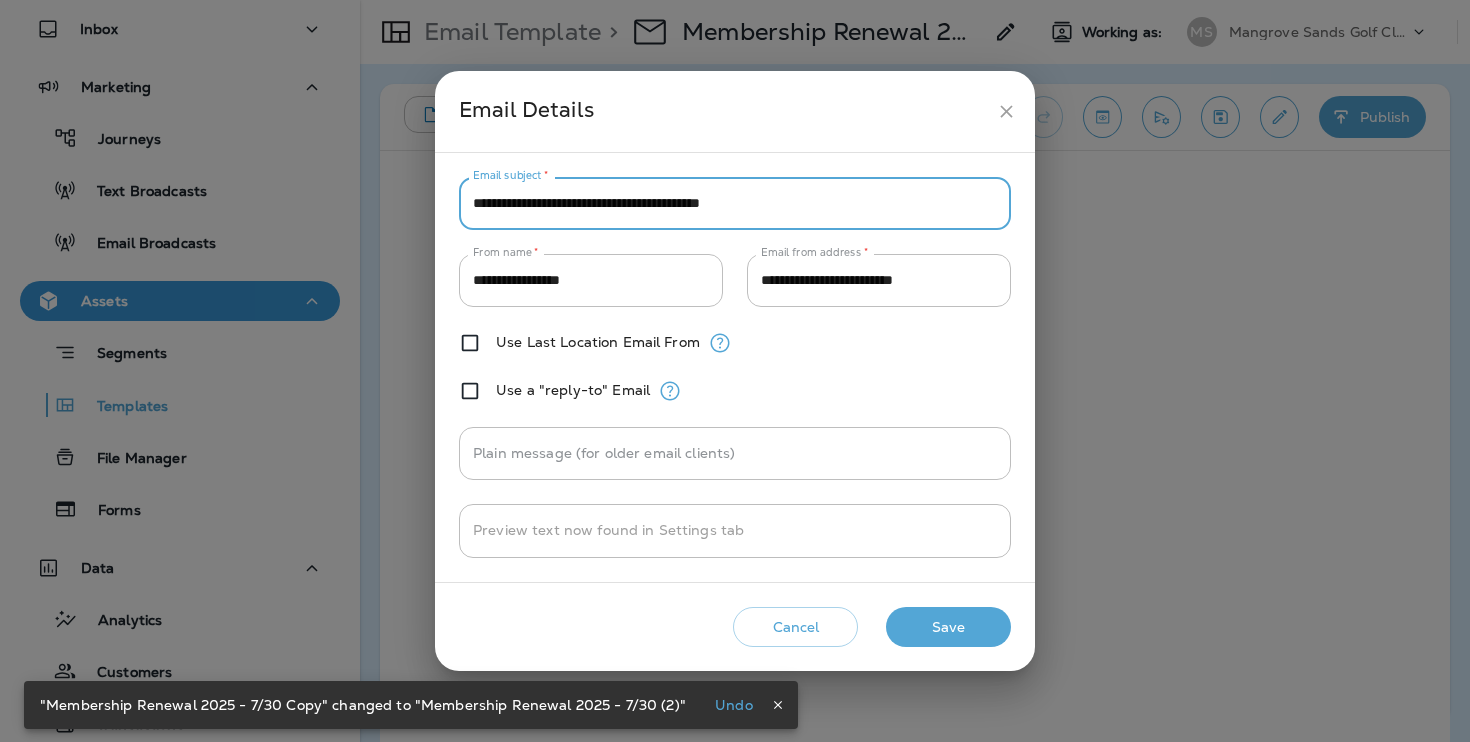 click on "**********" at bounding box center [735, 203] 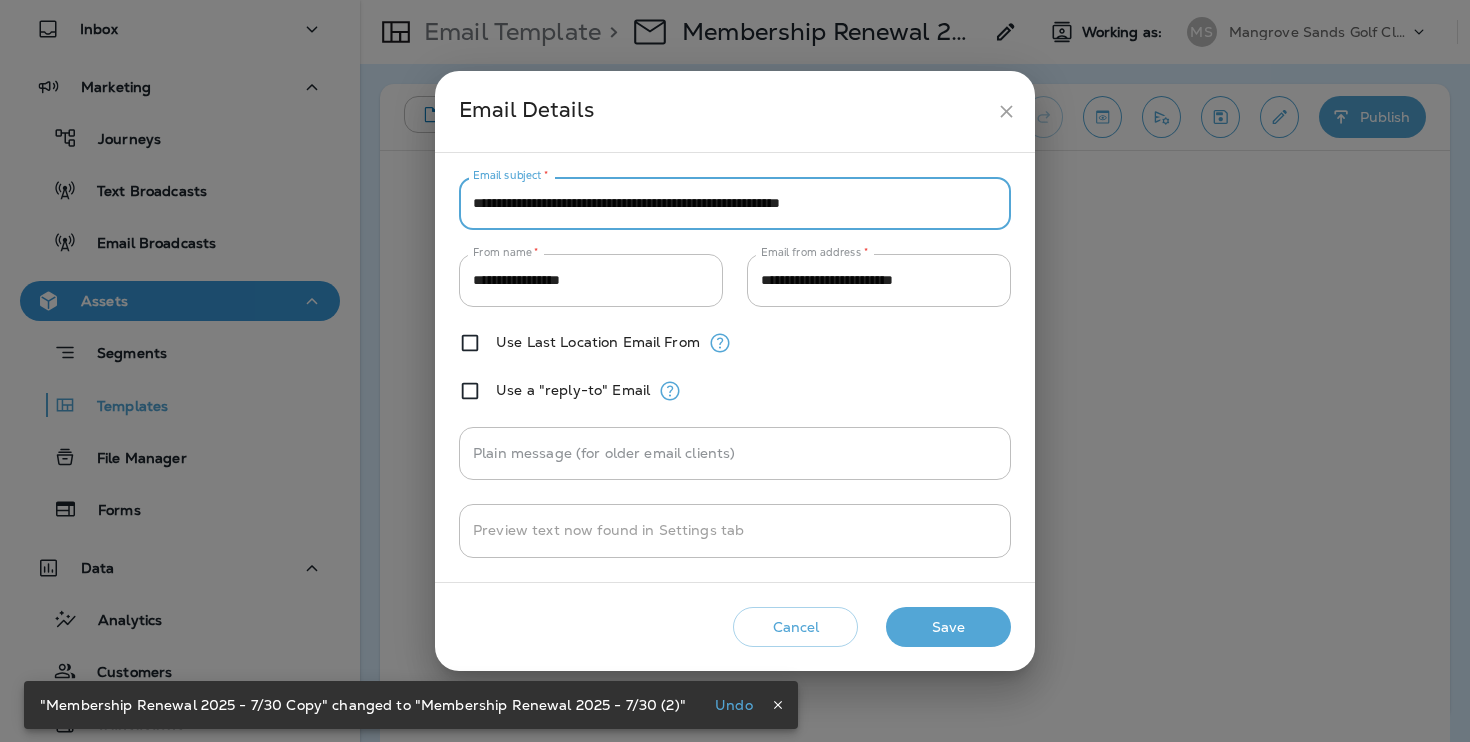 type on "**********" 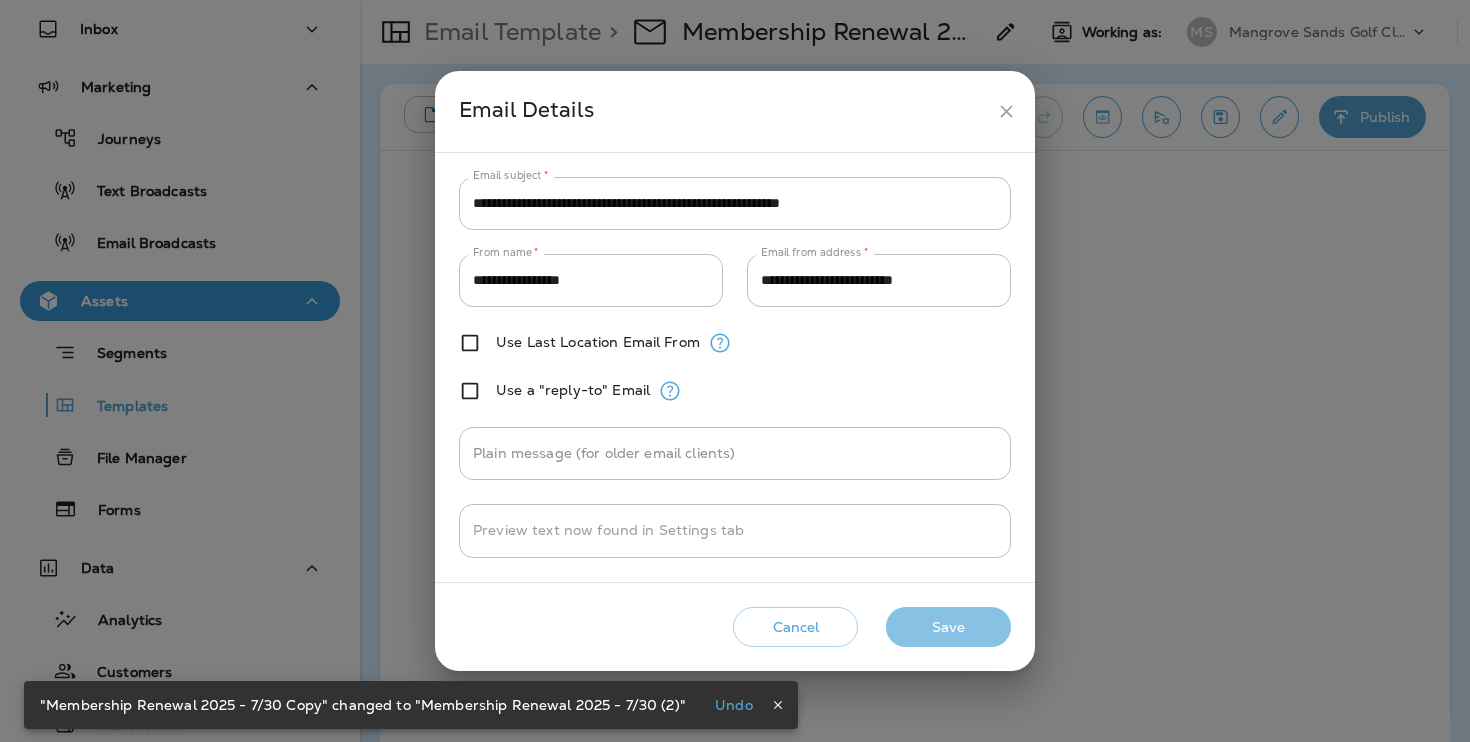 click on "Save" at bounding box center (948, 627) 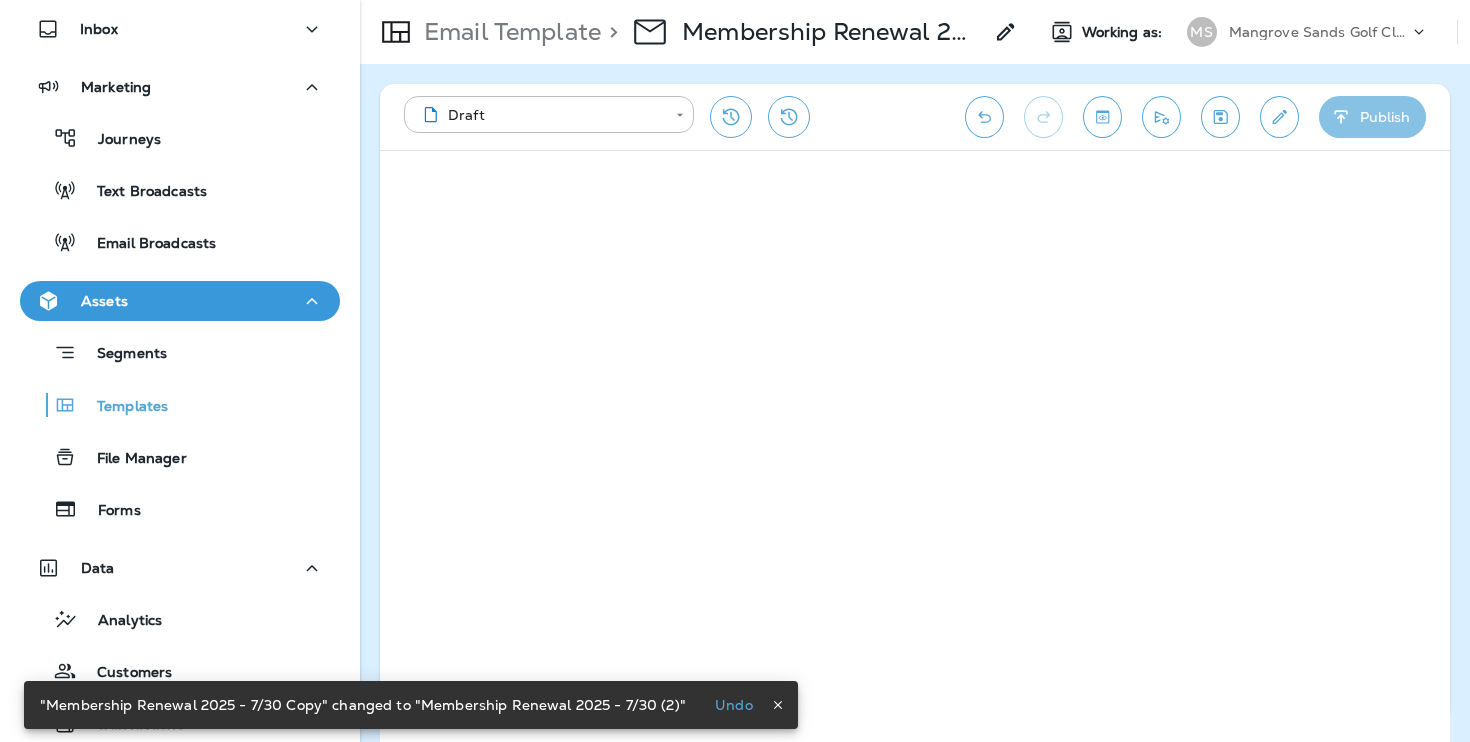 click 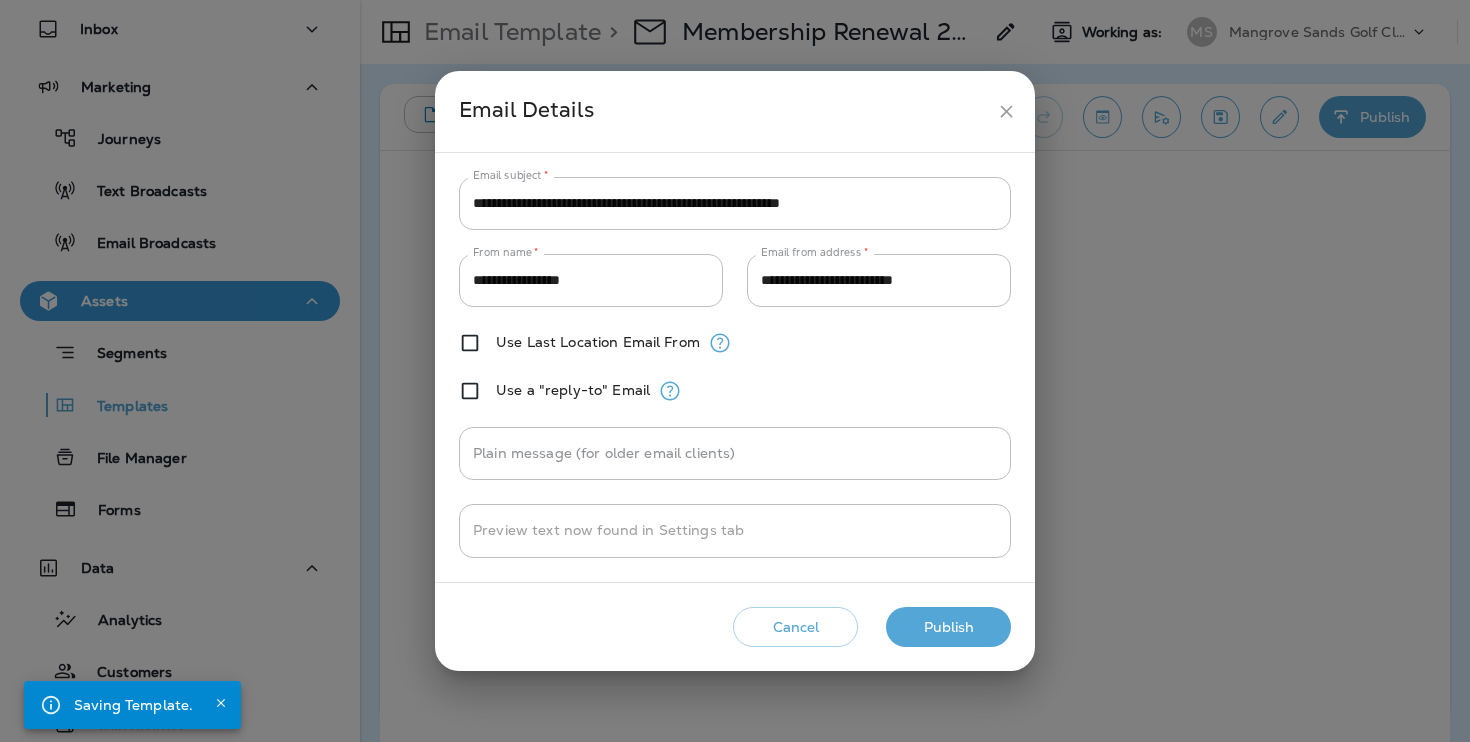click on "Publish" at bounding box center [948, 627] 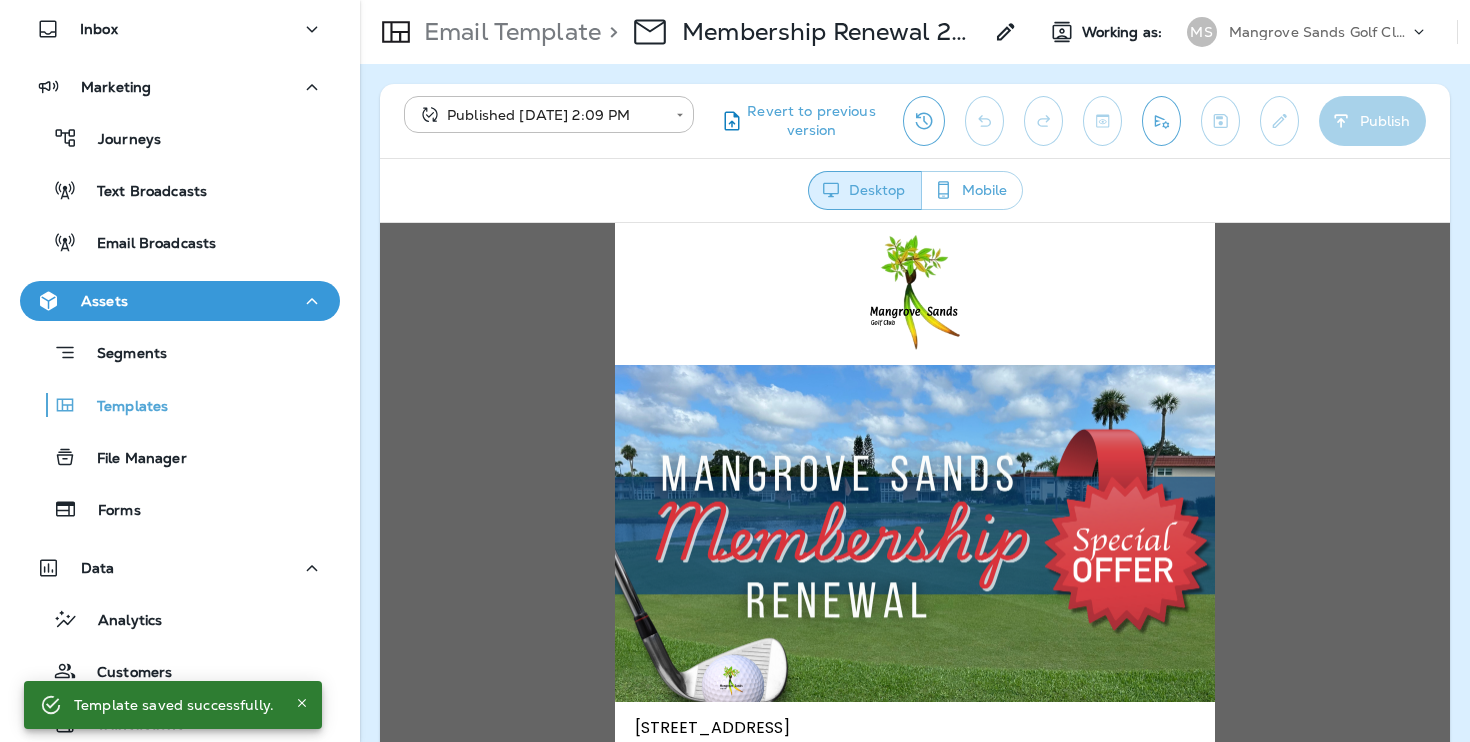 scroll, scrollTop: 0, scrollLeft: 0, axis: both 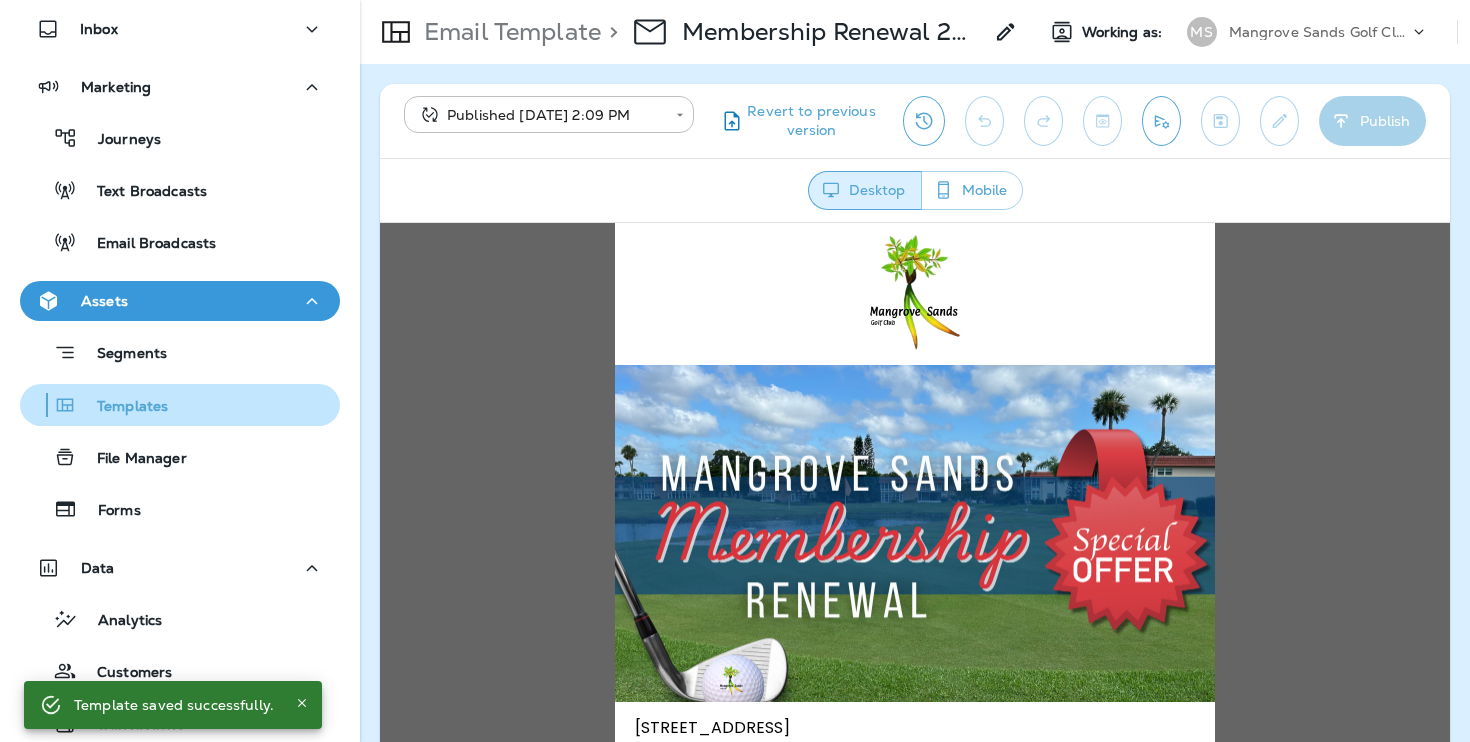 click on "Templates" at bounding box center (122, 407) 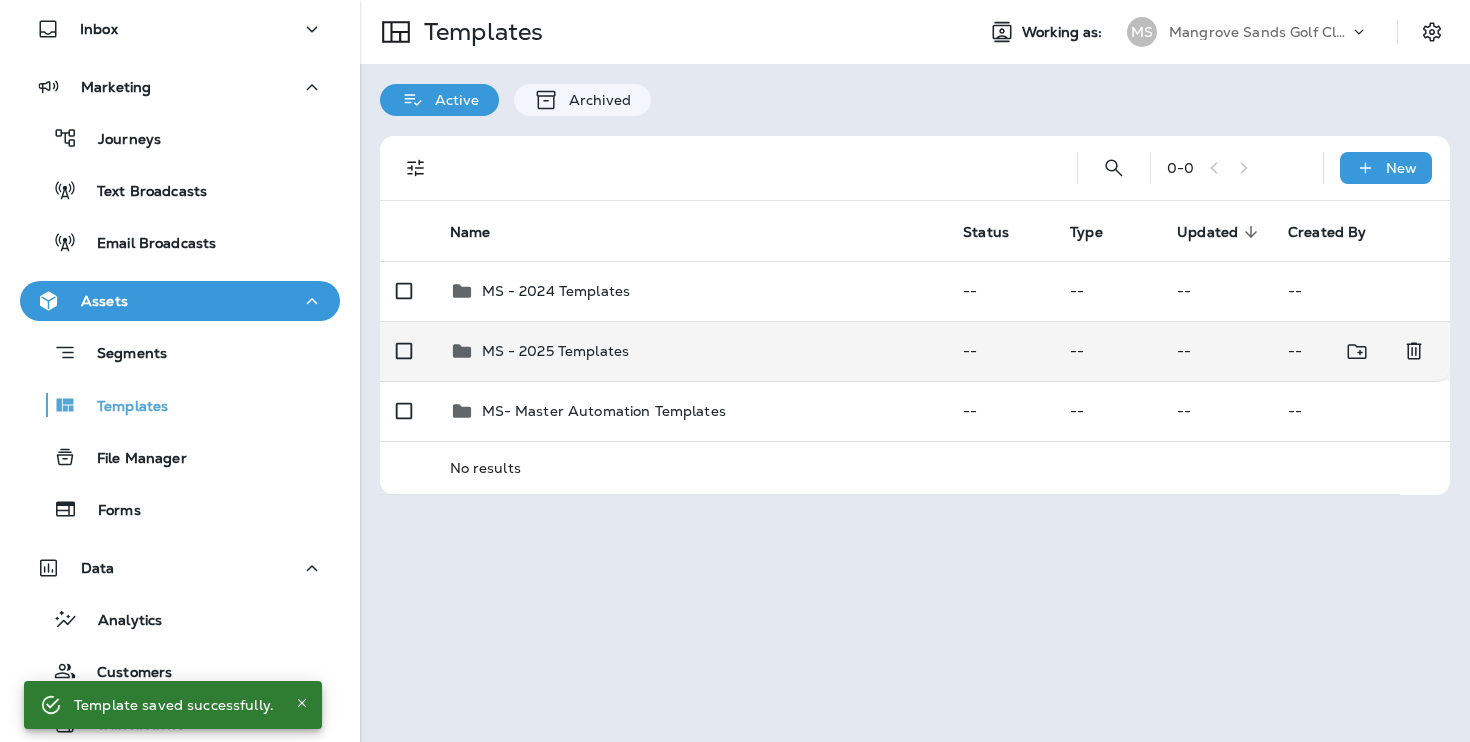 click on "MS - 2025 Templates" at bounding box center (691, 351) 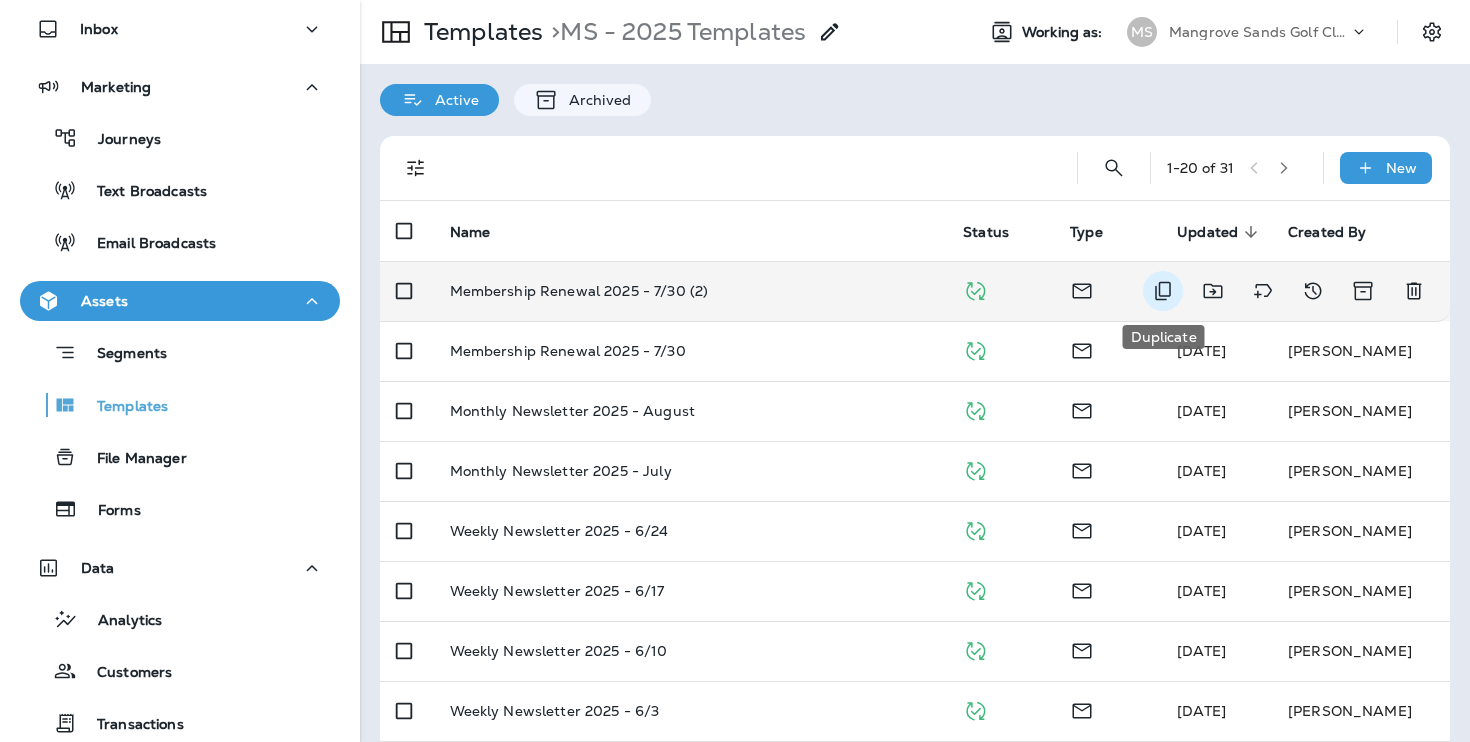click 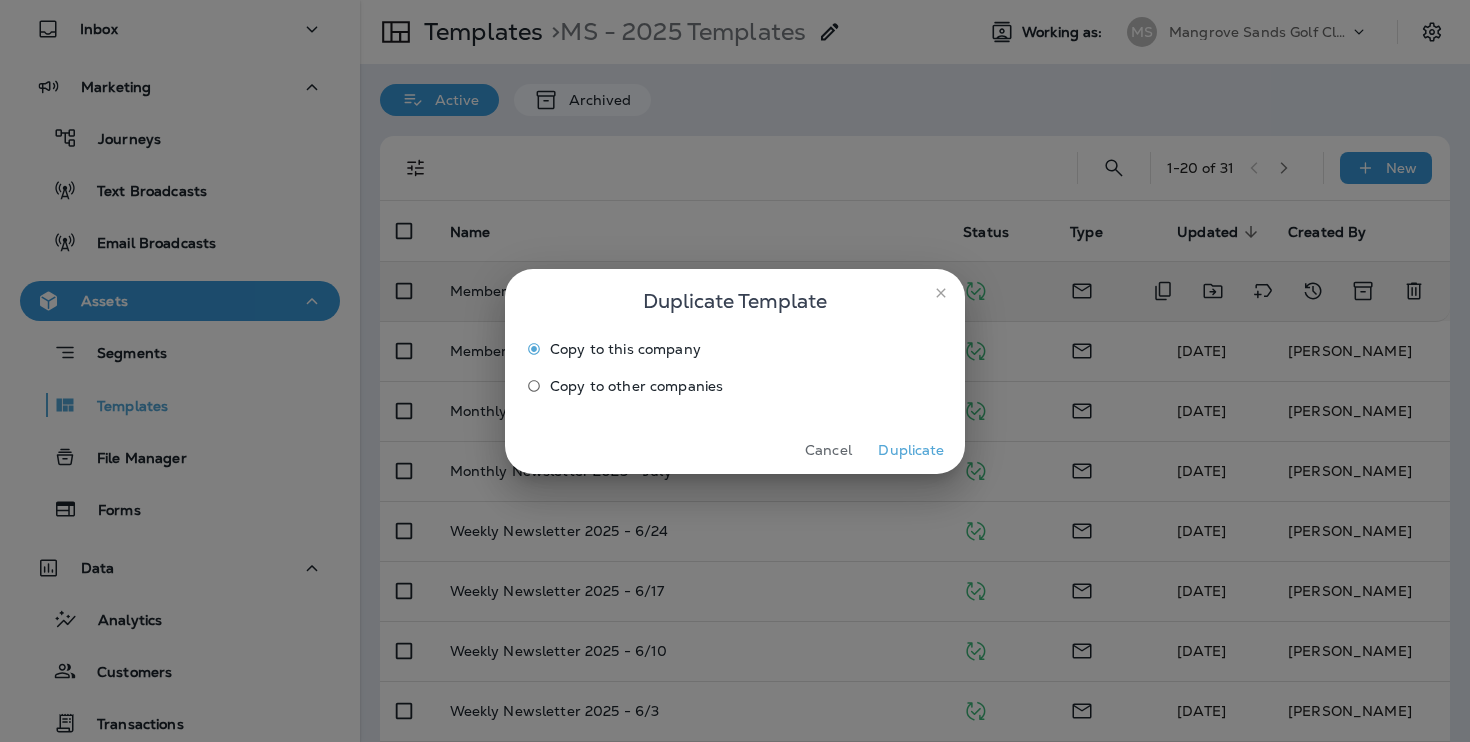 click on "Duplicate" at bounding box center [911, 450] 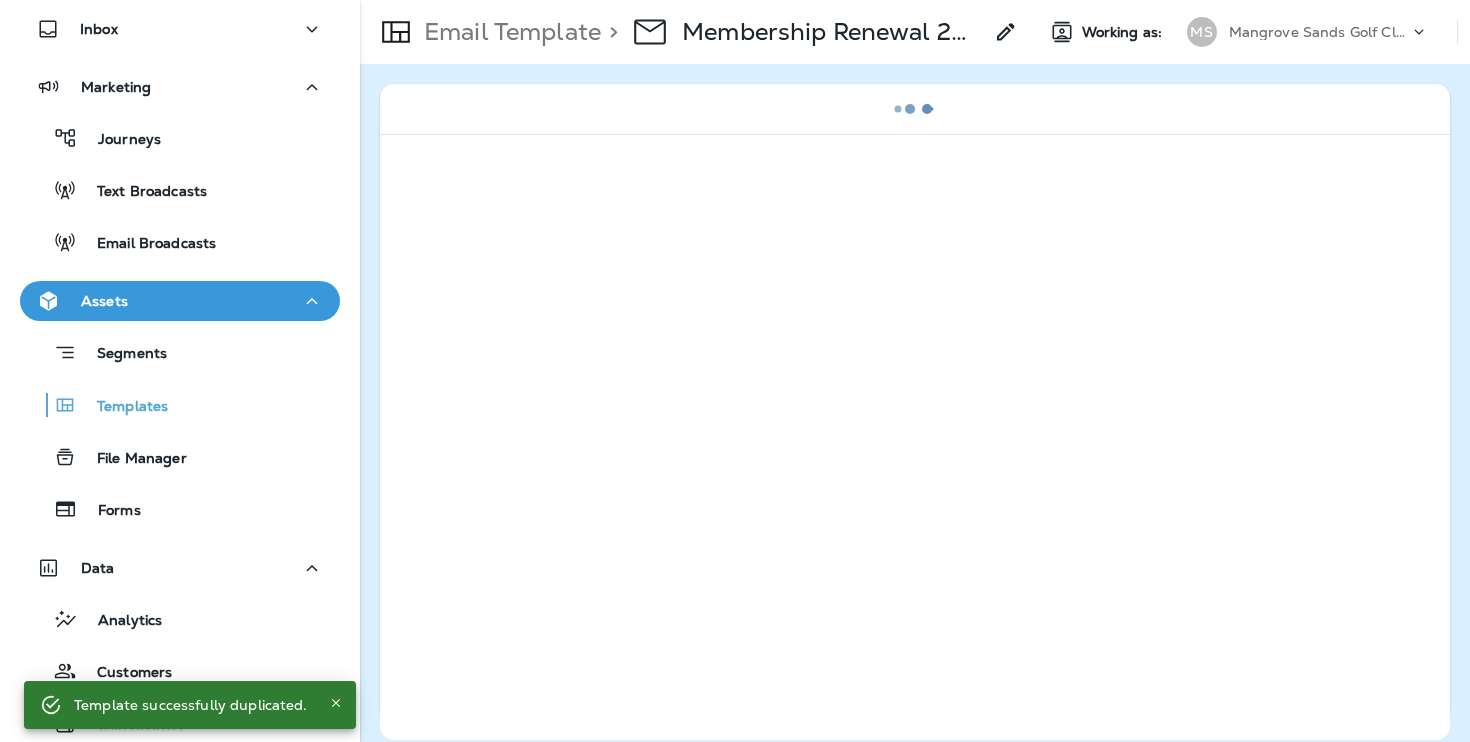 click 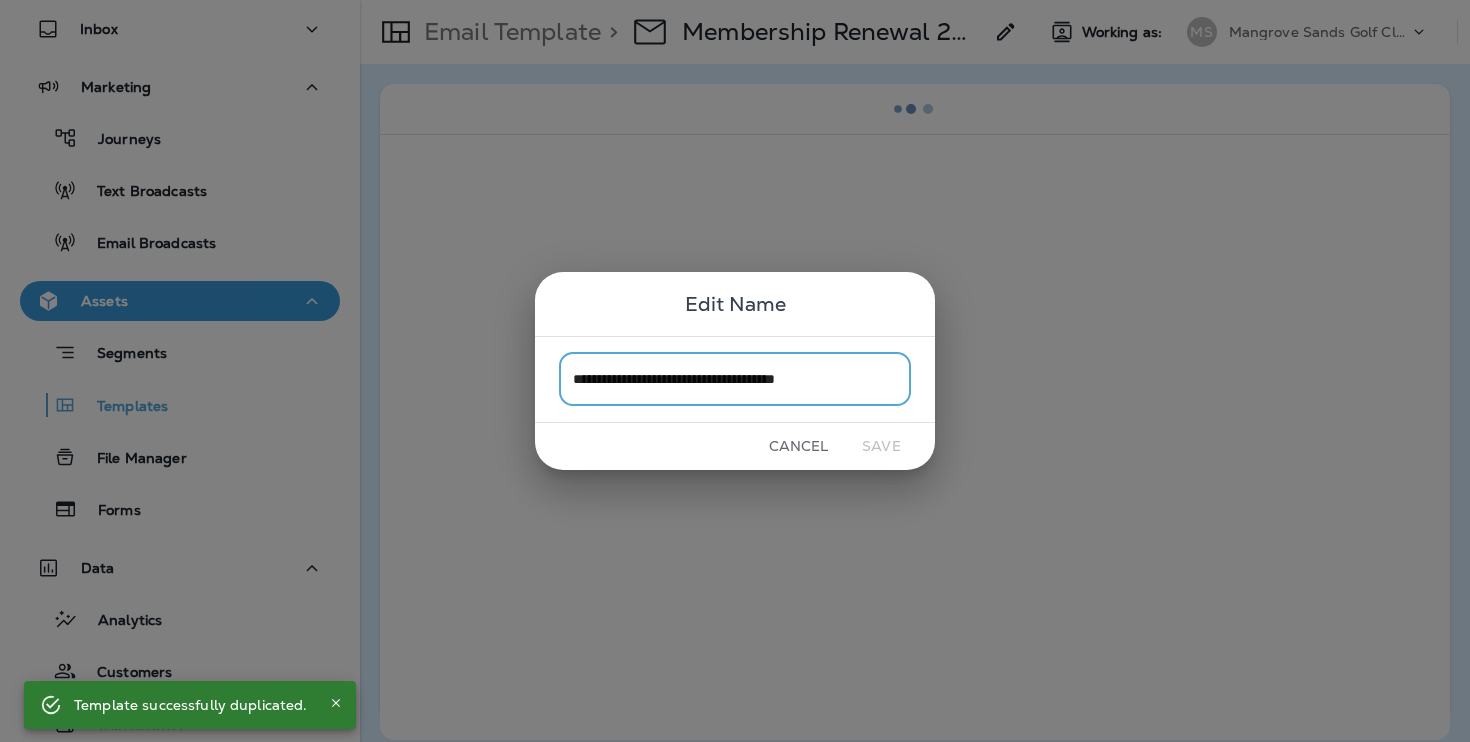 click on "**********" at bounding box center [735, 379] 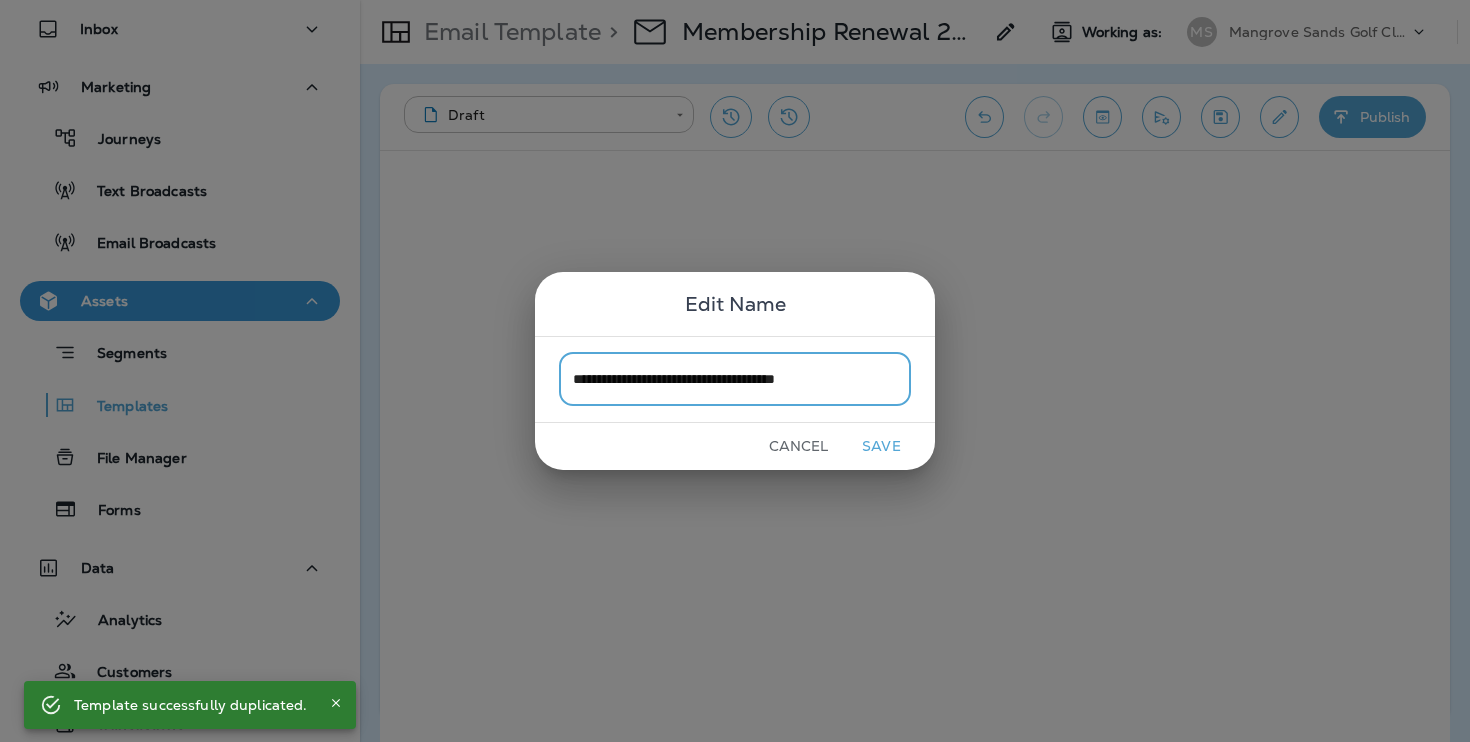 drag, startPoint x: 841, startPoint y: 379, endPoint x: 1012, endPoint y: 379, distance: 171 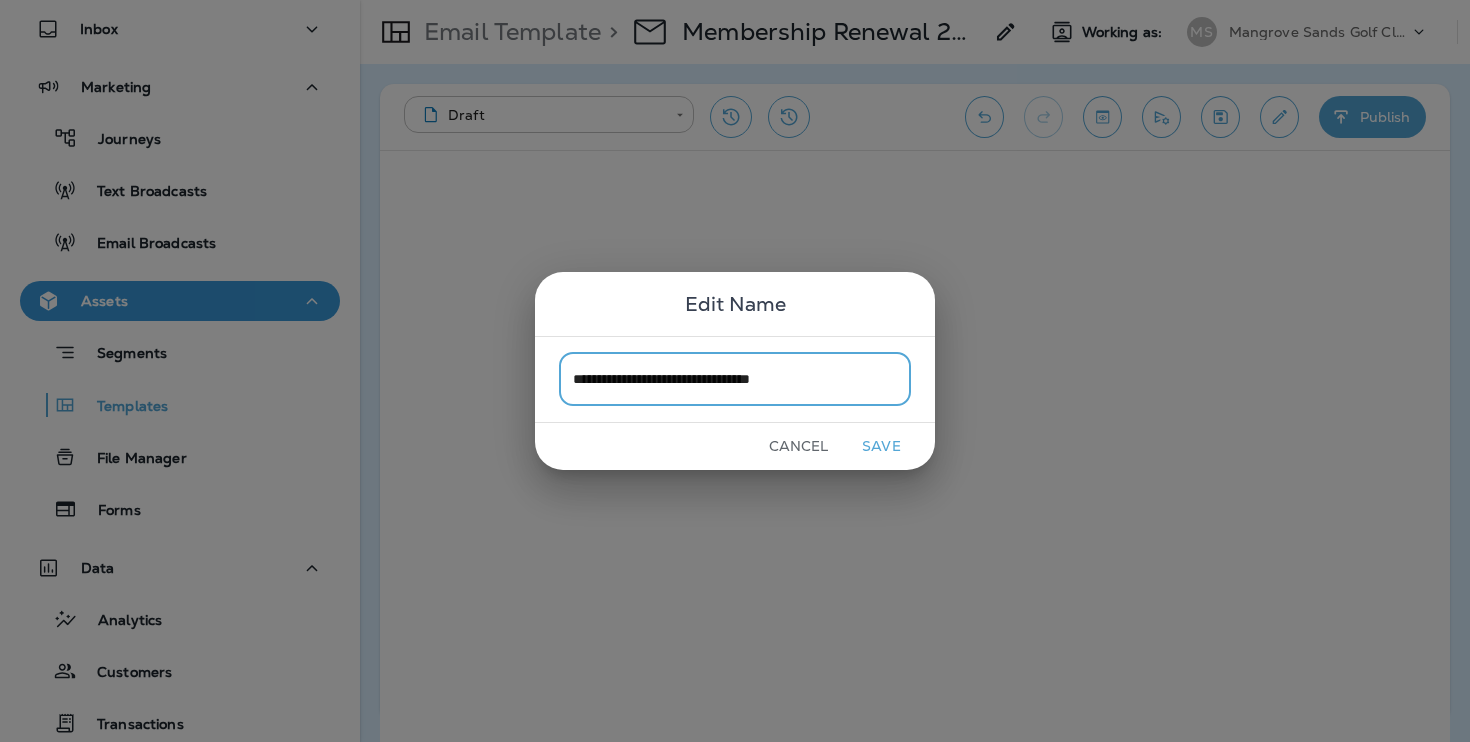 type on "**********" 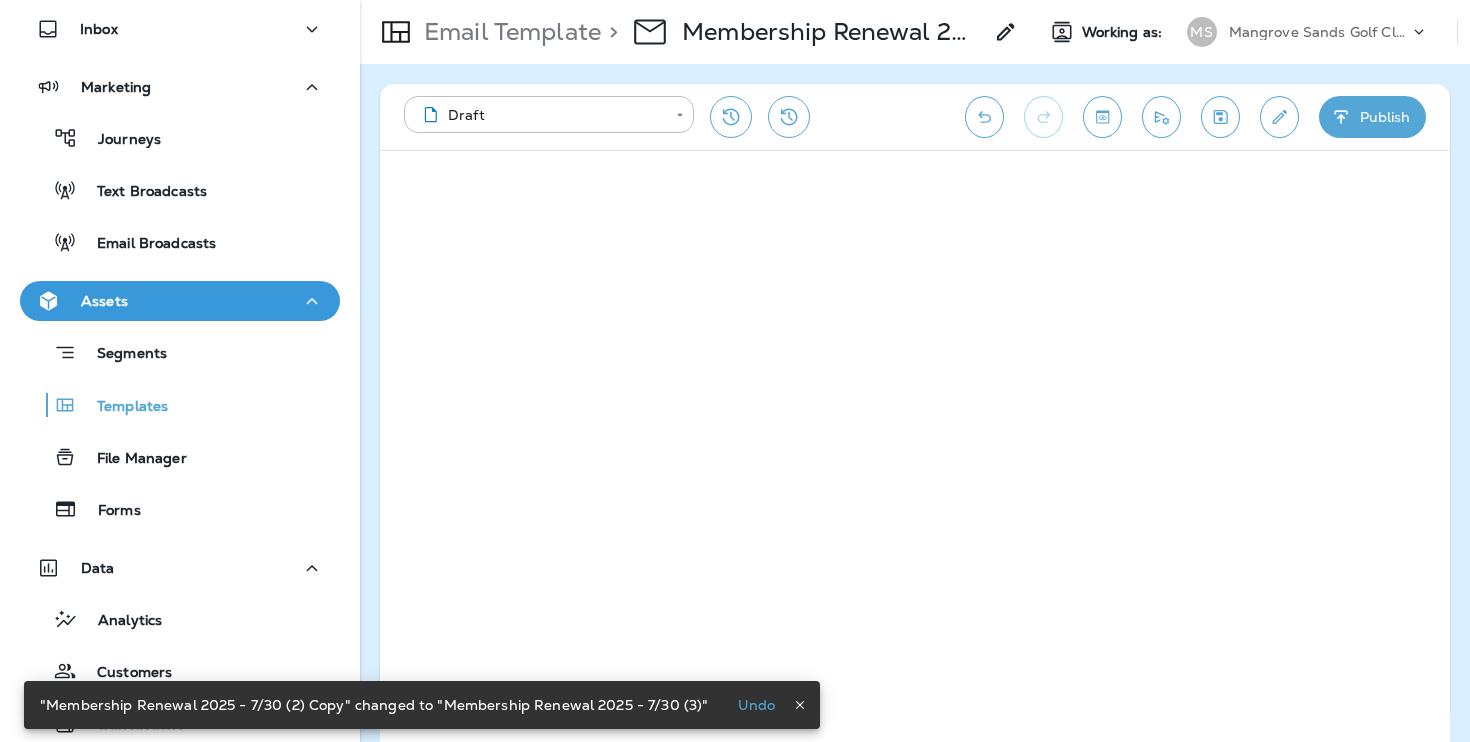 click on "**********" at bounding box center [915, 117] 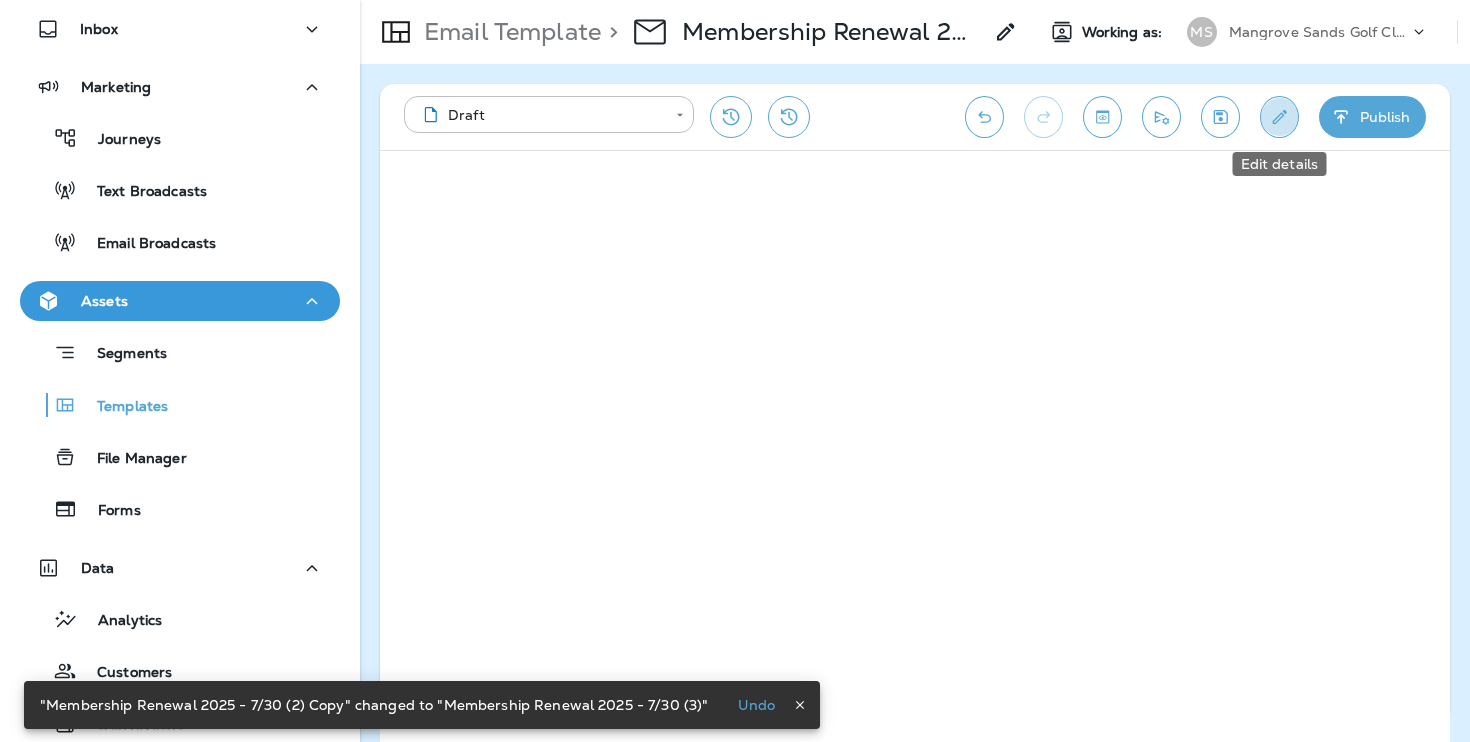 click at bounding box center (1279, 117) 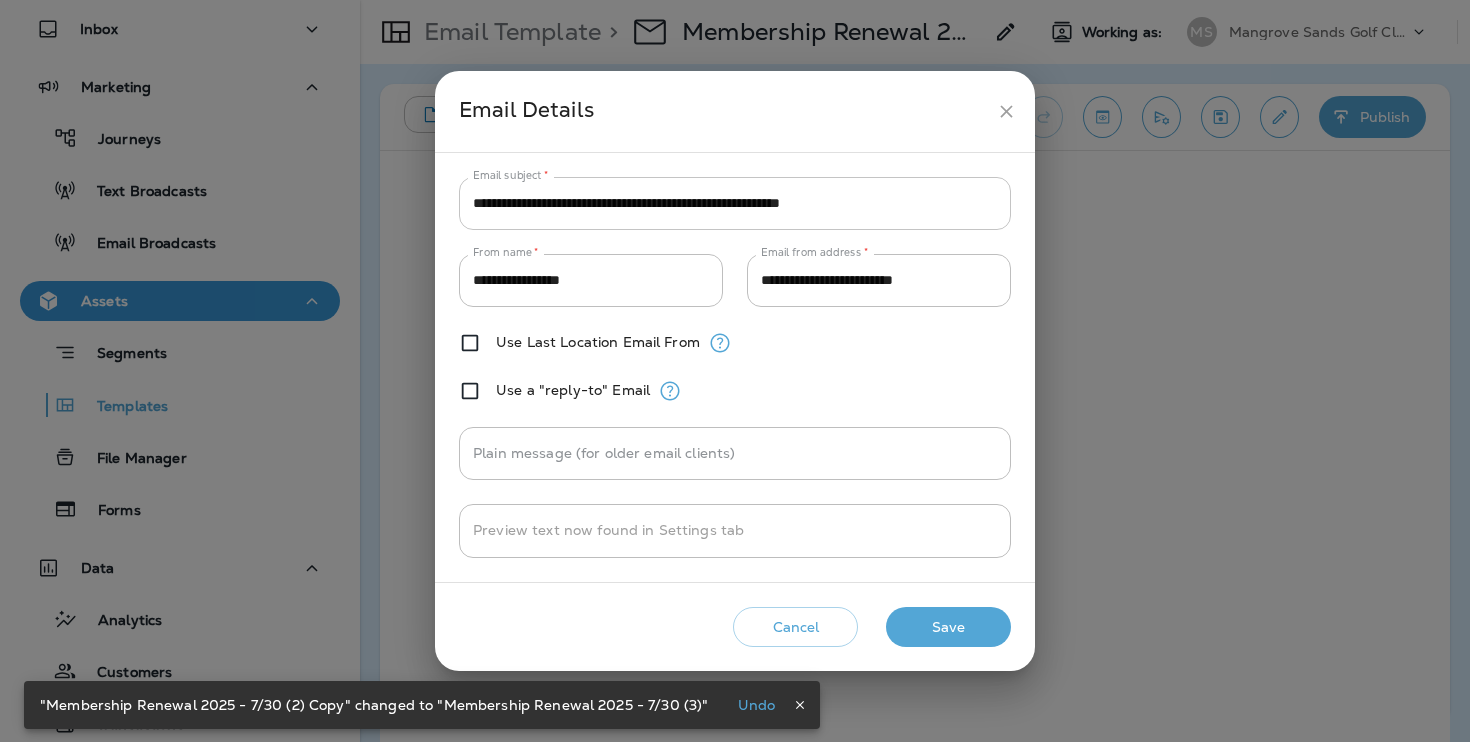 click on "**********" at bounding box center [735, 203] 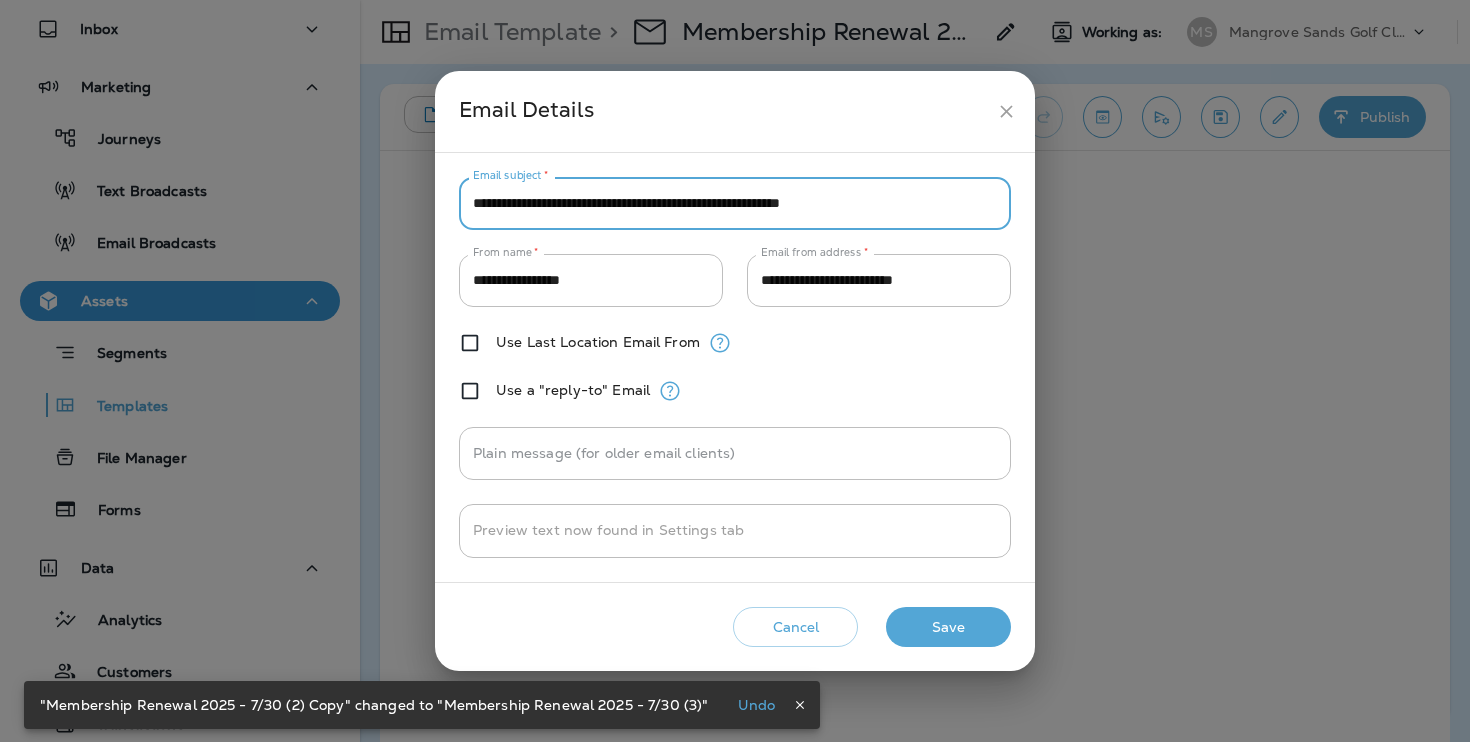 click on "**********" at bounding box center (735, 203) 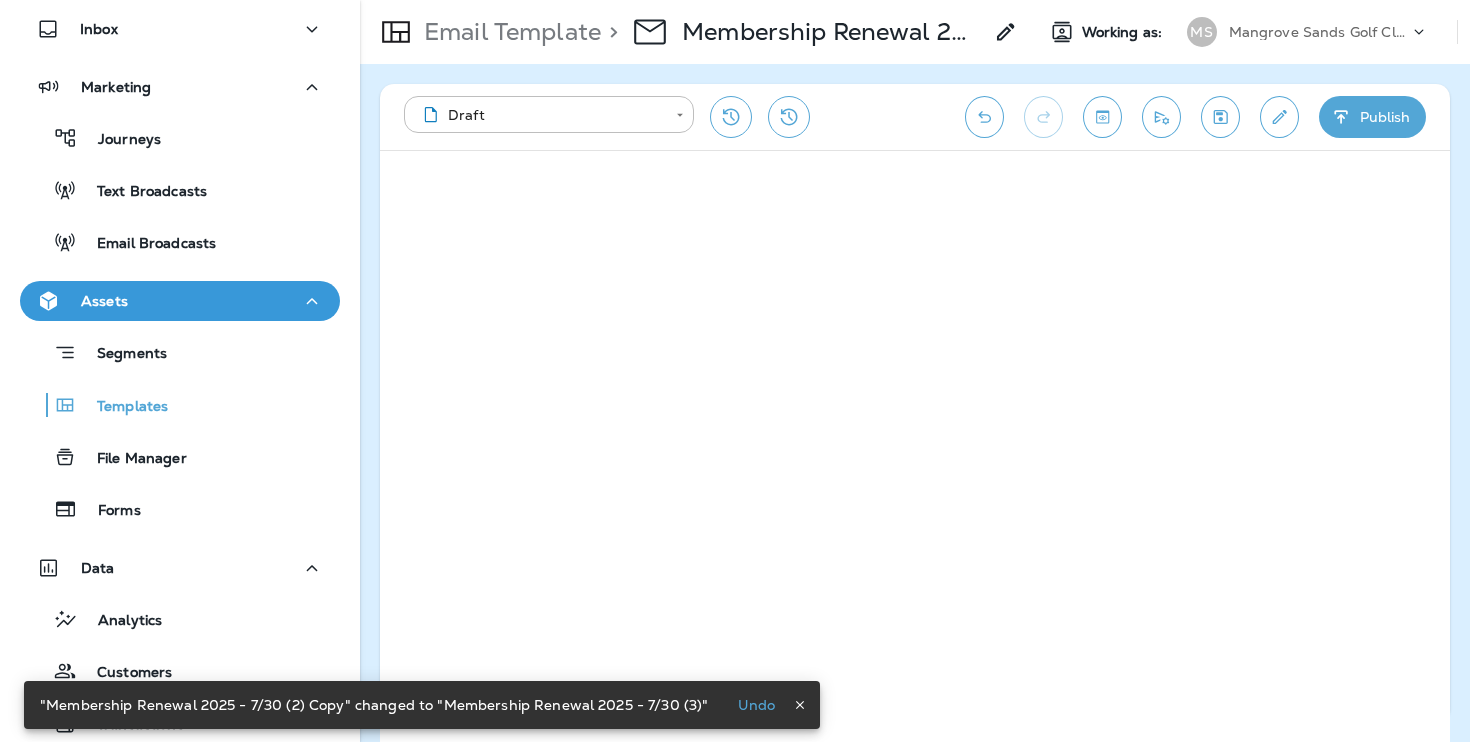 click on "Publish" at bounding box center (1372, 117) 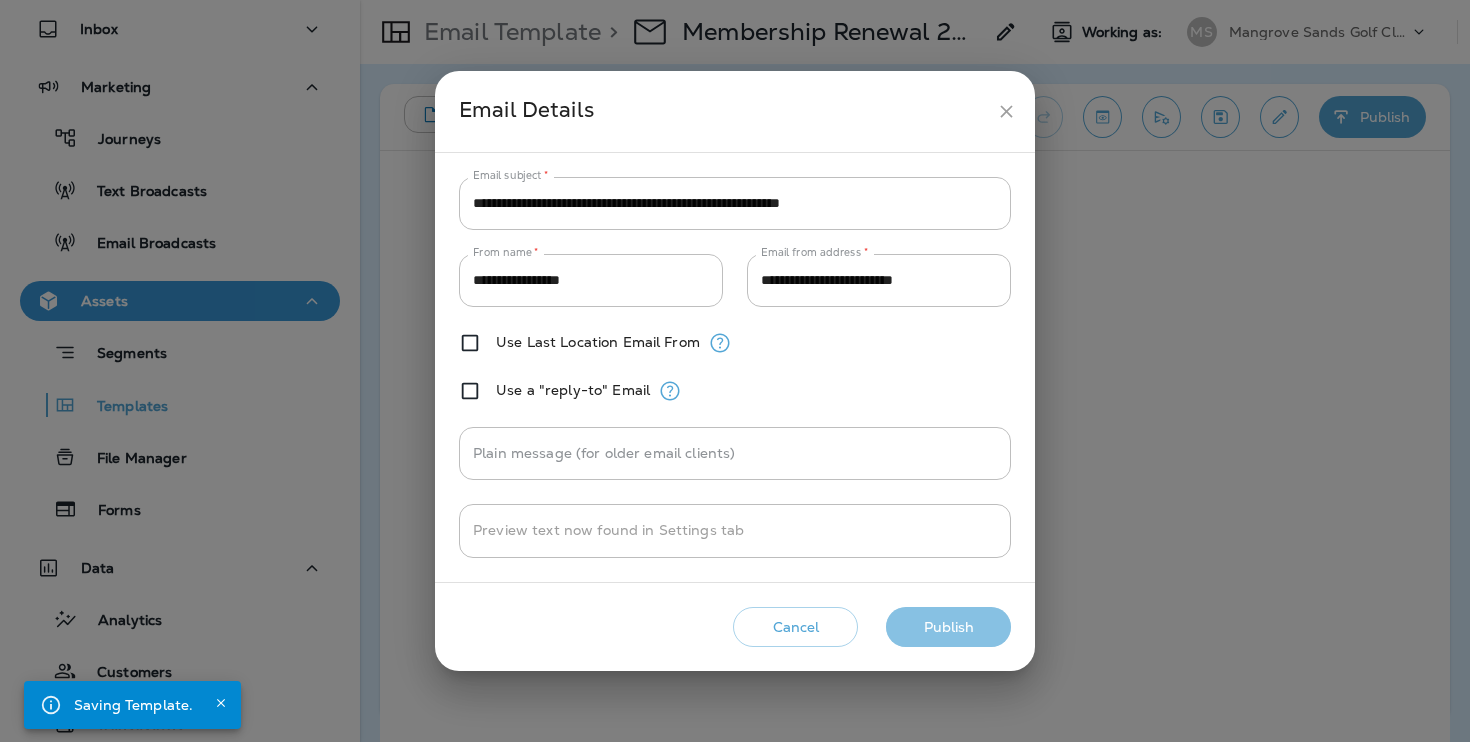 click on "Publish" at bounding box center (948, 627) 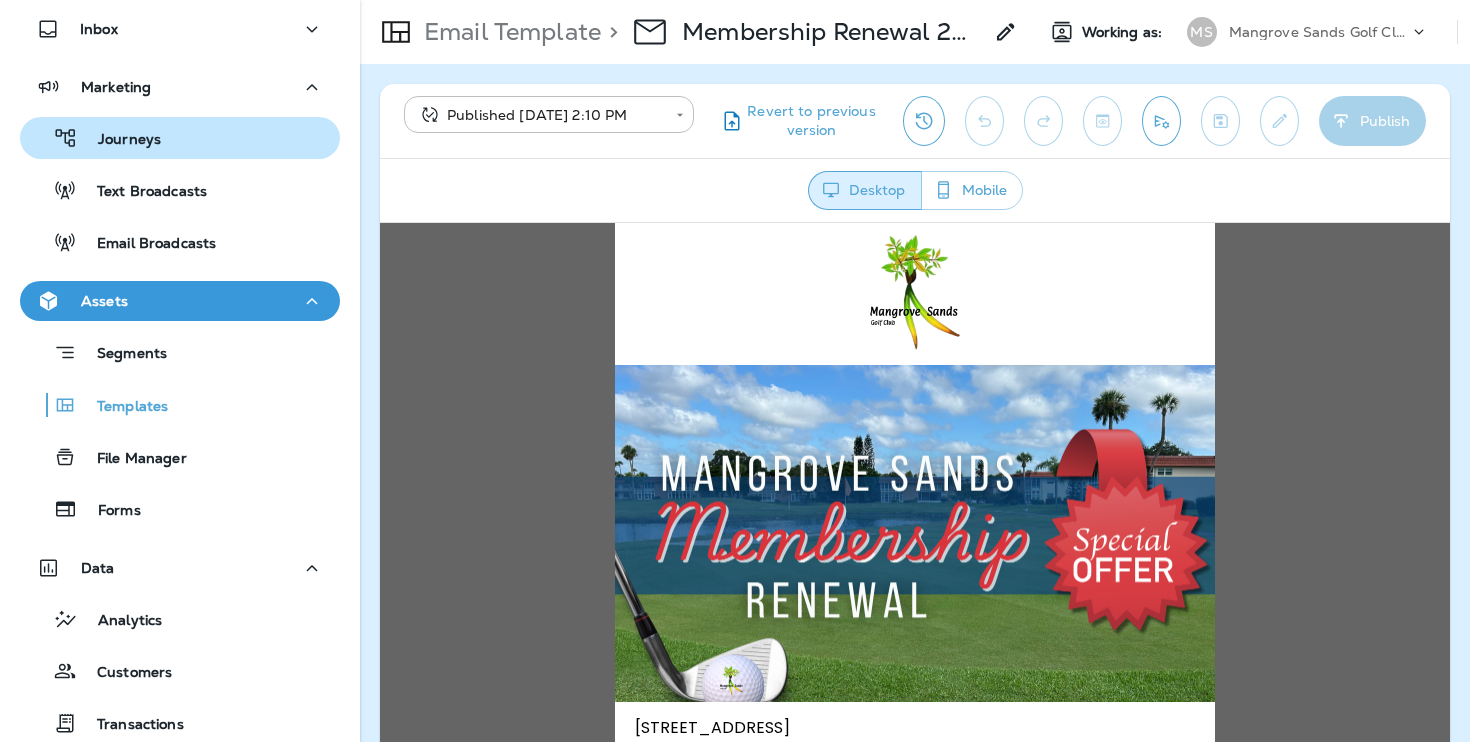scroll, scrollTop: 0, scrollLeft: 0, axis: both 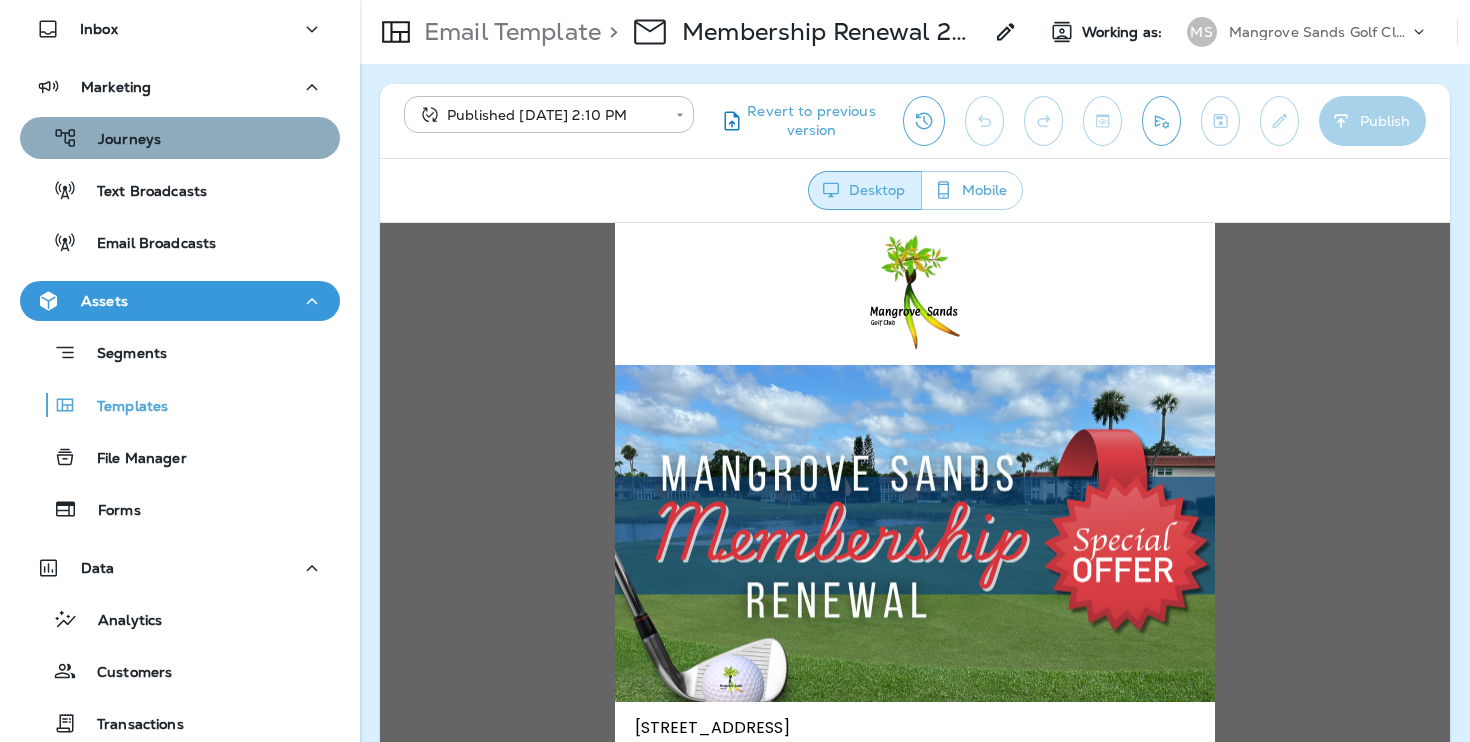 click on "Journeys" at bounding box center [180, 138] 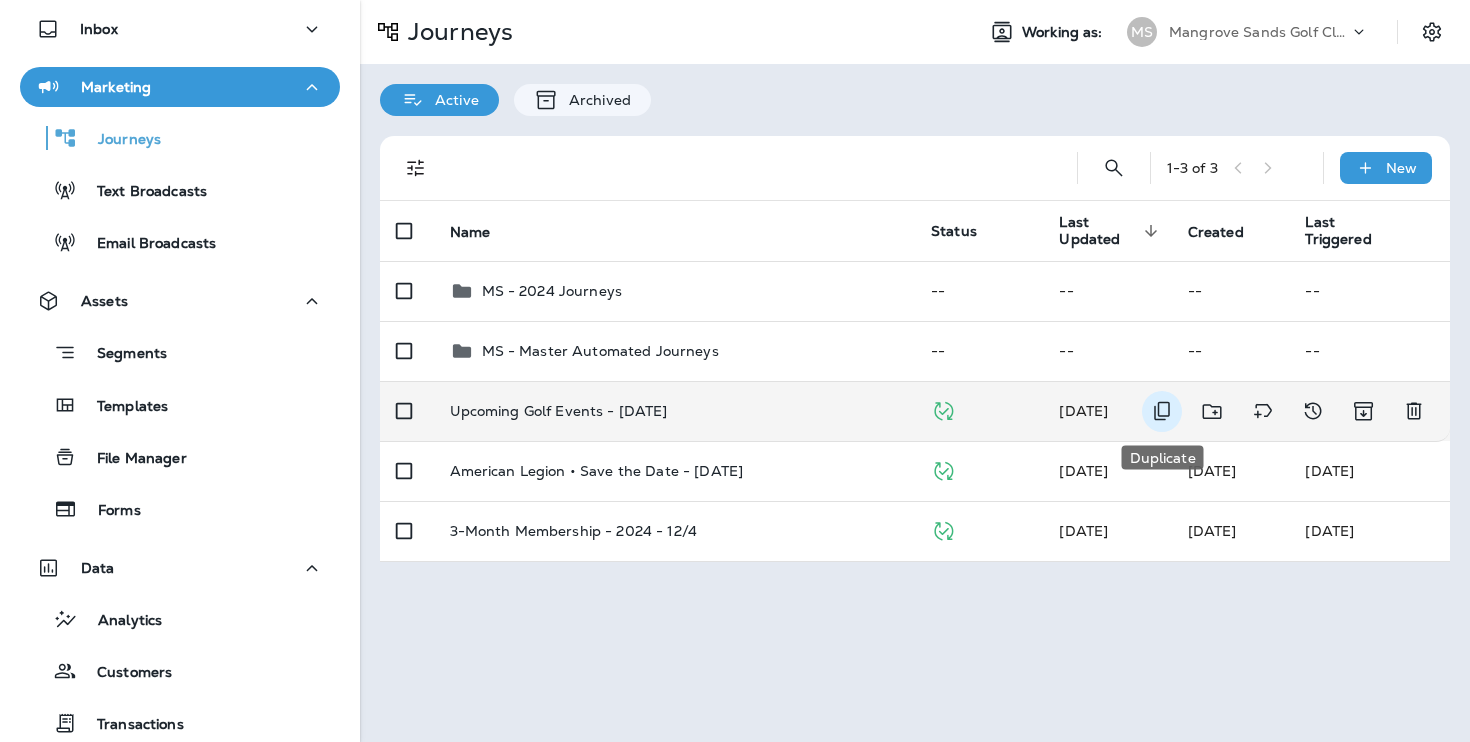 click 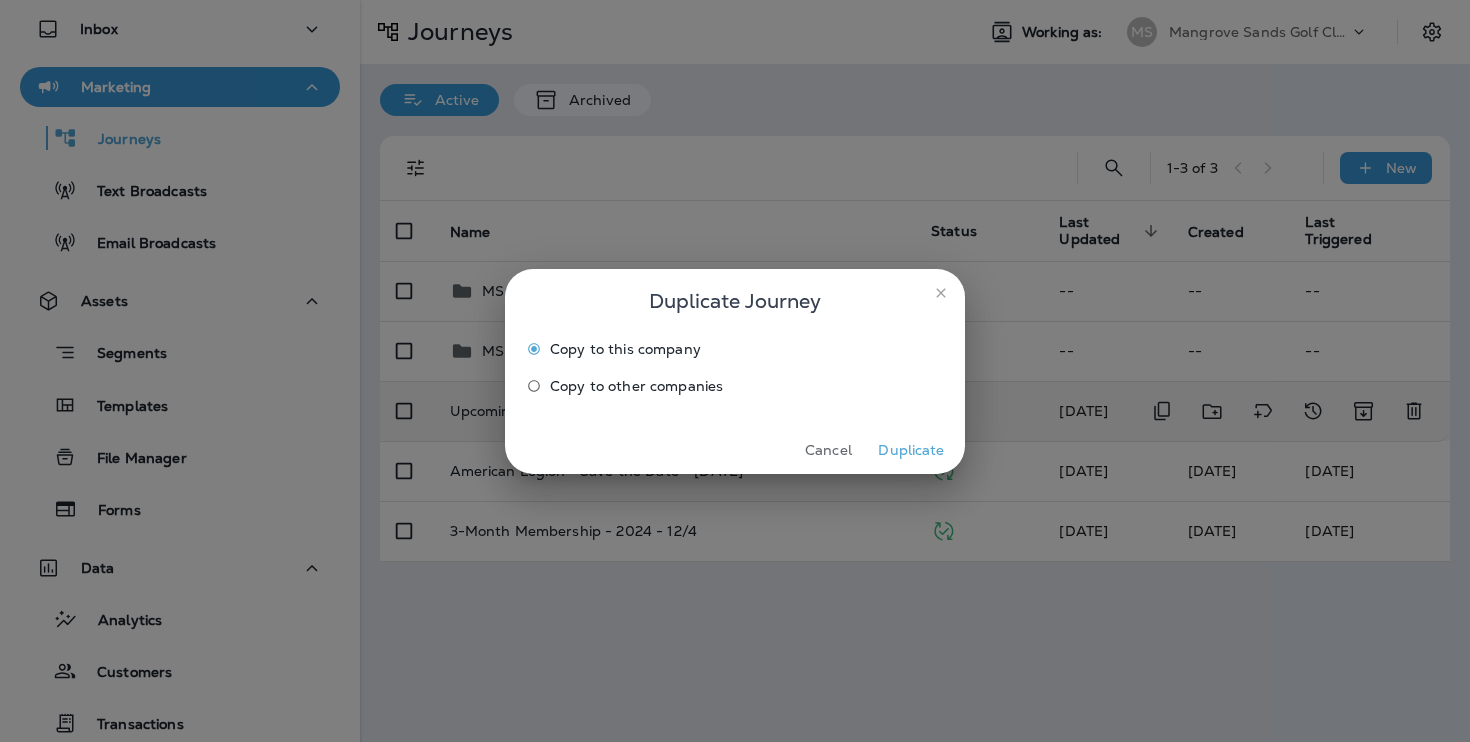 click on "Duplicate" at bounding box center [911, 450] 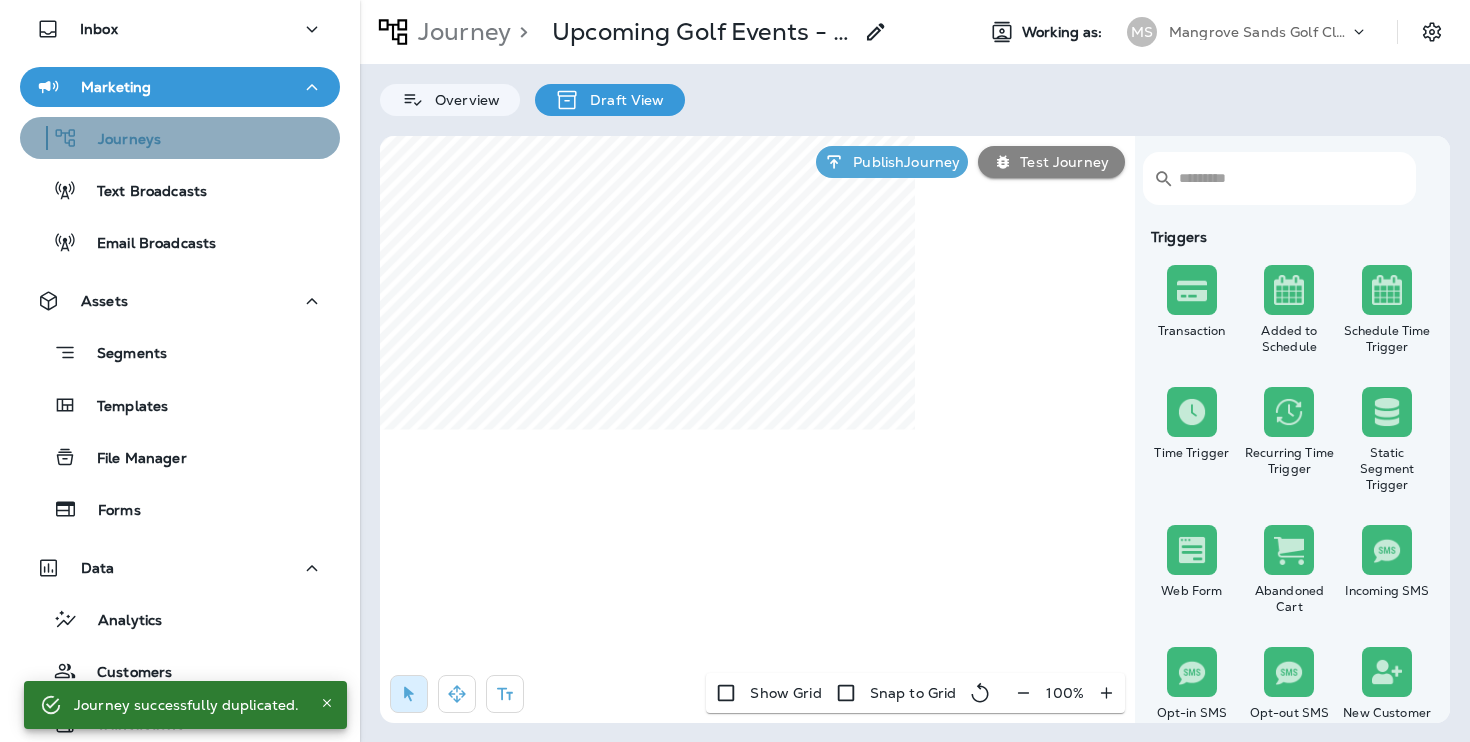 click on "Journeys" at bounding box center [180, 138] 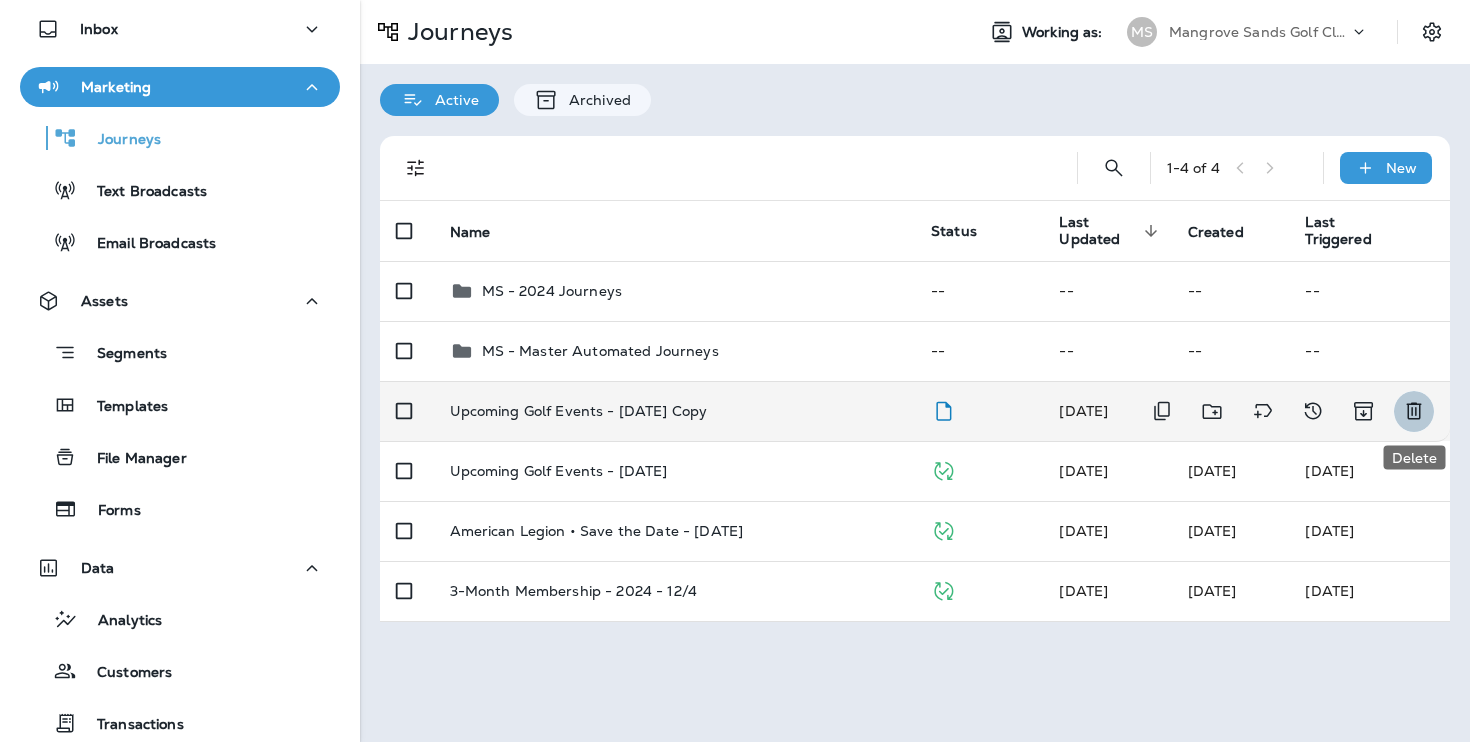click 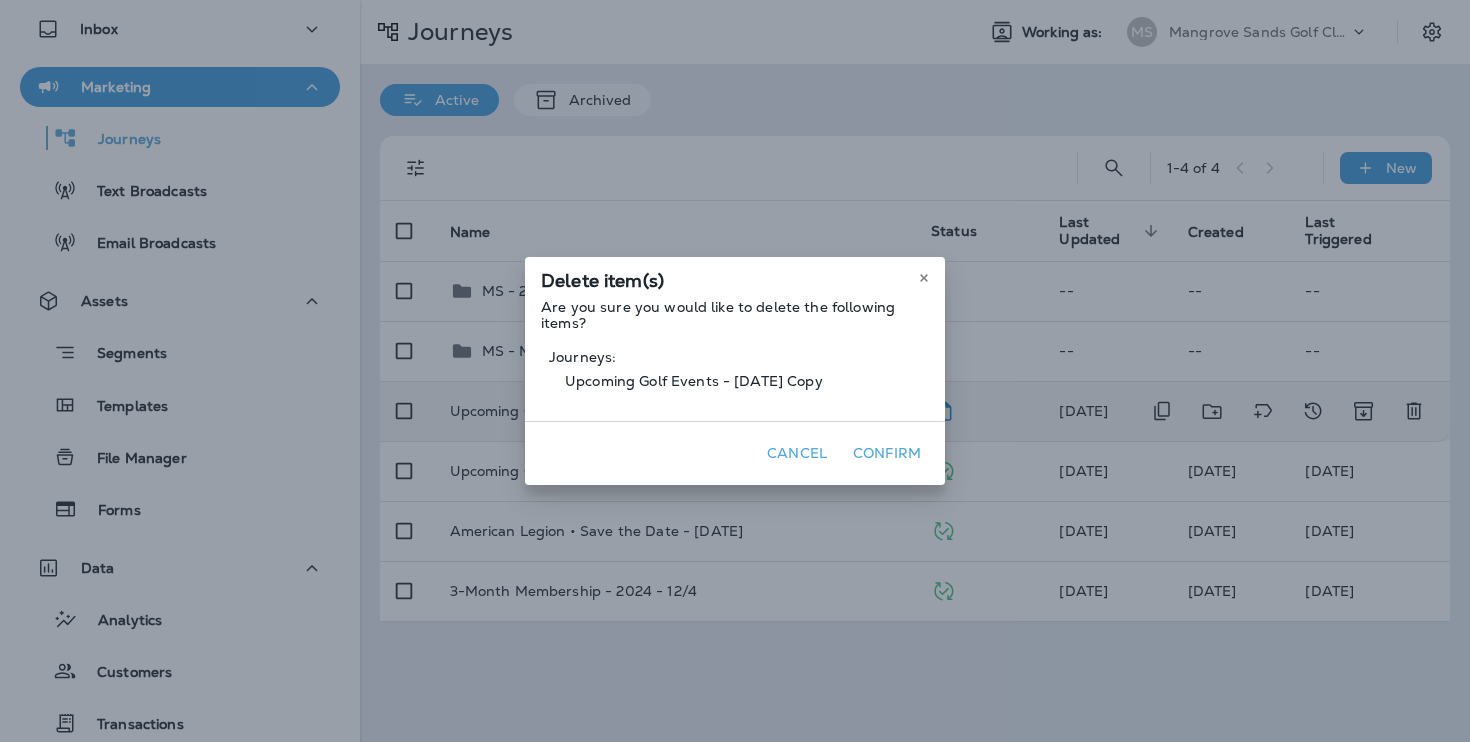 click on "Confirm" at bounding box center [887, 453] 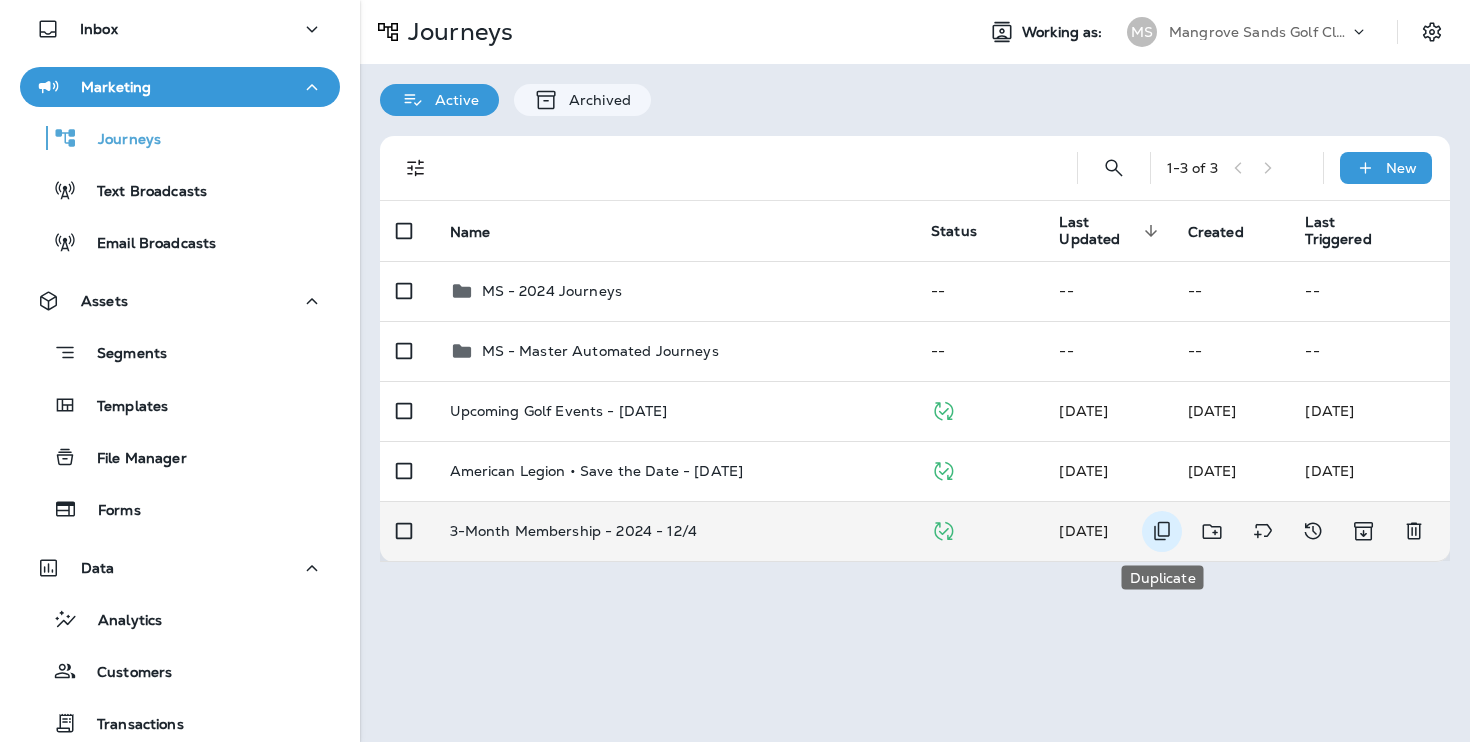 click 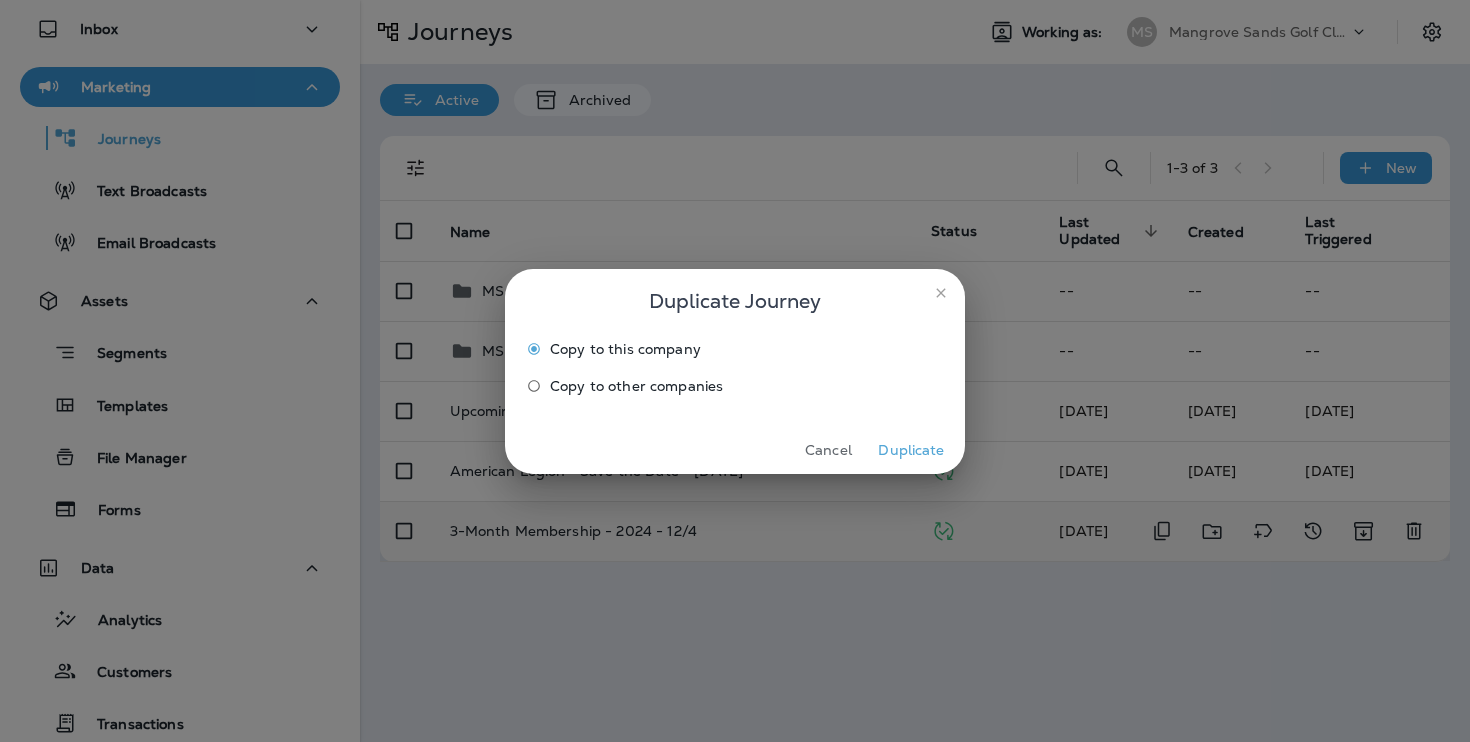 click on "Duplicate" at bounding box center [911, 450] 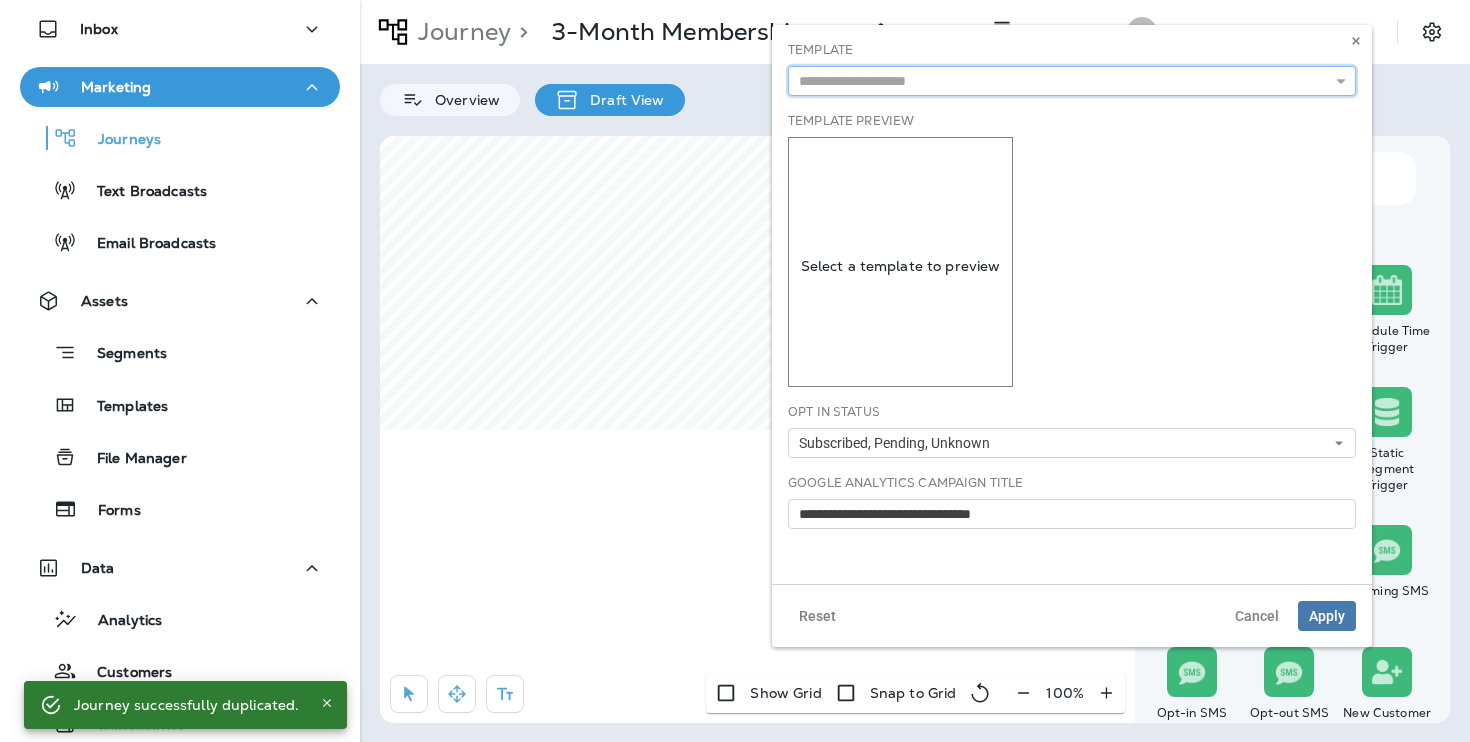 click at bounding box center [1072, 81] 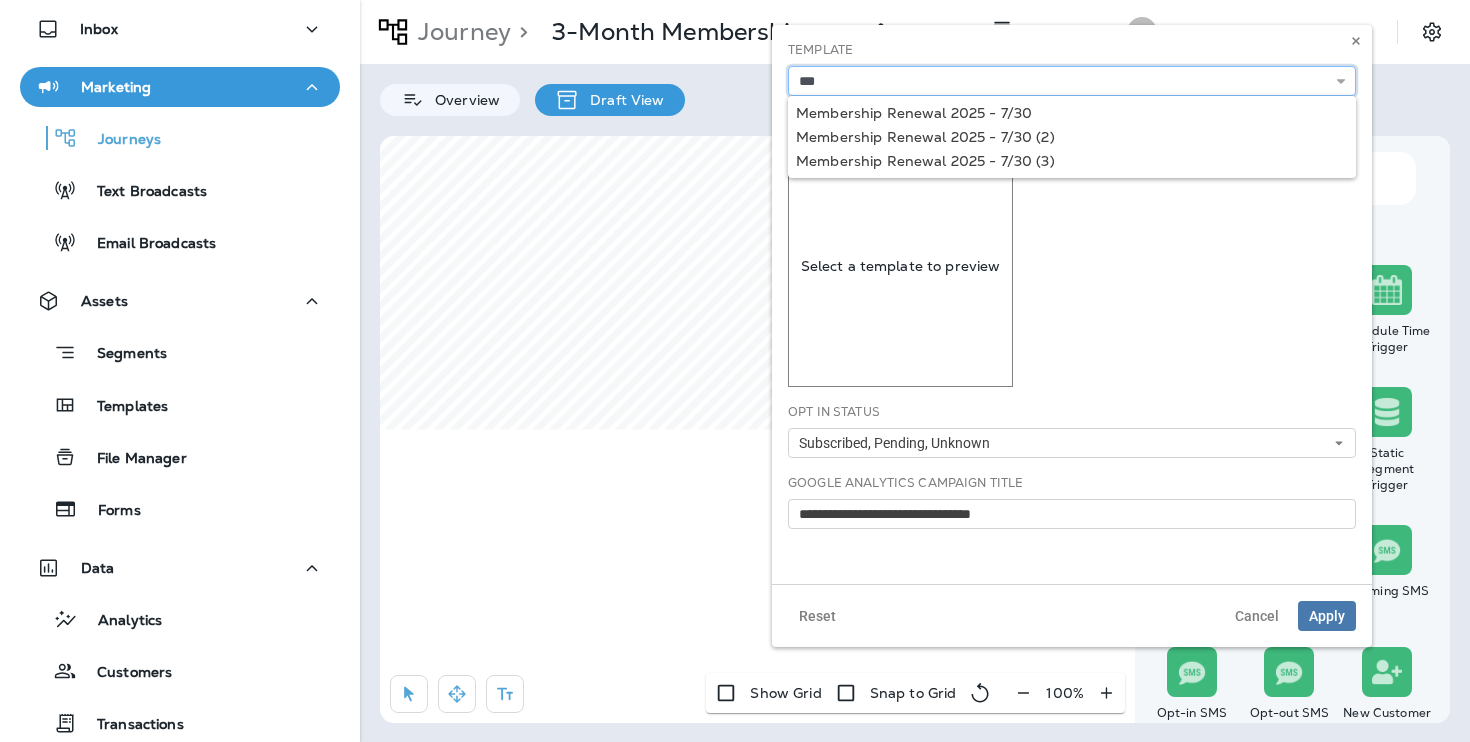 type on "**********" 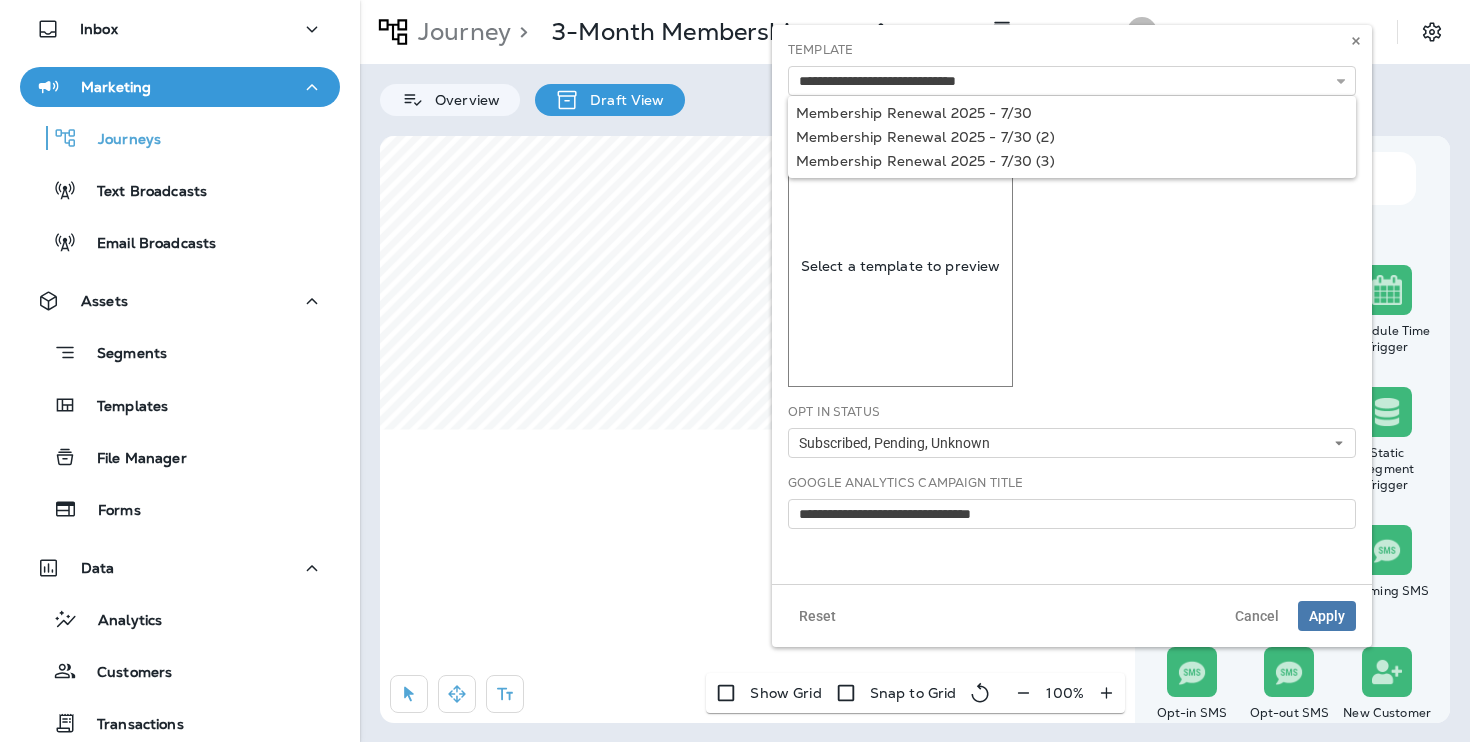 click on "**********" at bounding box center (1072, 304) 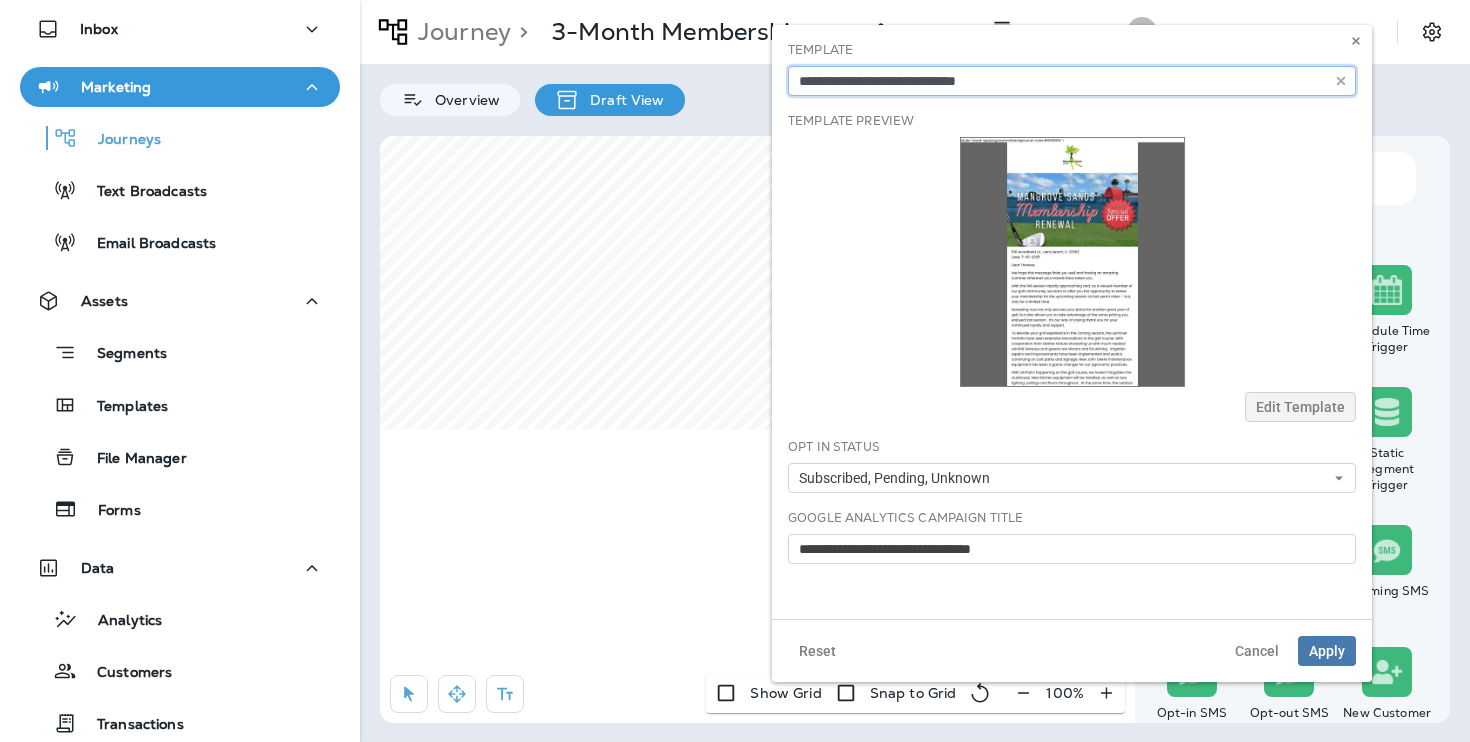 click on "**********" at bounding box center (1072, 81) 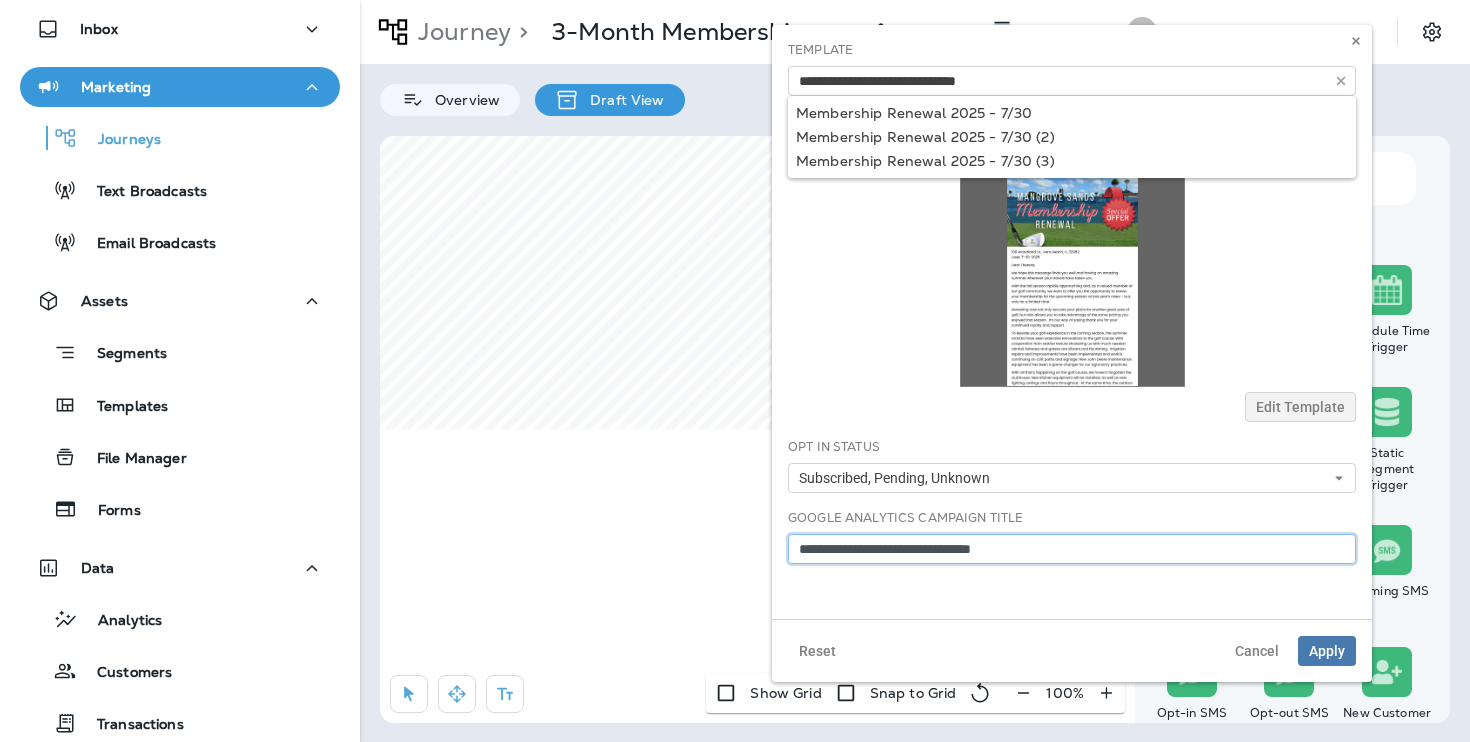 click on "**********" at bounding box center (1072, 549) 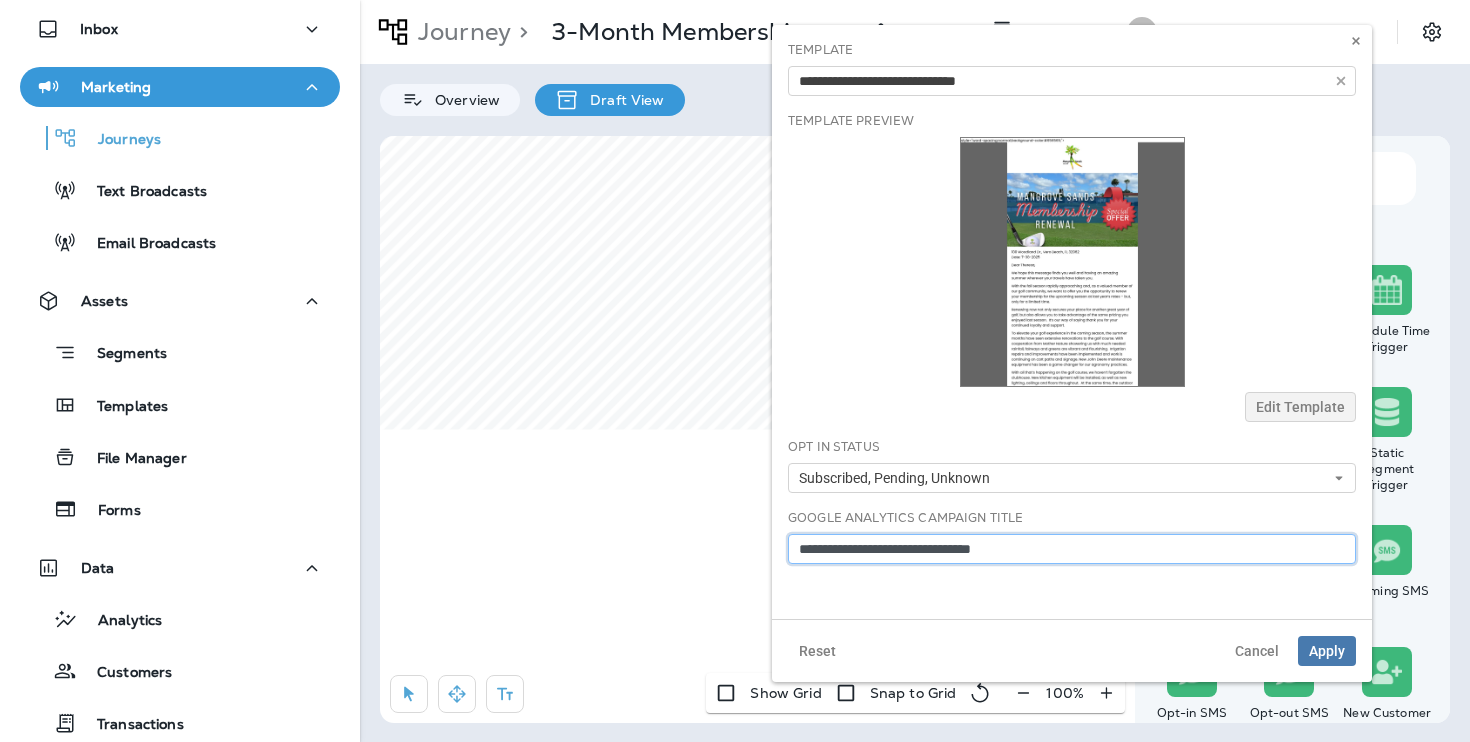 click on "**********" at bounding box center [1072, 549] 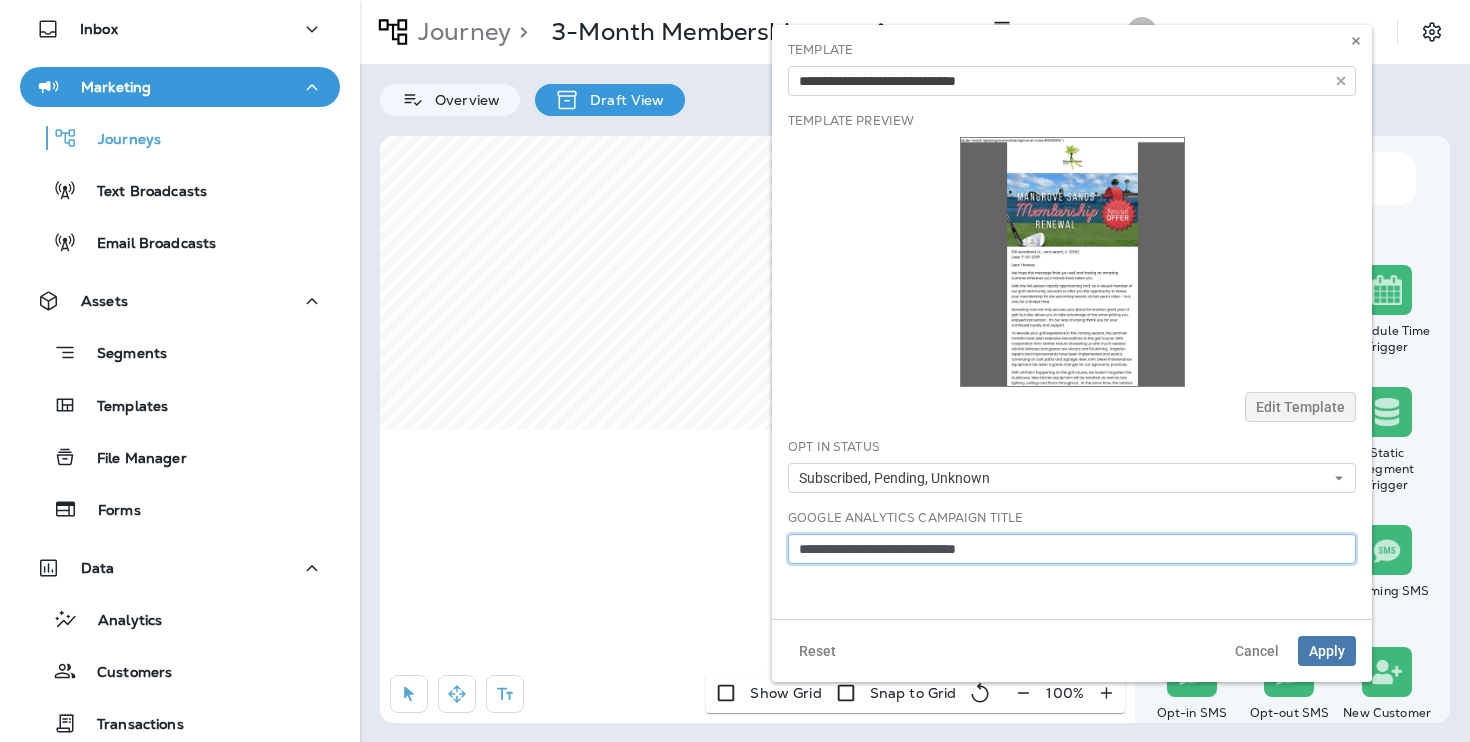 type on "**********" 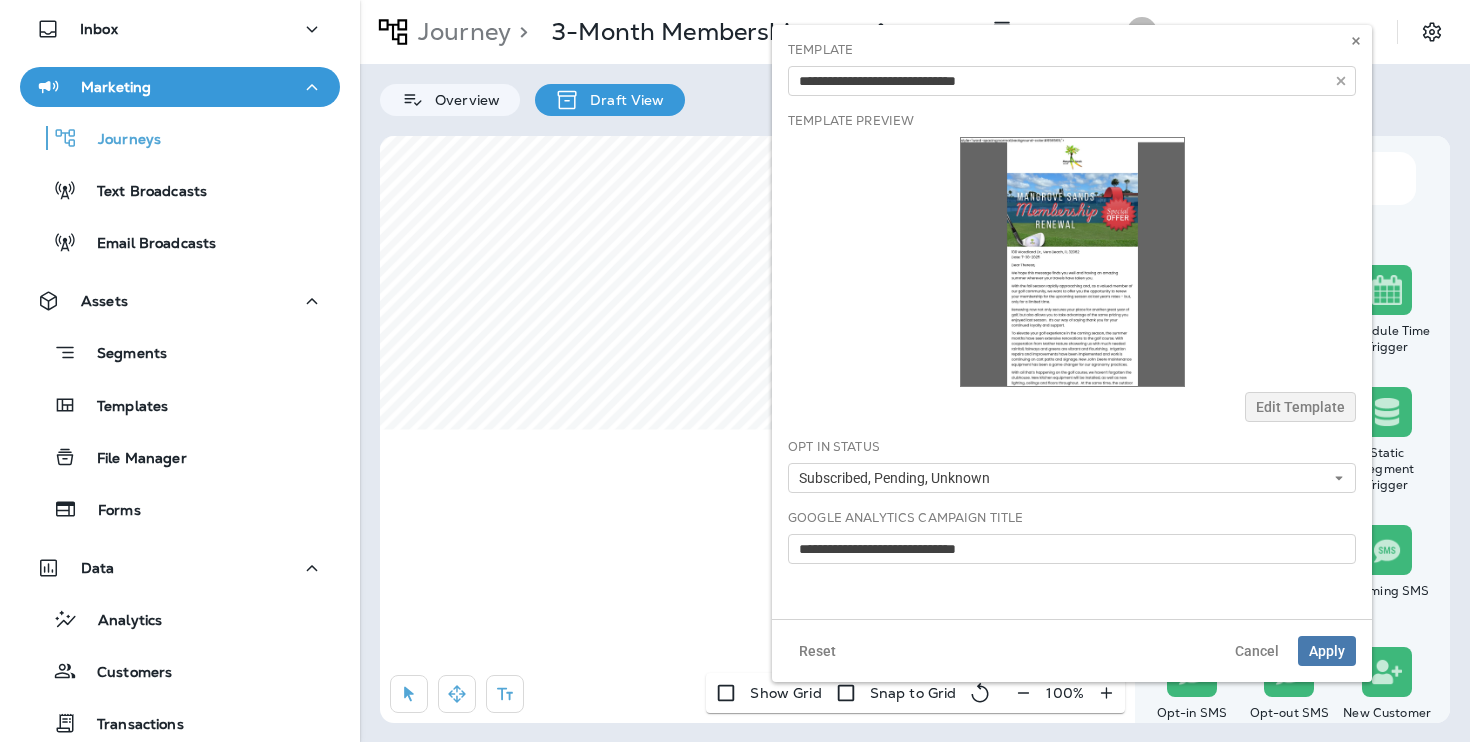 click on "Opt In Status   Subscribed, Pending, Unknown Subscribed Pending Suppressed Unknown" at bounding box center (1072, 465) 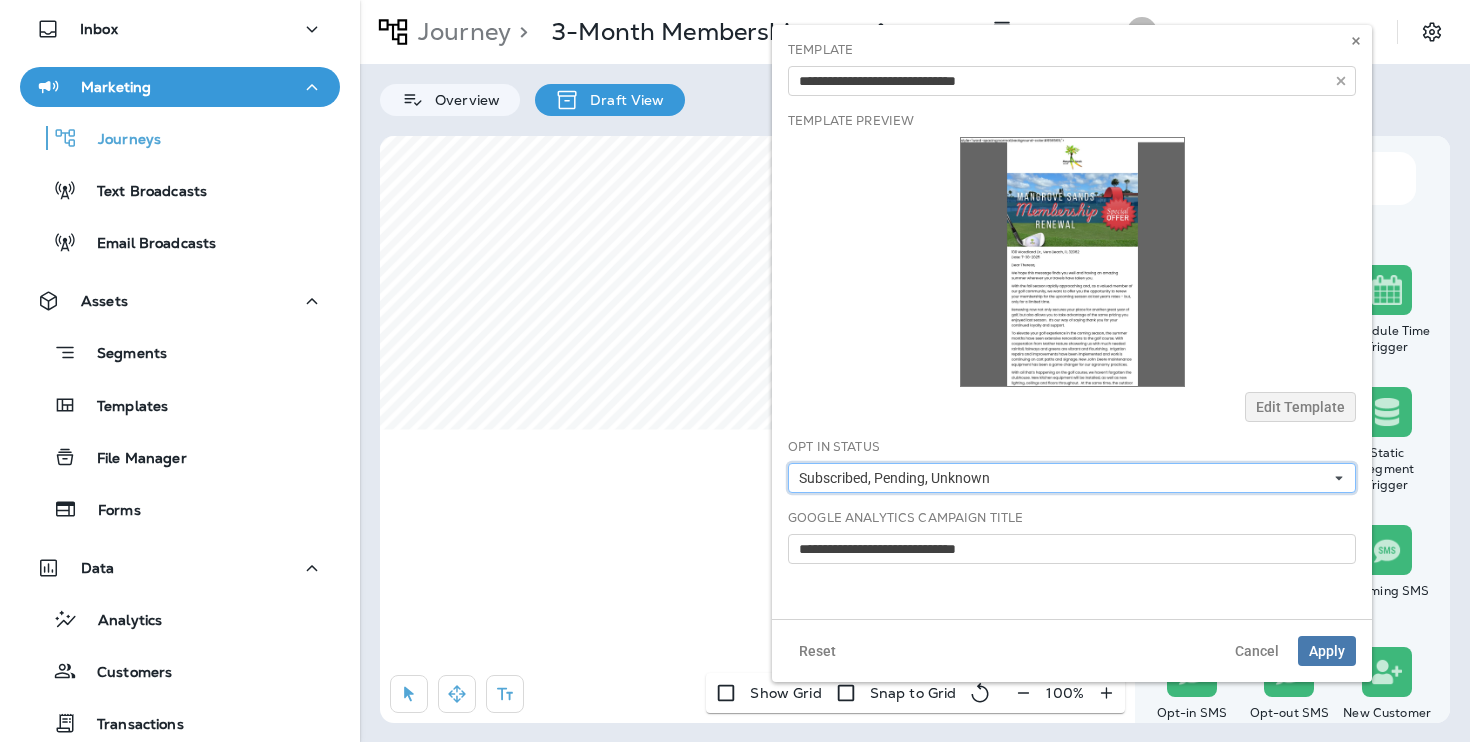 click on "Subscribed, Pending, Unknown" at bounding box center (1072, 478) 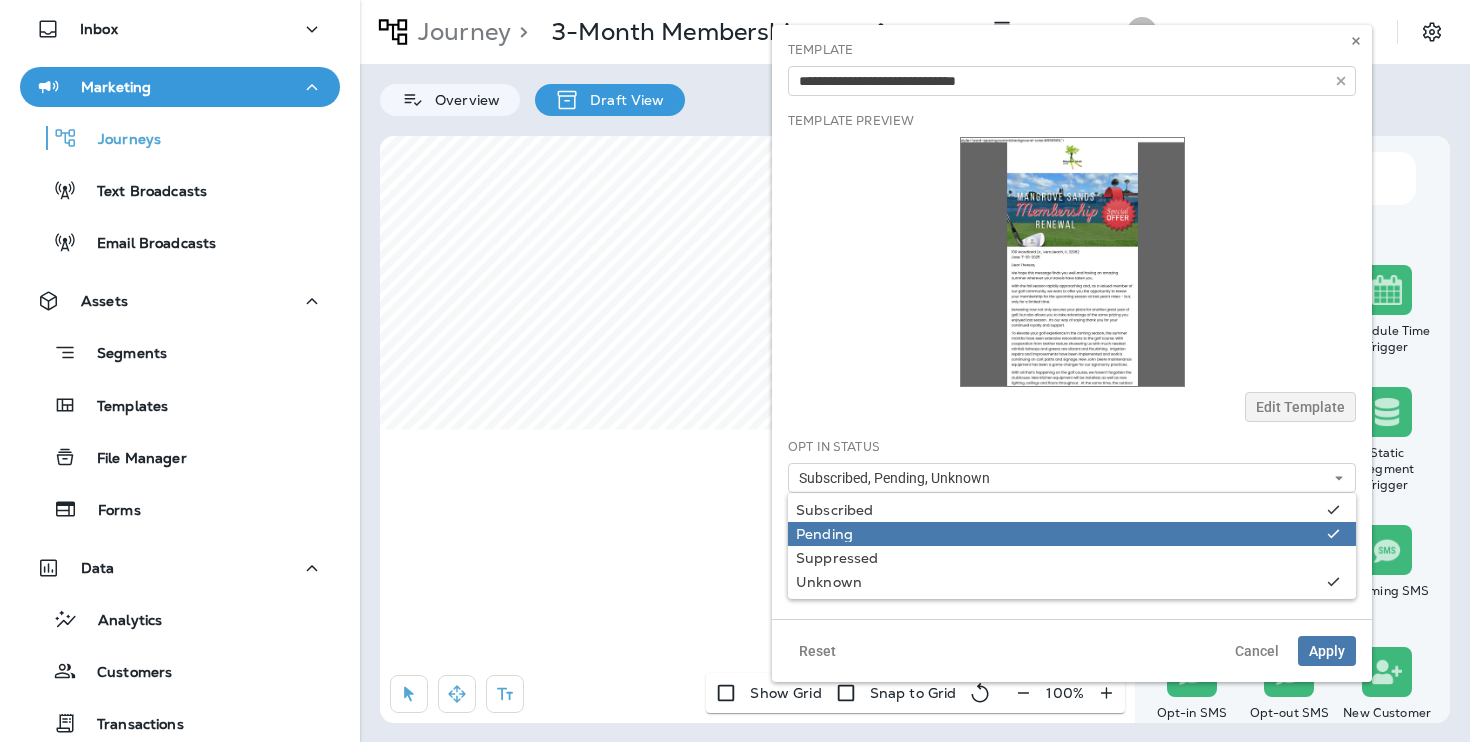 click on "Pending" at bounding box center [1057, 534] 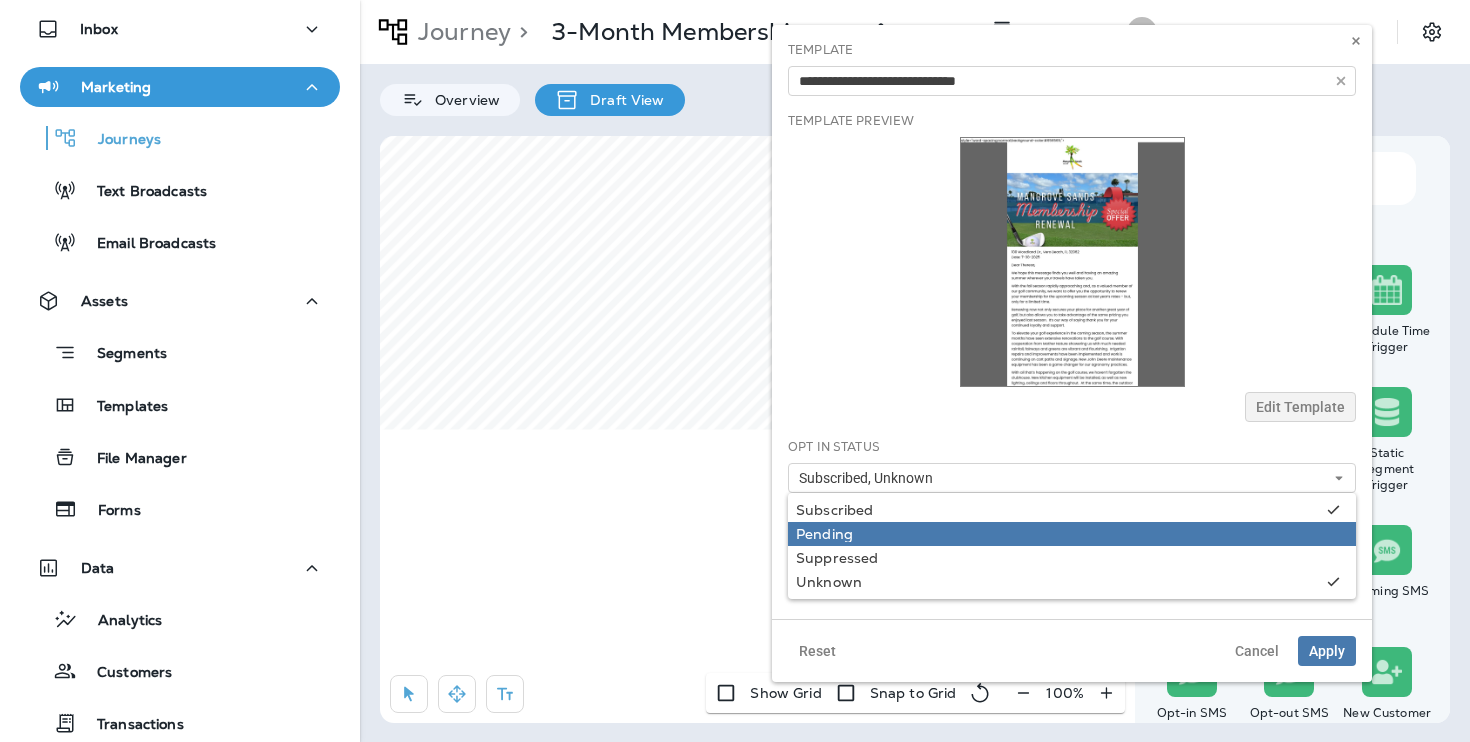 click on "Pending" at bounding box center (1072, 534) 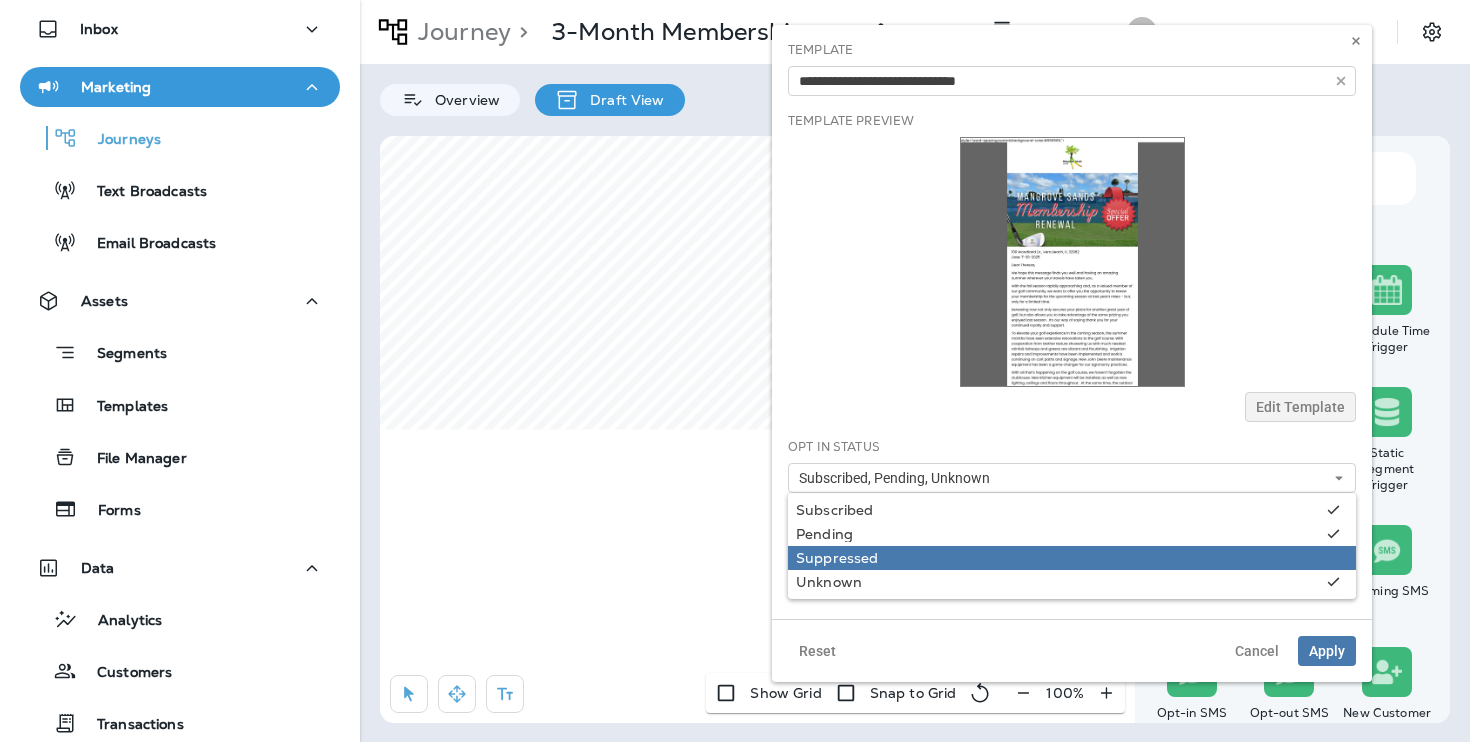 click on "Suppressed" at bounding box center [1072, 558] 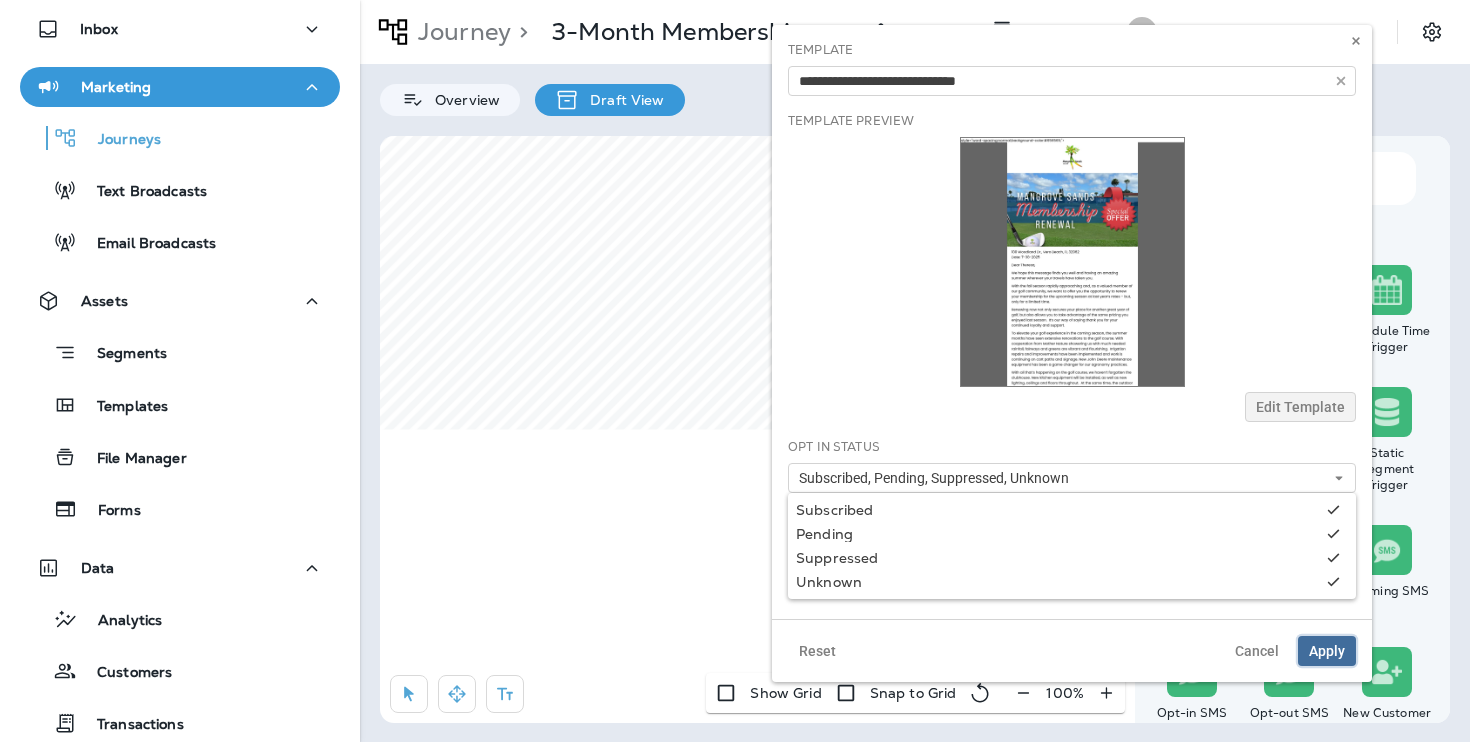 click on "Apply" at bounding box center (1327, 651) 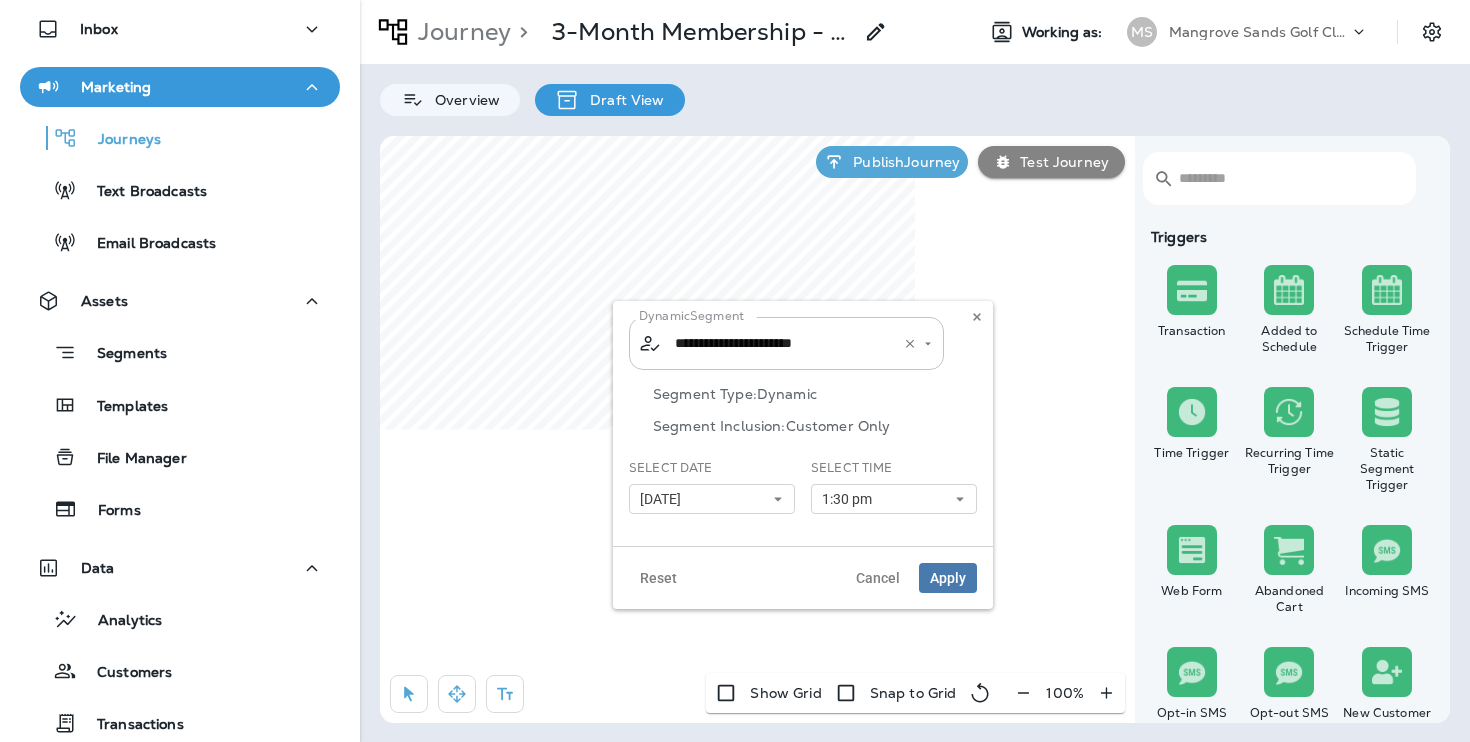 click on "**********" at bounding box center [774, 343] 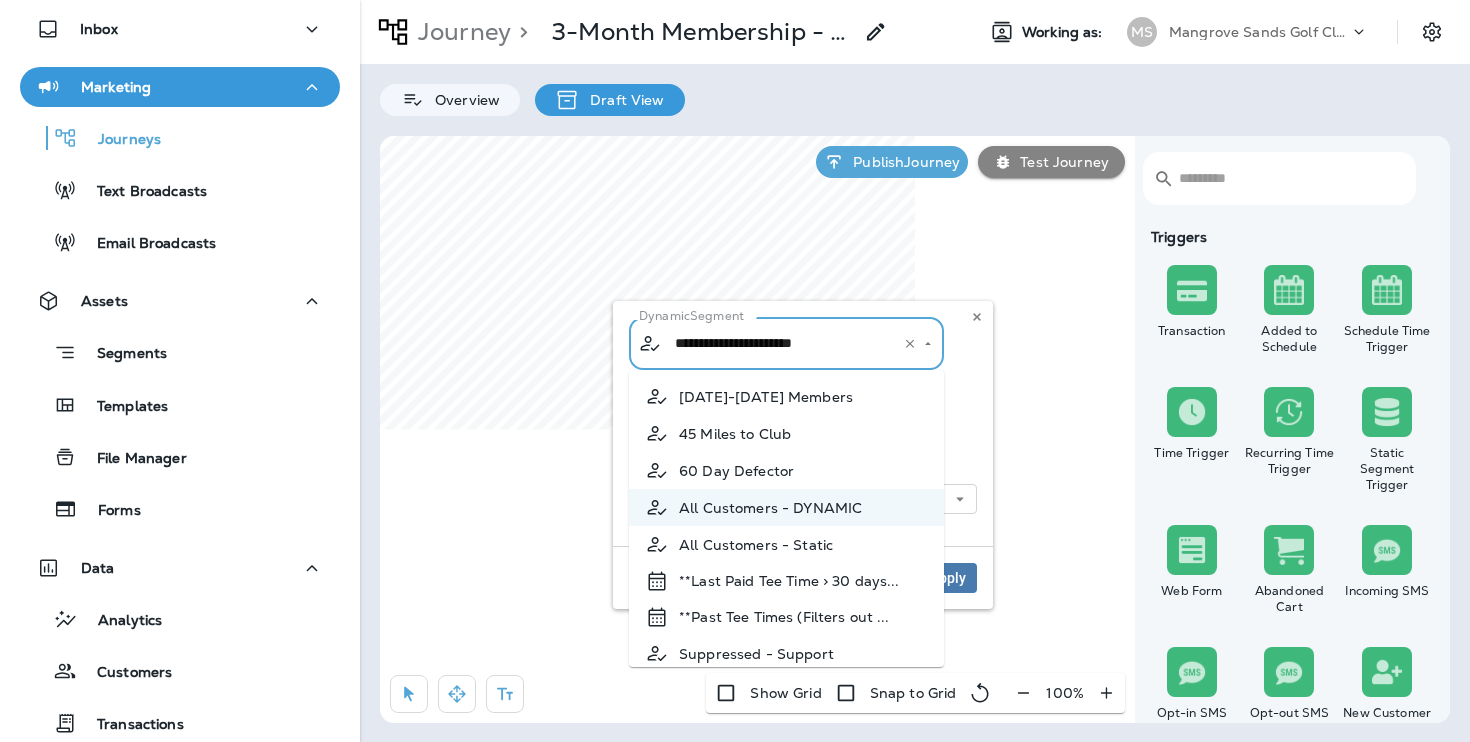 click on "[DATE]-[DATE] Members" at bounding box center (766, 397) 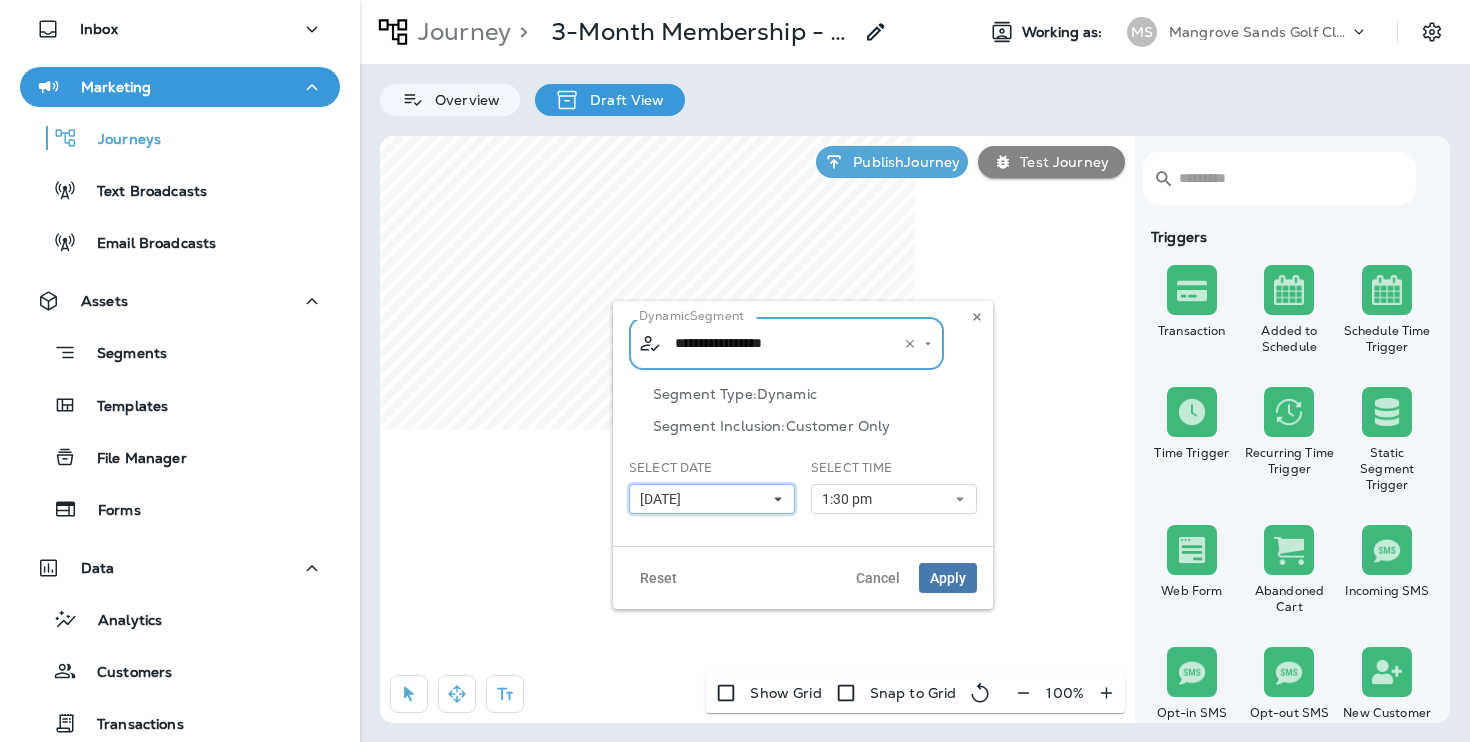 click on "[DATE]" at bounding box center [712, 499] 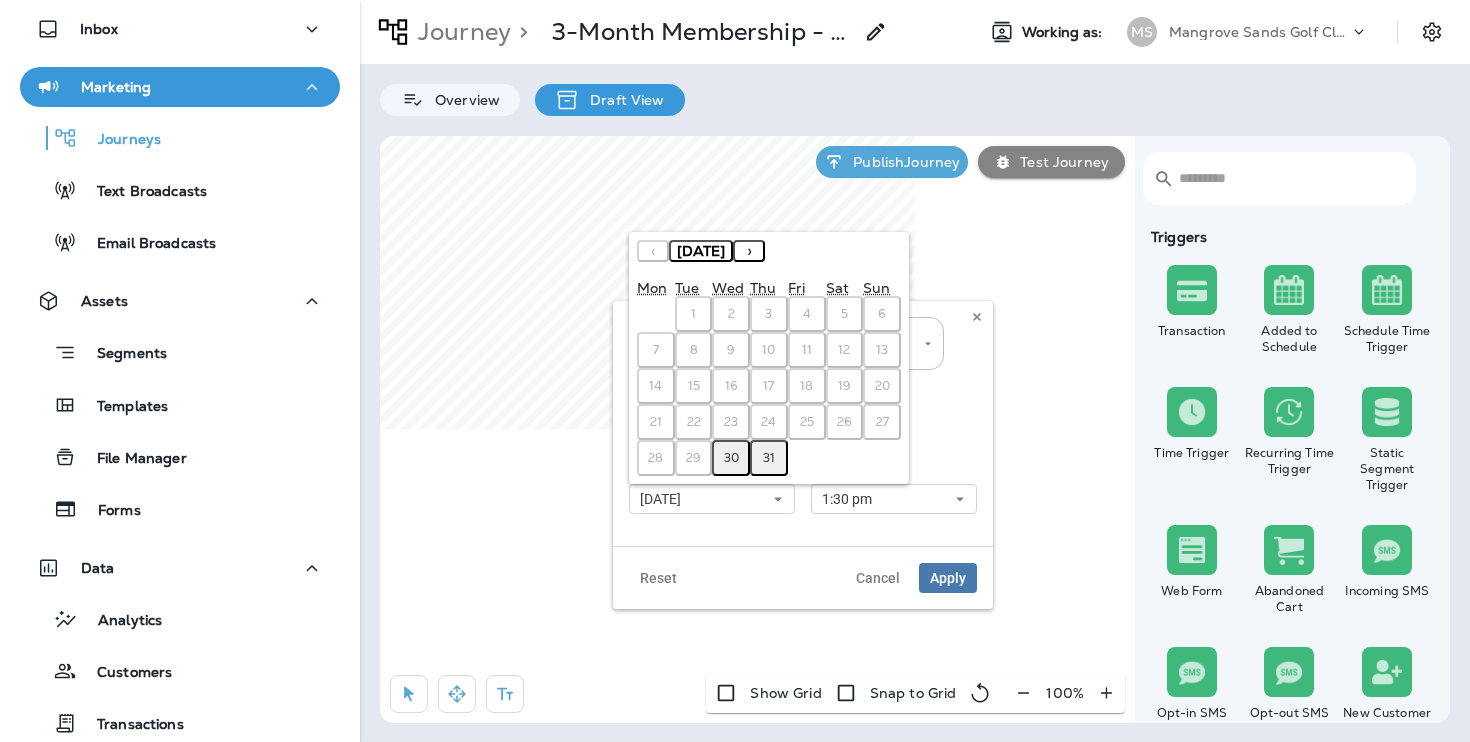 click on "30" at bounding box center [731, 458] 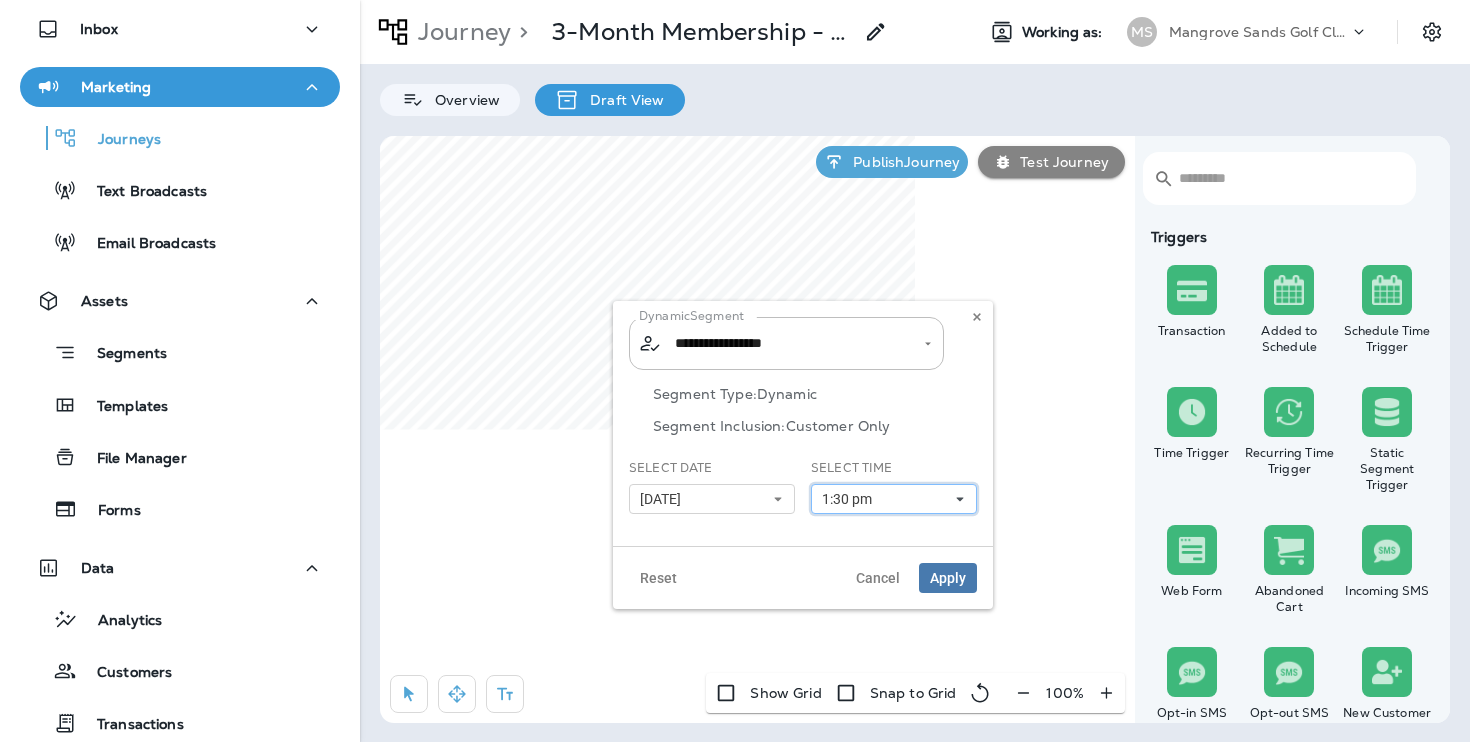 click on "1:30 pm" at bounding box center (894, 499) 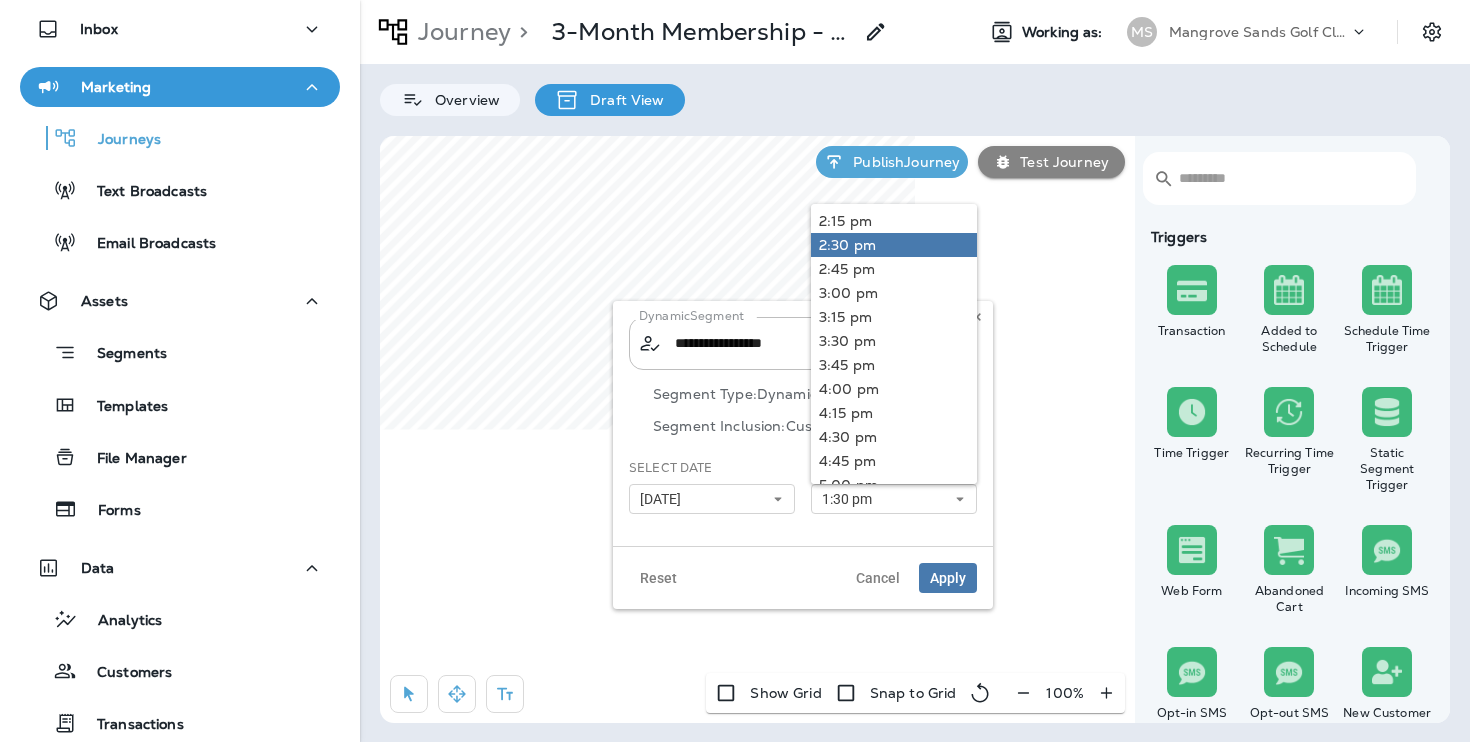 click on "2:30 pm" at bounding box center (894, 245) 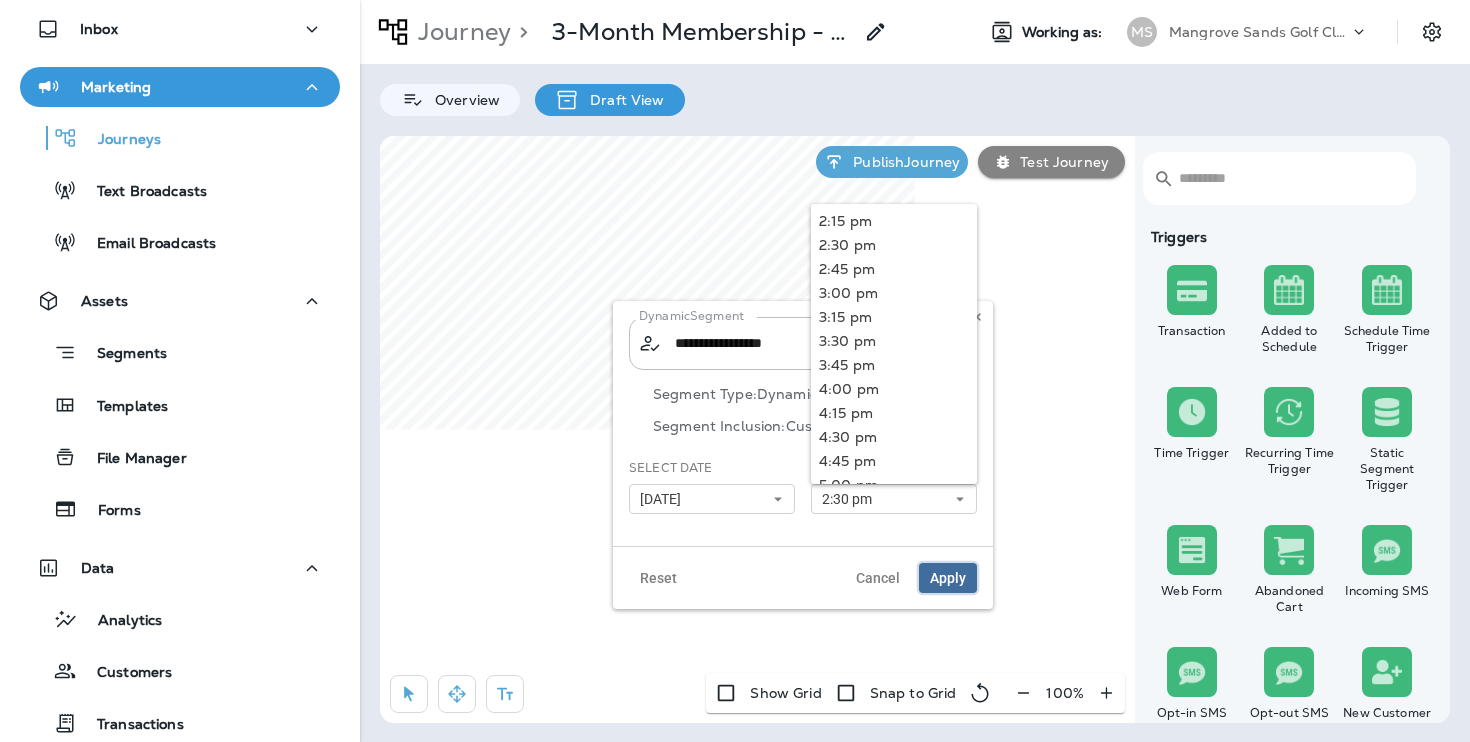 click on "Apply" at bounding box center [948, 578] 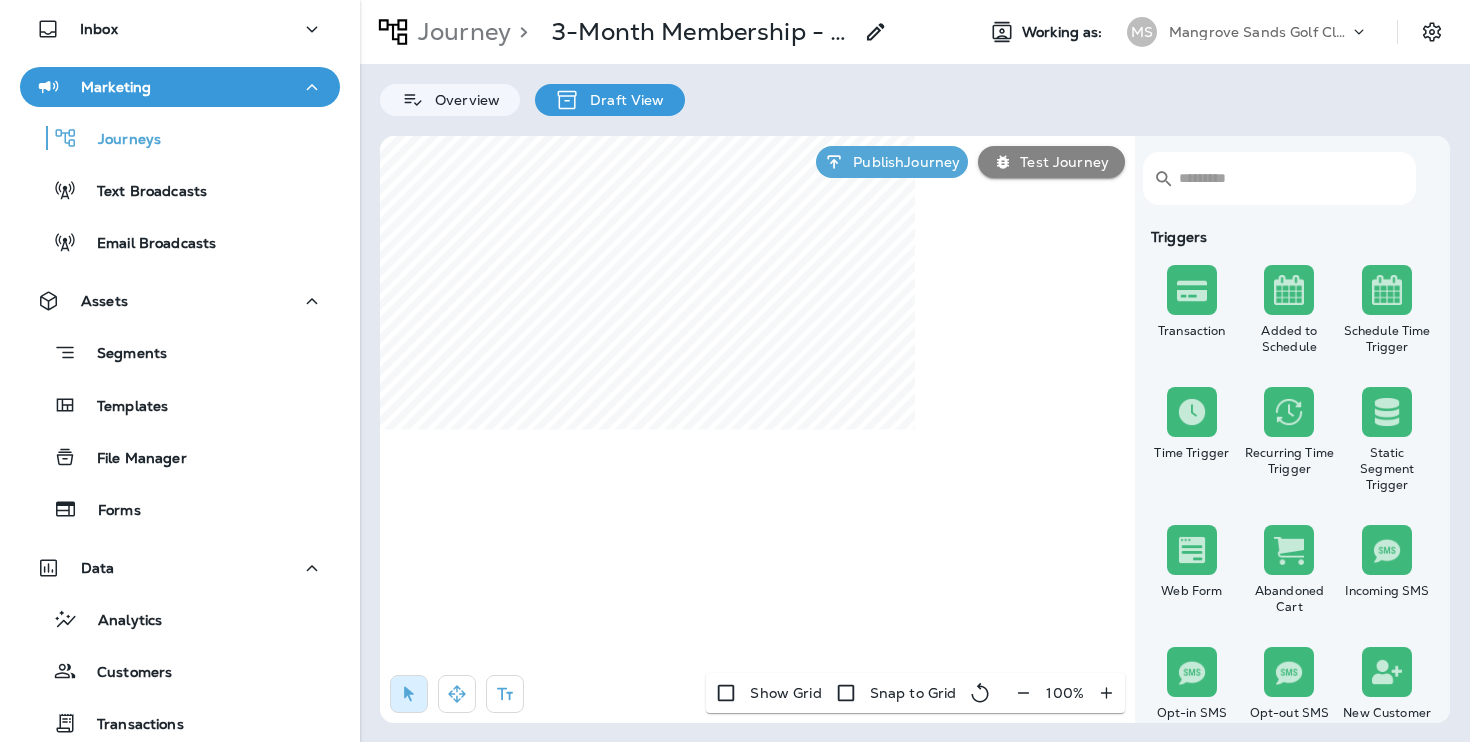 select on "*****" 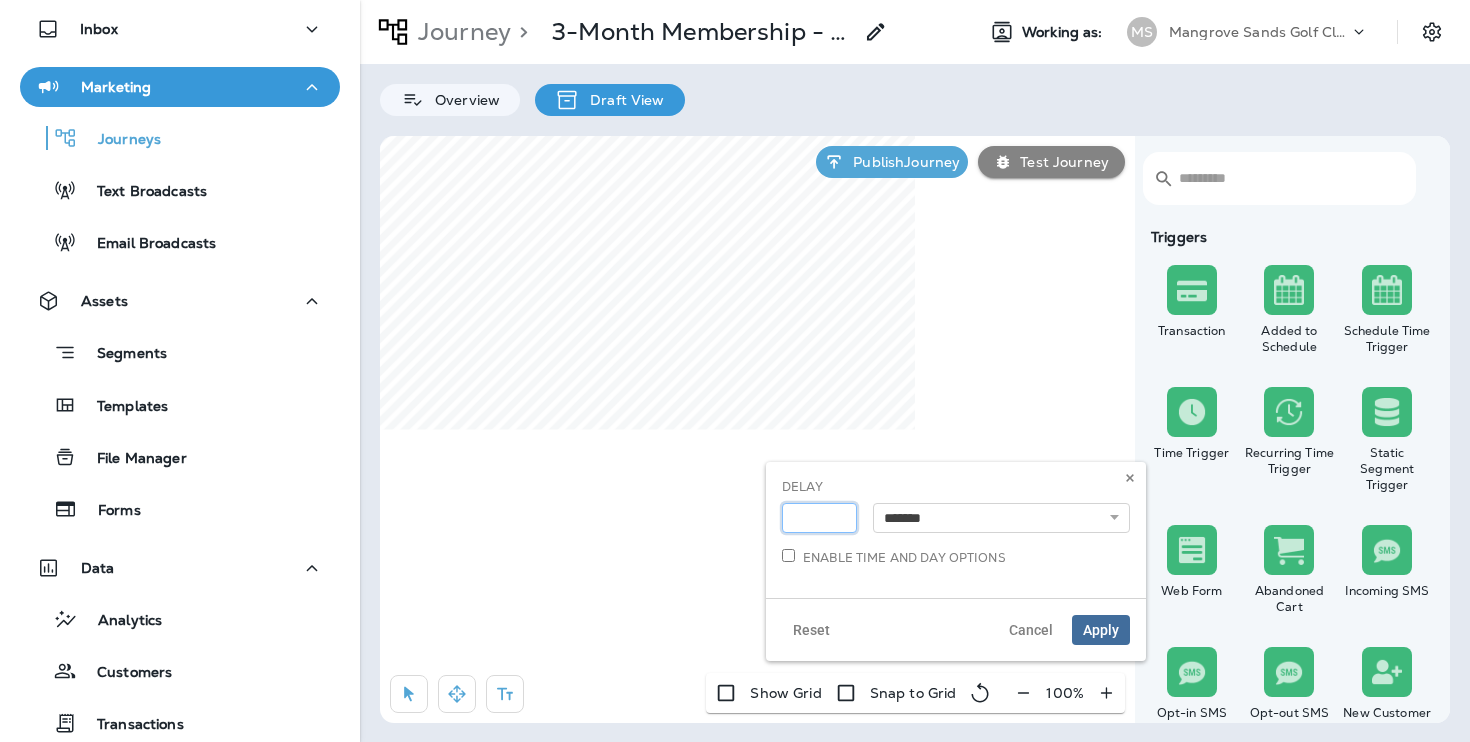 type on "*" 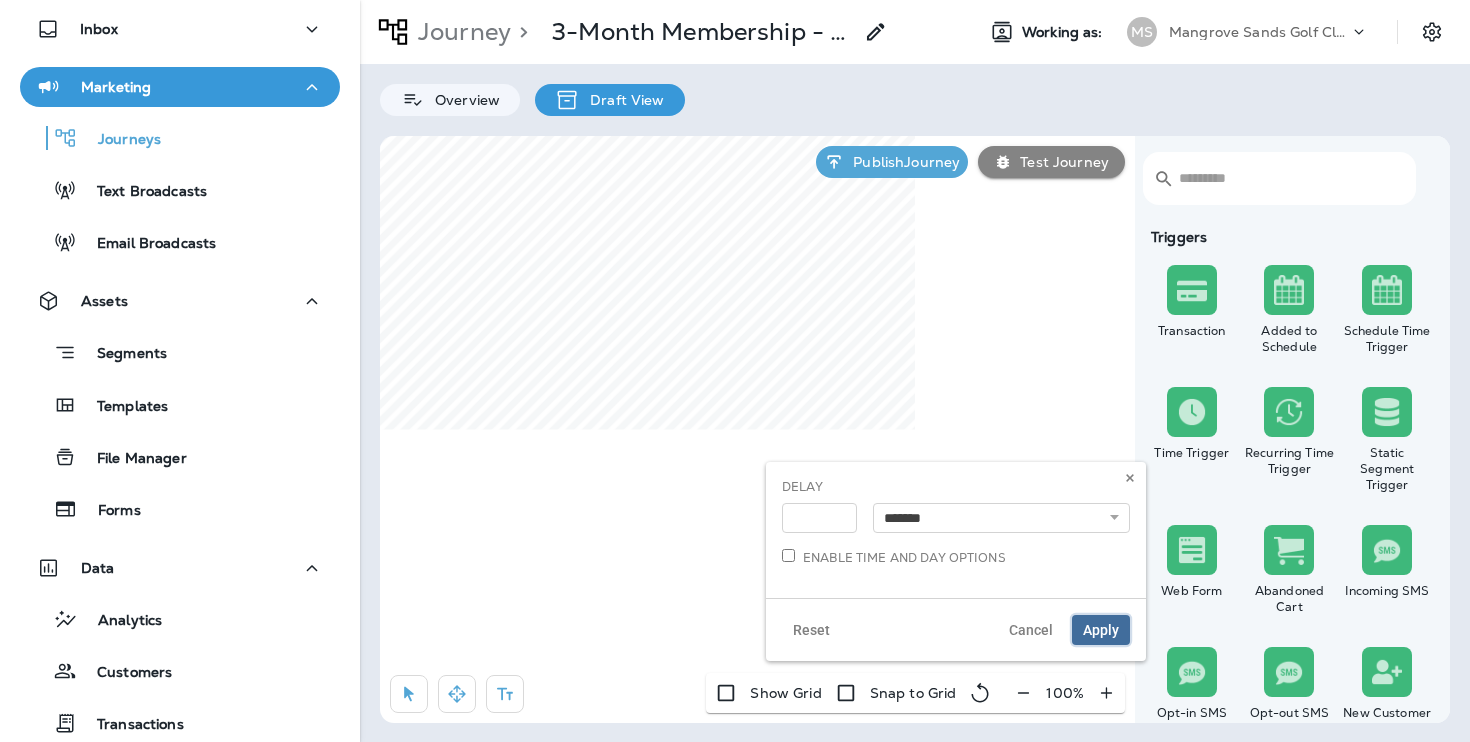 click on "Apply" at bounding box center (1101, 630) 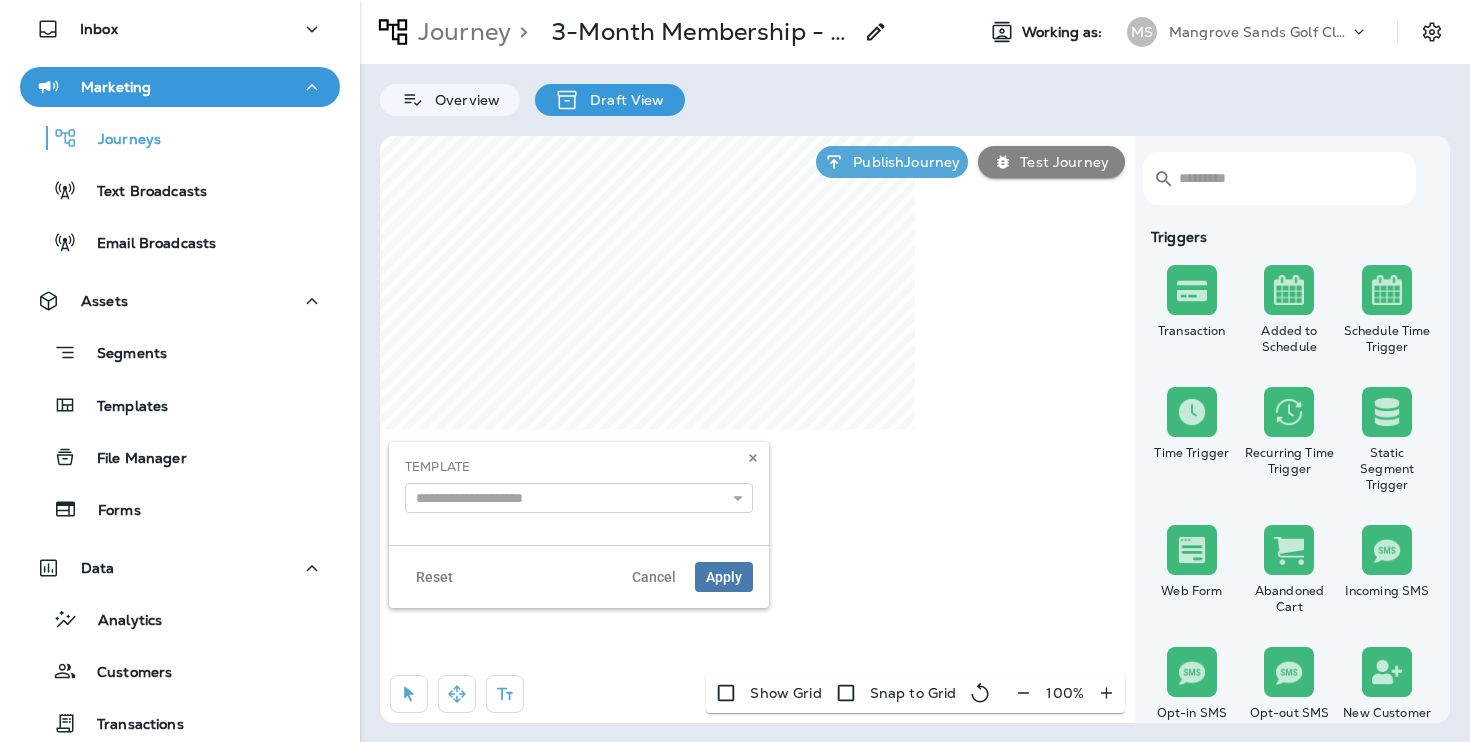 click on "Dashboard Inbox Marketing Journeys Text Broadcasts Email Broadcasts Assets Segments Templates File Manager Forms Data Analytics Customers Transactions Import Data 12 What's New Support Journey > 3-Month Membership - 2024 - 12/4 Copy Working as: MS Mangrove Sands Golf Club Overview Draft View ​ ​ Triggers Transaction Added to Schedule Schedule Time Trigger Time Trigger Recurring Time Trigger Static Segment Trigger Web Form Abandoned Cart Incoming SMS Opt-in SMS Opt-out SMS New Customer Actions Time Delay Await SMS Reply Rate Limit Send Email Send SMS Send MMS Send Mailer Send Notification End Journey A/B Split A/B Testing Add to Static Segment Remove from Static Segment Add to Facebook Audience Remove from Facebook Audience Add to Google Ads Audience Remove from Google Ads Audience Add to Mailbox Power Remove from Mailbox Power Webhook Contest Winners Recurring Contest Winners Add to DripDrop Conditions Check Data Field Check Email Status Repeat Customer Has Transaction Distance from Location" at bounding box center (735, 0) 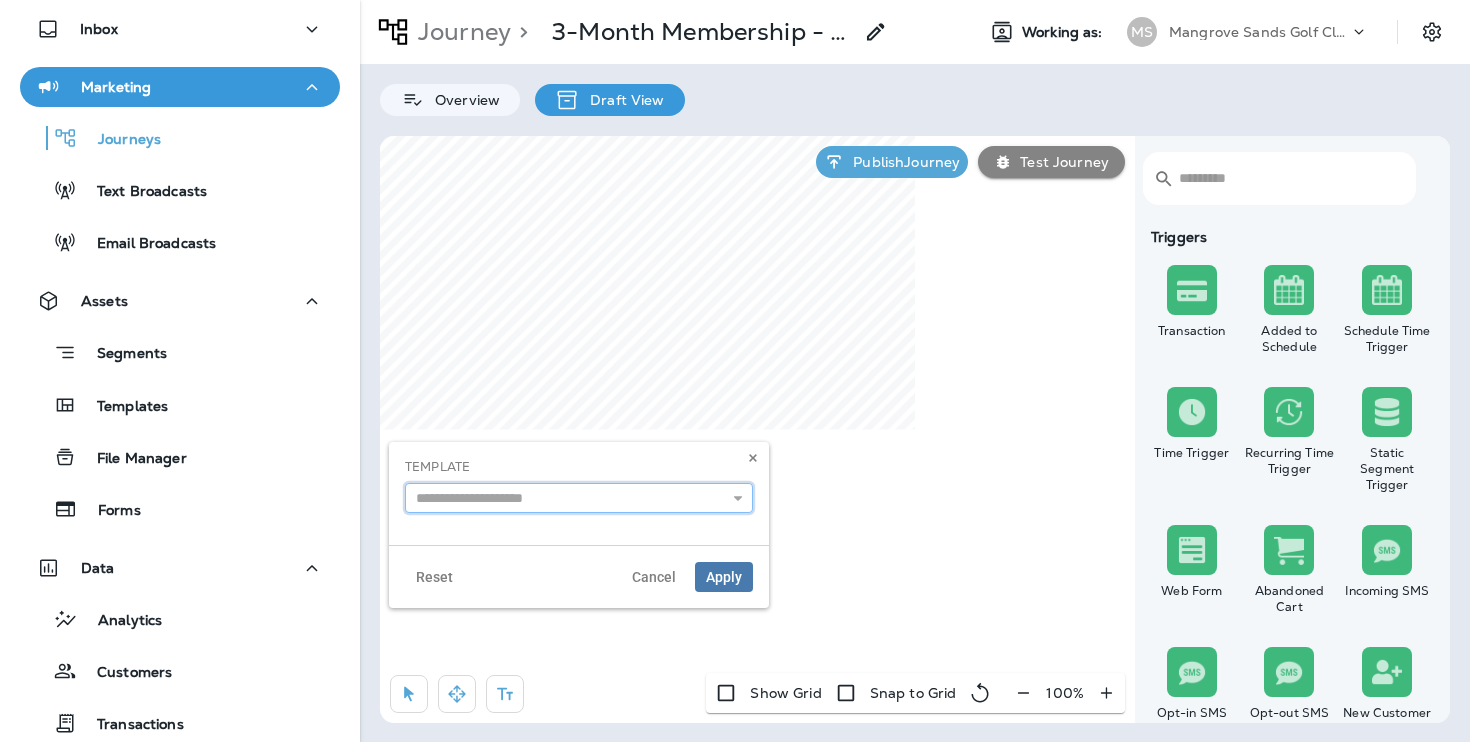 click at bounding box center [579, 498] 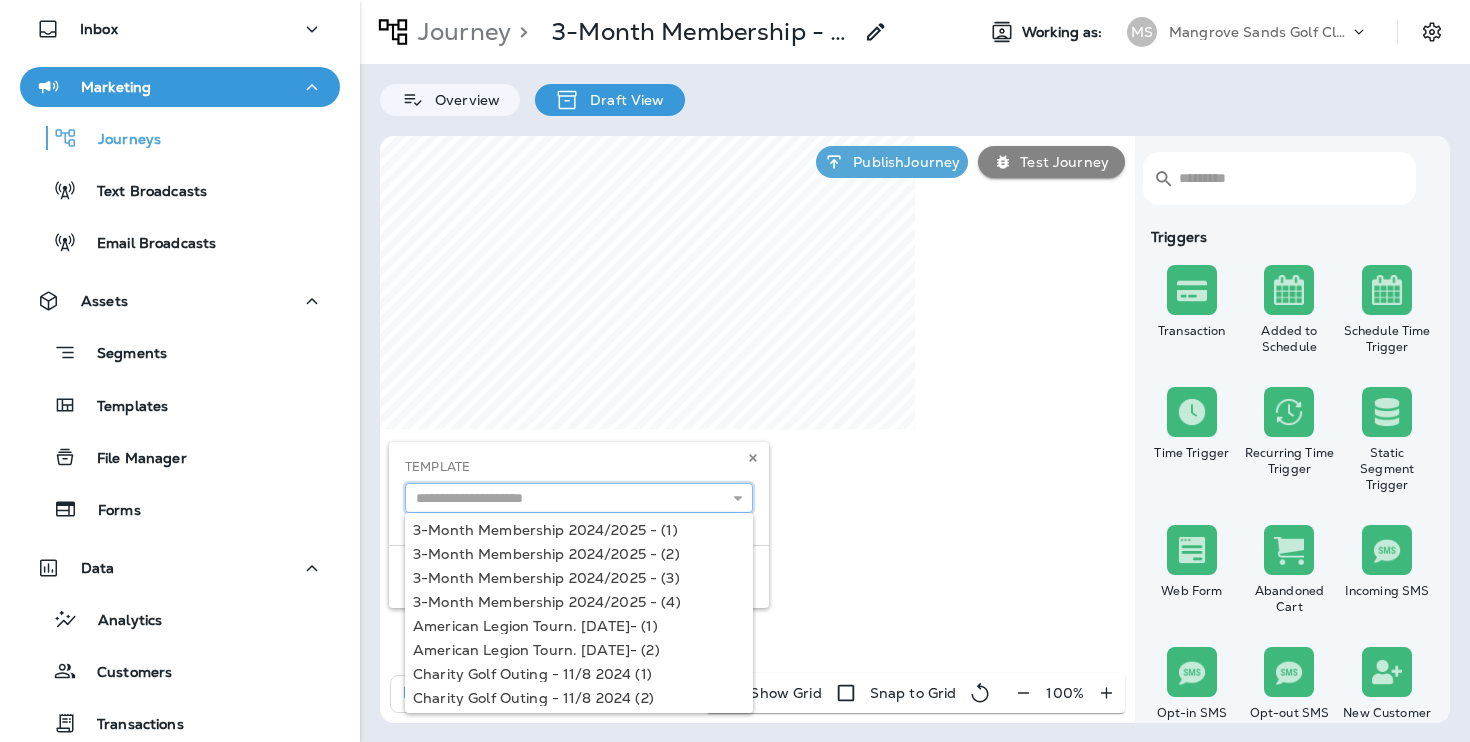 paste on "**********" 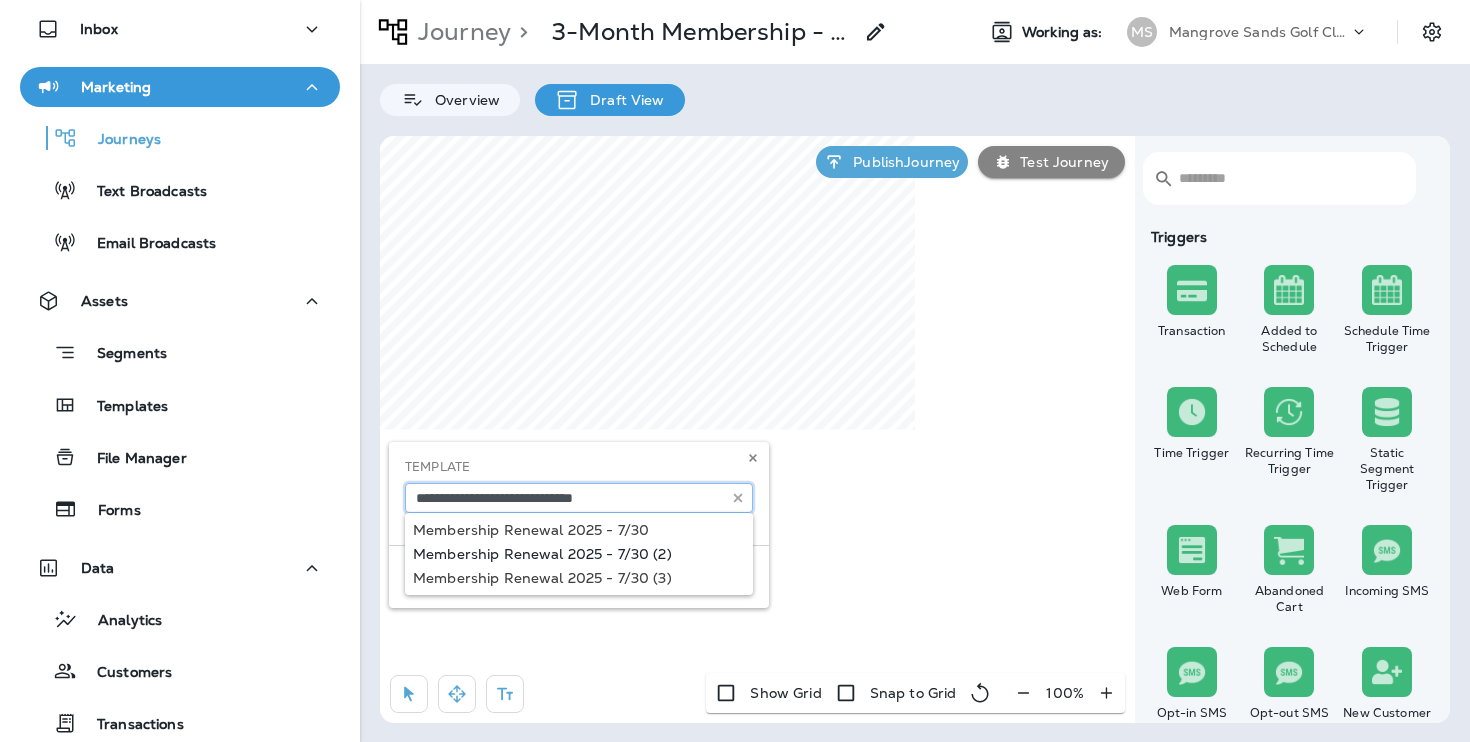 type on "**********" 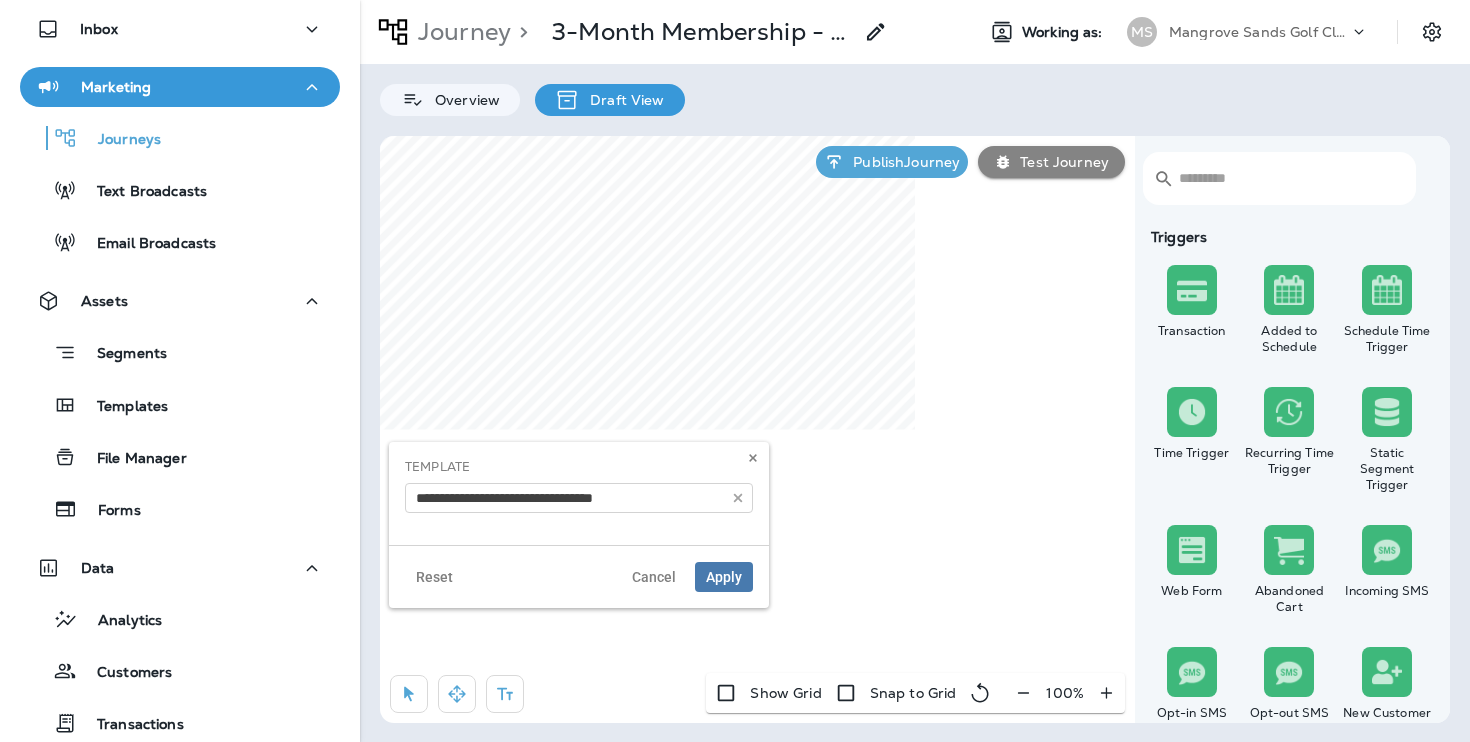 click on "**********" at bounding box center [579, 525] 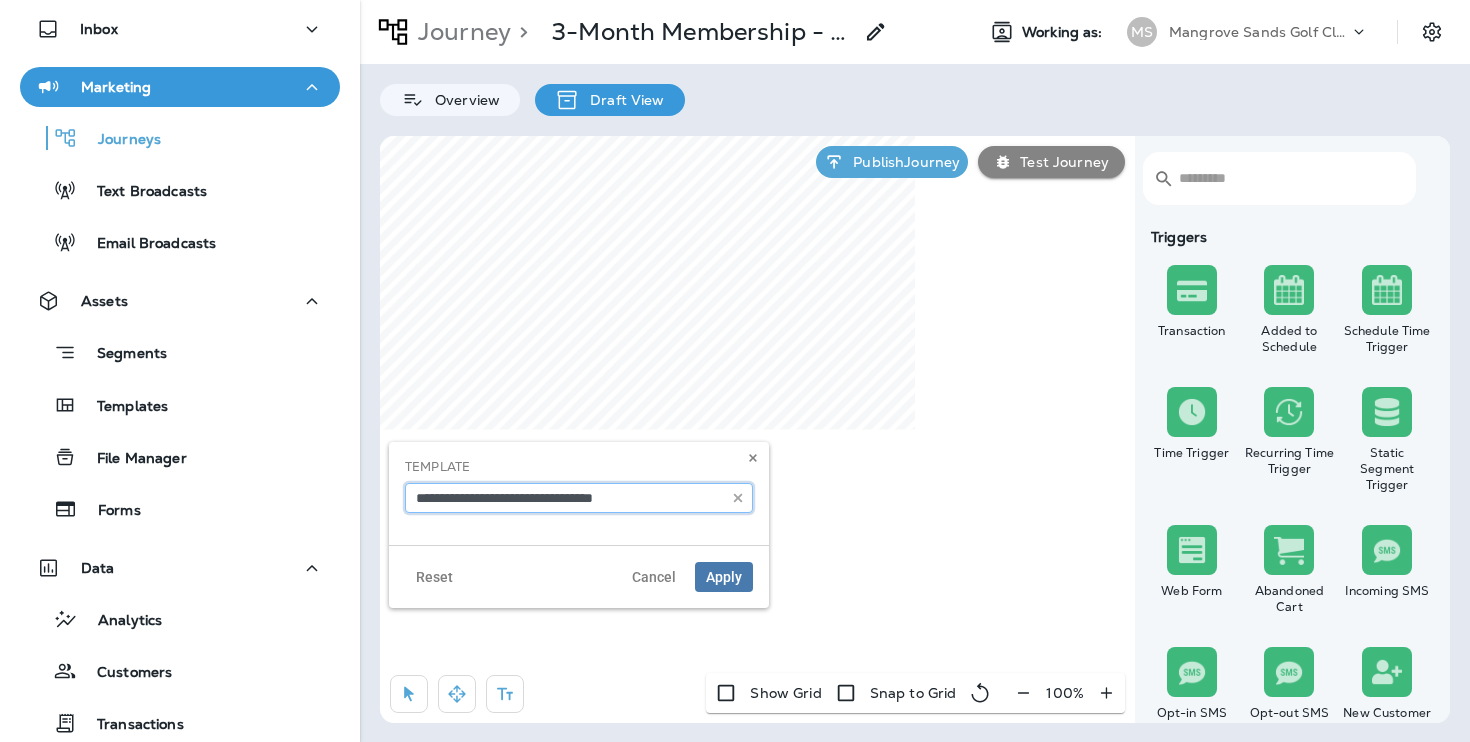 click on "**********" at bounding box center (579, 498) 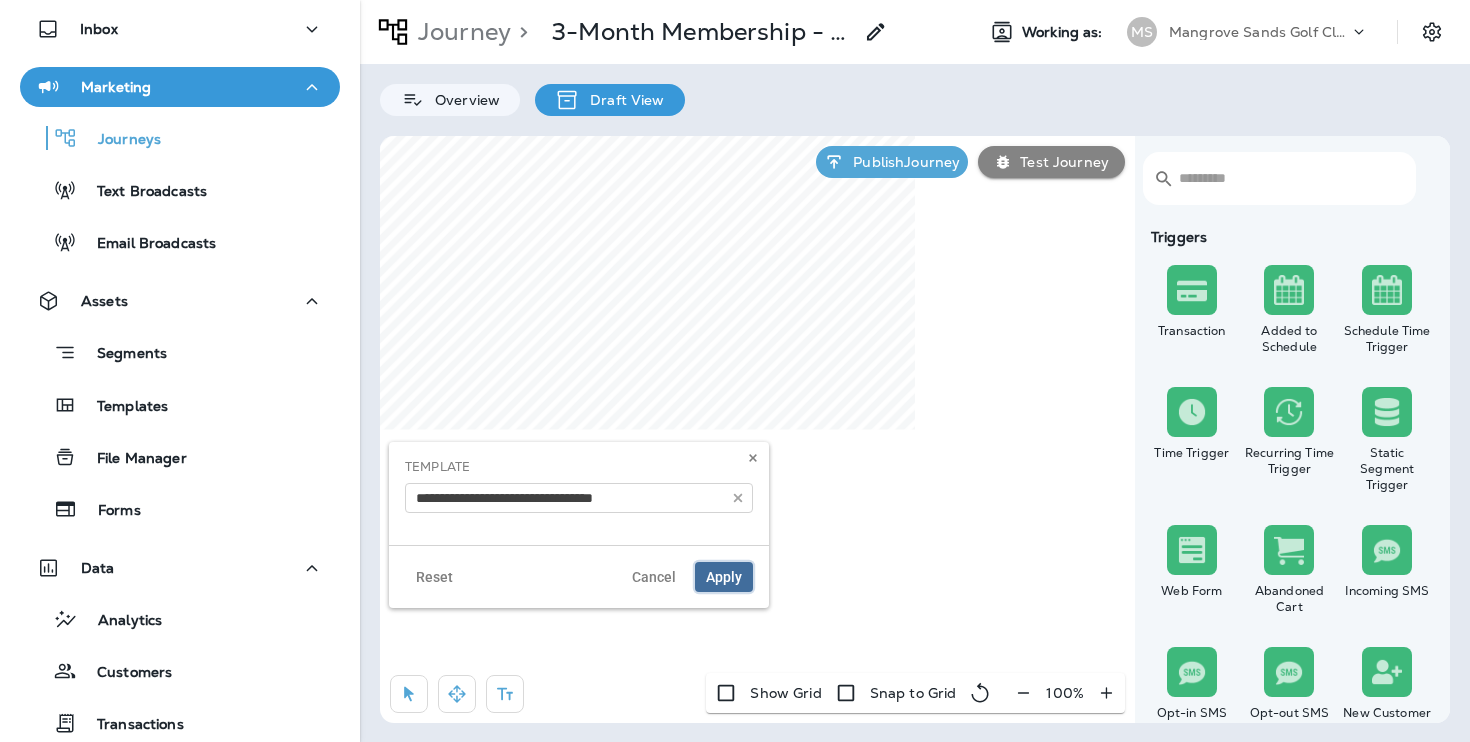 click on "Apply" at bounding box center [724, 577] 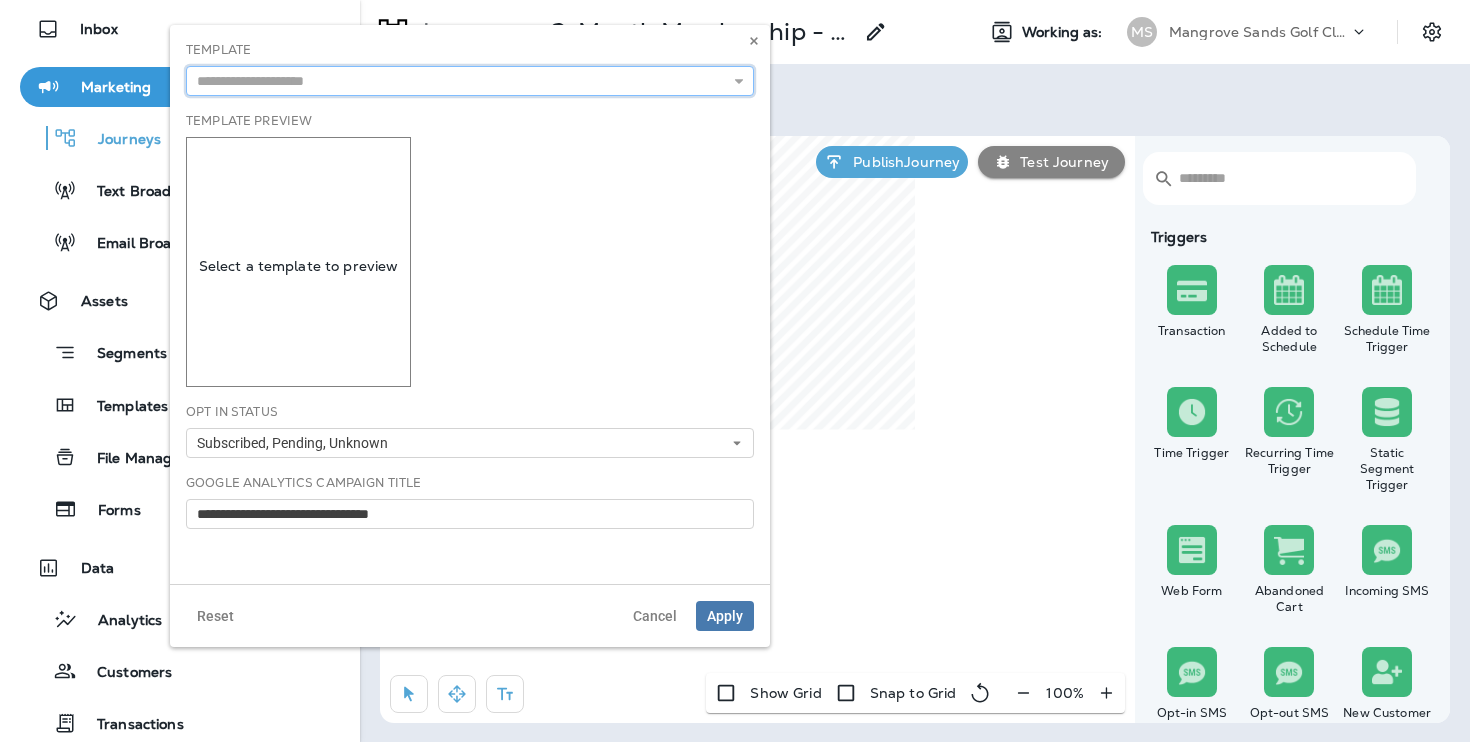 click at bounding box center (470, 81) 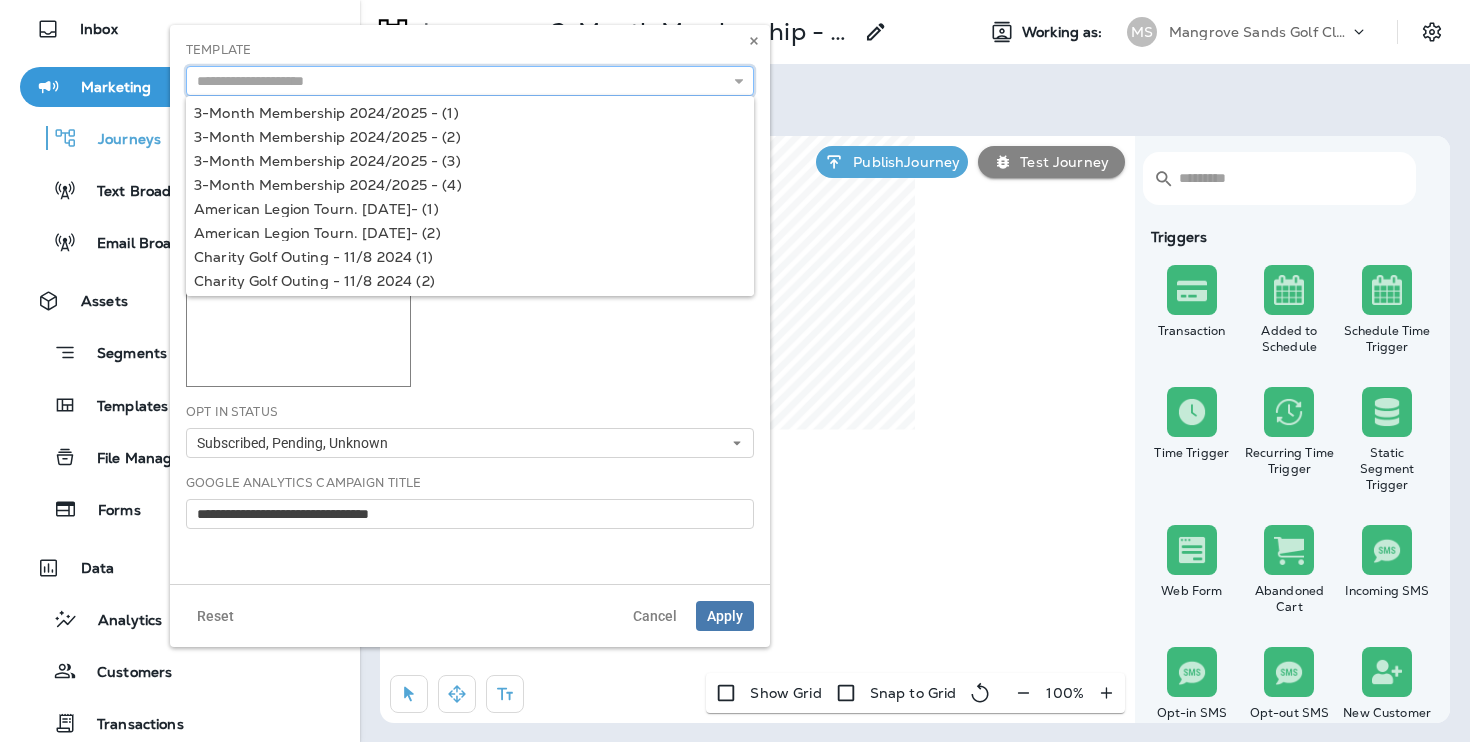 paste on "**********" 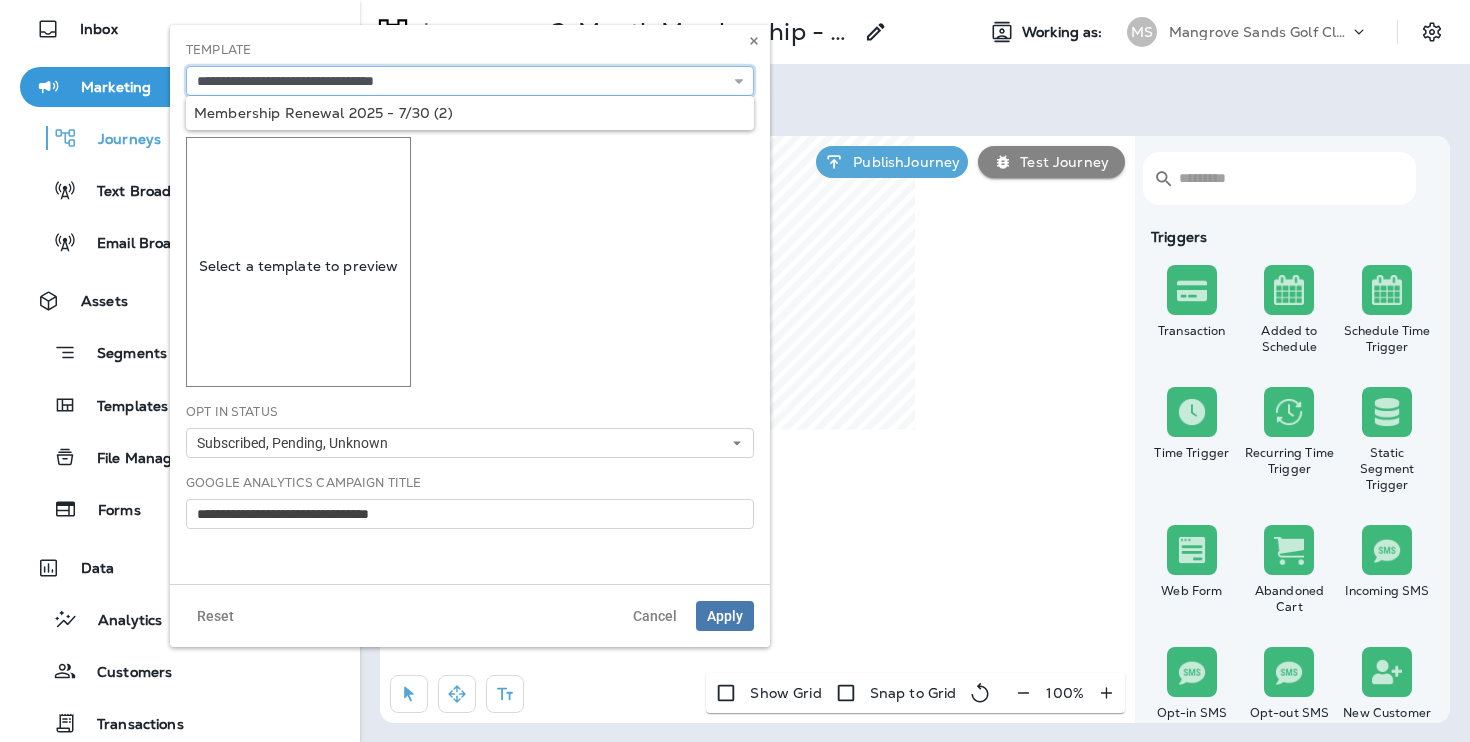 type on "**********" 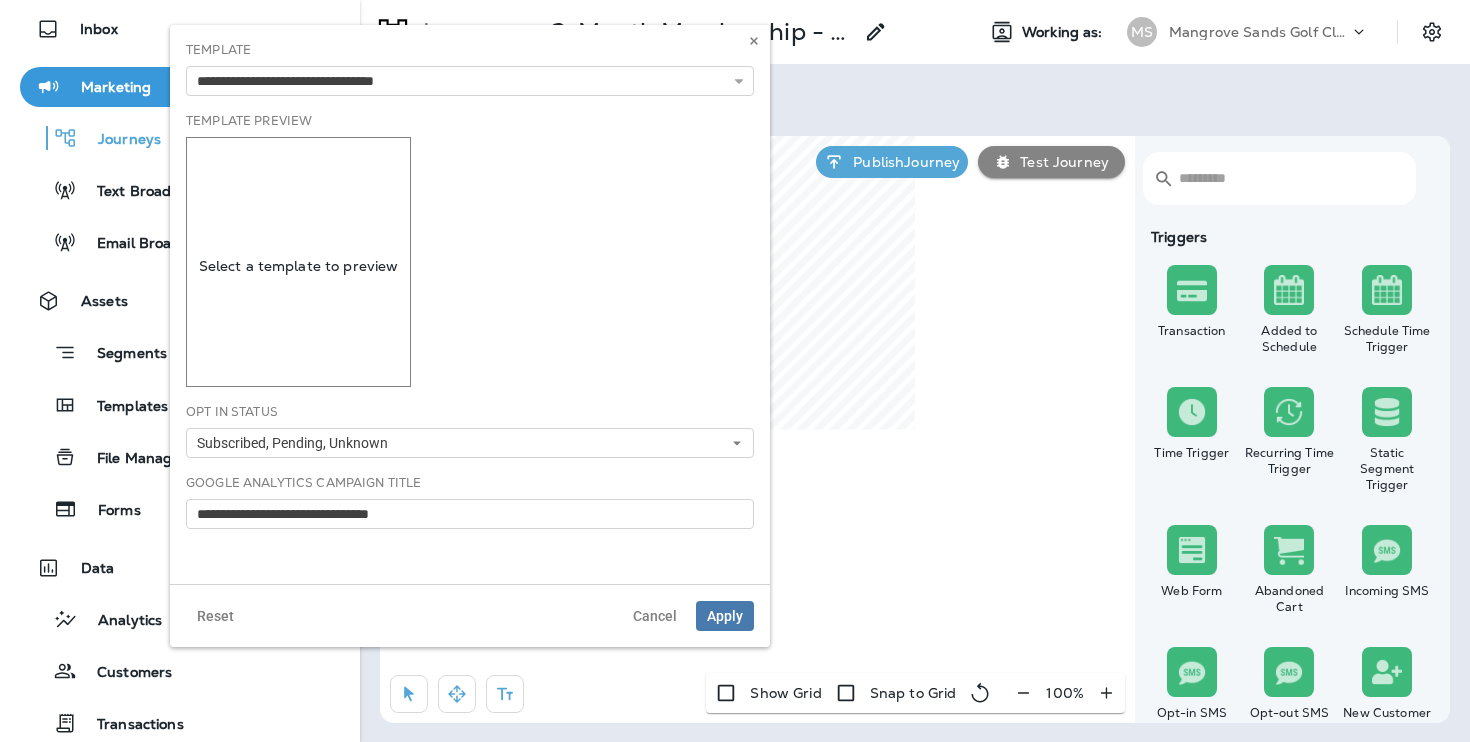 click on "**********" at bounding box center [470, 304] 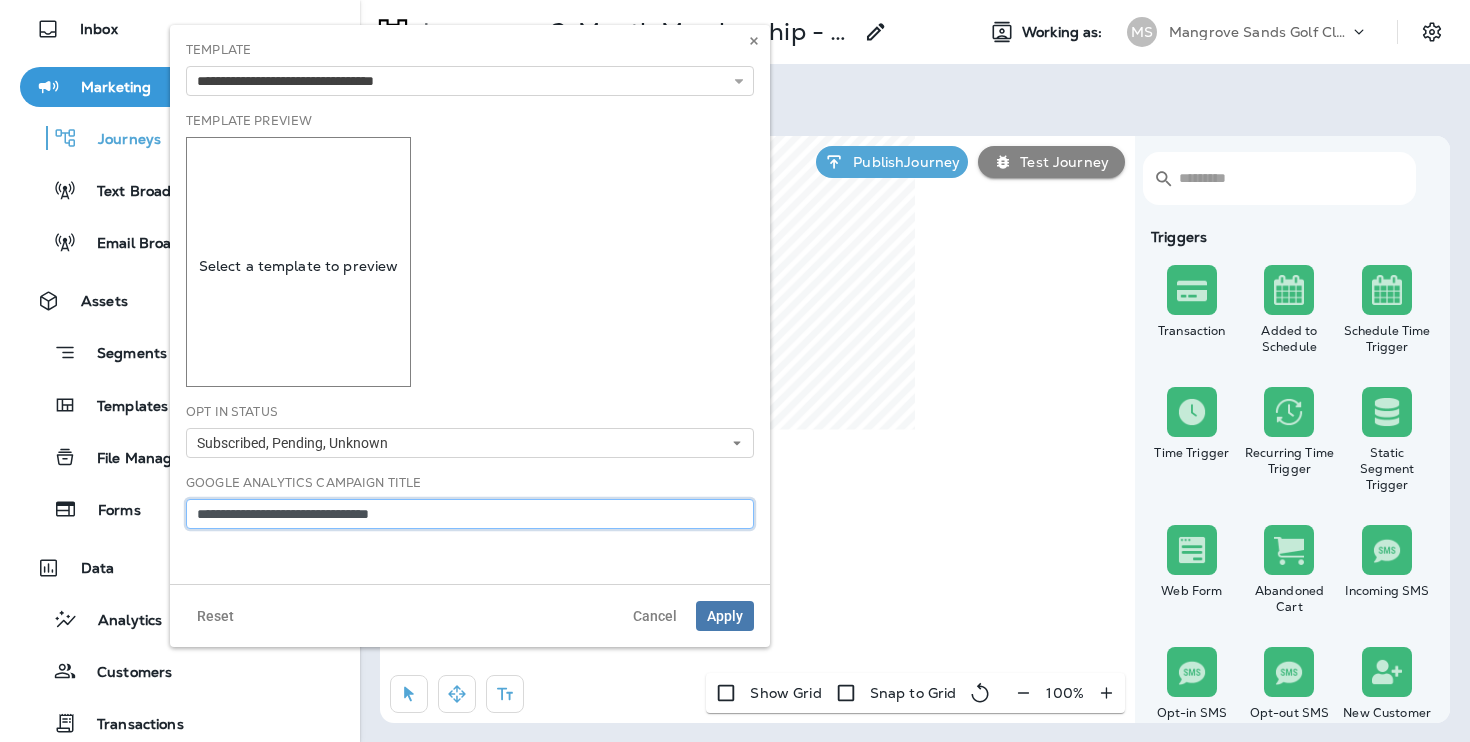 click on "**********" at bounding box center (470, 514) 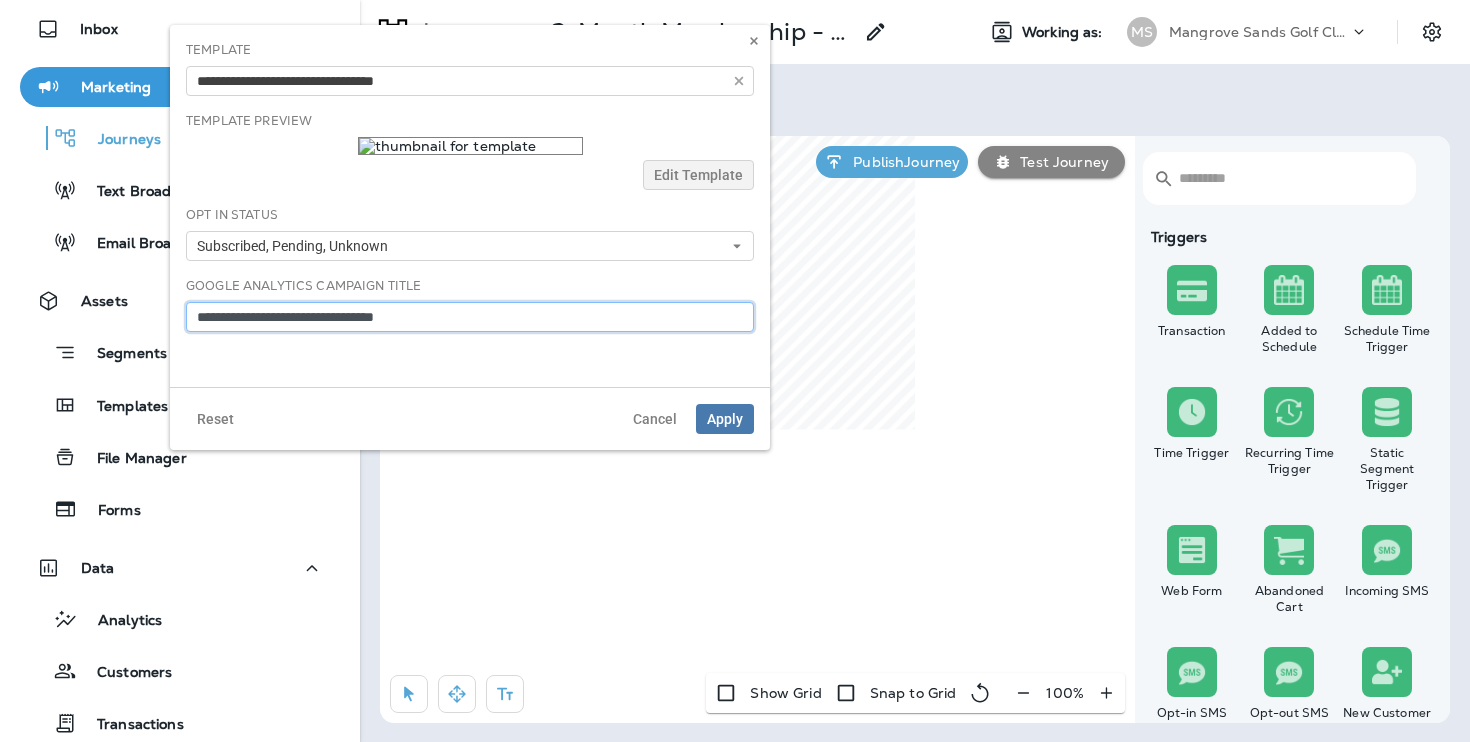 type on "**********" 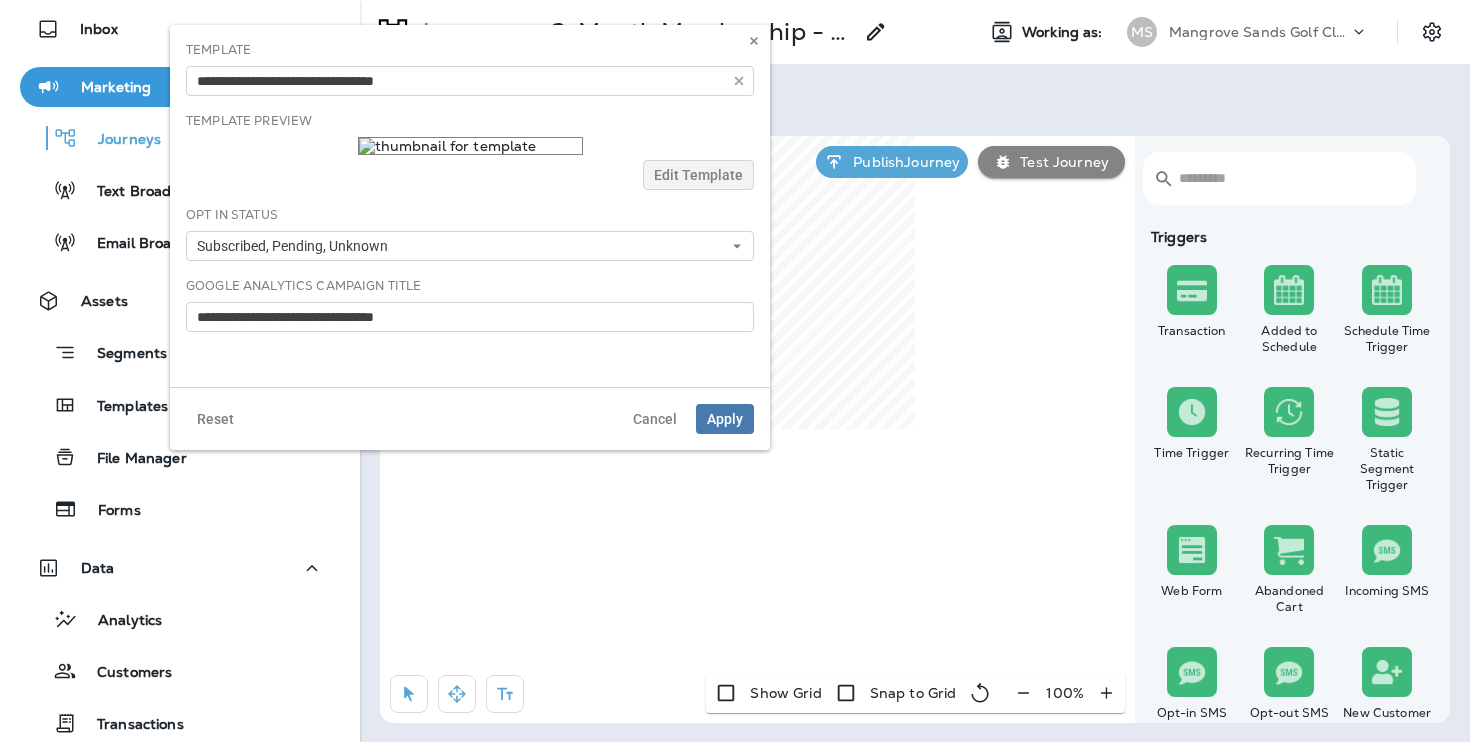 click on "Reset   Cancel   Apply" at bounding box center (470, 418) 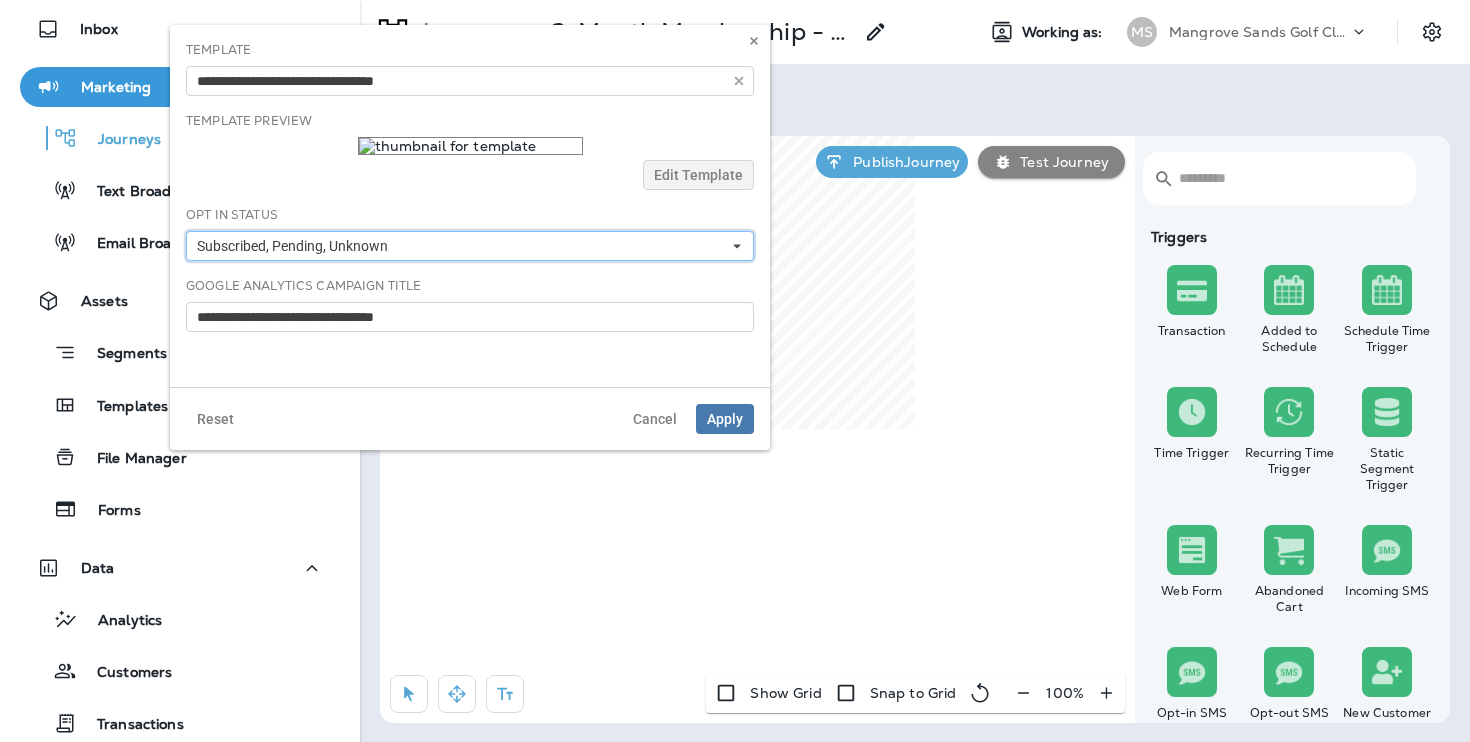 click on "Subscribed, Pending, Unknown" at bounding box center (470, 246) 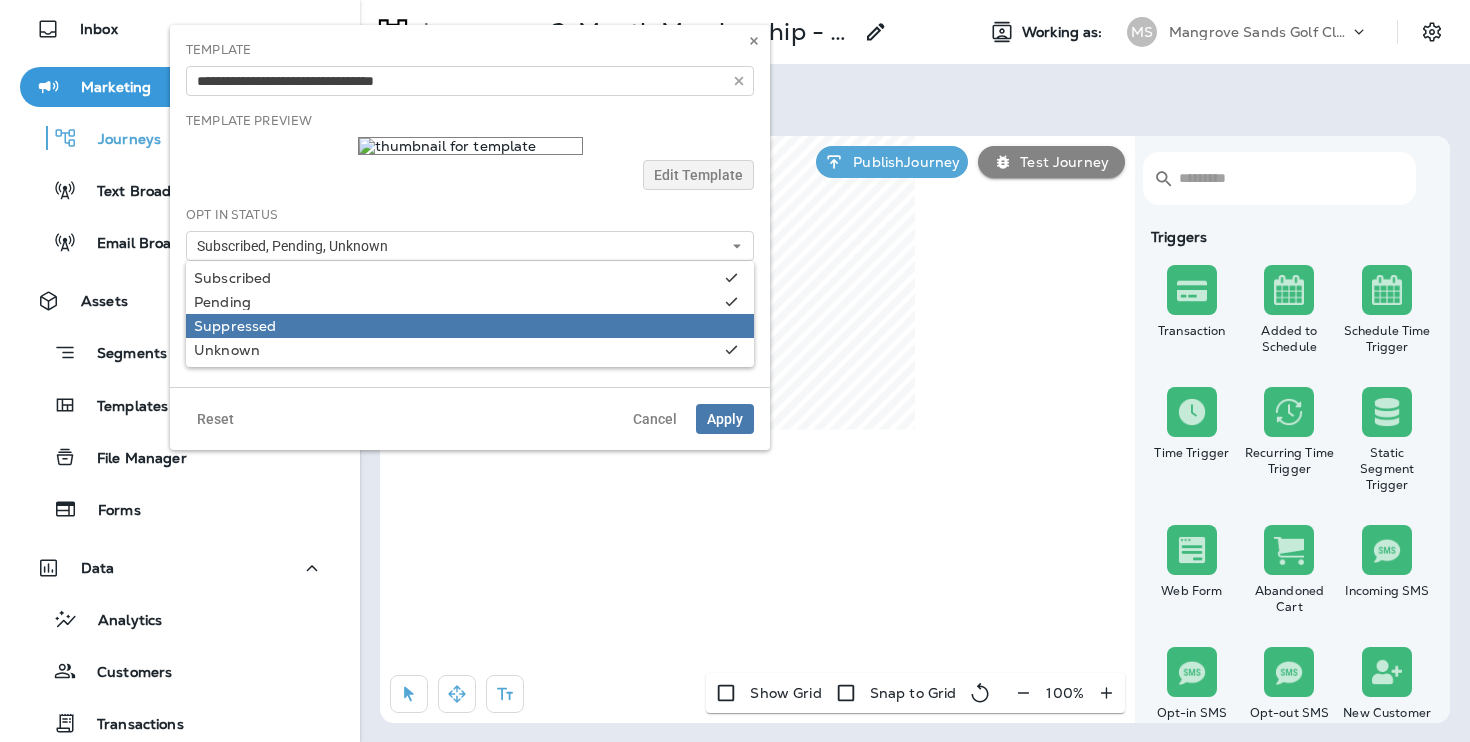 click on "Suppressed" at bounding box center (470, 326) 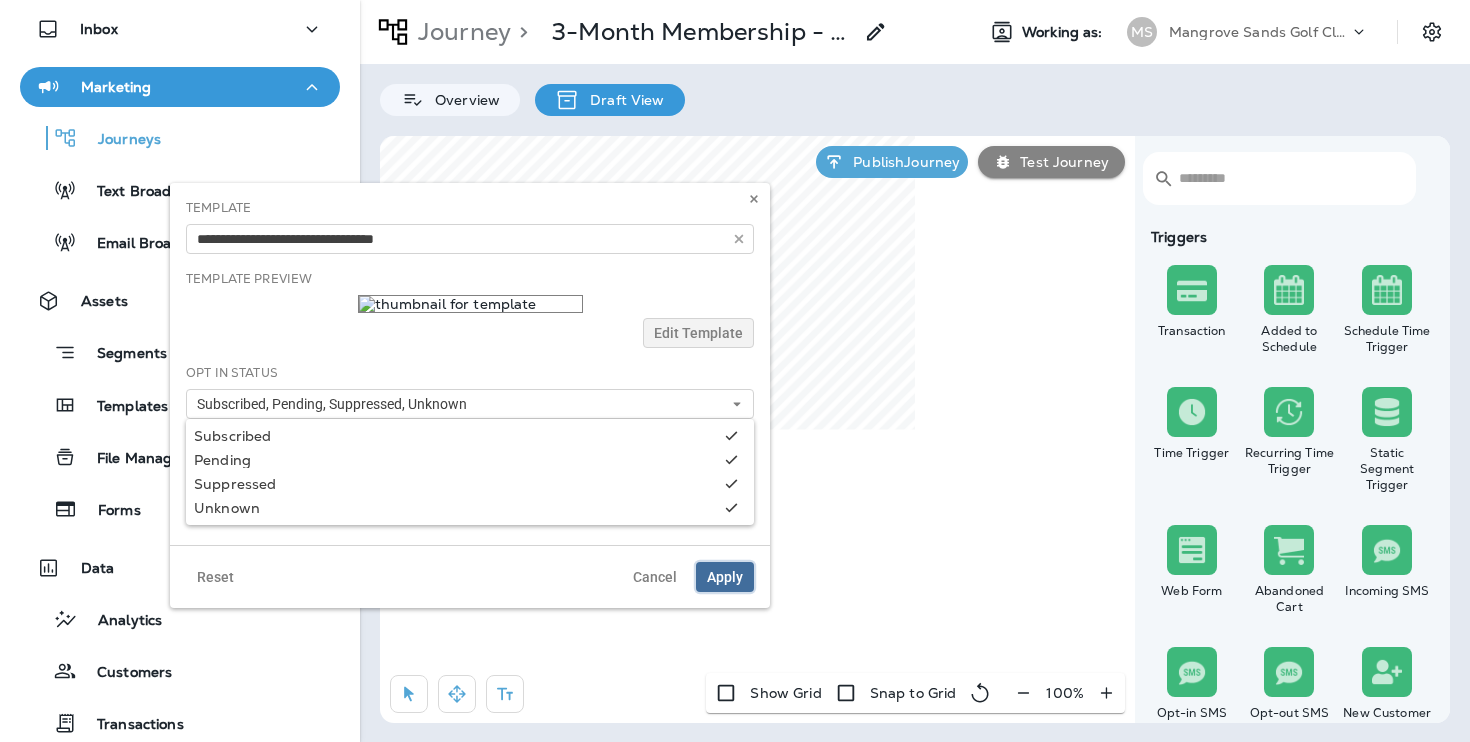 click on "Apply" at bounding box center (725, 577) 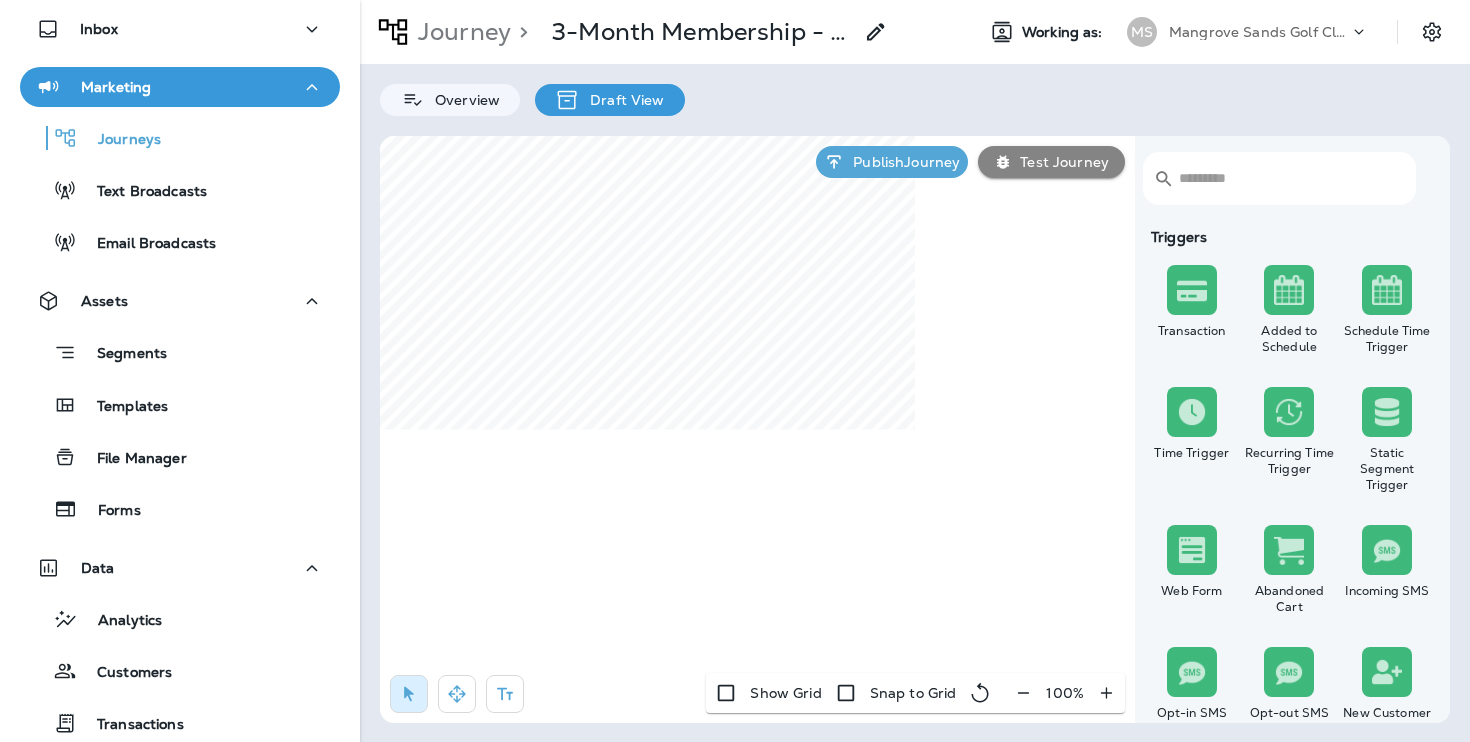 select on "*****" 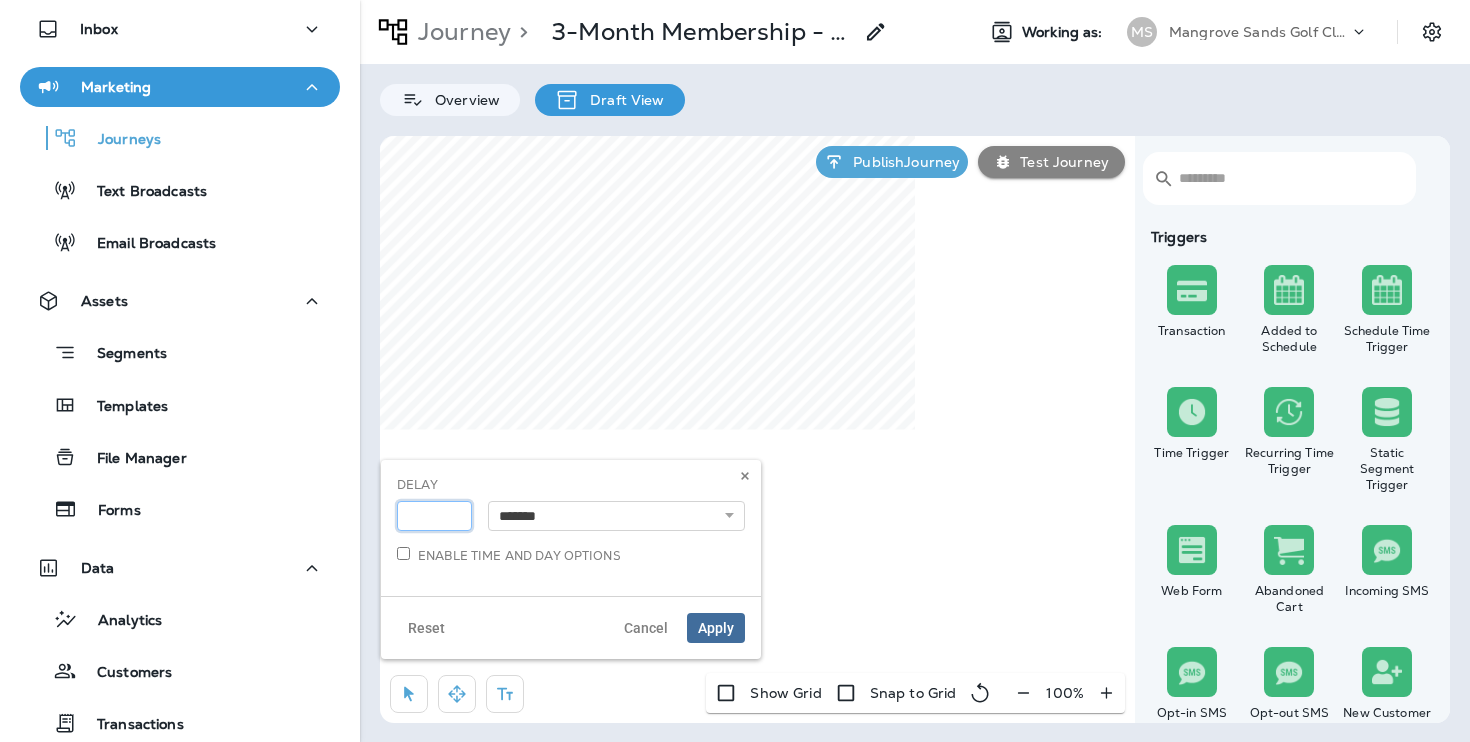 type on "*" 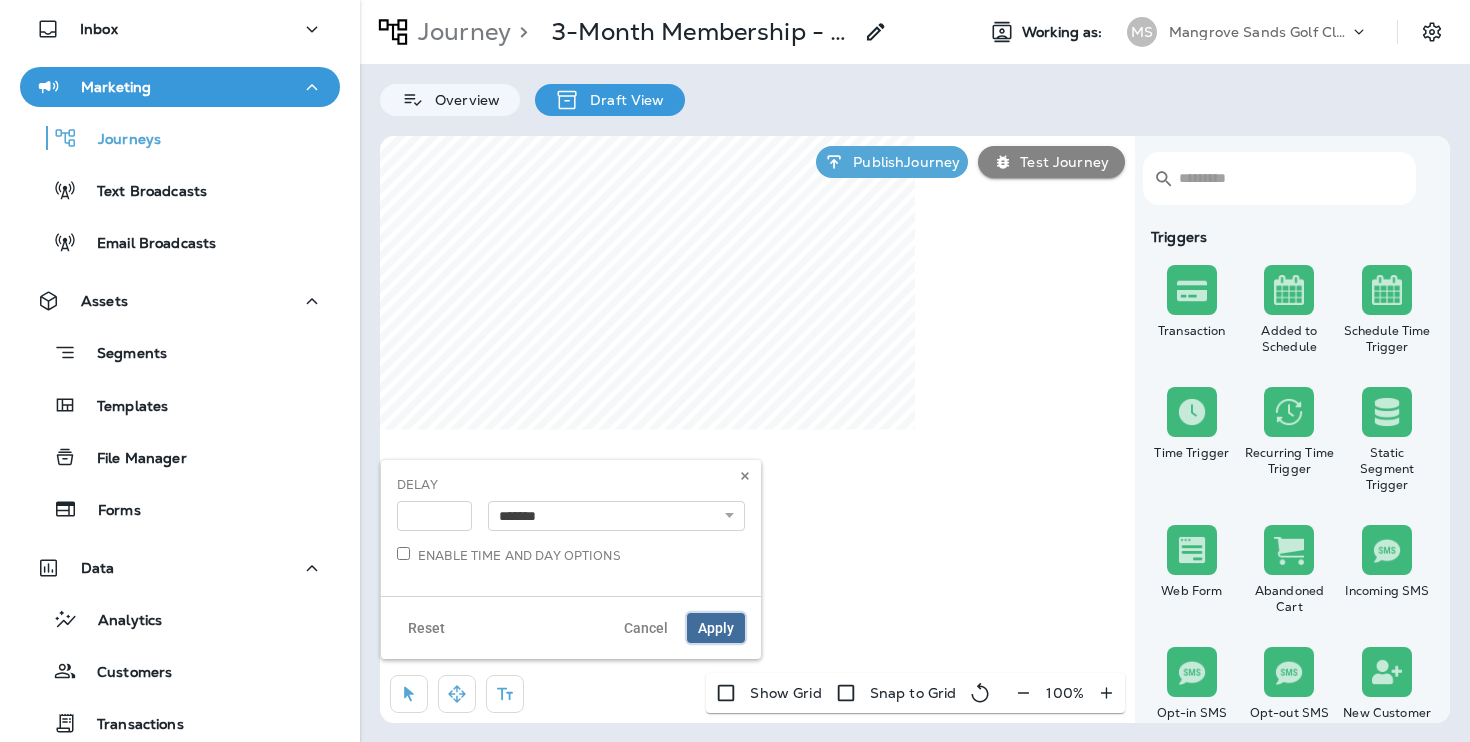click on "Apply" at bounding box center [716, 628] 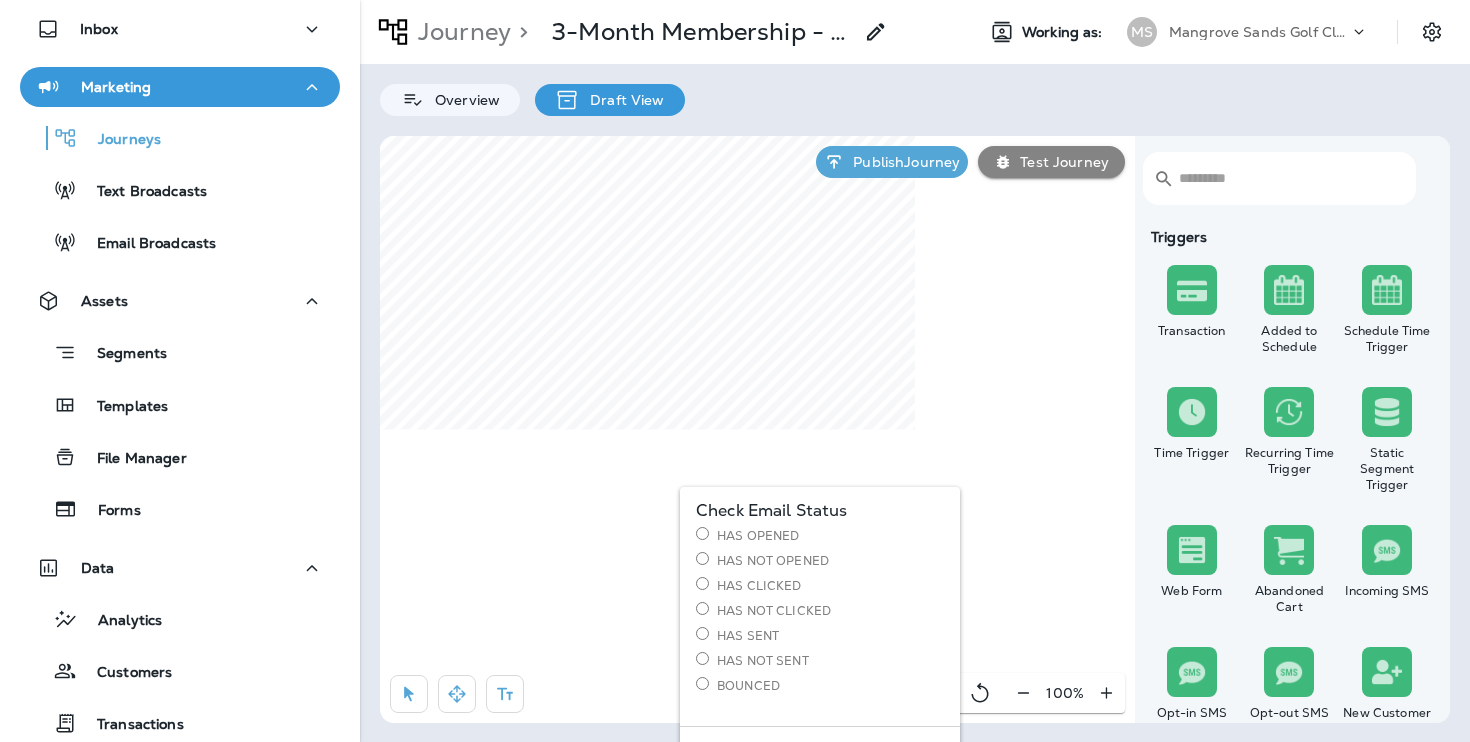 click on "Has Opened" at bounding box center [820, 535] 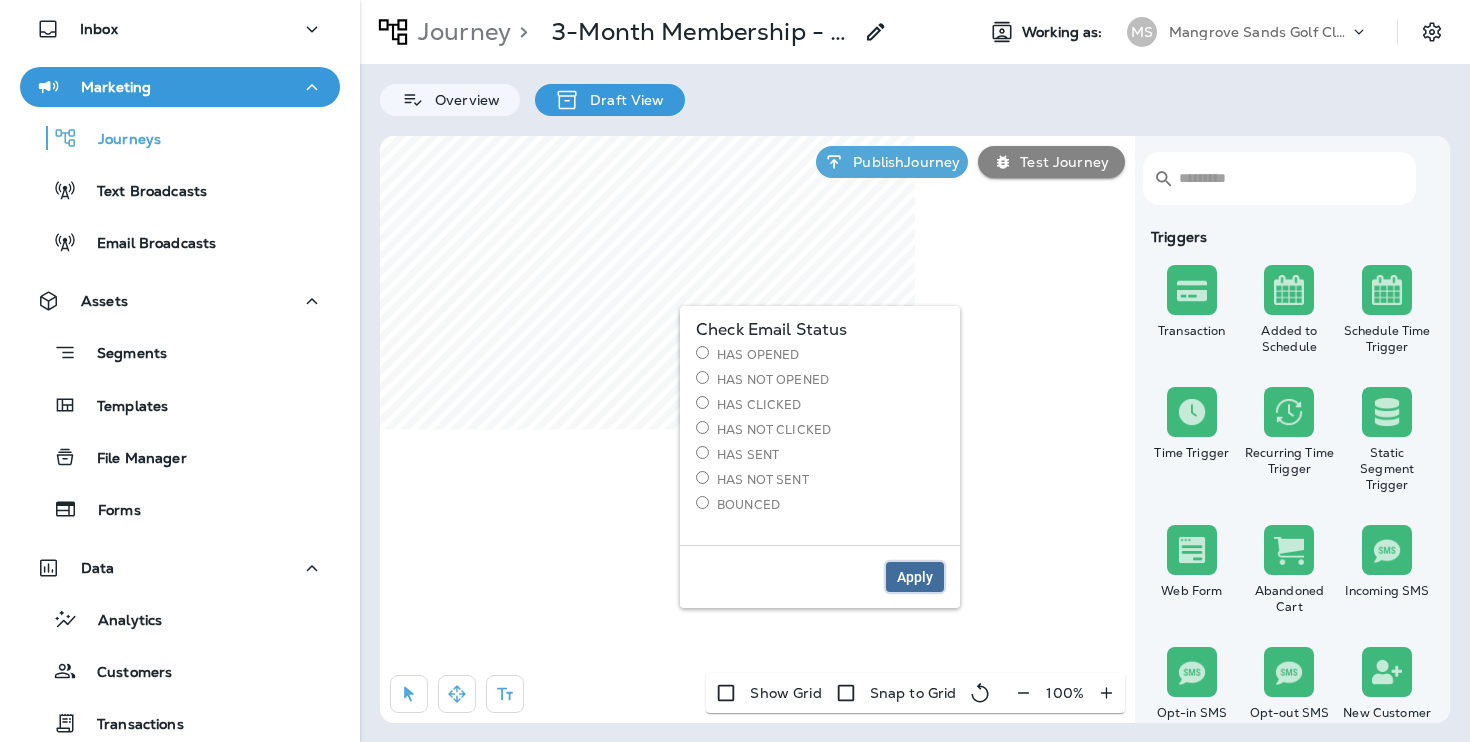 click on "Apply" at bounding box center (915, 577) 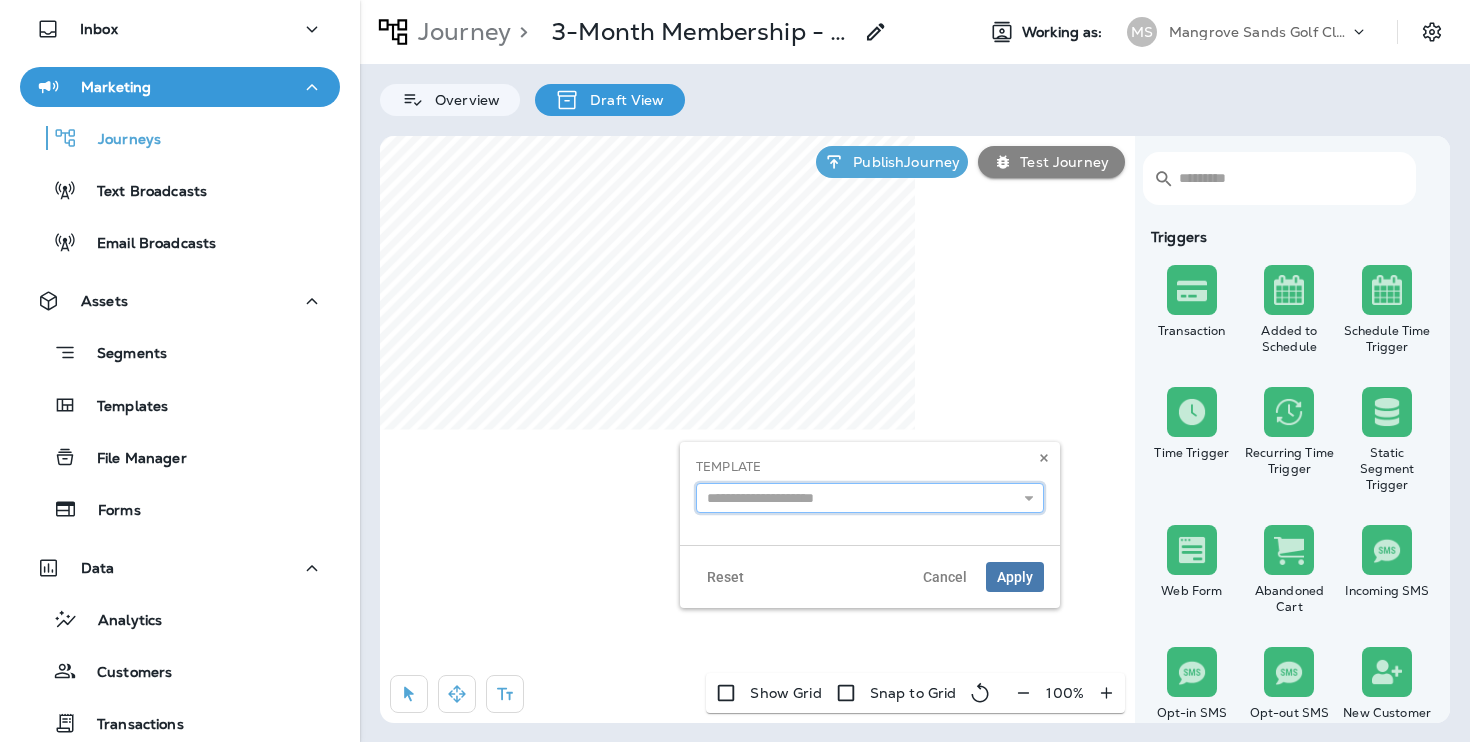 click at bounding box center (870, 498) 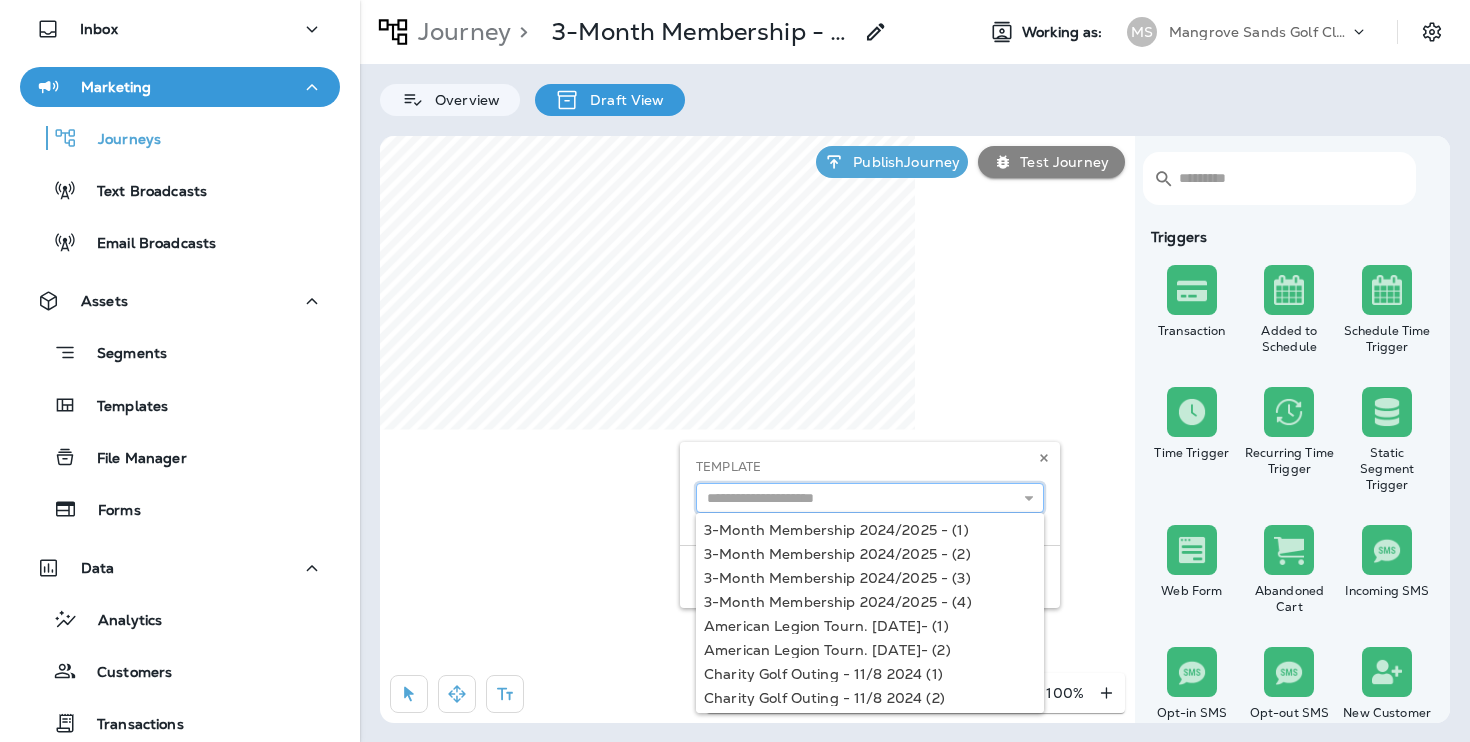 paste on "**********" 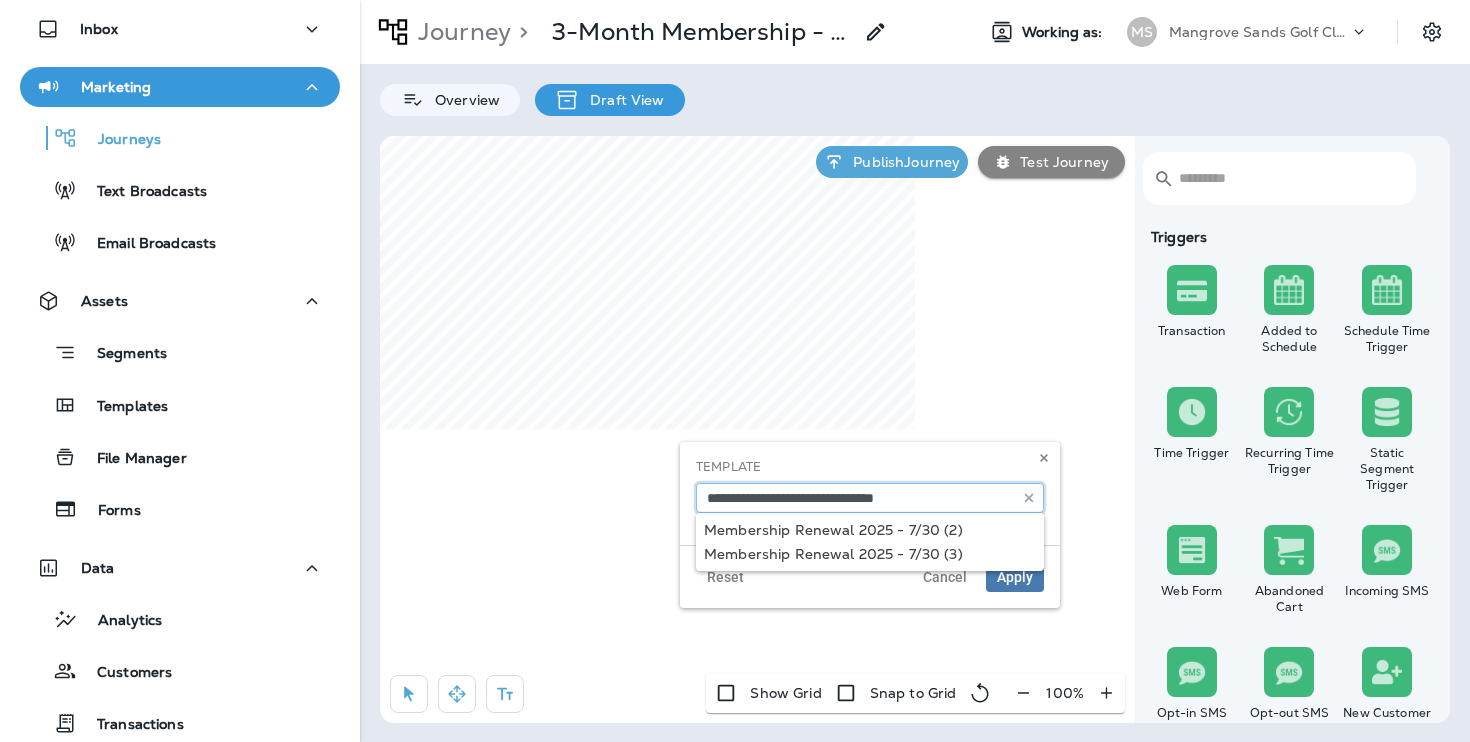 type on "**********" 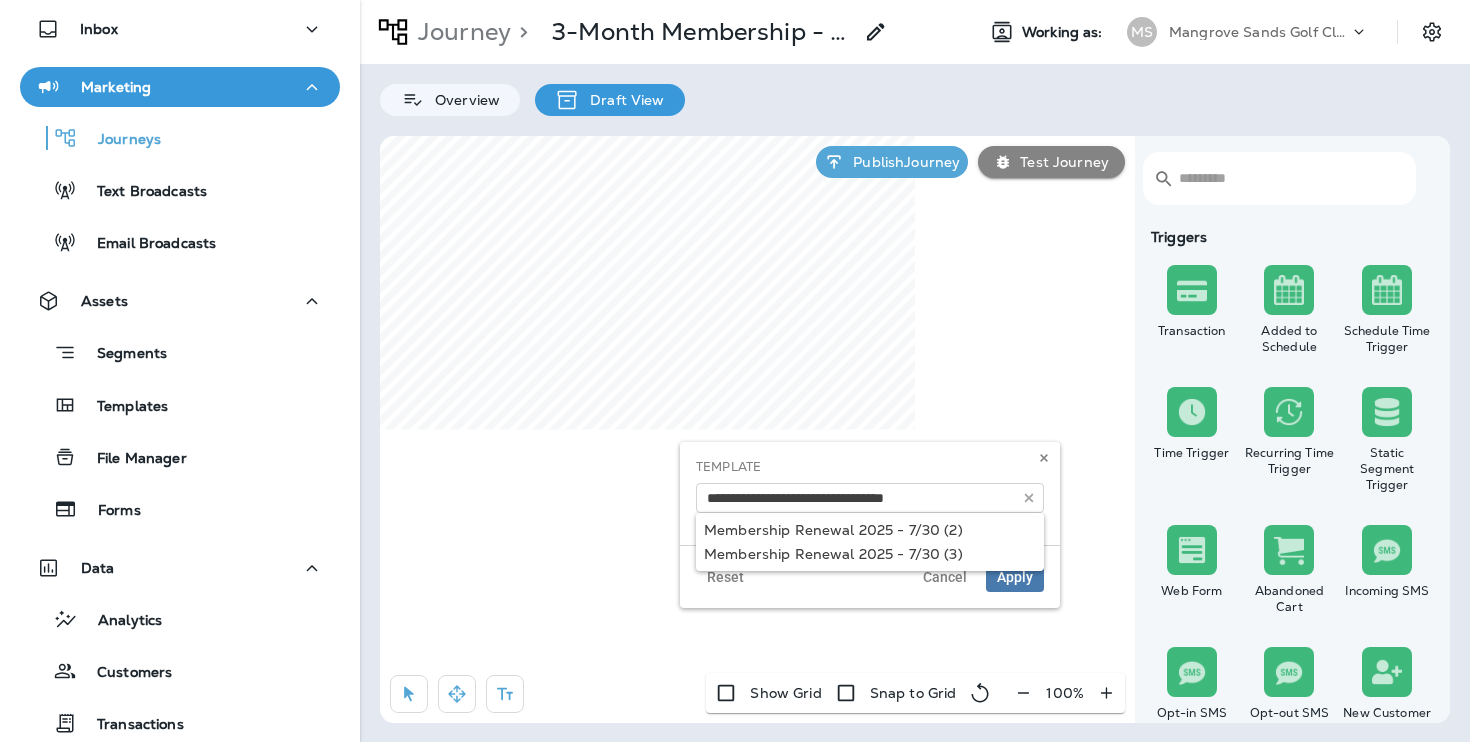 click on "**********" at bounding box center (870, 525) 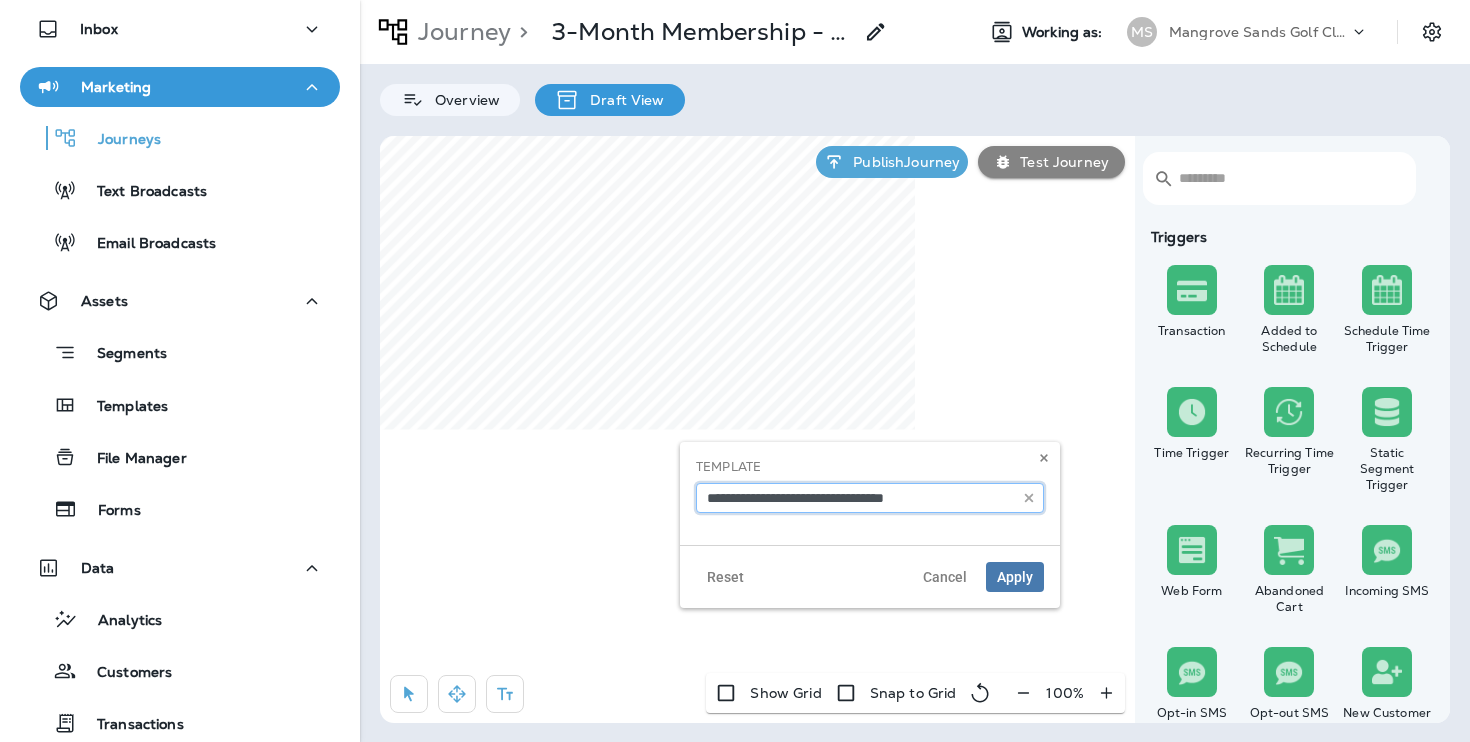 click on "**********" at bounding box center [870, 498] 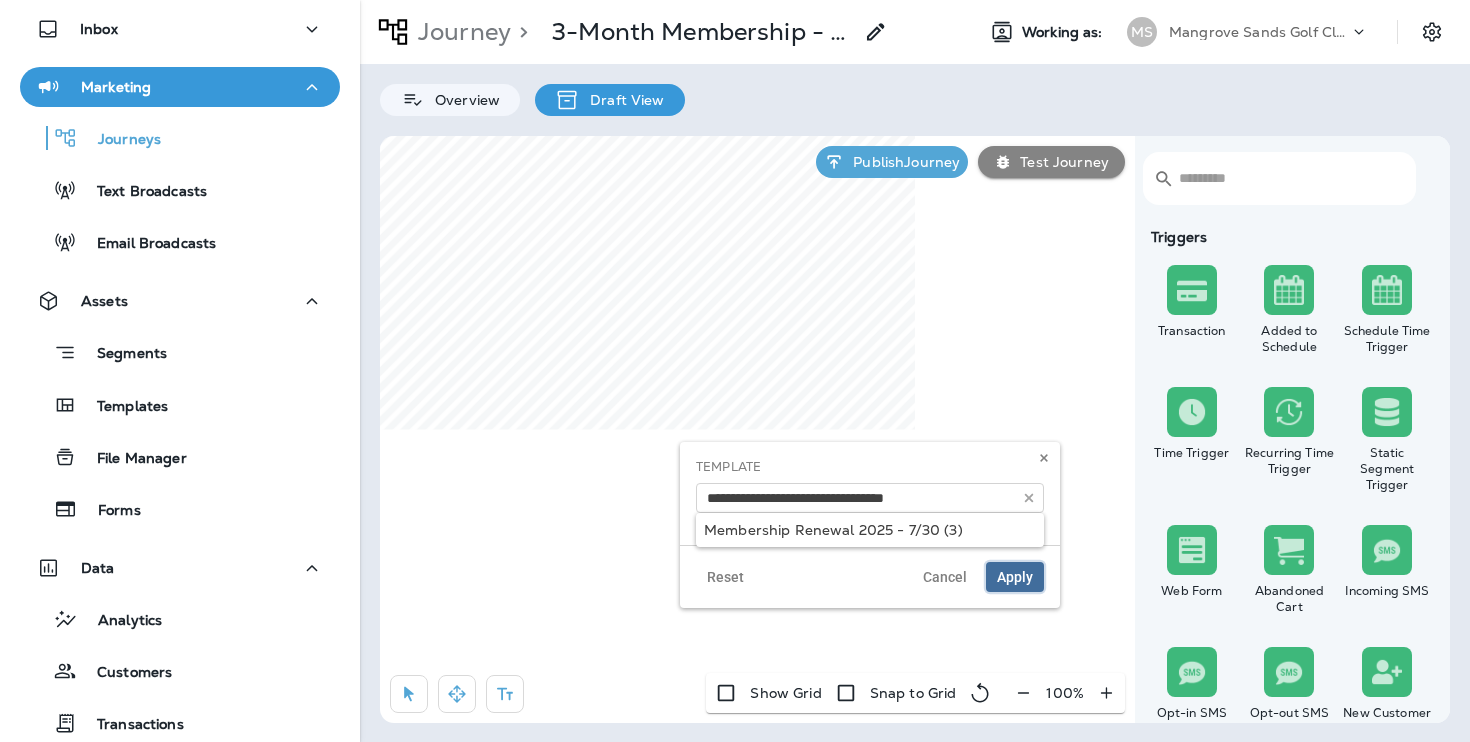 click on "Apply" at bounding box center [1015, 577] 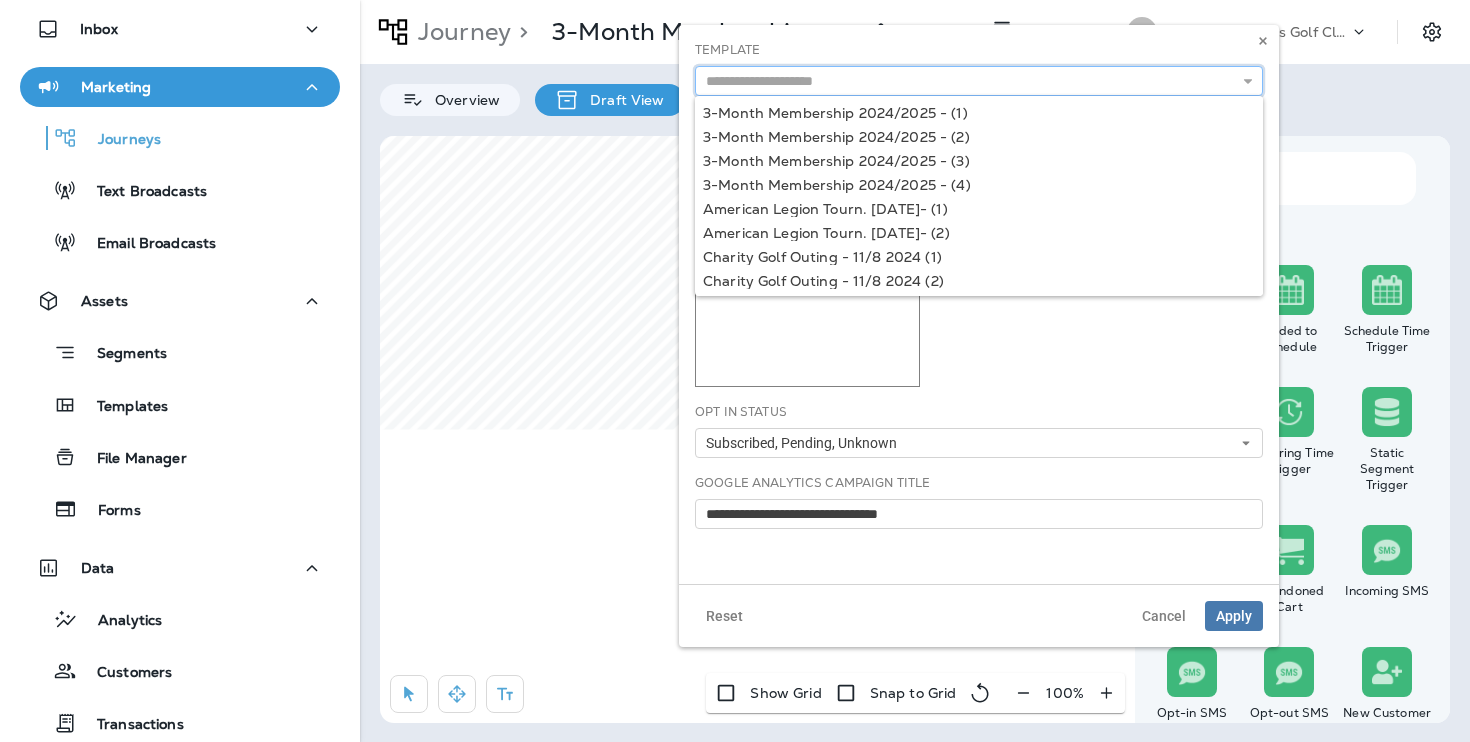 click at bounding box center (979, 81) 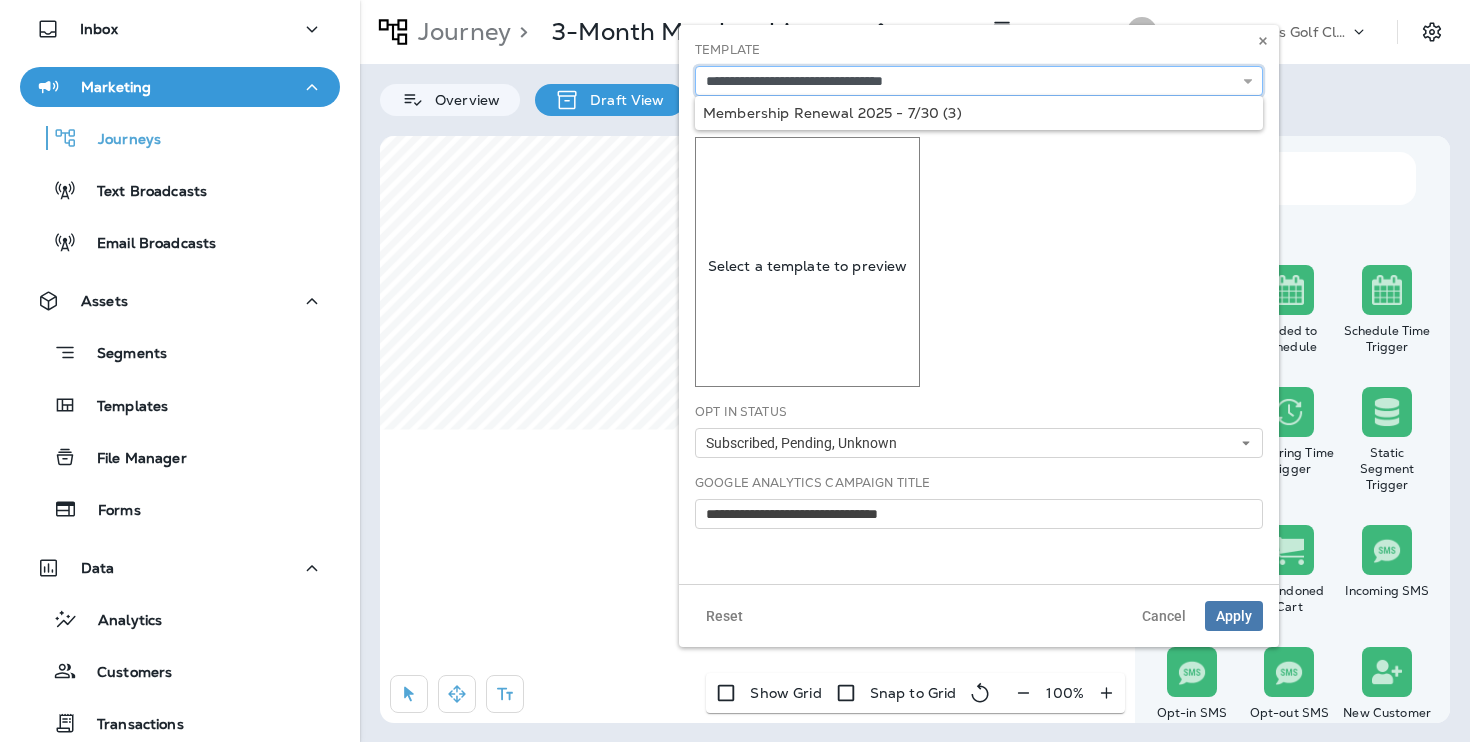 type on "**********" 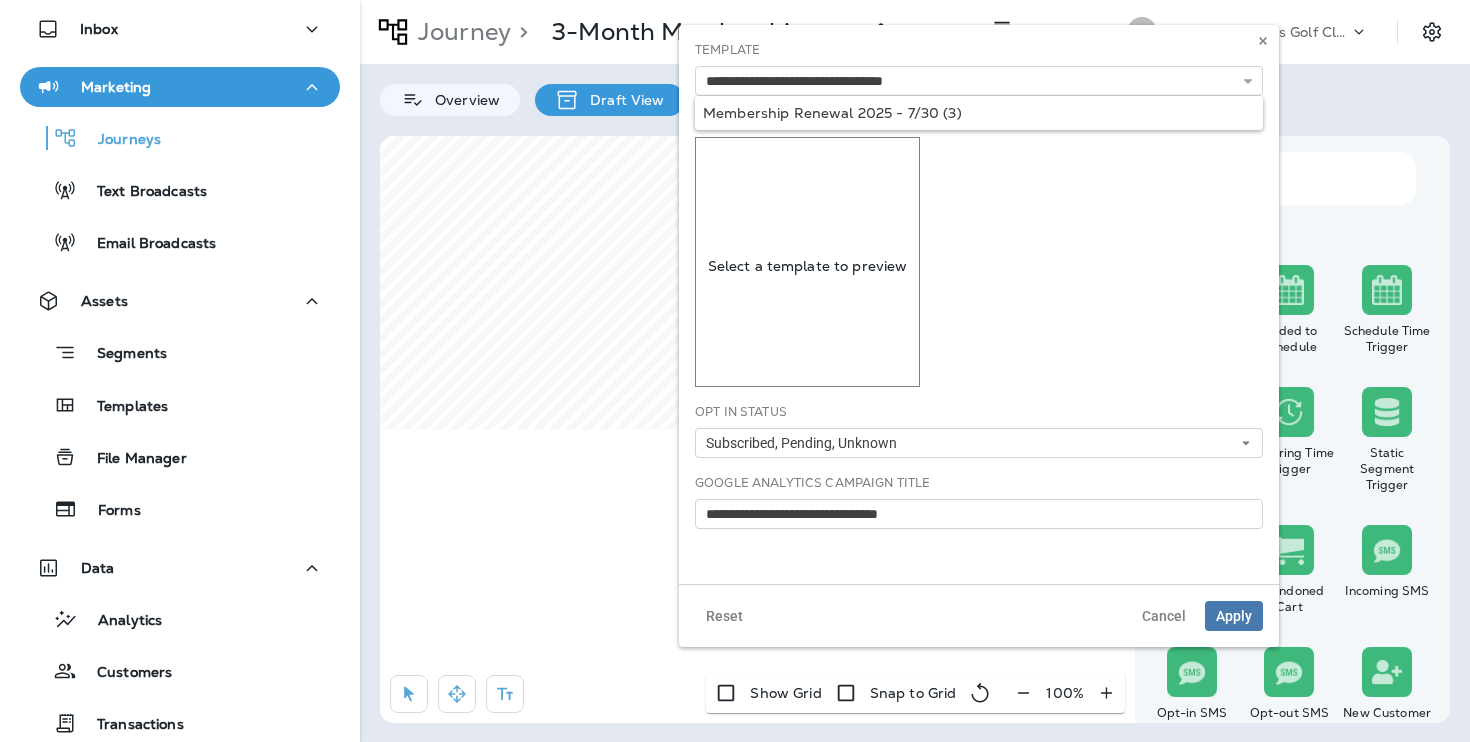 click on "**********" at bounding box center (979, 304) 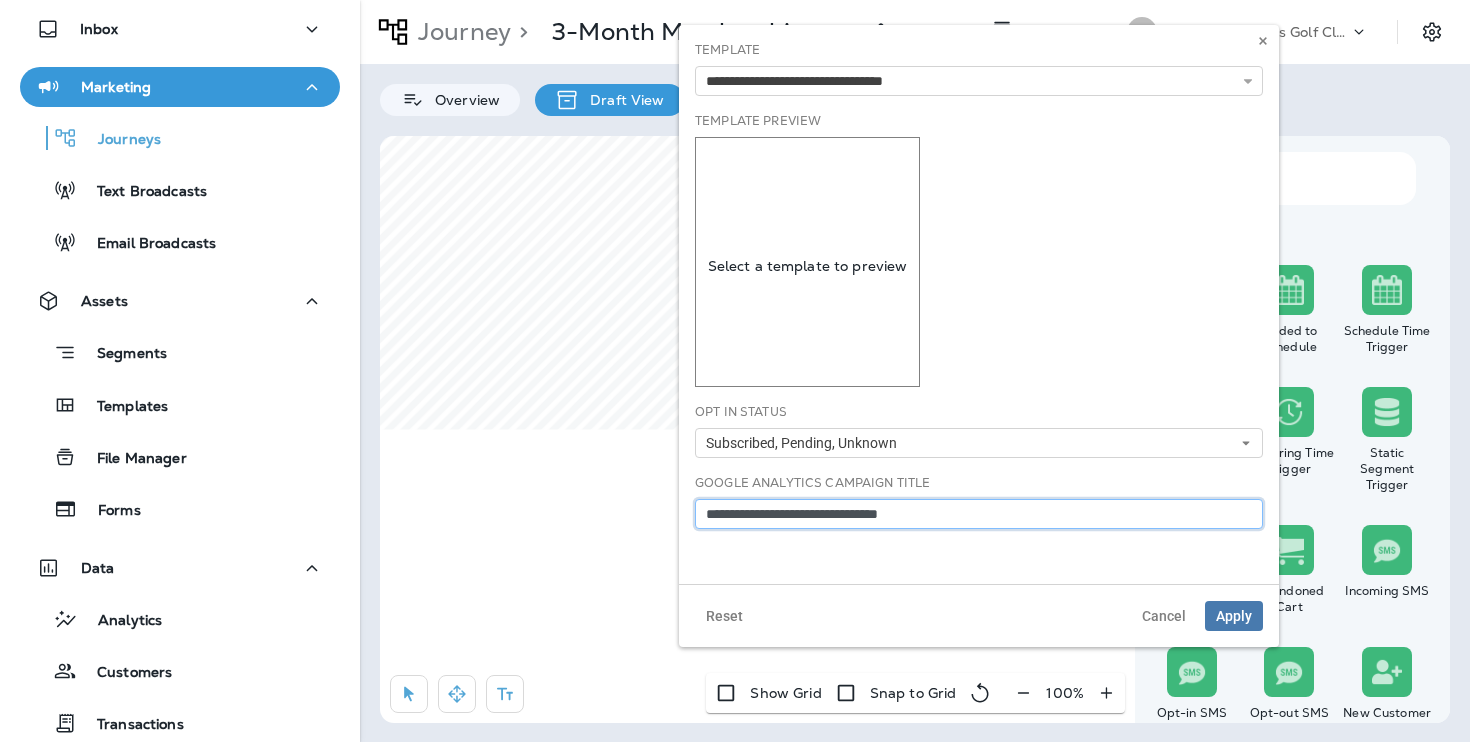 click on "**********" at bounding box center (979, 514) 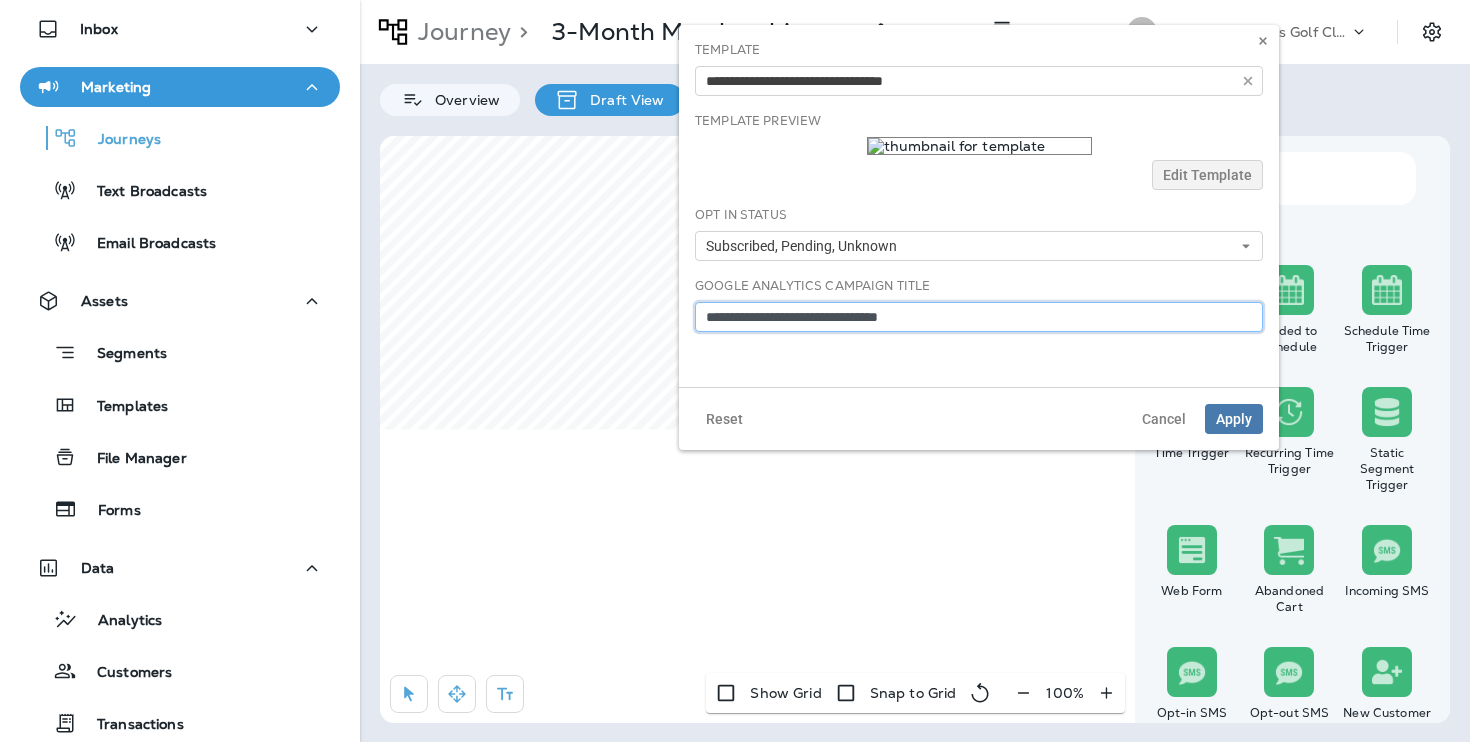 paste on "*" 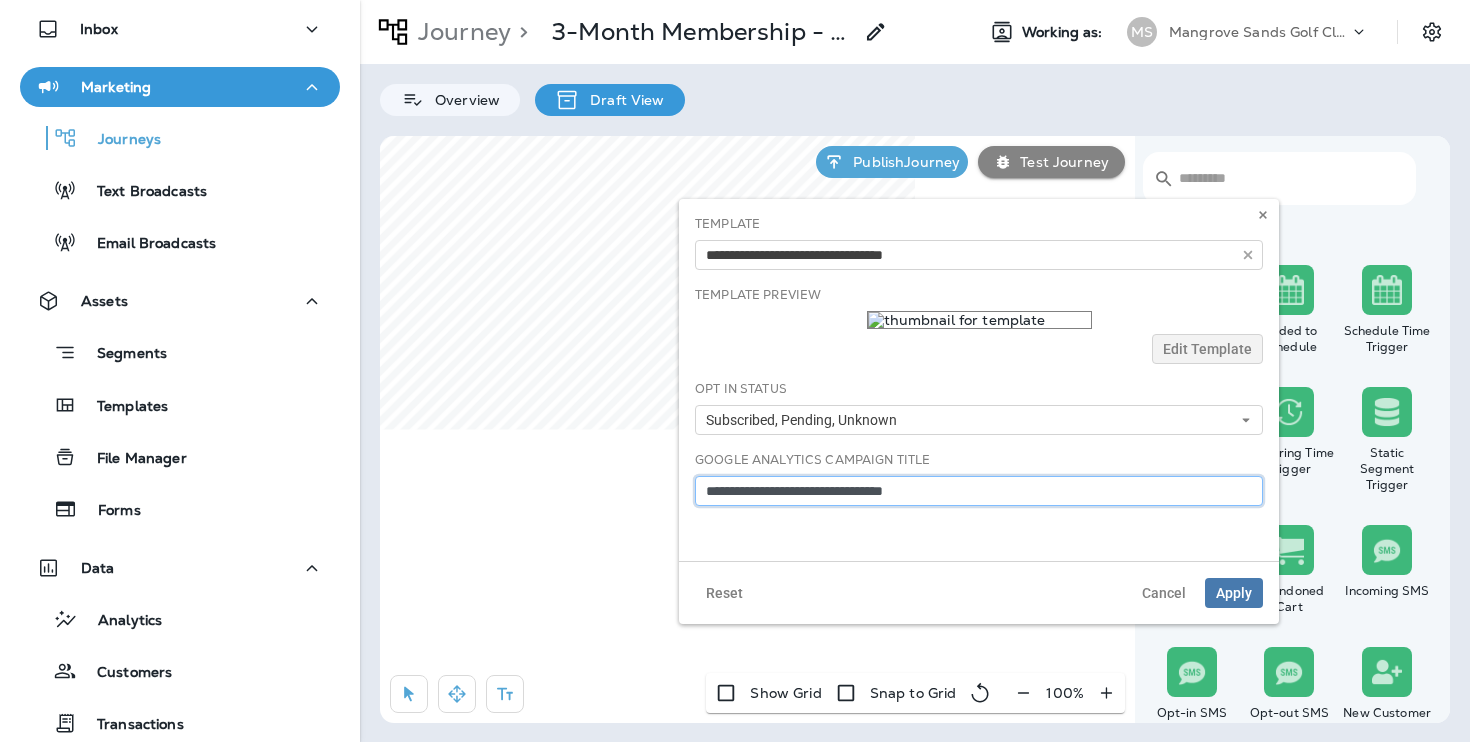 type on "**********" 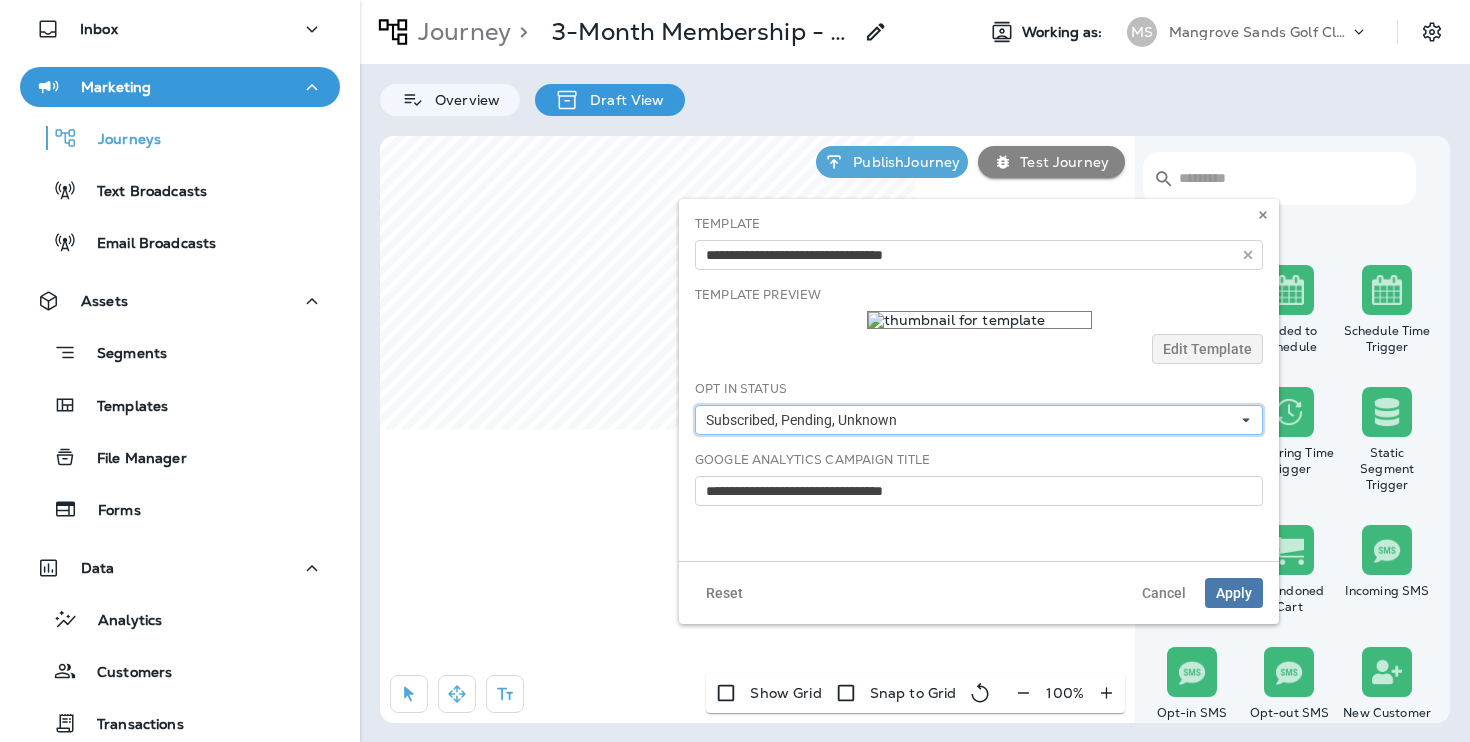 click on "Subscribed, Pending, Unknown" at bounding box center [979, 420] 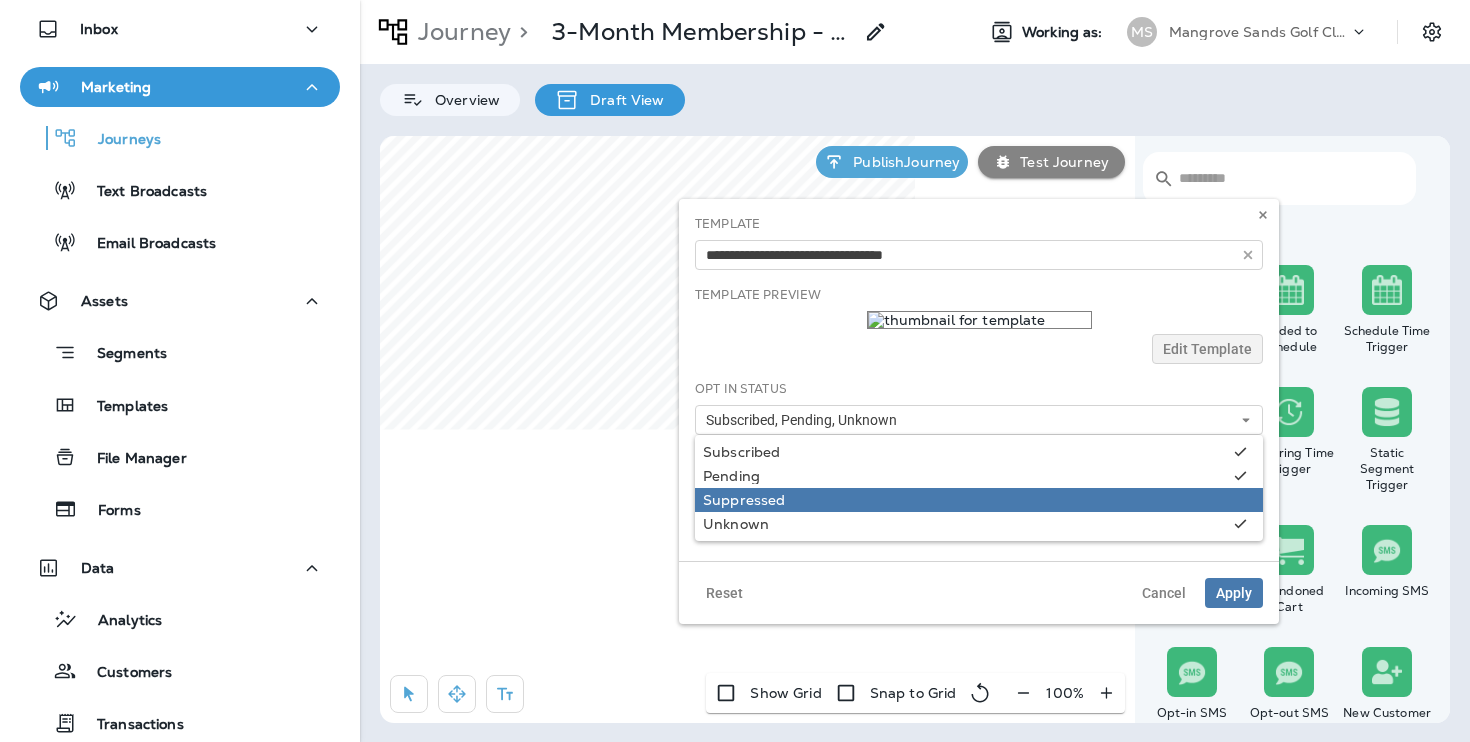 click on "Suppressed" at bounding box center (979, 500) 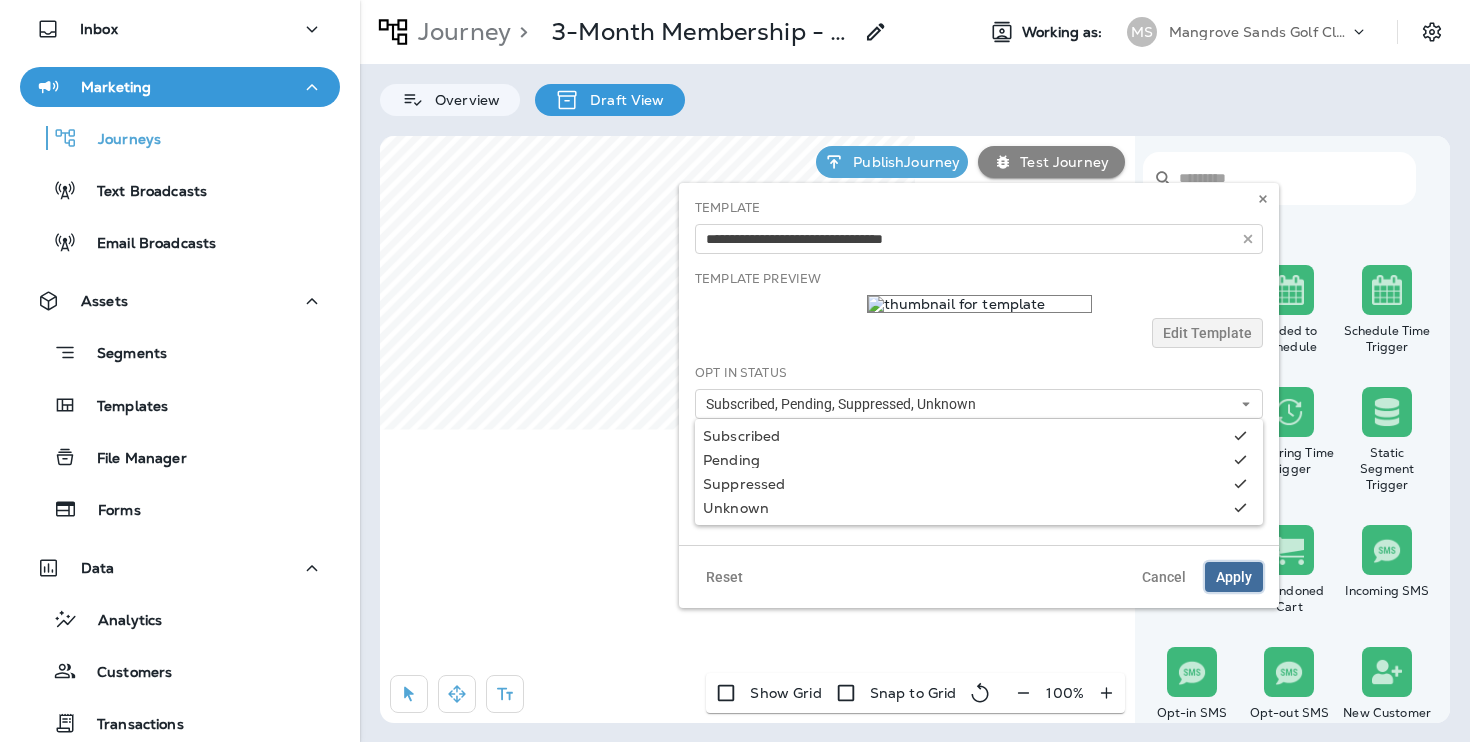 click on "Apply" at bounding box center [1234, 577] 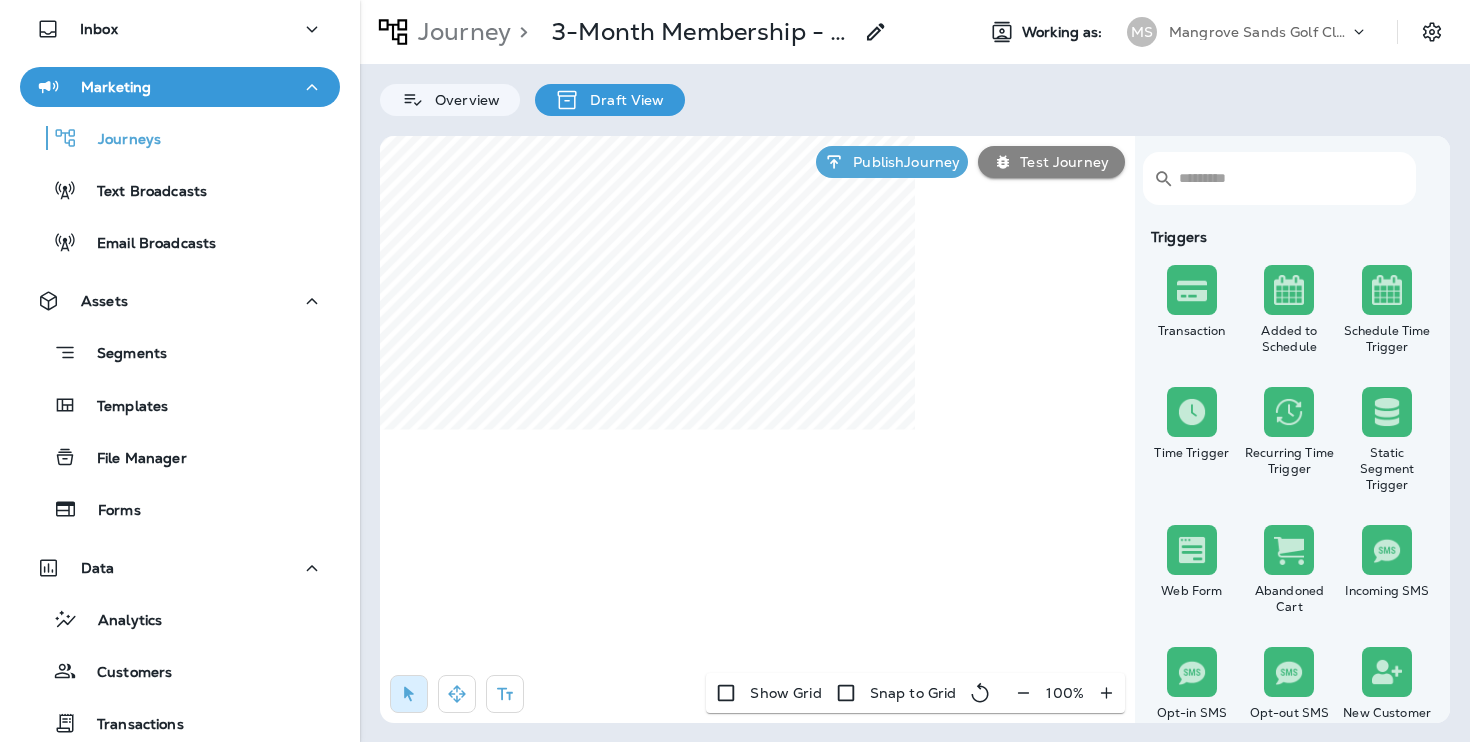 click on "> 3-Month Membership - 2024 - 12/4 Copy" at bounding box center (699, 32) 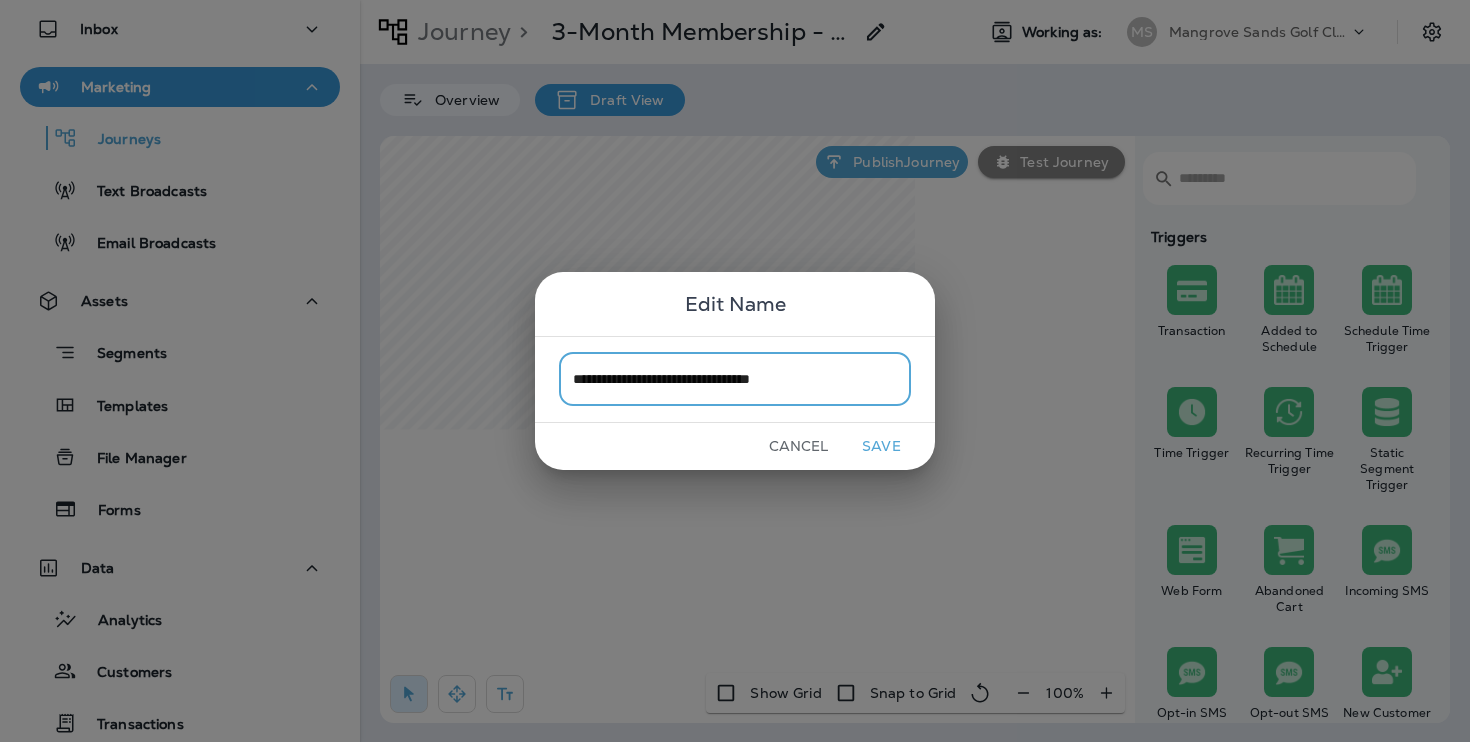 drag, startPoint x: 830, startPoint y: 378, endPoint x: 815, endPoint y: 378, distance: 15 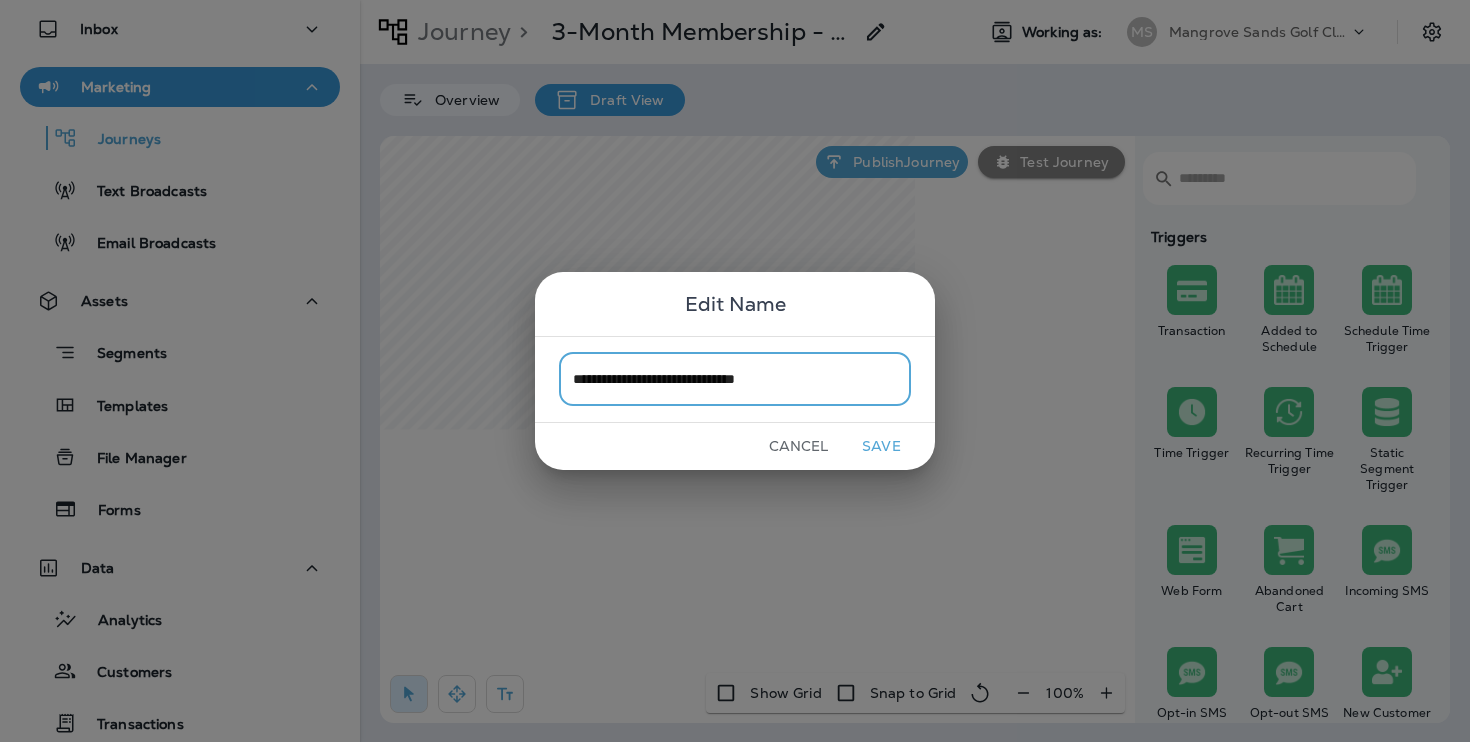 type on "**********" 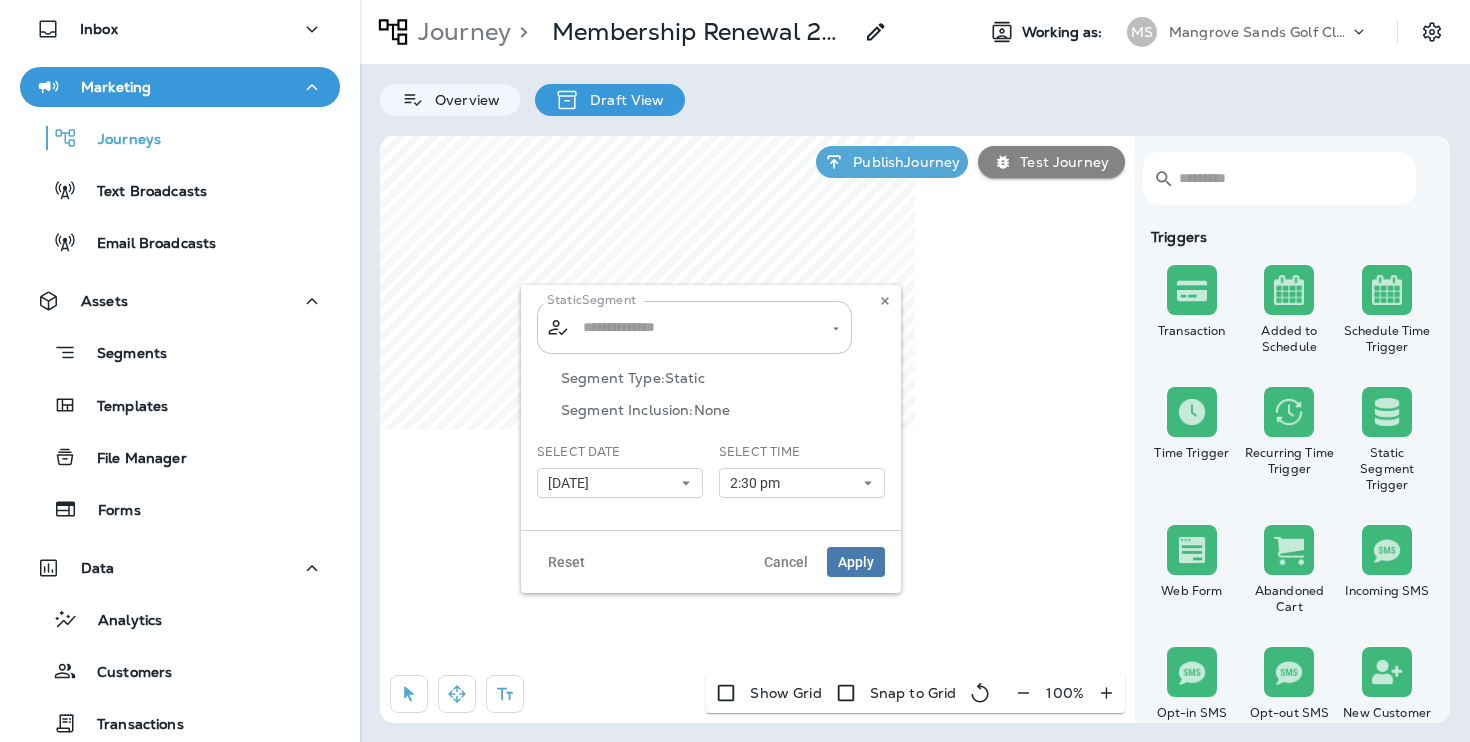 type on "**********" 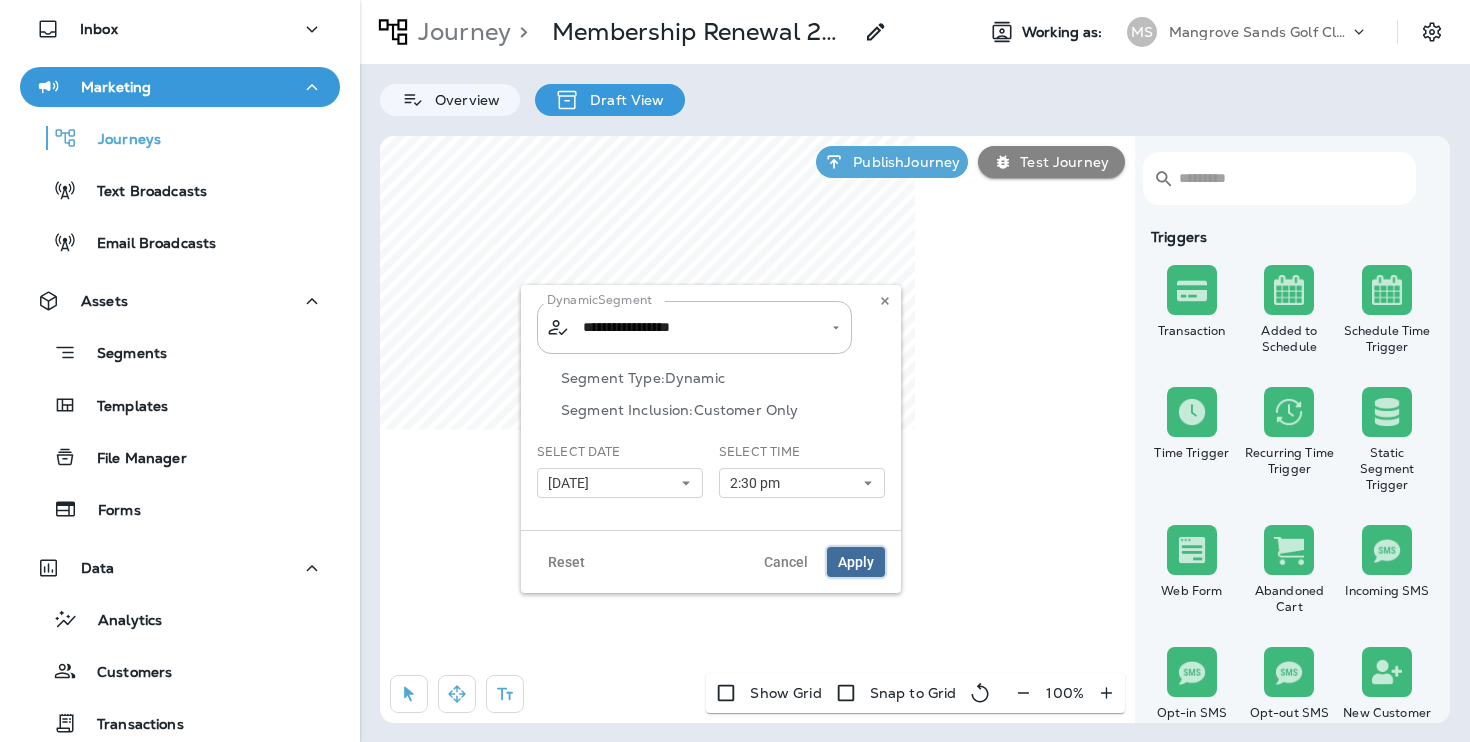 click on "Apply" at bounding box center [856, 562] 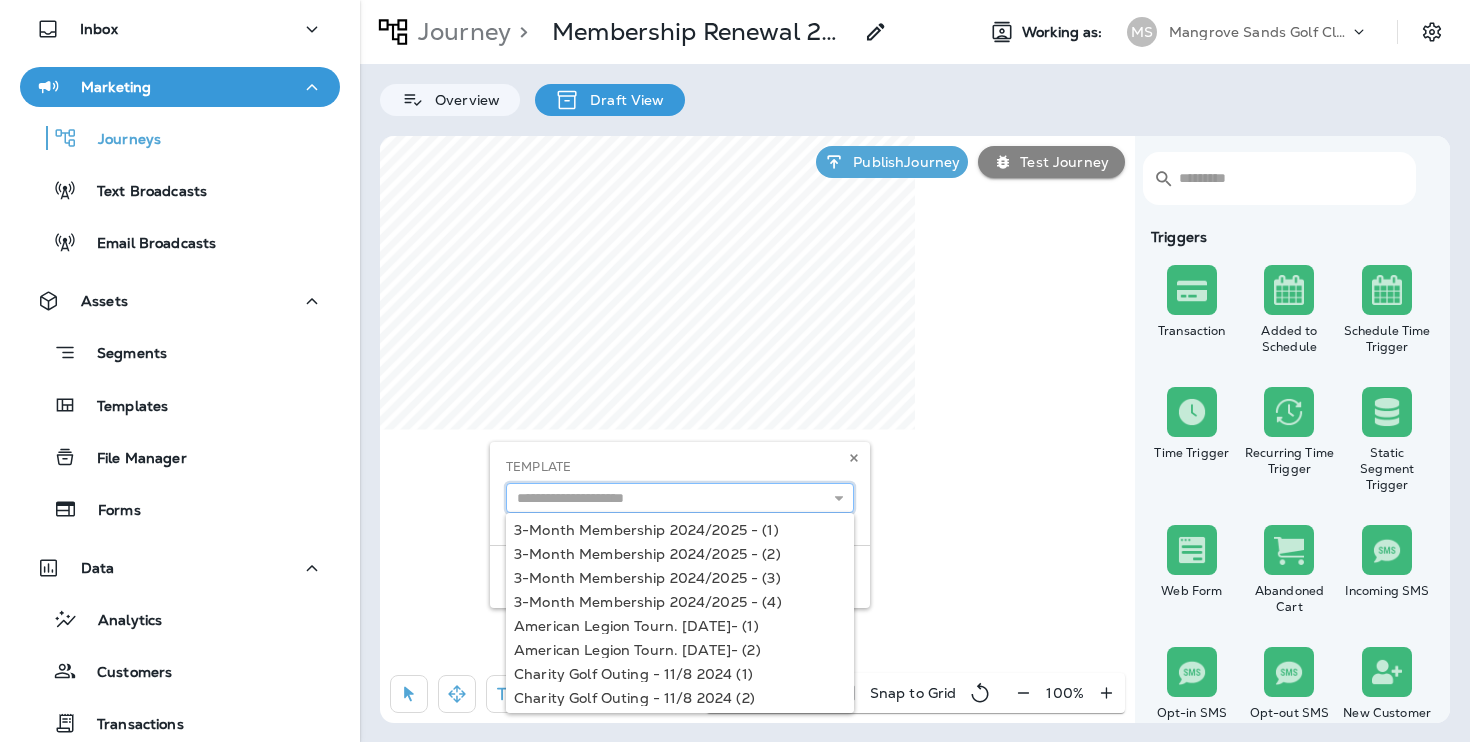 click at bounding box center [680, 498] 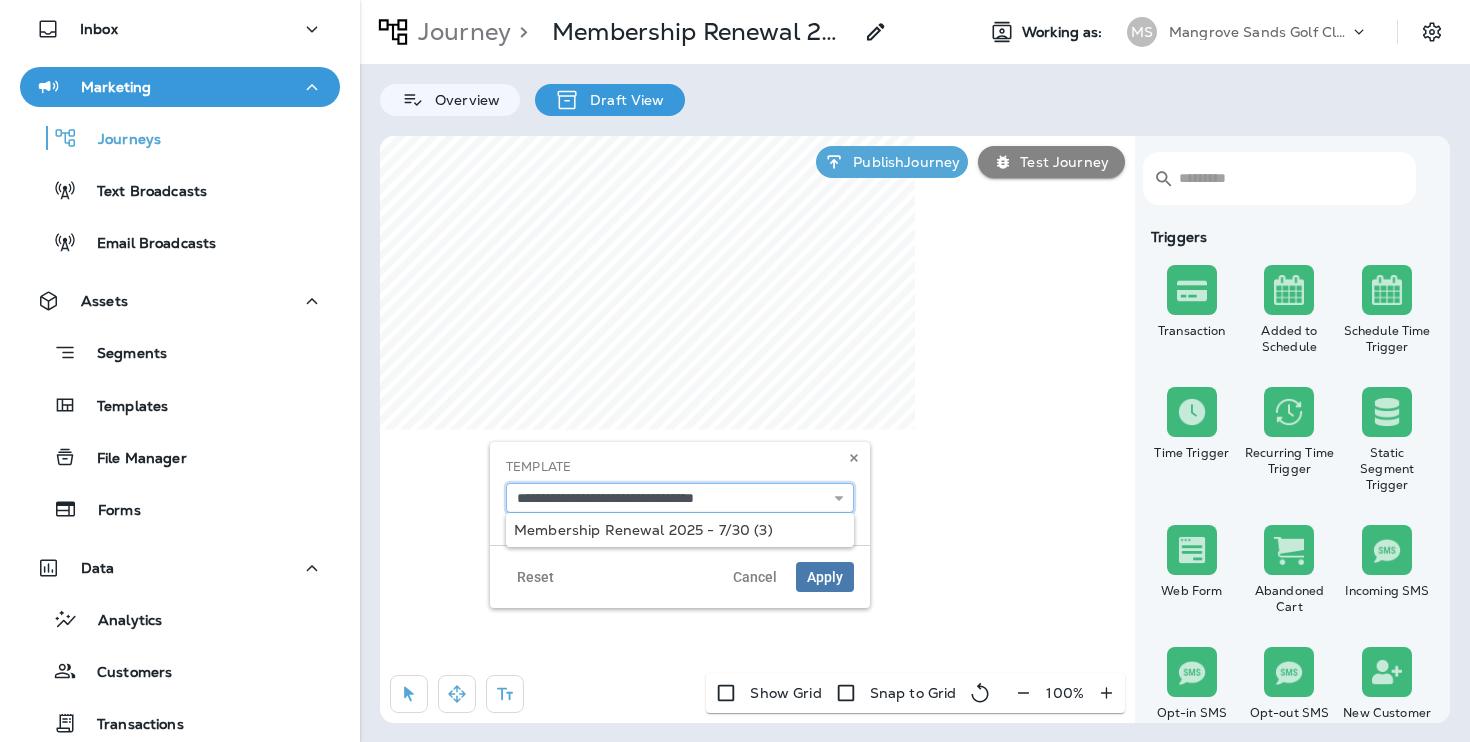 type on "**********" 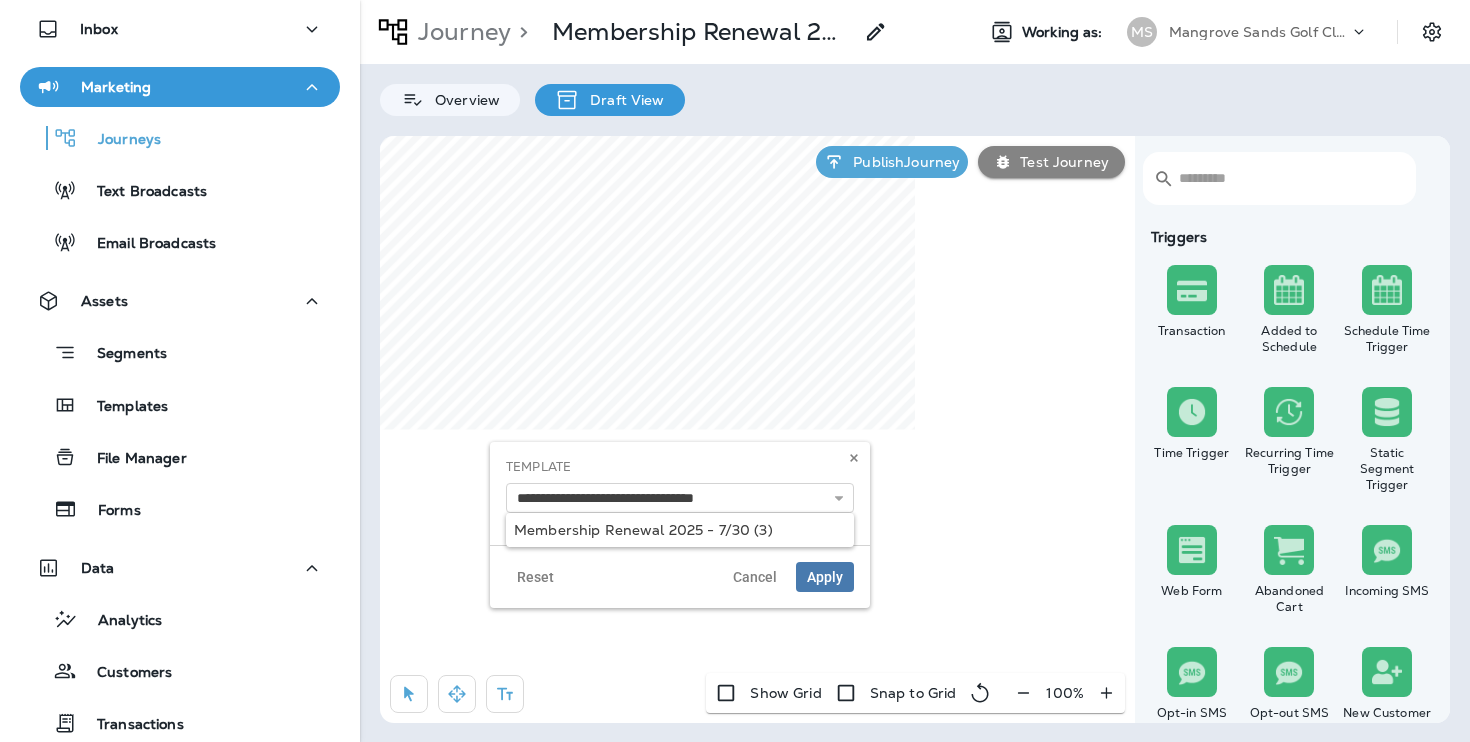 click on "**********" at bounding box center [680, 493] 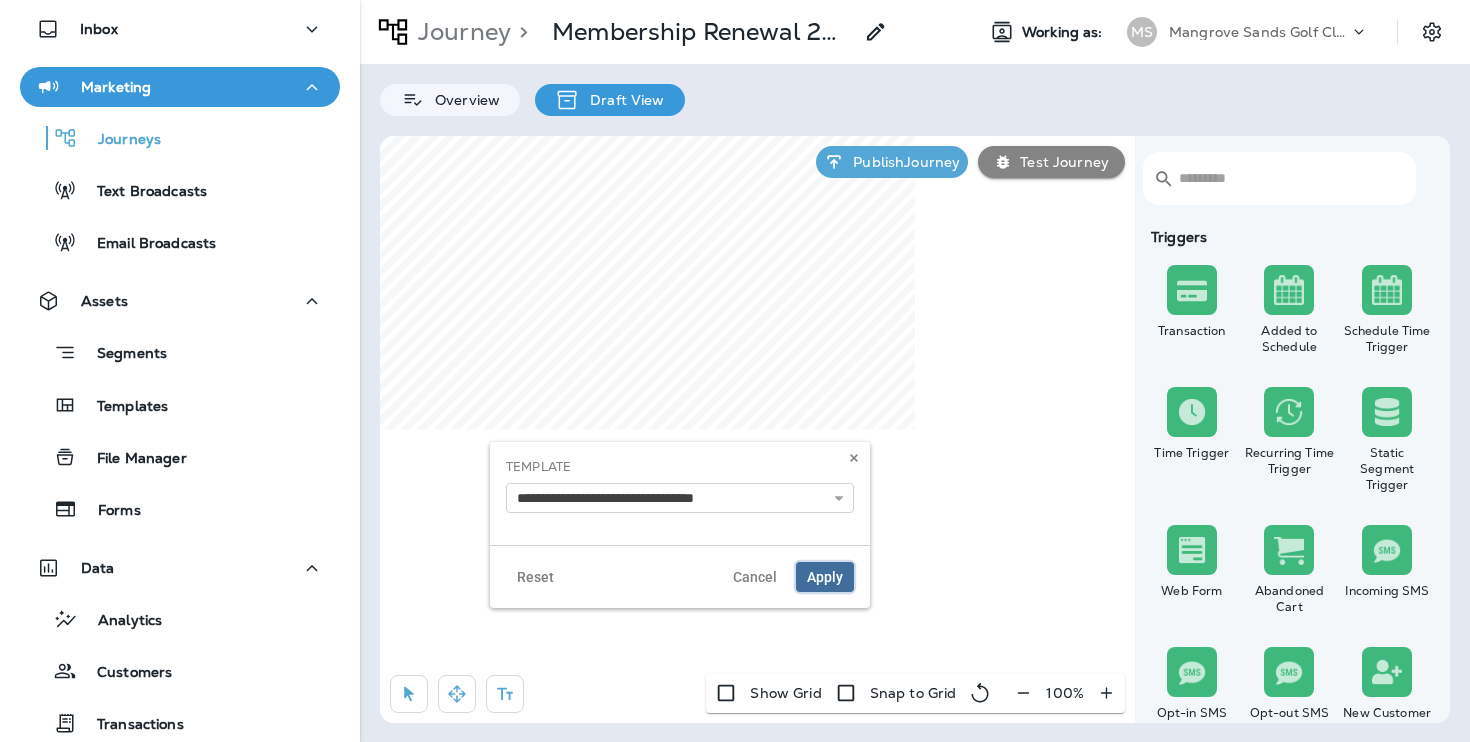 click on "Apply" at bounding box center (825, 577) 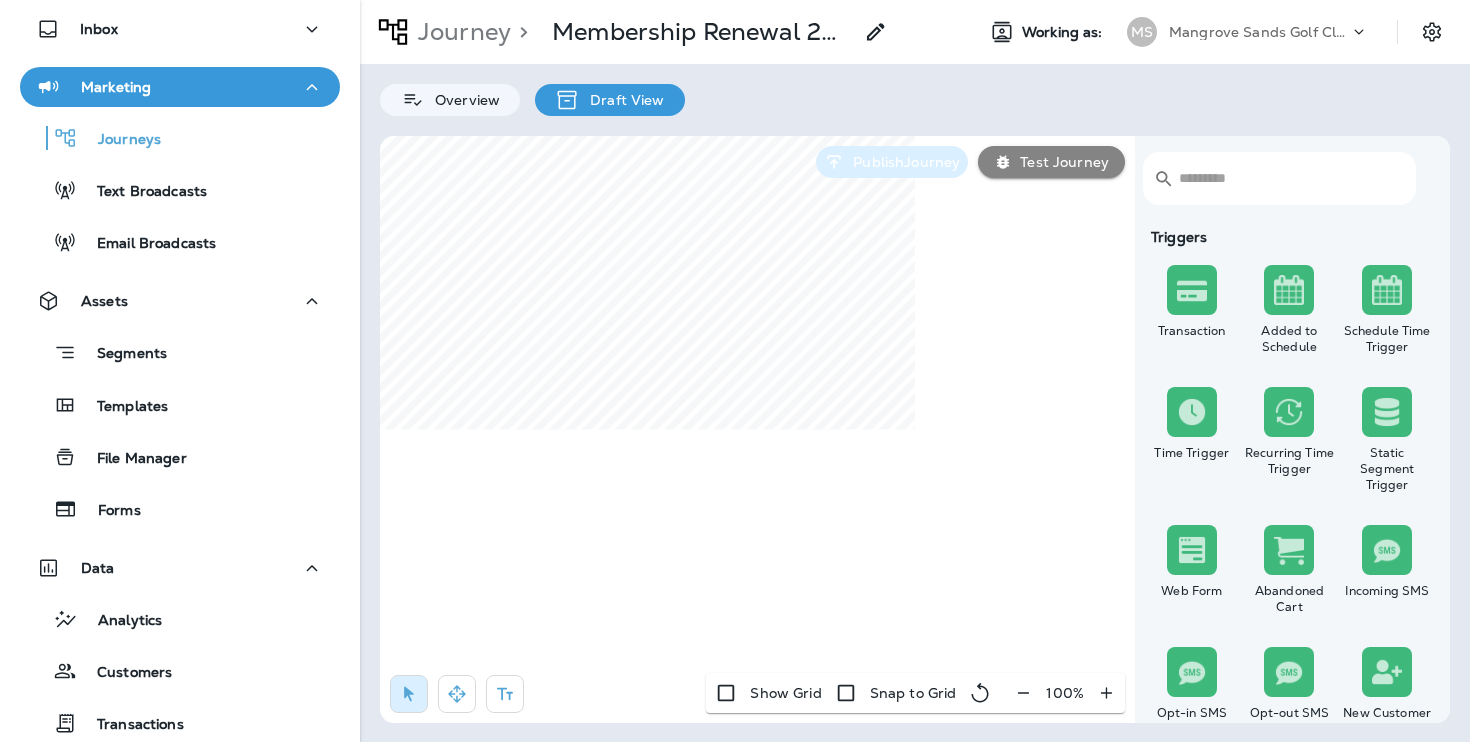 click on "Publish  Journey" at bounding box center [902, 162] 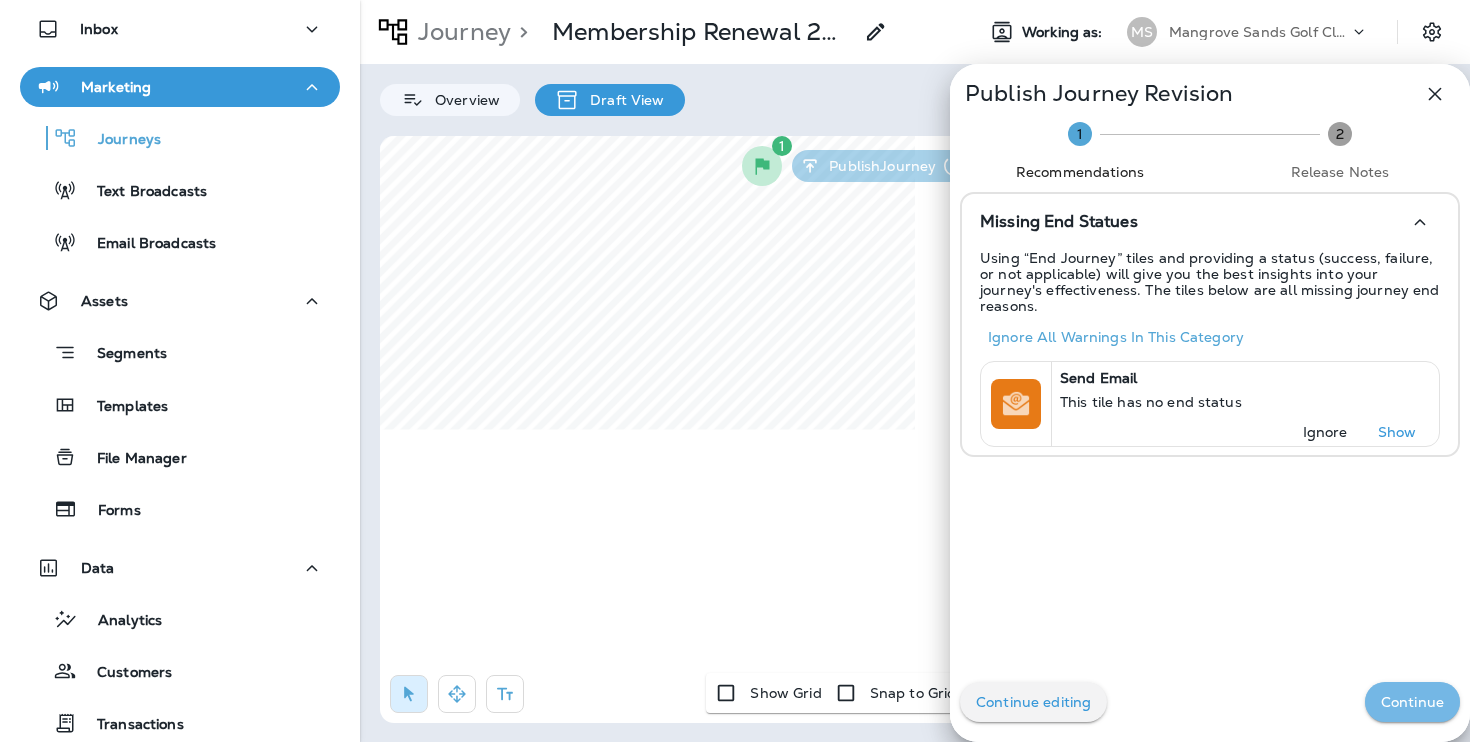 click on "Continue" at bounding box center [1412, 702] 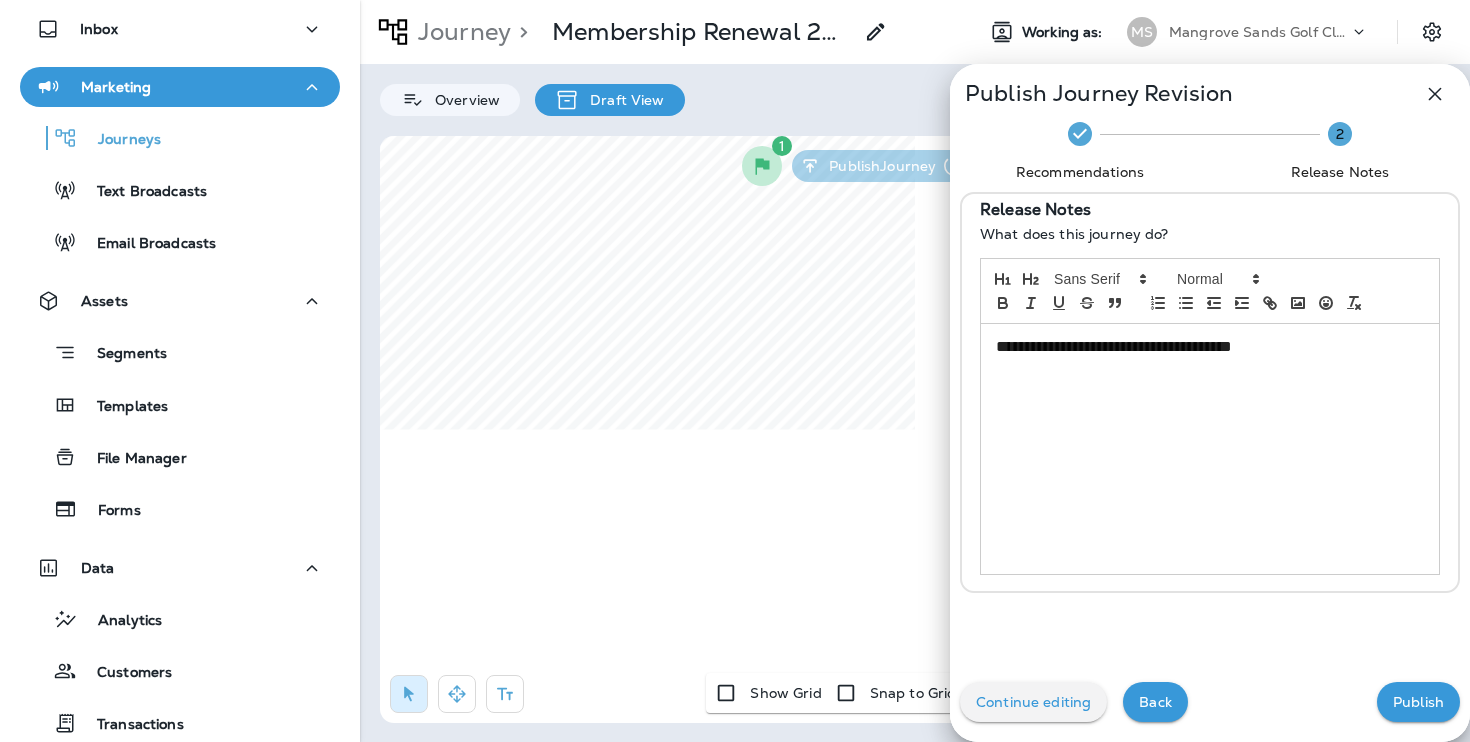 click on "Publish" at bounding box center [1418, 702] 